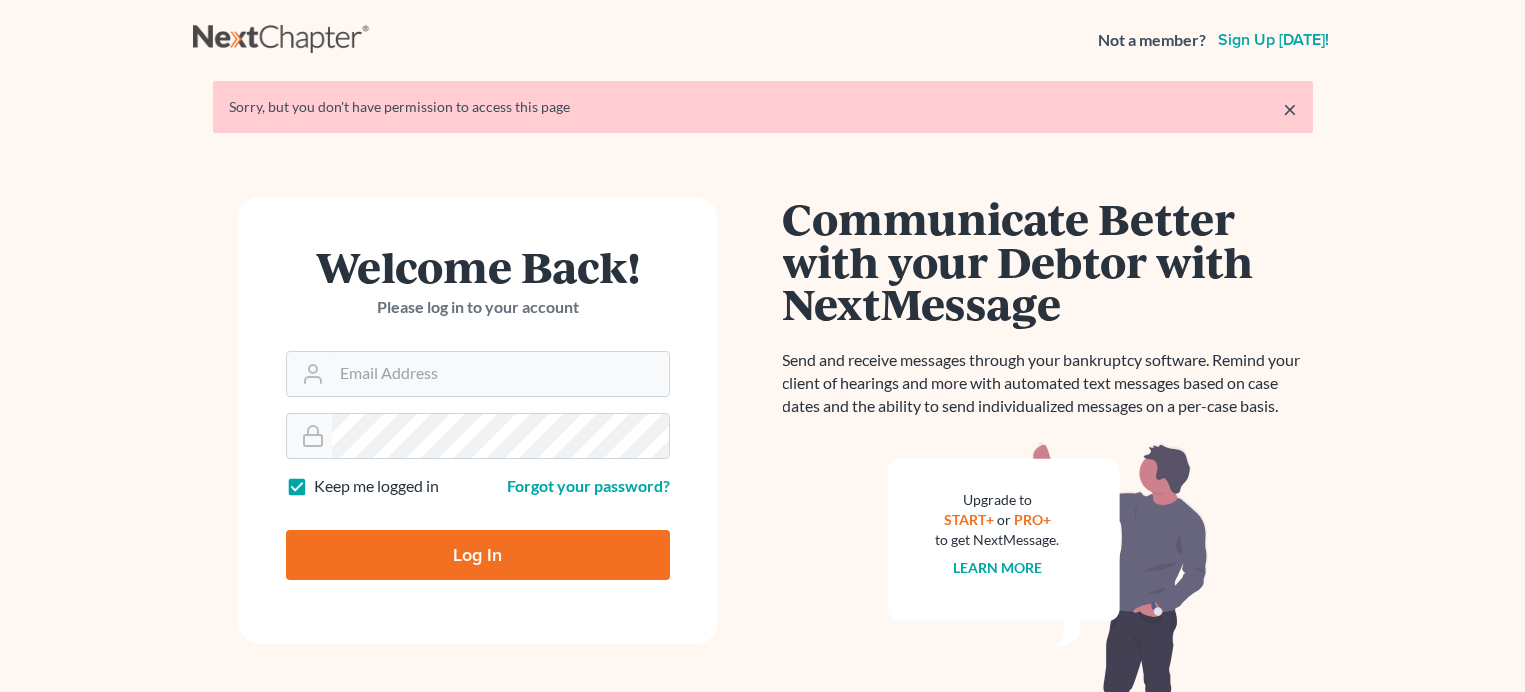 scroll, scrollTop: 0, scrollLeft: 0, axis: both 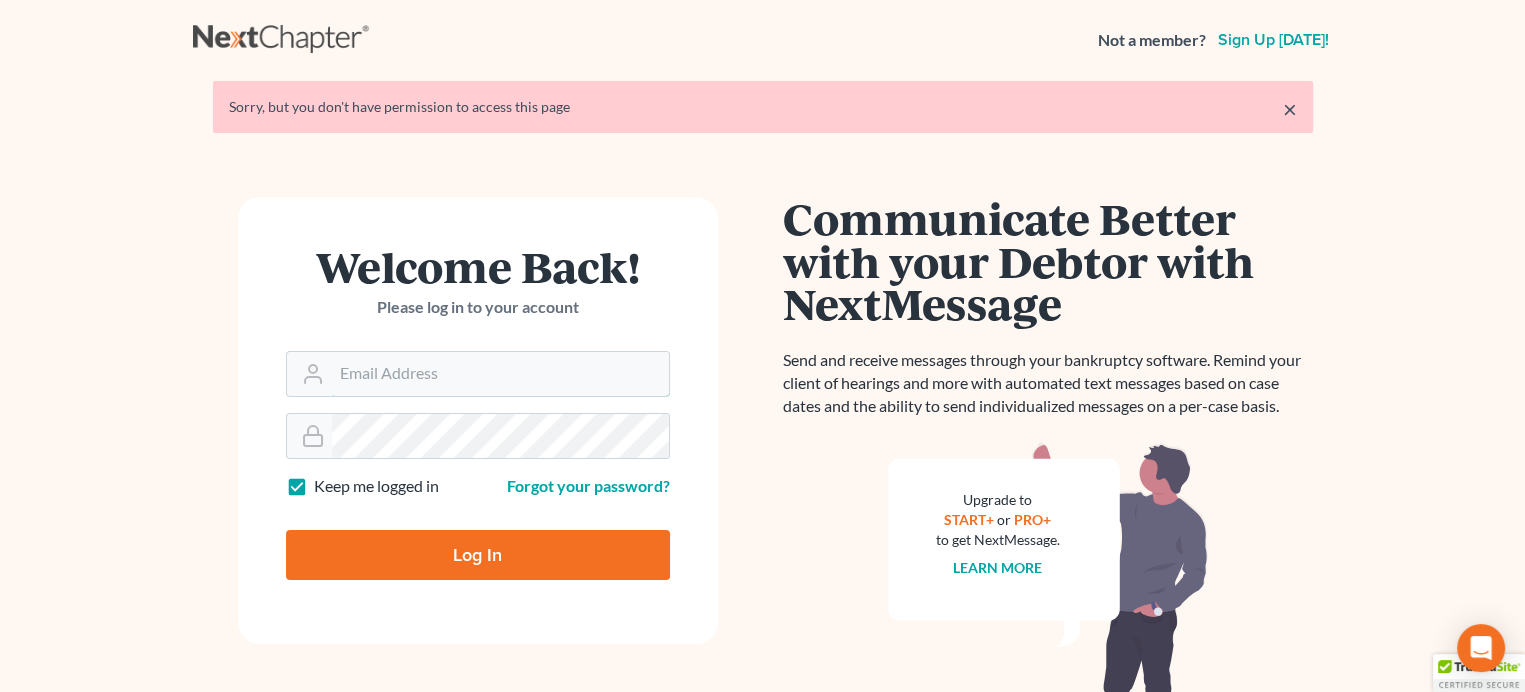 type on "[PERSON_NAME][EMAIL_ADDRESS][DOMAIN_NAME]" 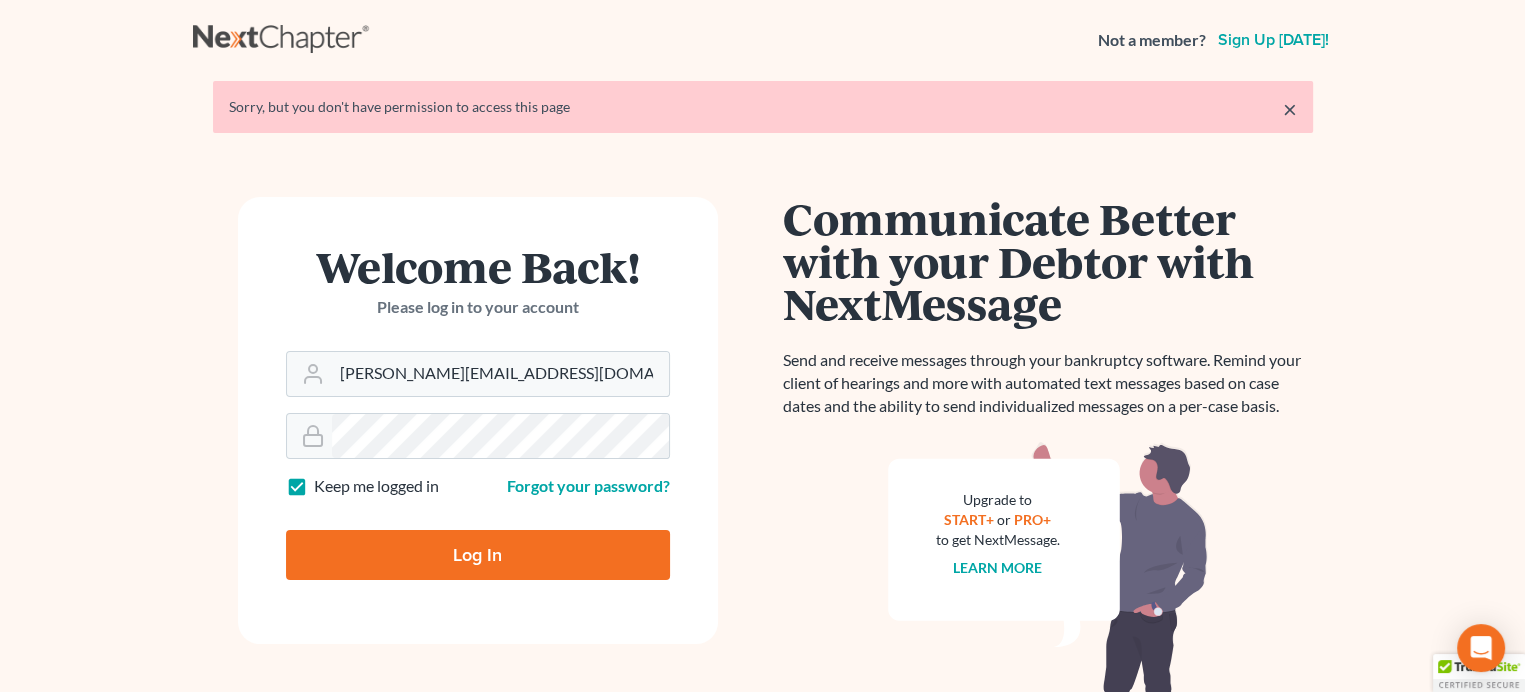 click on "Log In" at bounding box center (478, 555) 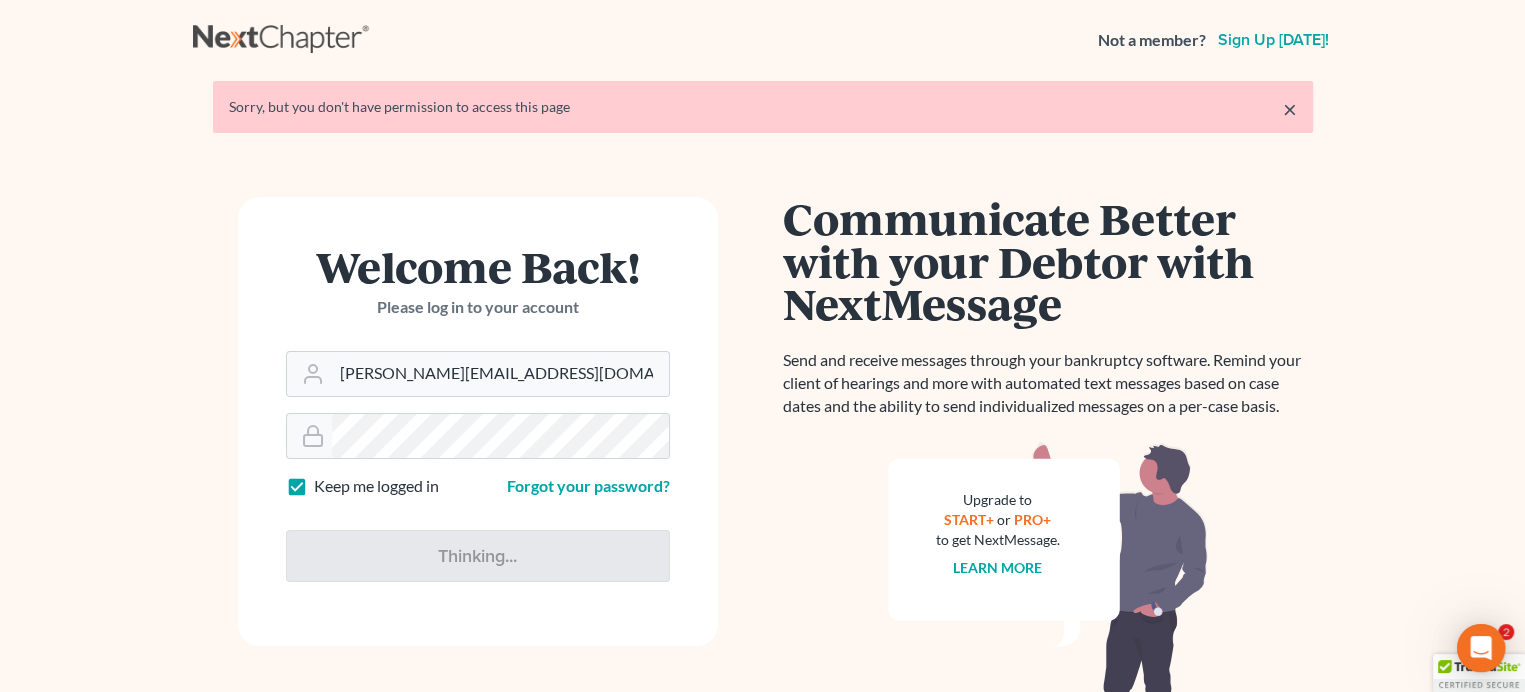 scroll, scrollTop: 0, scrollLeft: 0, axis: both 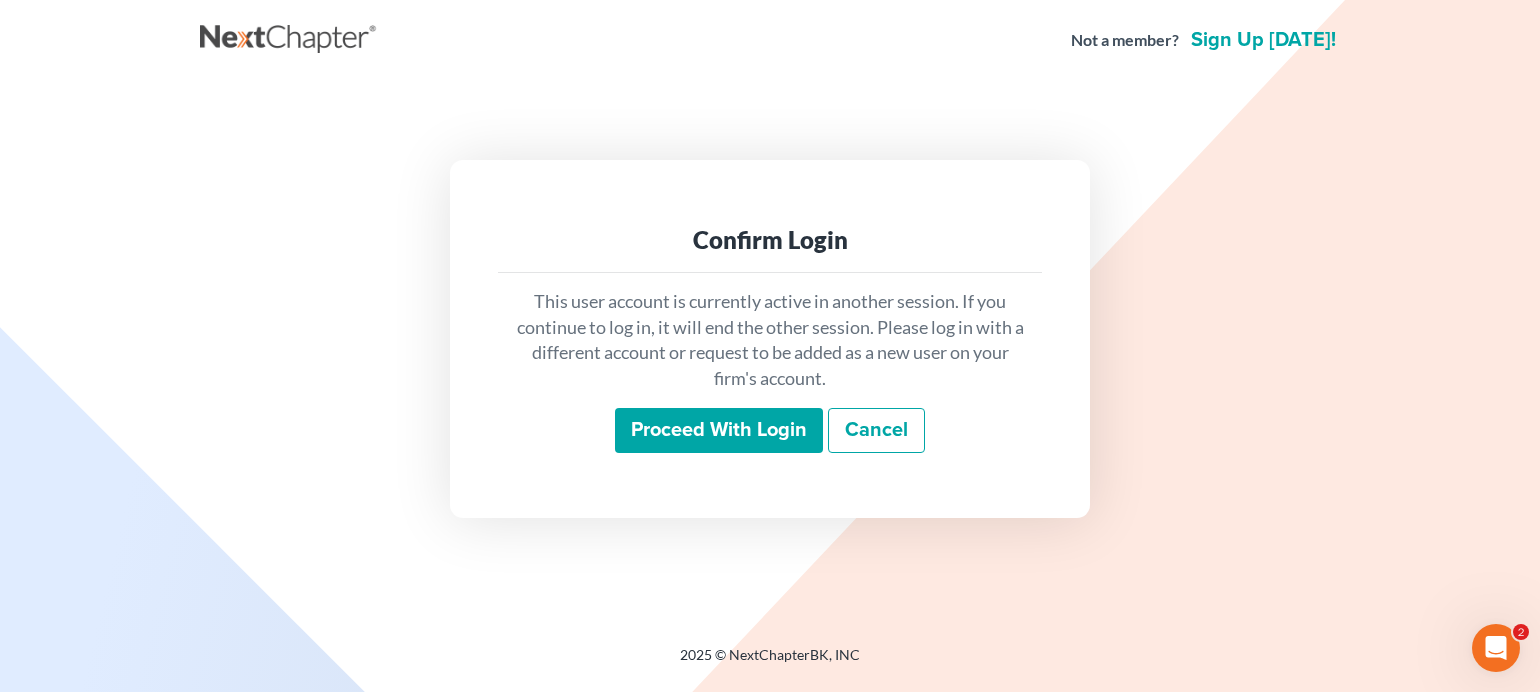 click on "Proceed with login" at bounding box center [719, 431] 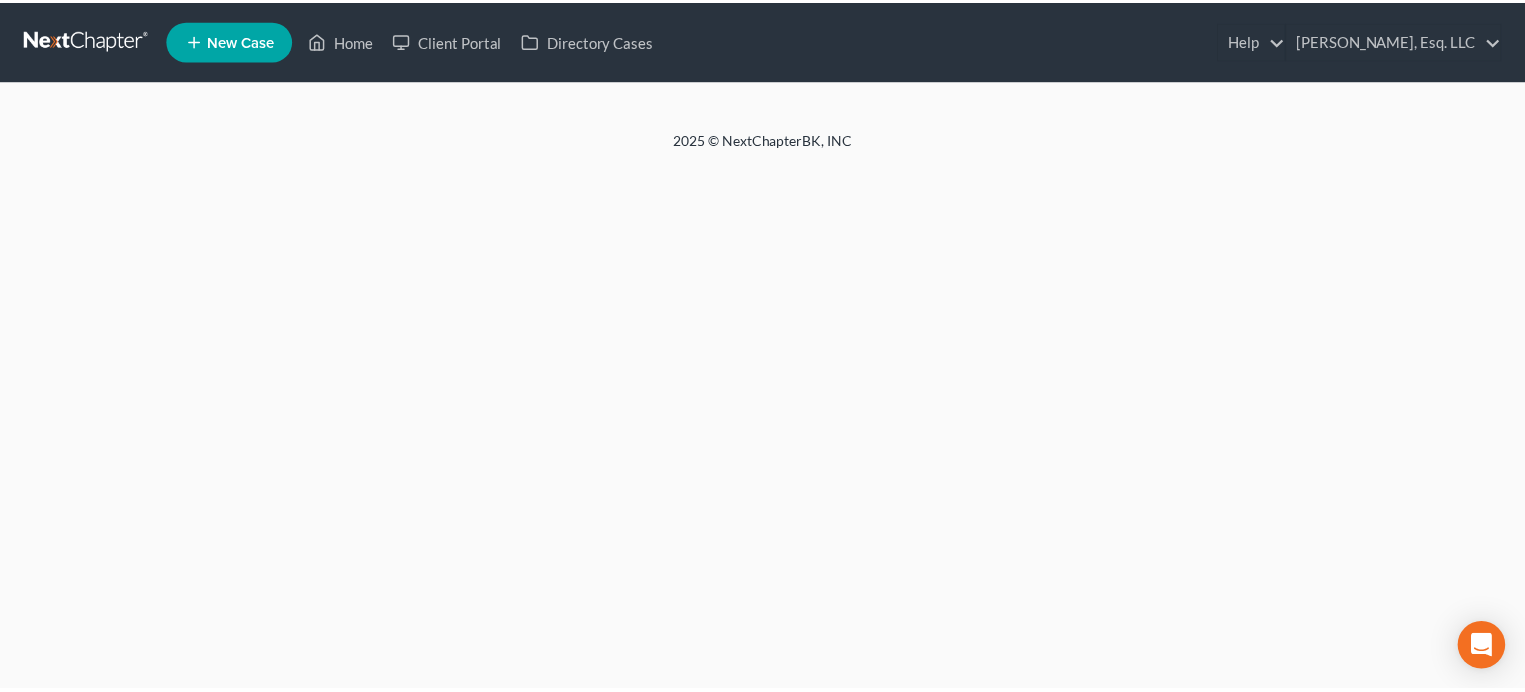 scroll, scrollTop: 0, scrollLeft: 0, axis: both 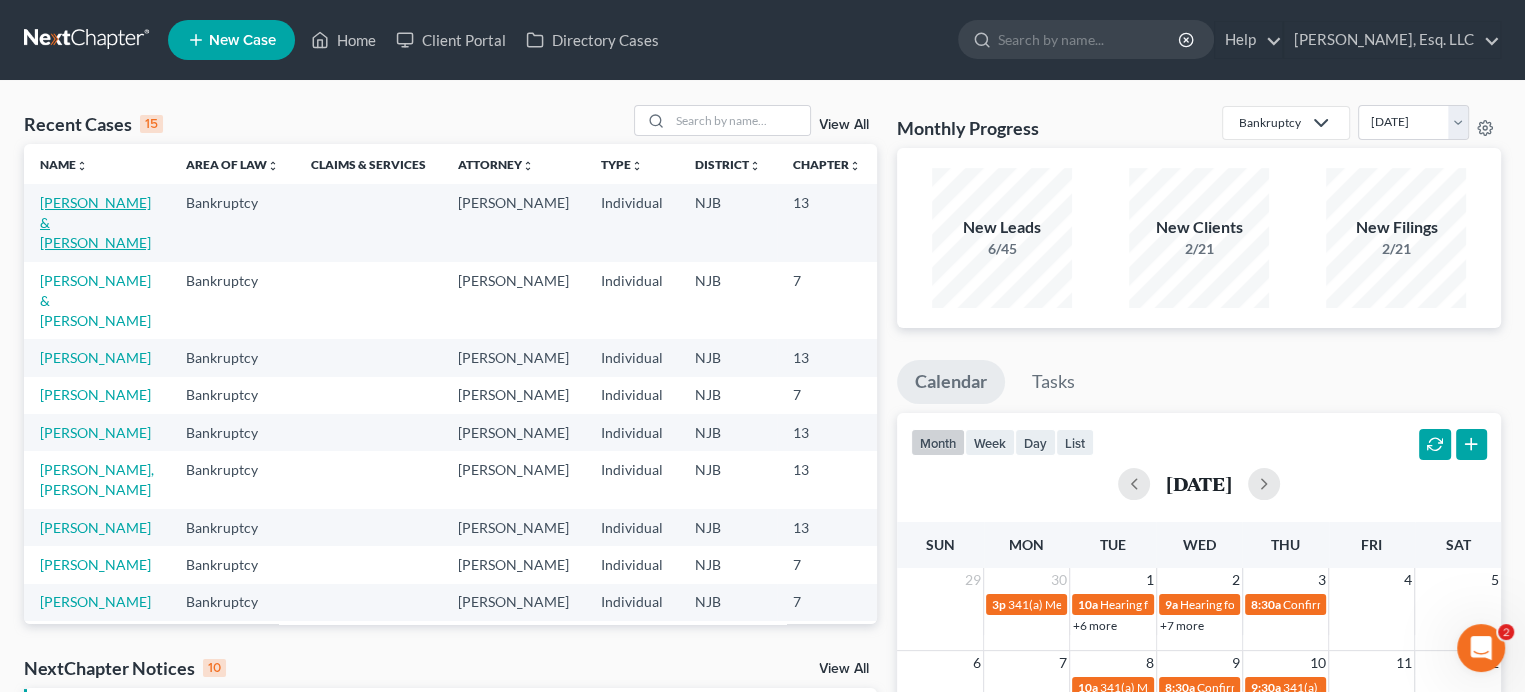 click on "[PERSON_NAME] & [PERSON_NAME]" at bounding box center [95, 222] 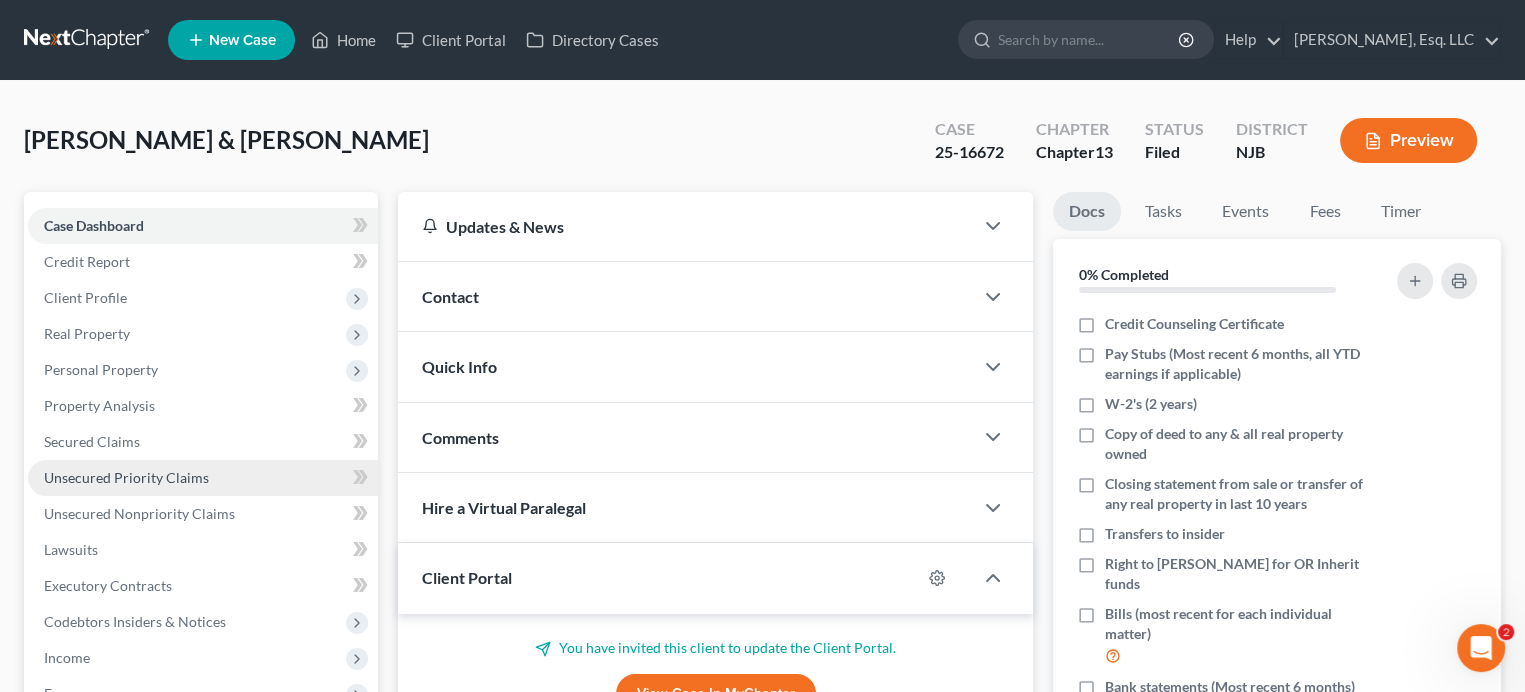 scroll, scrollTop: 100, scrollLeft: 0, axis: vertical 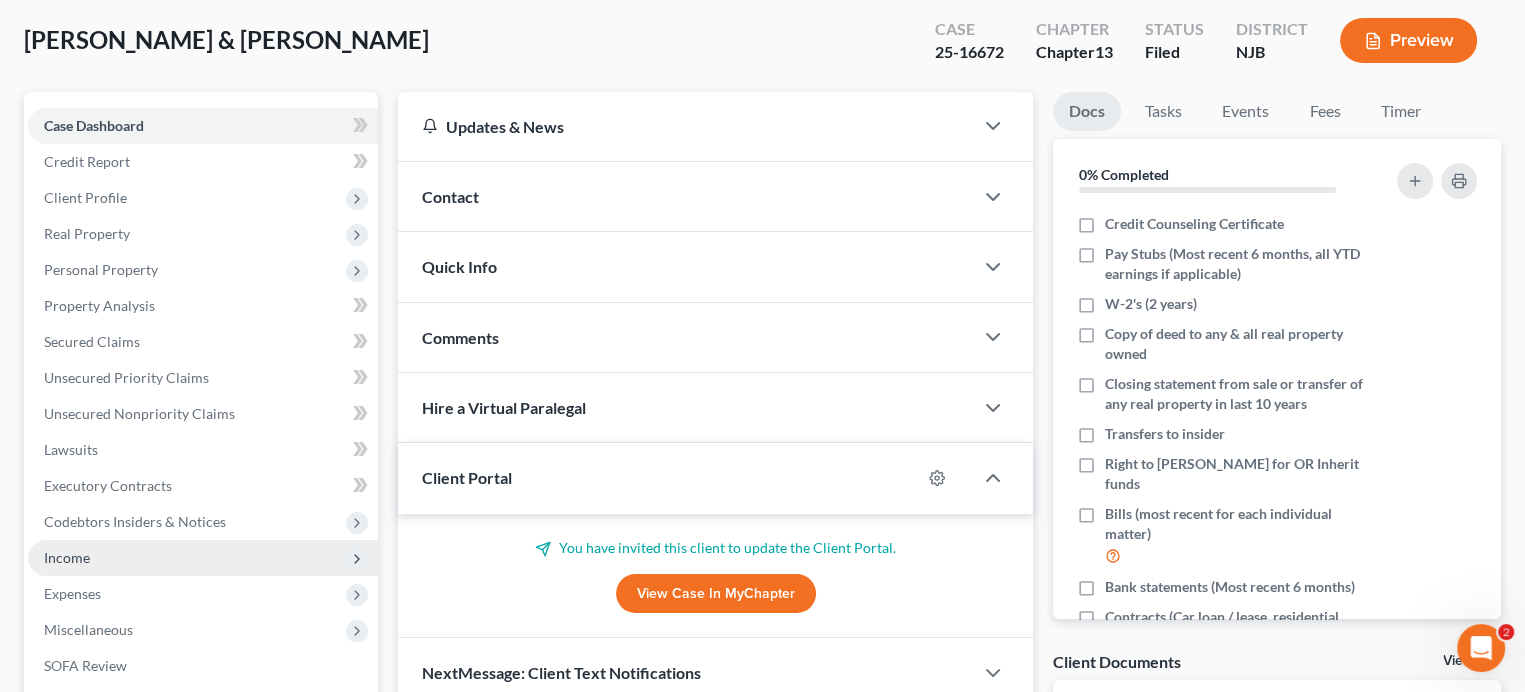 drag, startPoint x: 94, startPoint y: 553, endPoint x: 107, endPoint y: 553, distance: 13 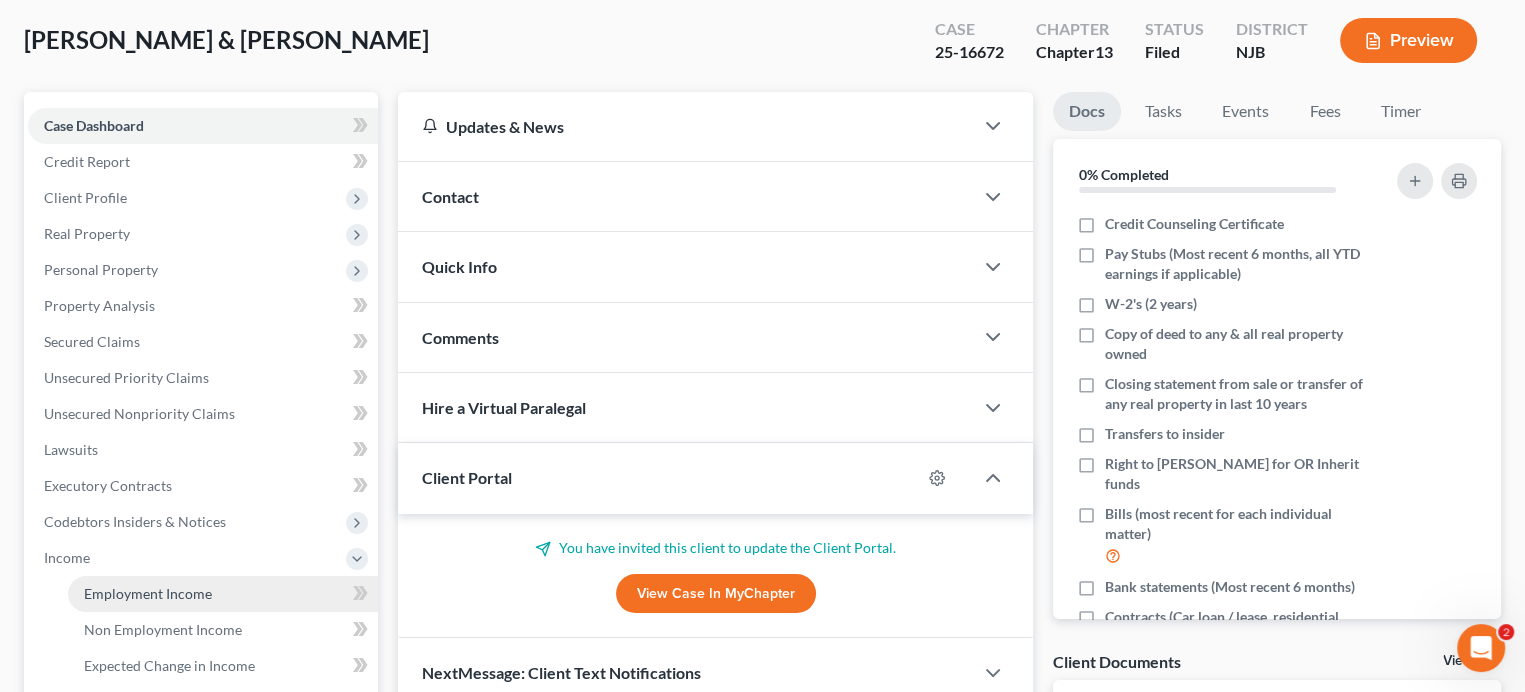 click on "Employment Income" at bounding box center [148, 593] 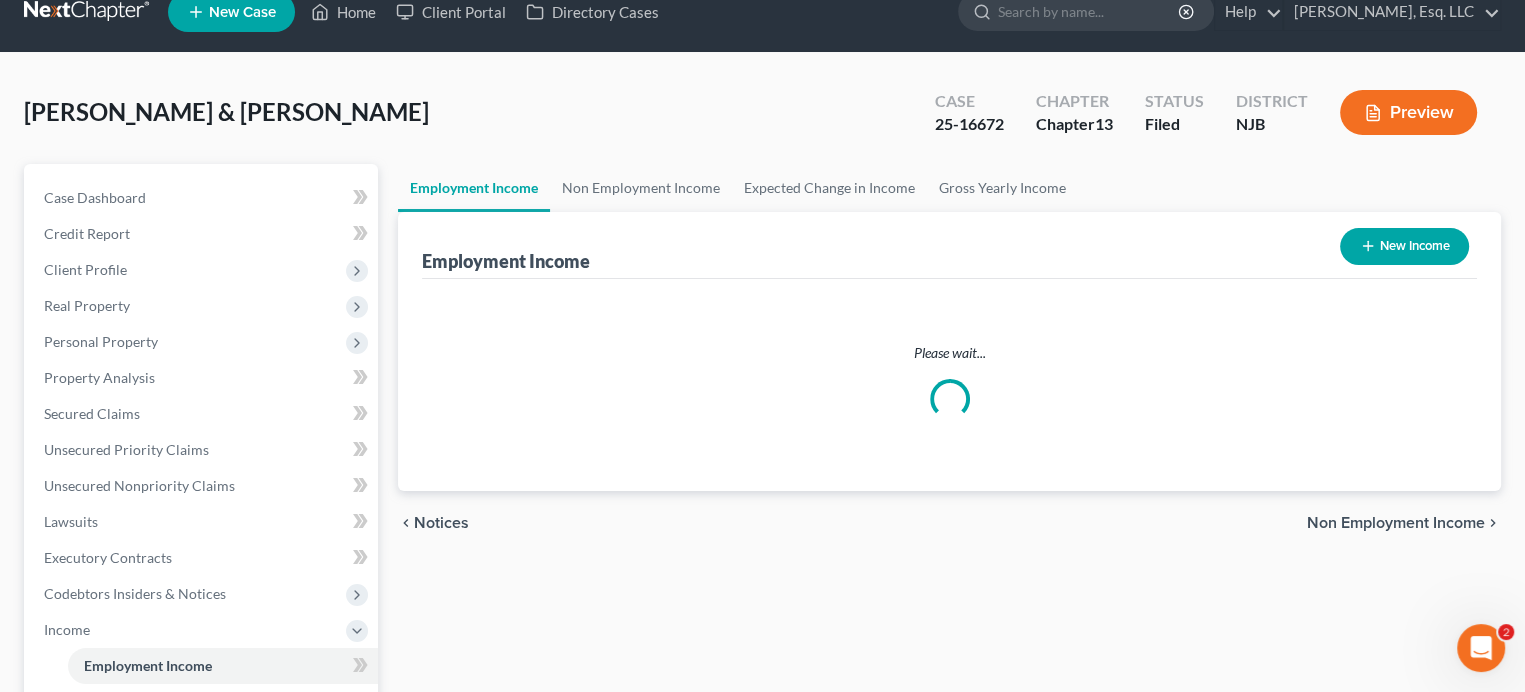 scroll, scrollTop: 0, scrollLeft: 0, axis: both 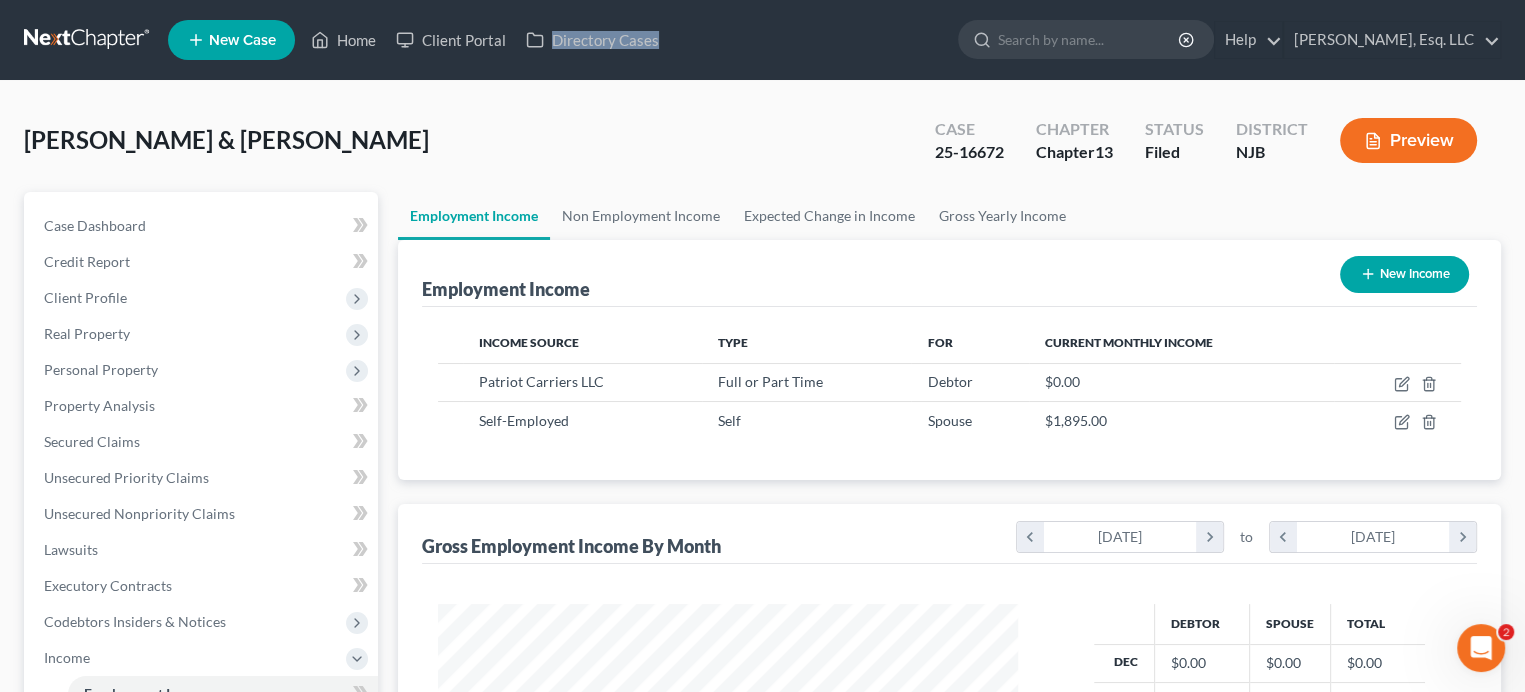 drag, startPoint x: 896, startPoint y: 23, endPoint x: 707, endPoint y: 25, distance: 189.01057 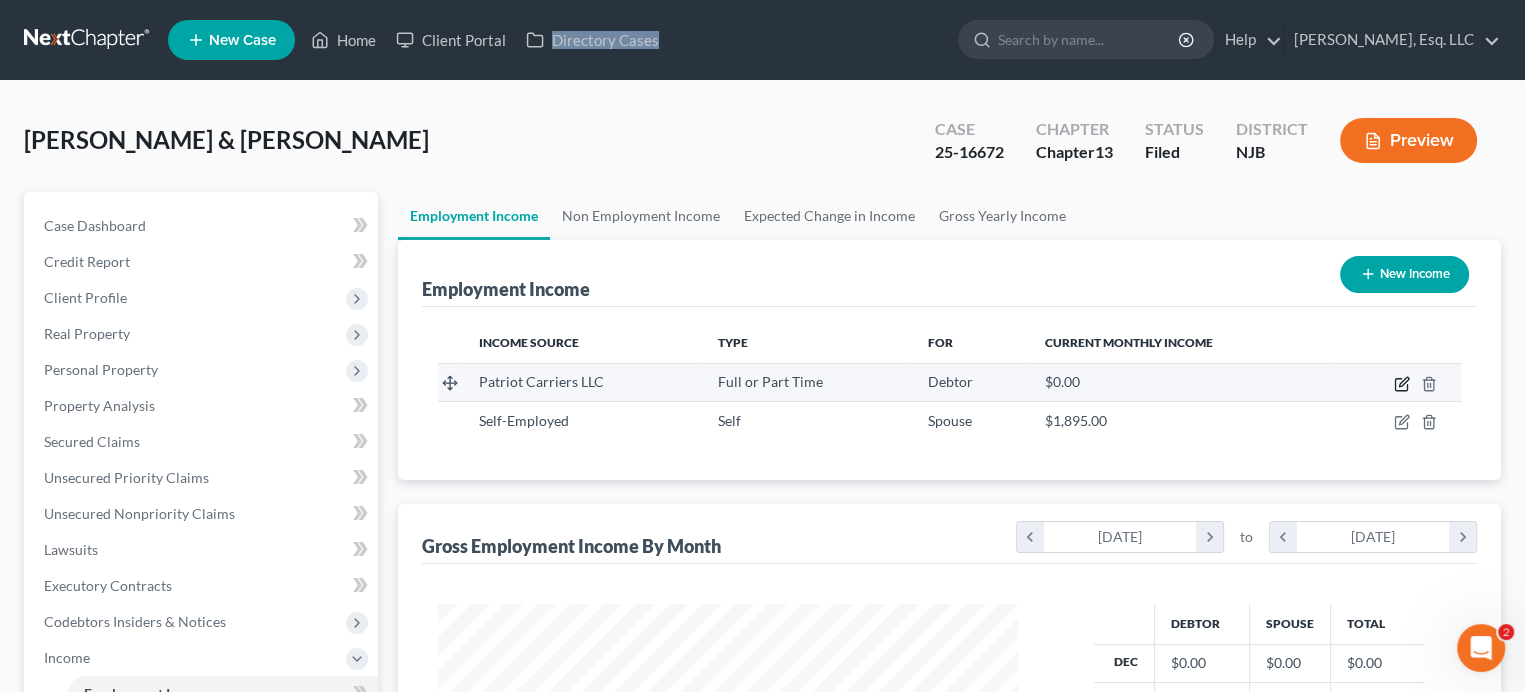 click 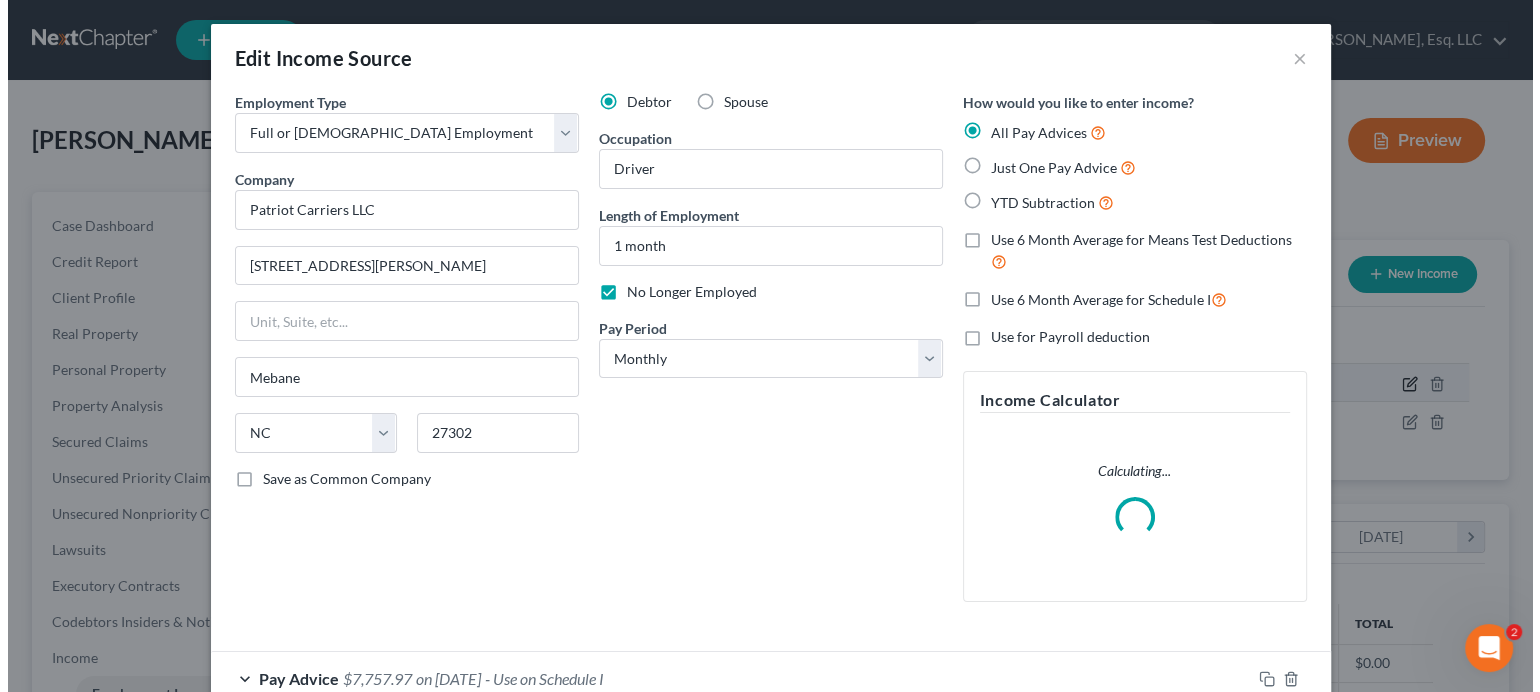 scroll, scrollTop: 999643, scrollLeft: 999373, axis: both 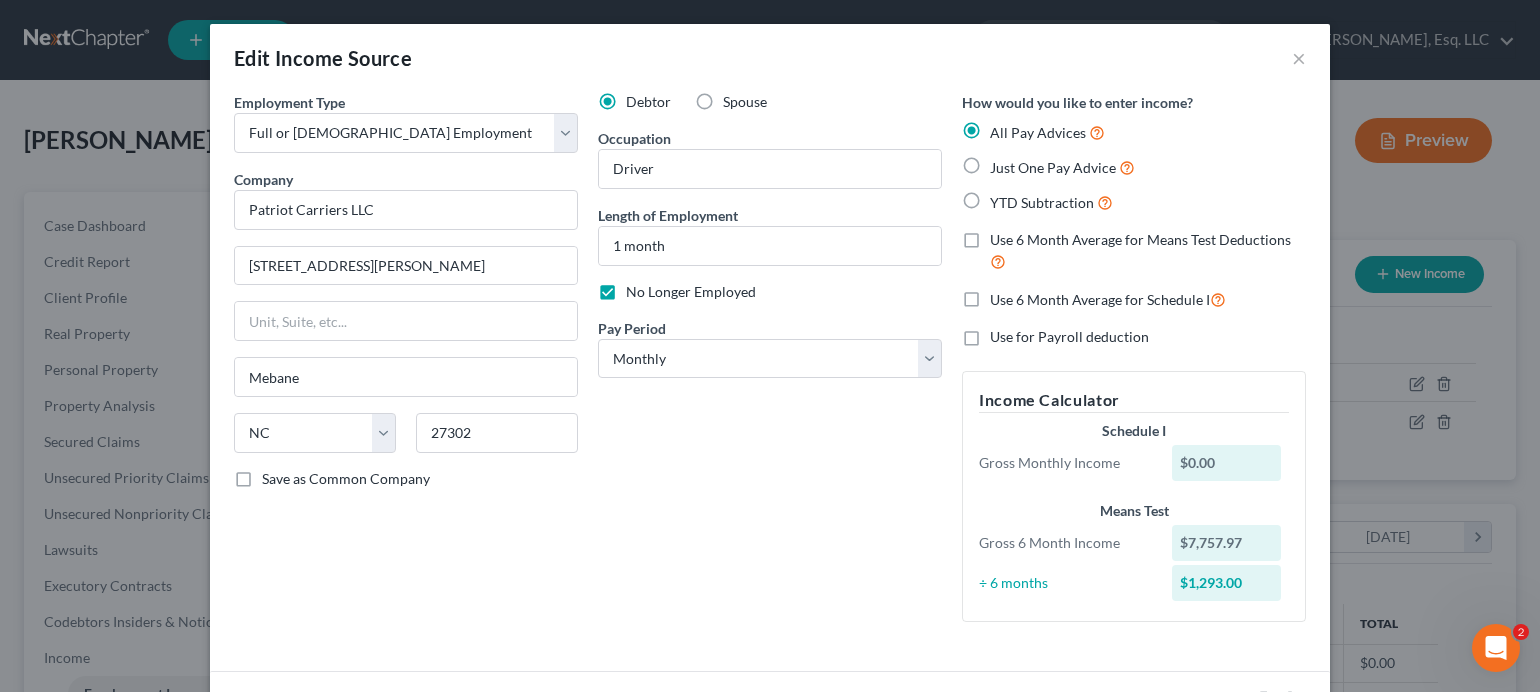 click on "No Longer Employed" at bounding box center (691, 292) 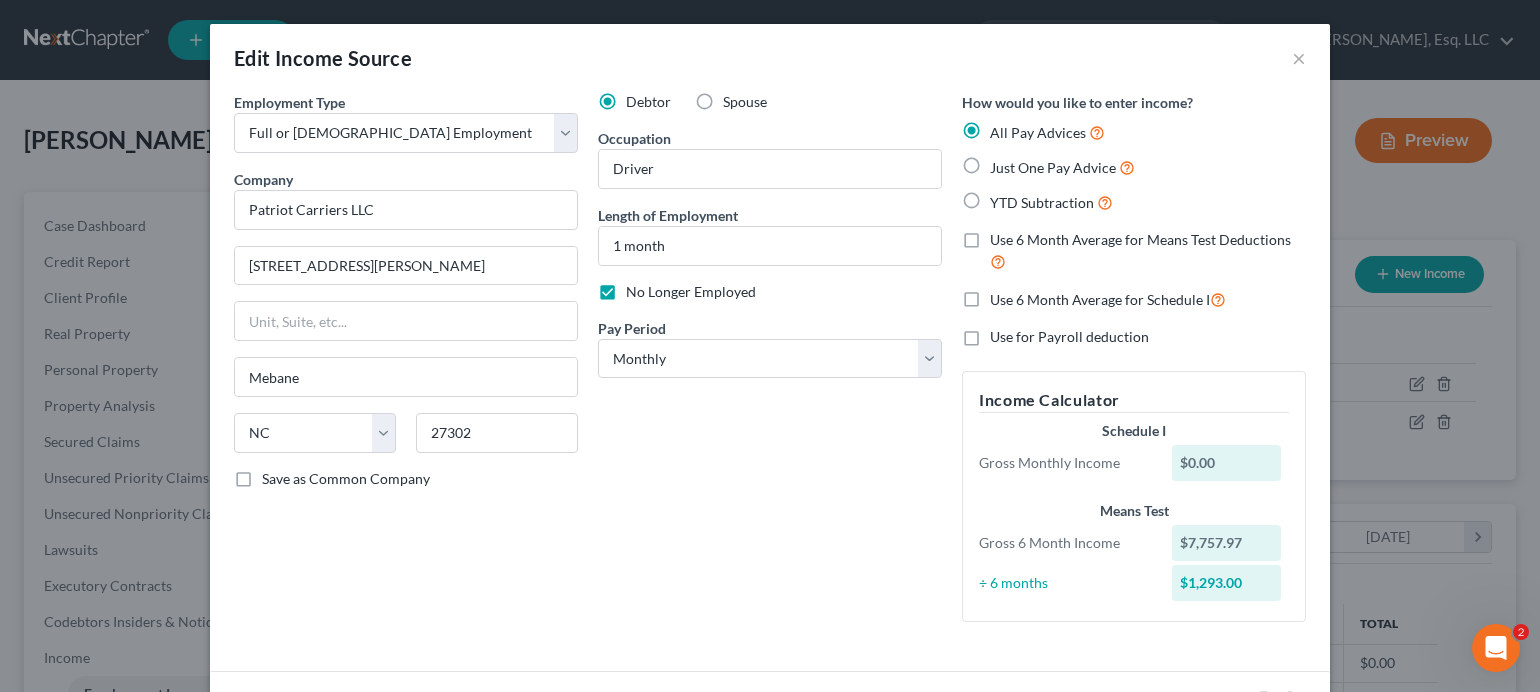 click on "No Longer Employed" at bounding box center (640, 288) 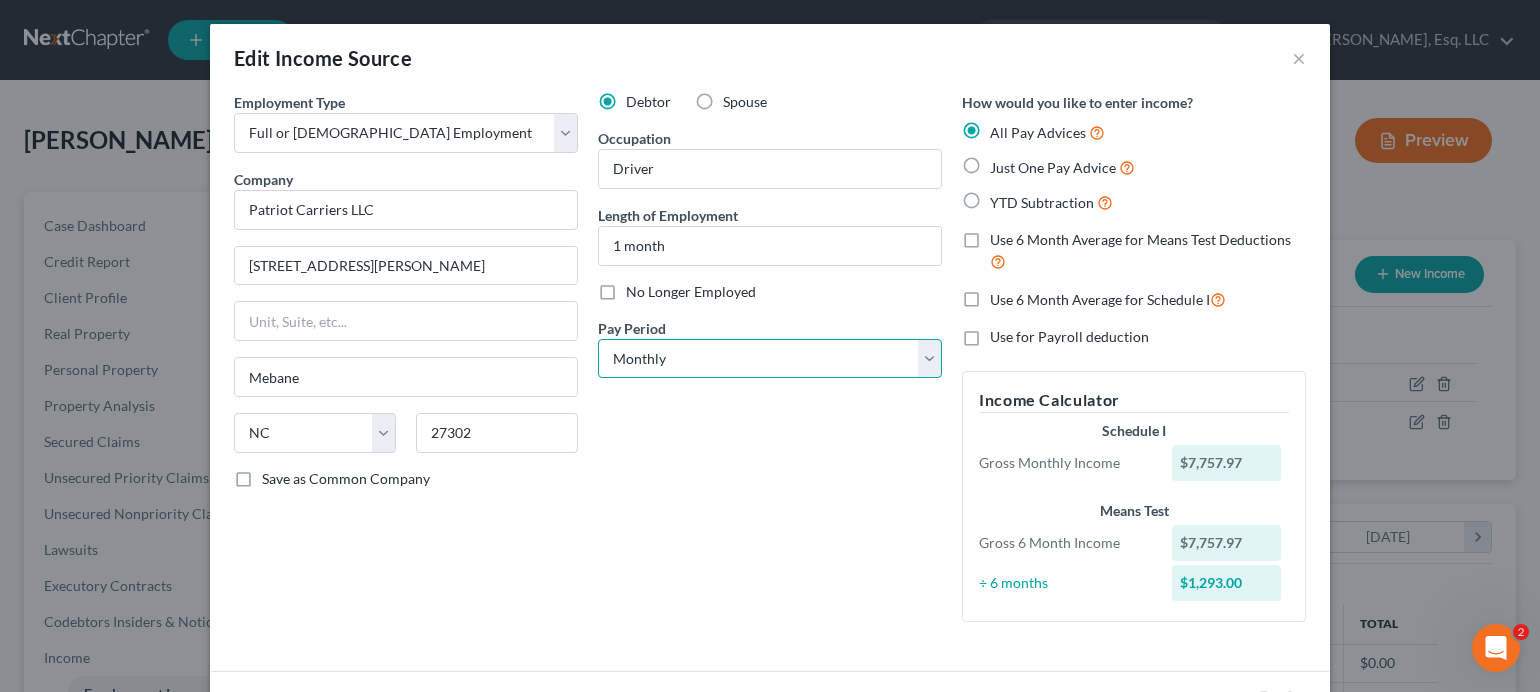 click on "Select Monthly Twice Monthly Every Other Week Weekly" at bounding box center (770, 359) 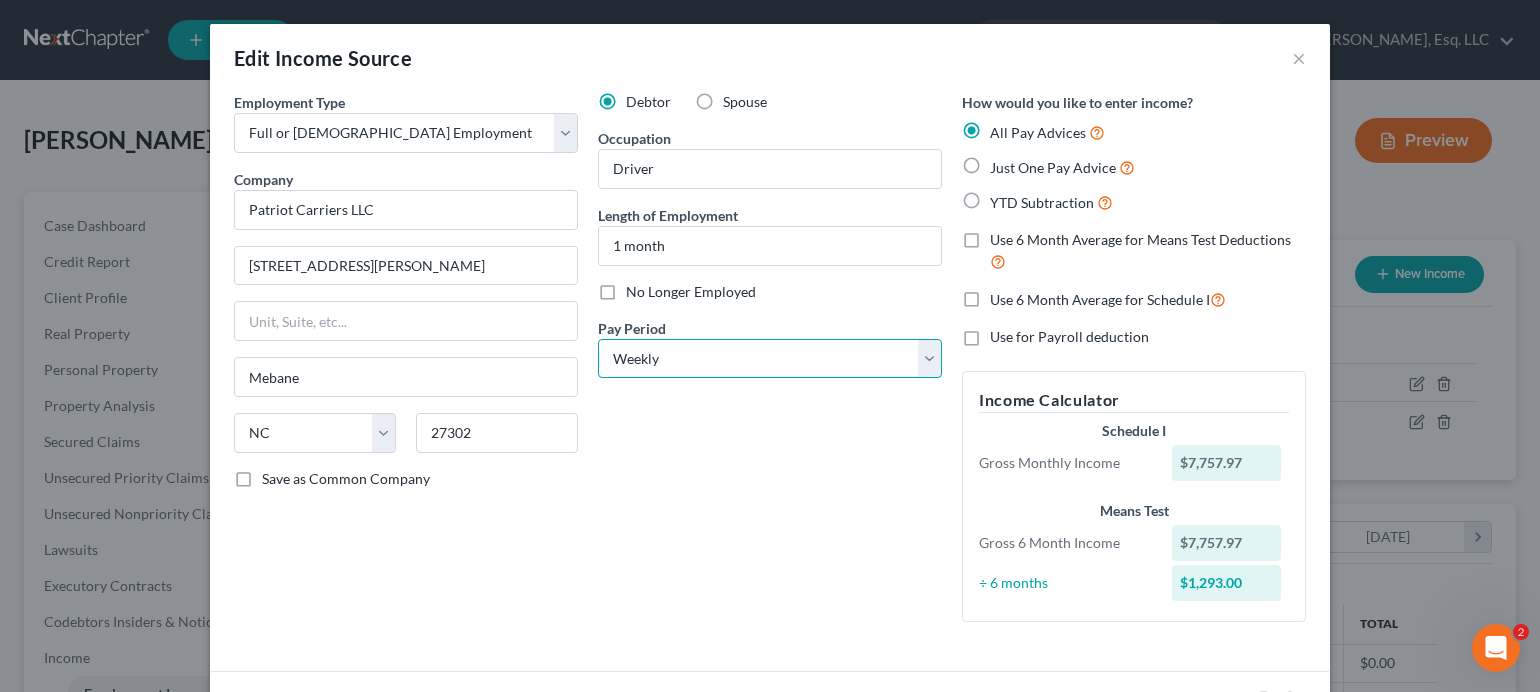 click on "Select Monthly Twice Monthly Every Other Week Weekly" at bounding box center (770, 359) 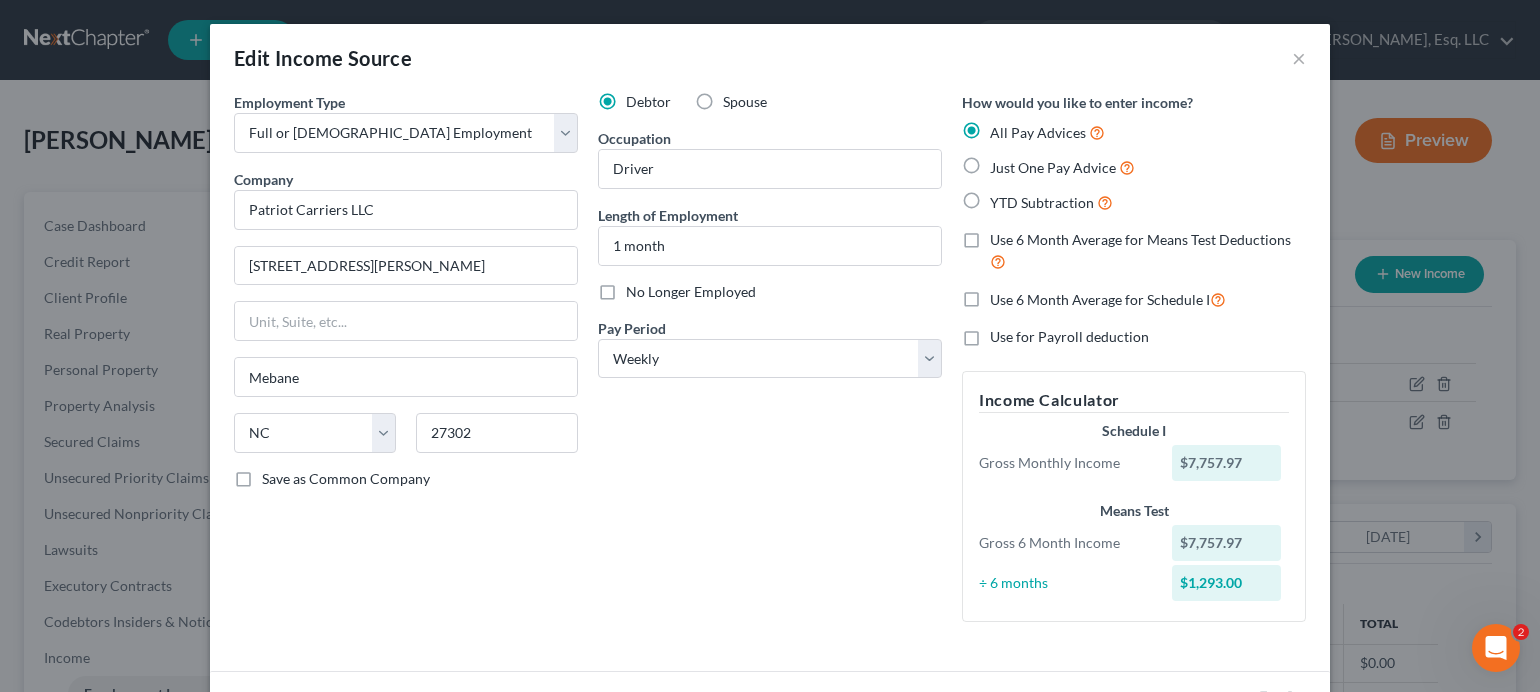 click on "Just One Pay Advice" at bounding box center [1062, 167] 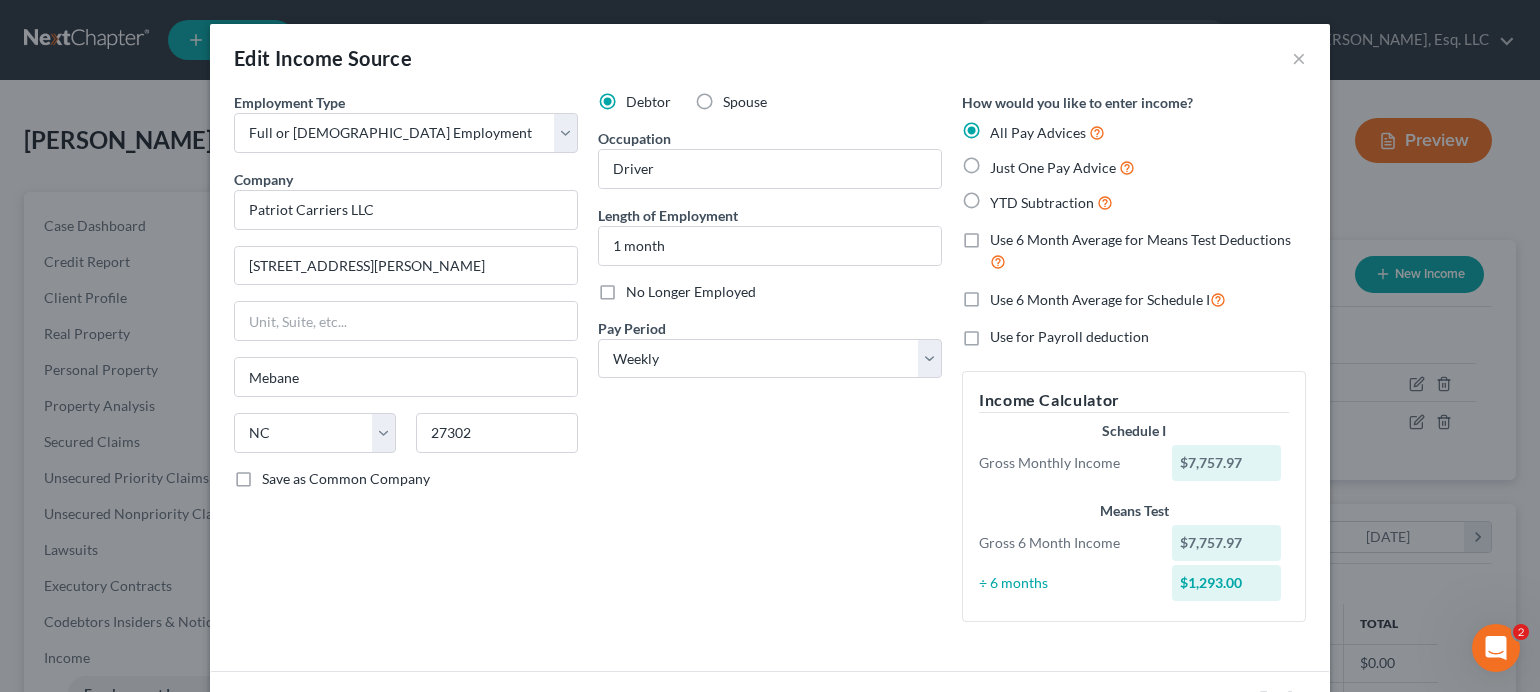 click on "Just One Pay Advice" at bounding box center [1004, 162] 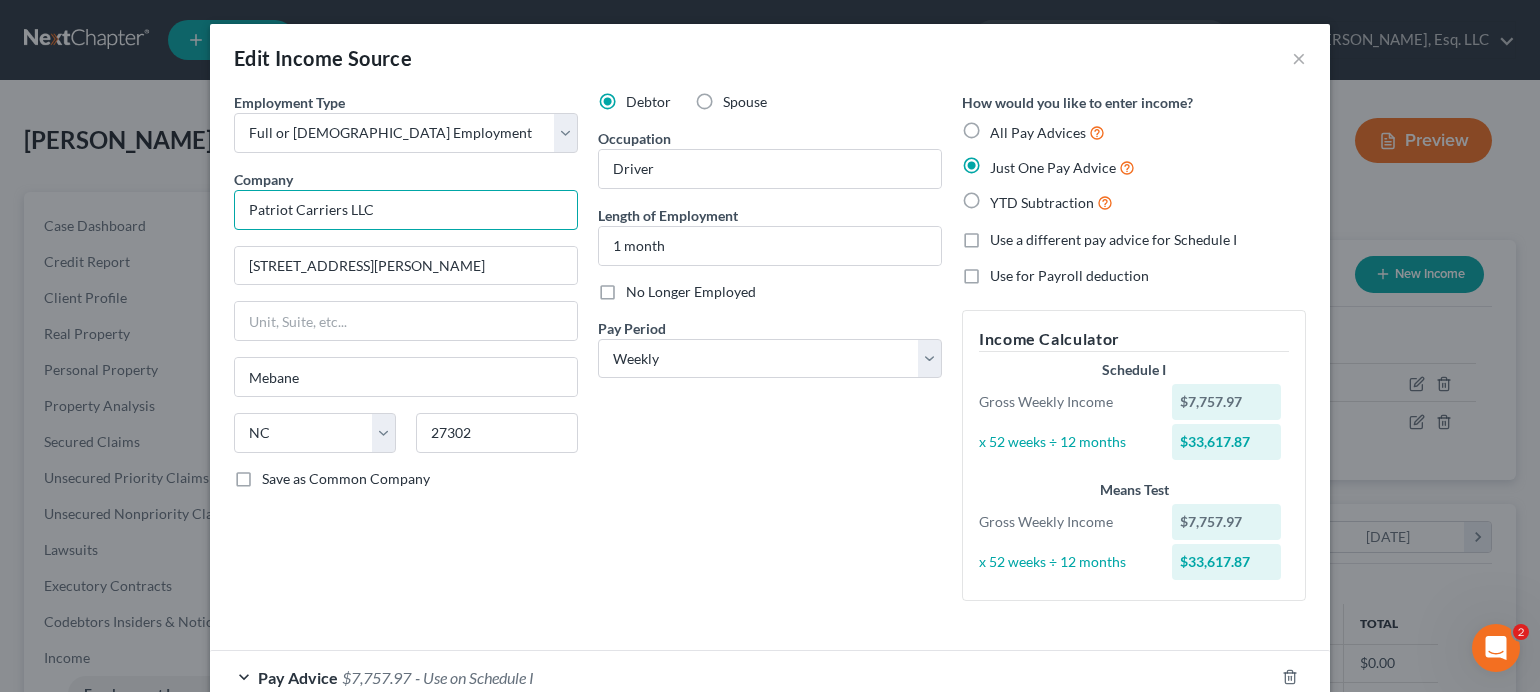 drag, startPoint x: 426, startPoint y: 213, endPoint x: 185, endPoint y: 212, distance: 241.00208 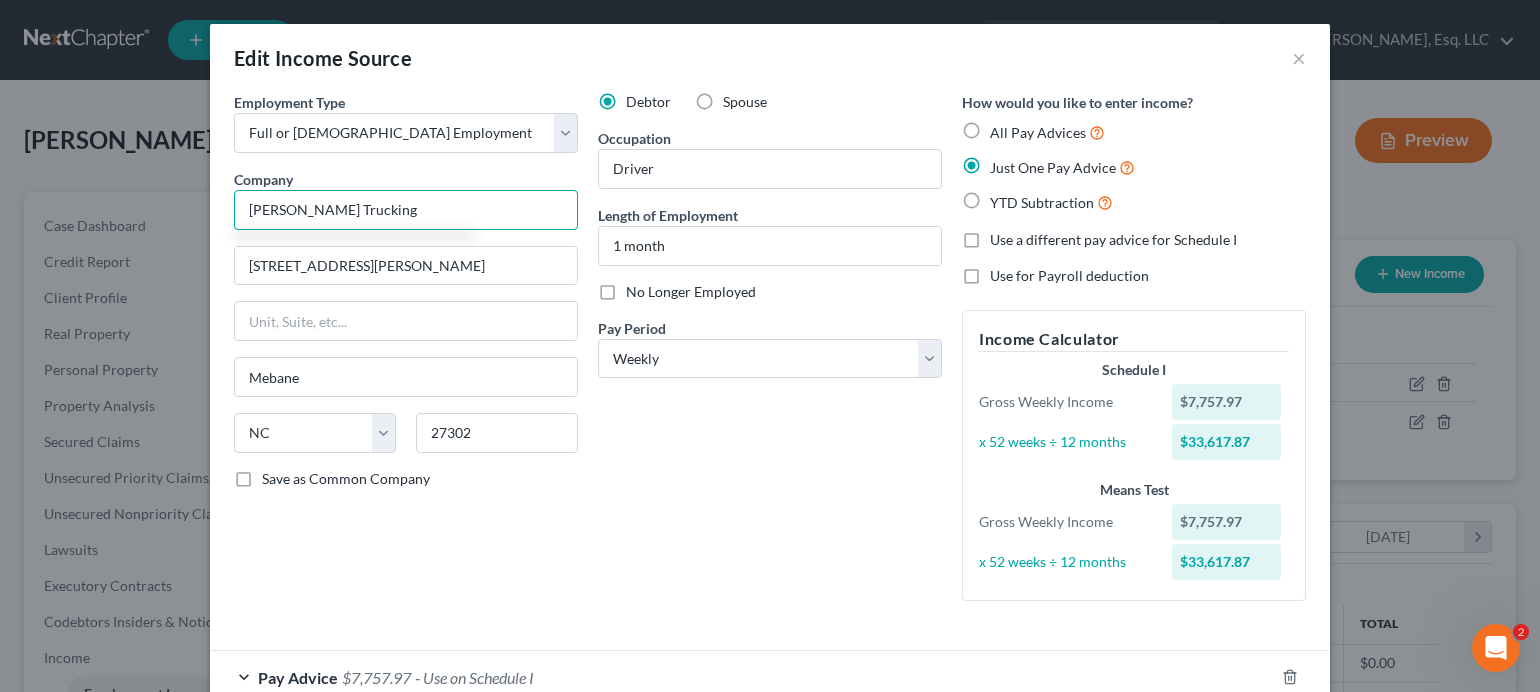 type on "[PERSON_NAME] Trucking" 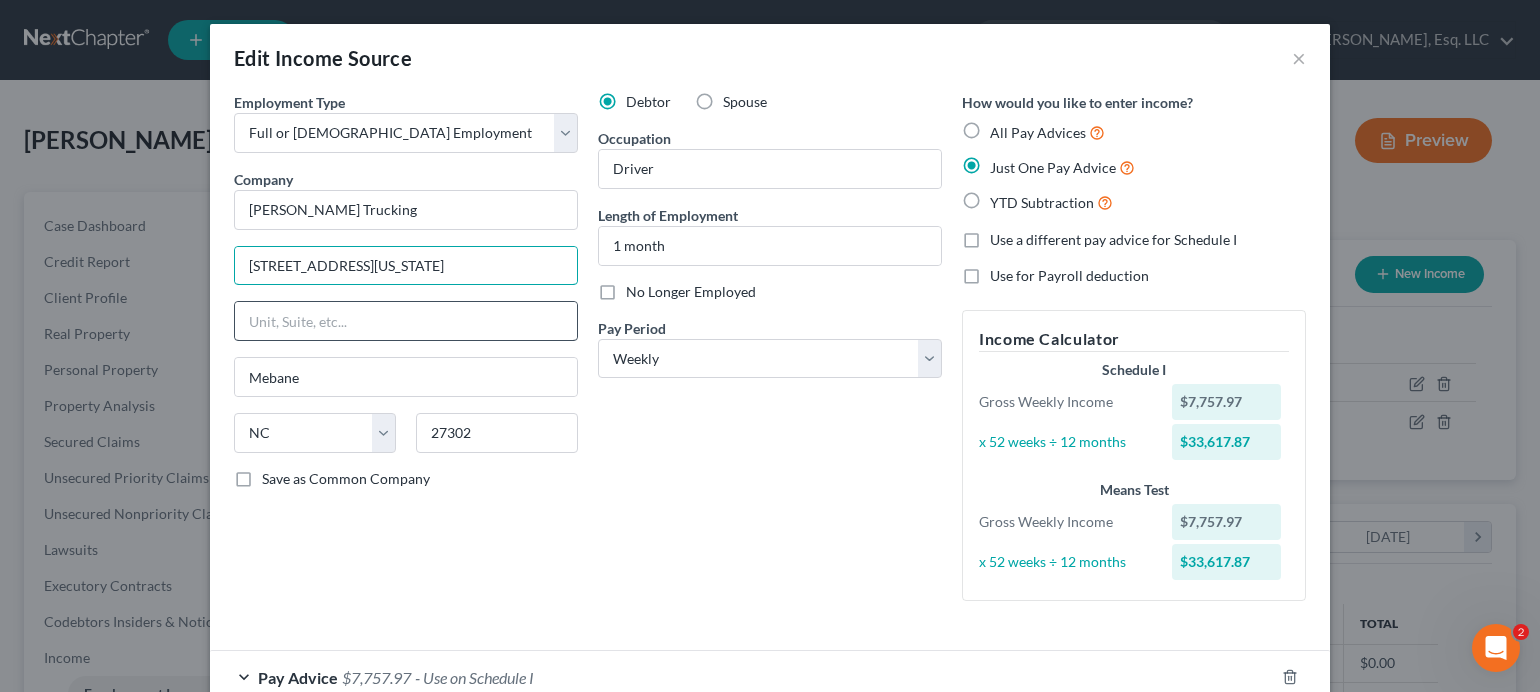 type on "[STREET_ADDRESS][US_STATE]" 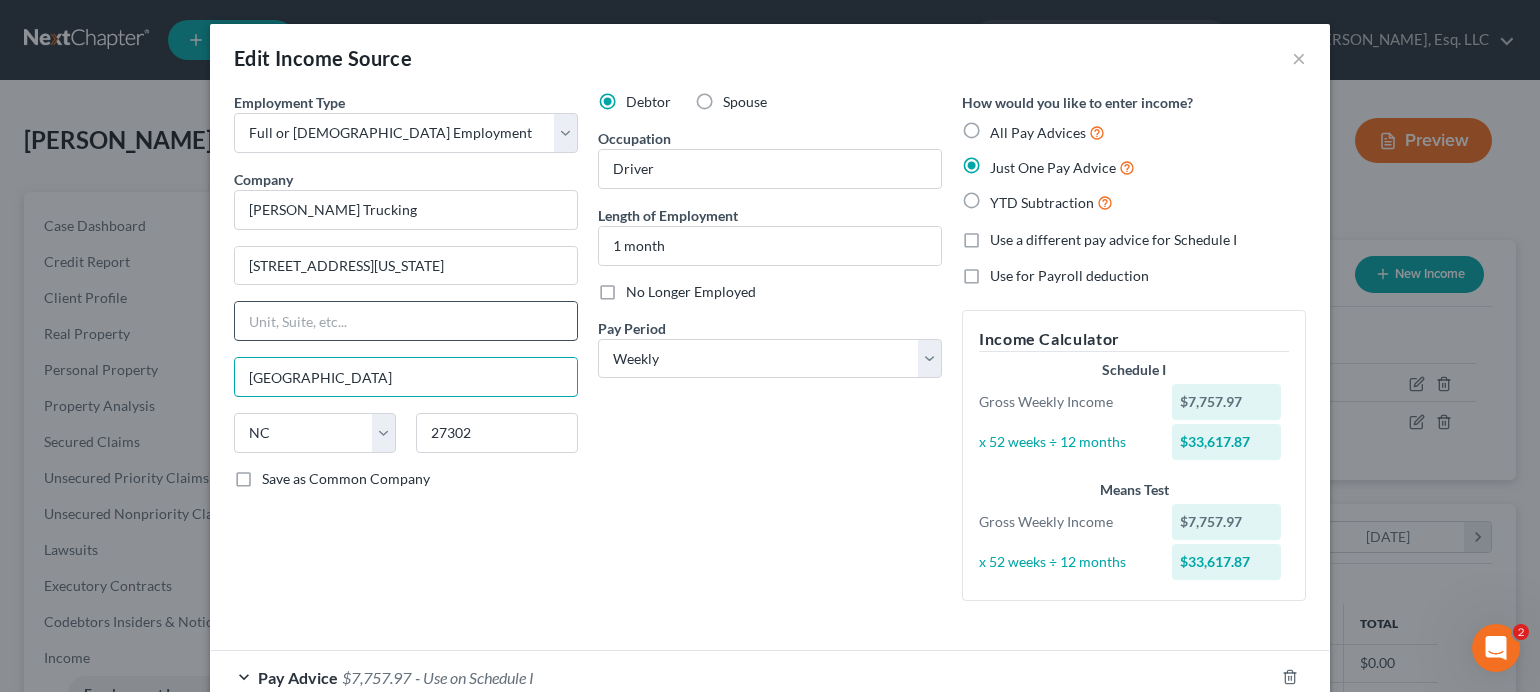 type on "[GEOGRAPHIC_DATA]" 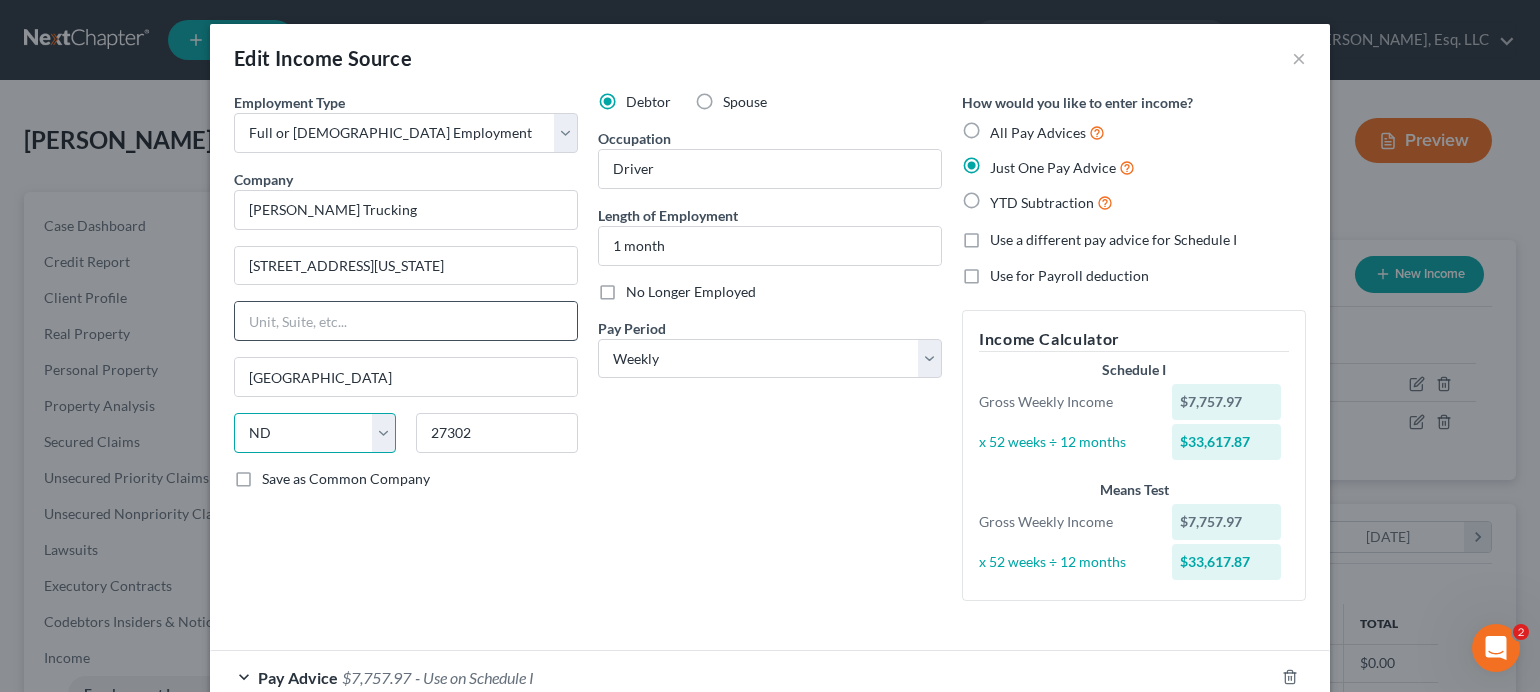 select on "33" 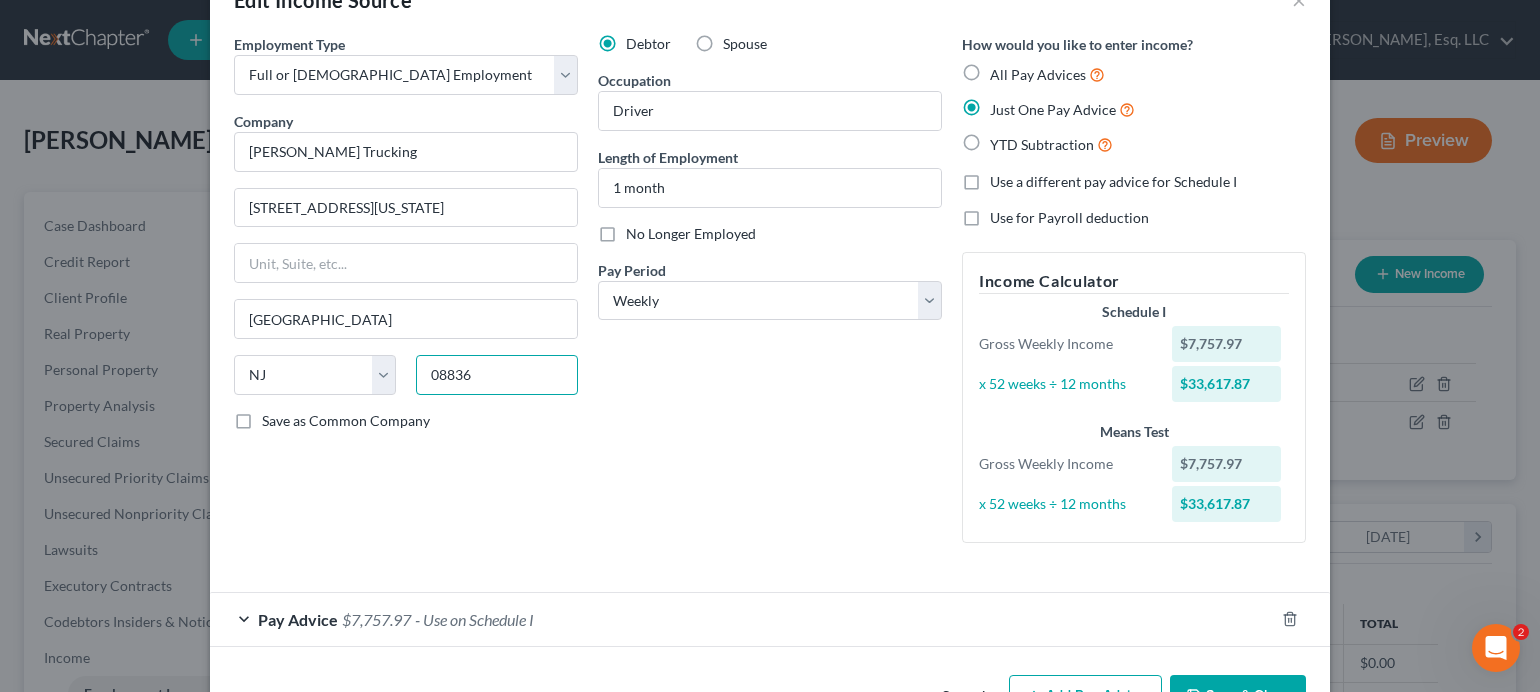 scroll, scrollTop: 121, scrollLeft: 0, axis: vertical 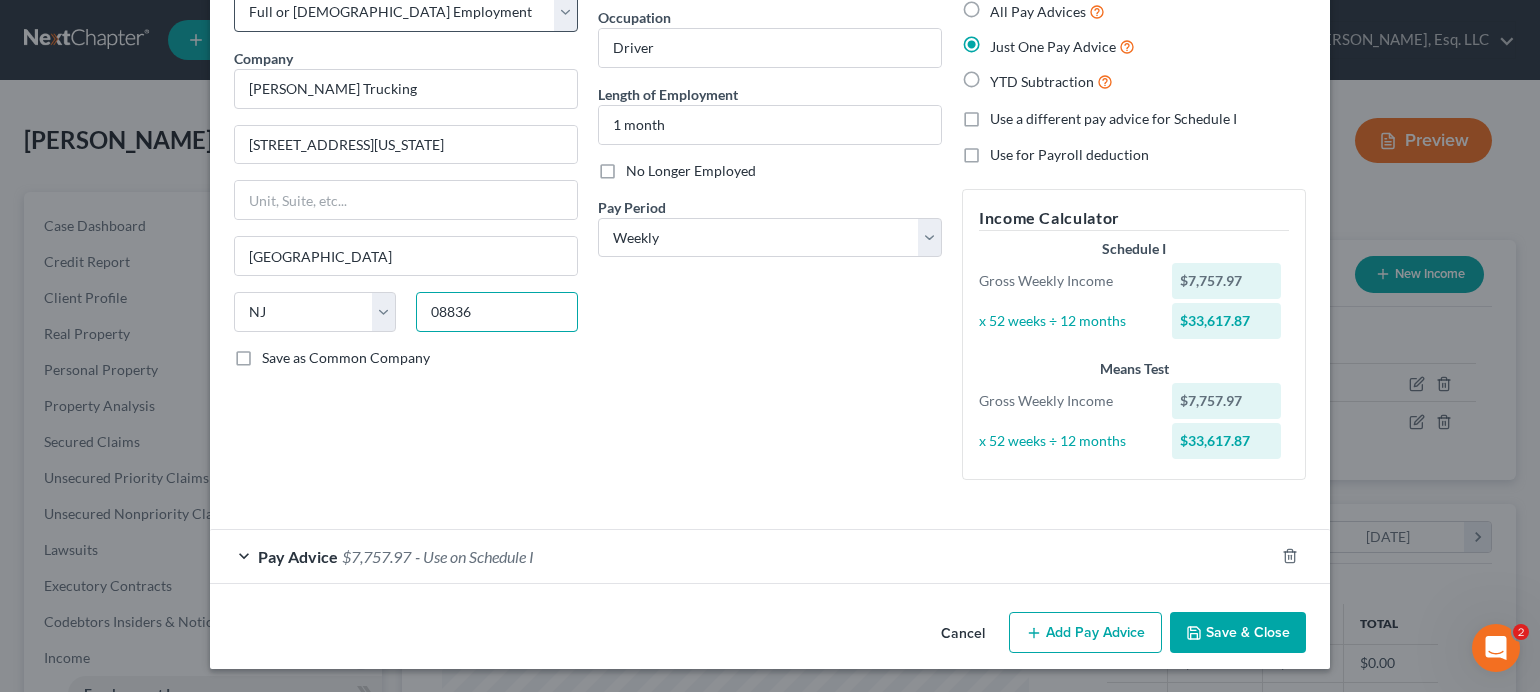 type on "08836" 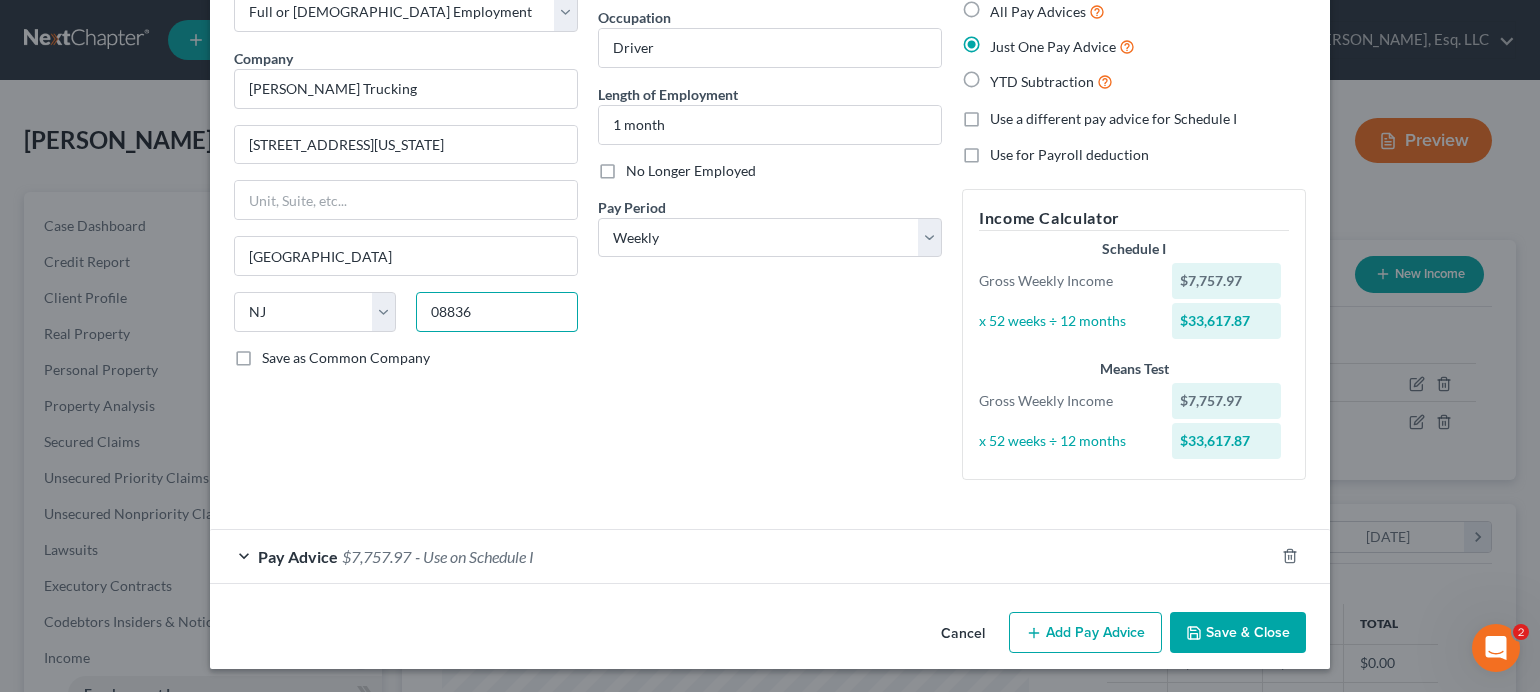 scroll, scrollTop: 0, scrollLeft: 0, axis: both 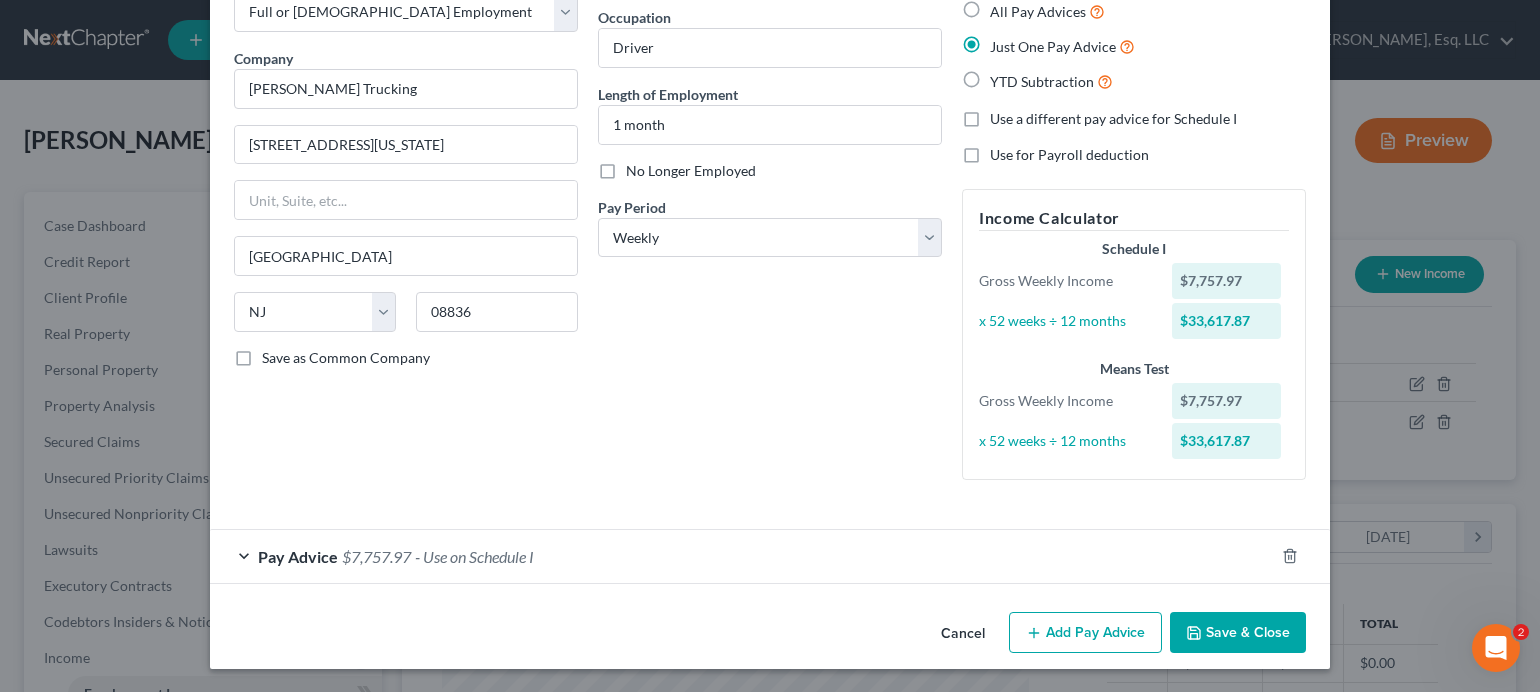 click on "- Use on Schedule I" at bounding box center (474, 556) 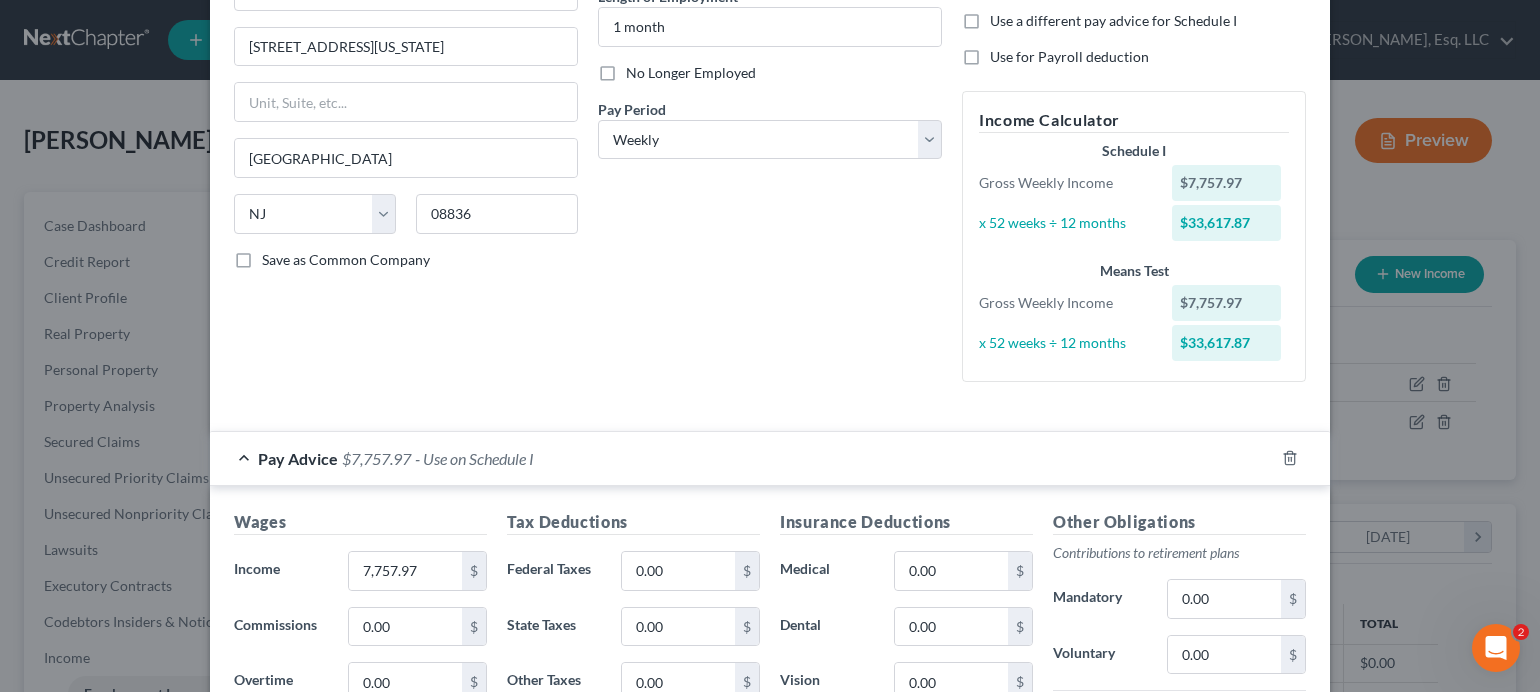 scroll, scrollTop: 21, scrollLeft: 0, axis: vertical 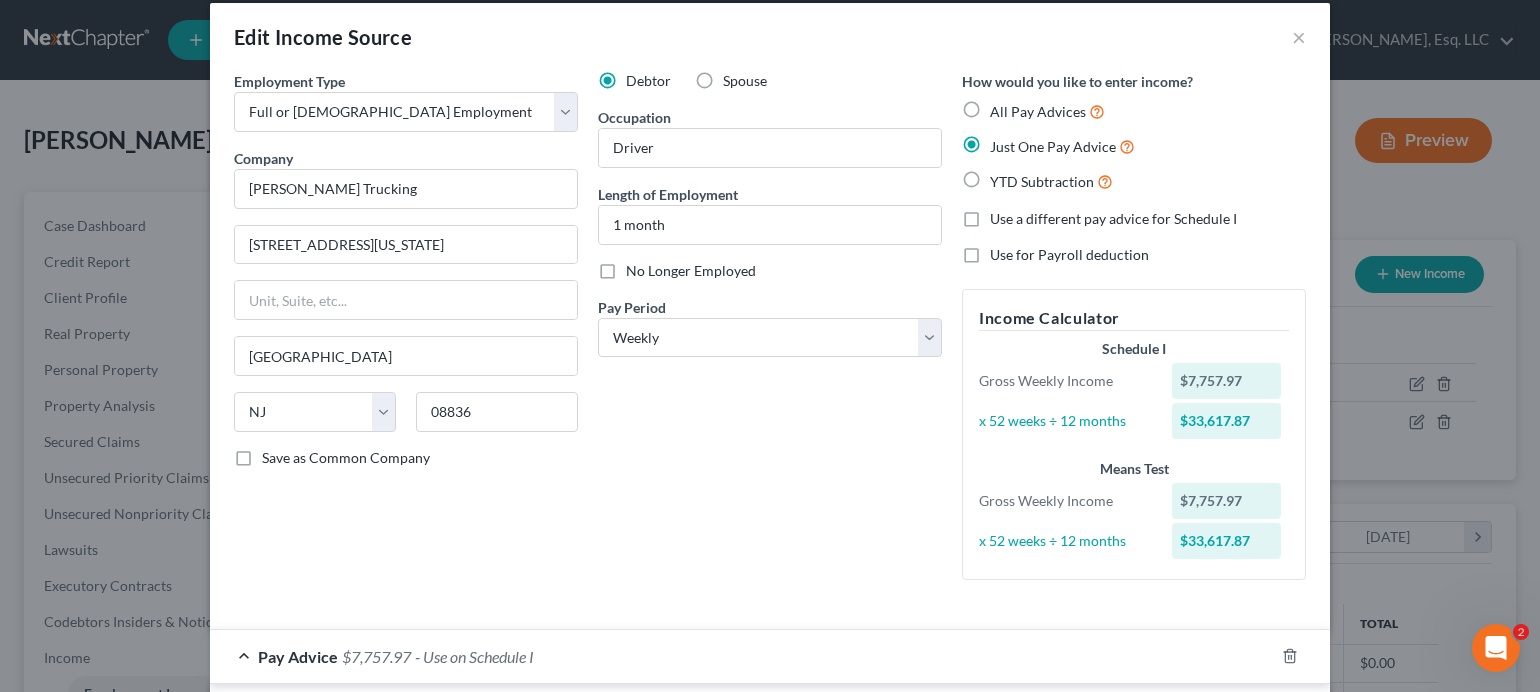 click on "Debtor Spouse Occupation Driver Length of Employment 1 month No Longer Employed
Pay Period
*
Select Monthly Twice Monthly Every Other Week Weekly" at bounding box center (770, 333) 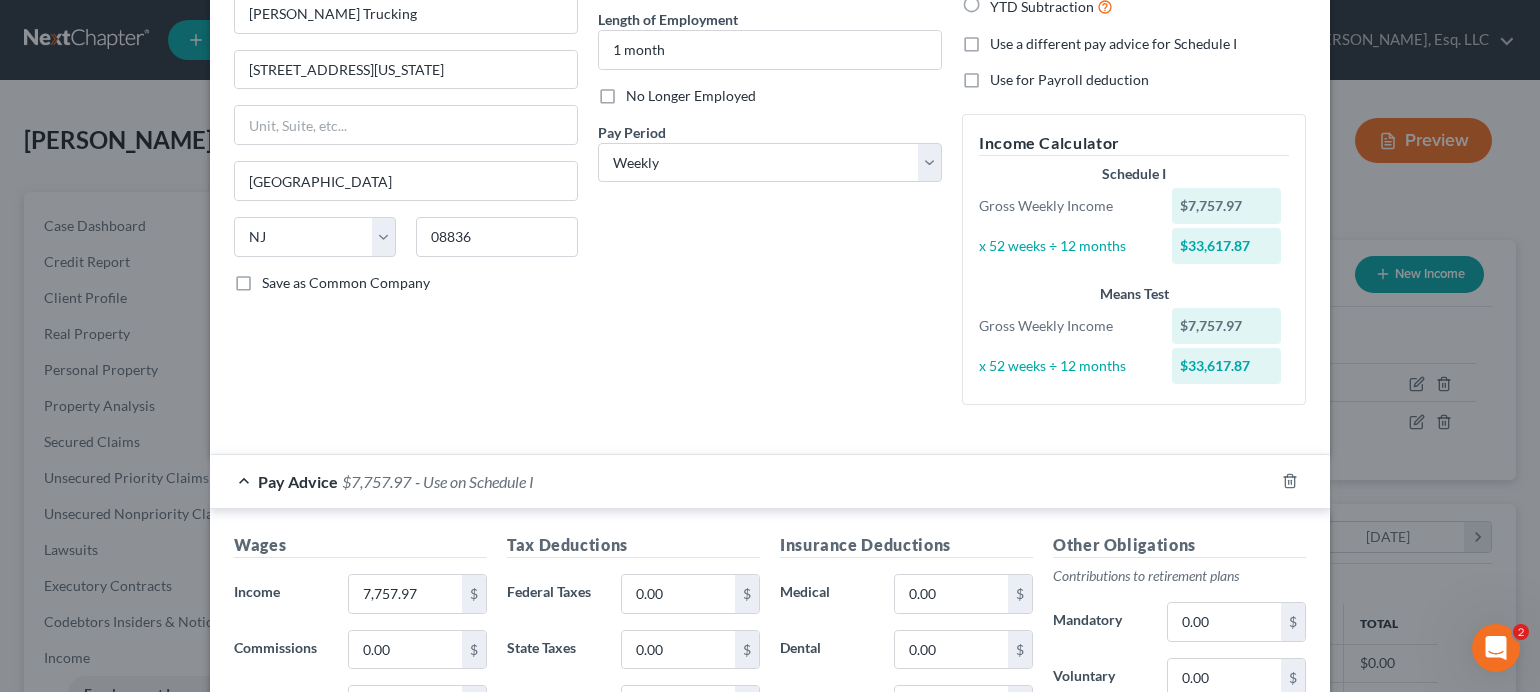 scroll, scrollTop: 321, scrollLeft: 0, axis: vertical 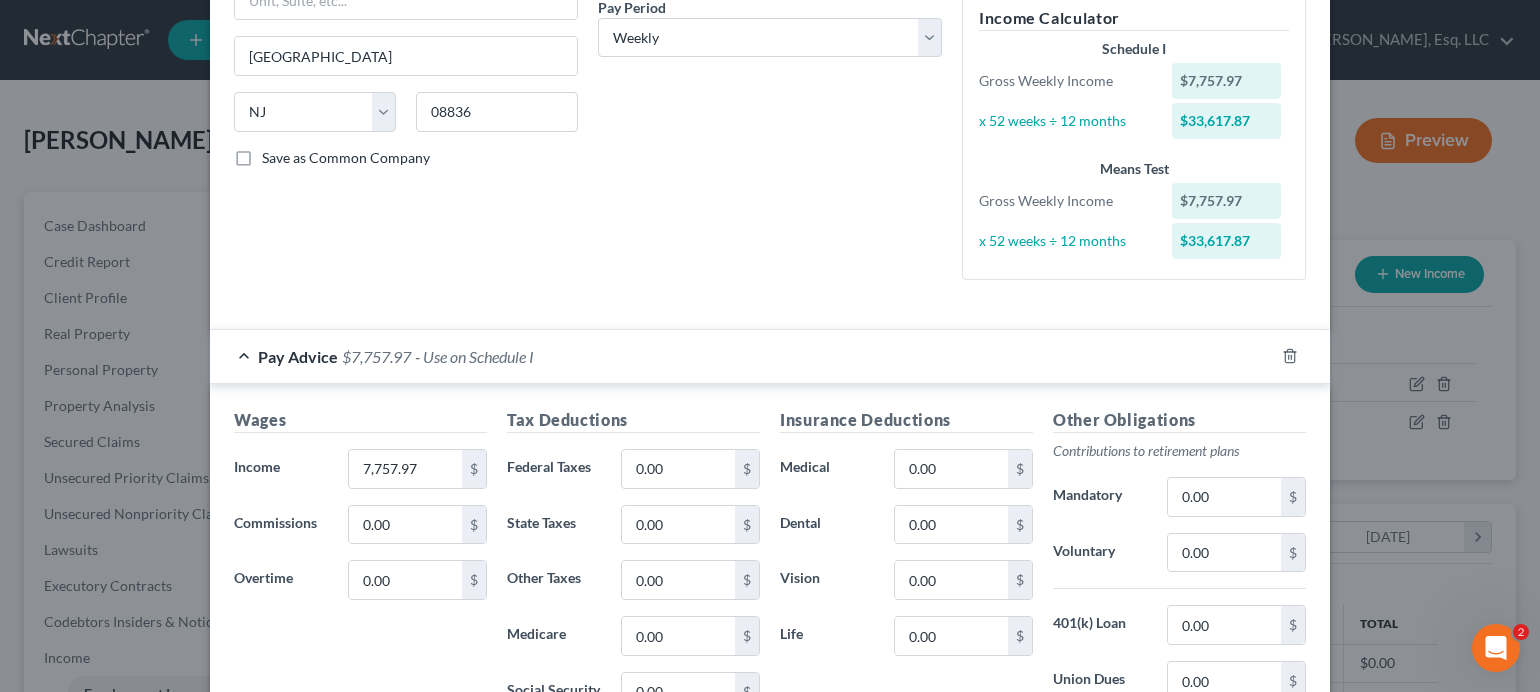 click on "$7,757.97" at bounding box center (376, 356) 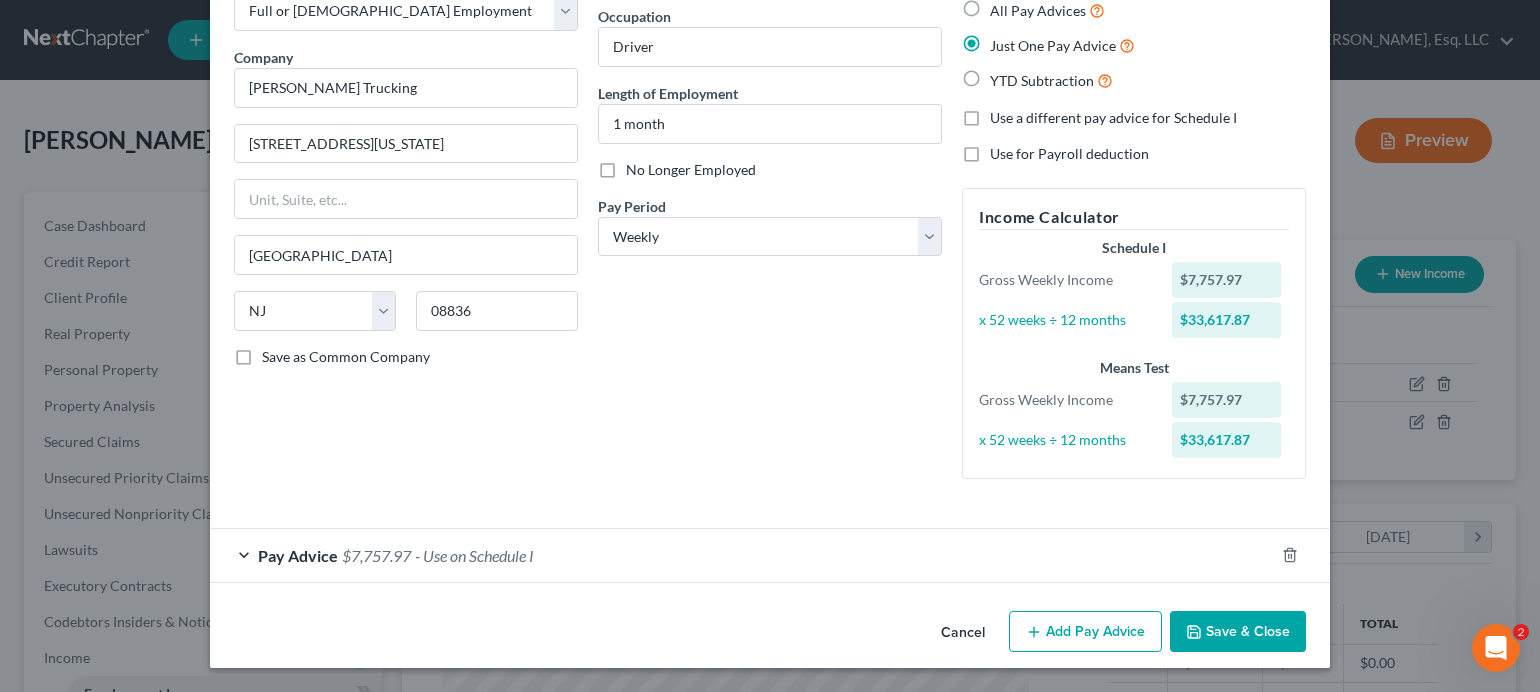 scroll, scrollTop: 121, scrollLeft: 0, axis: vertical 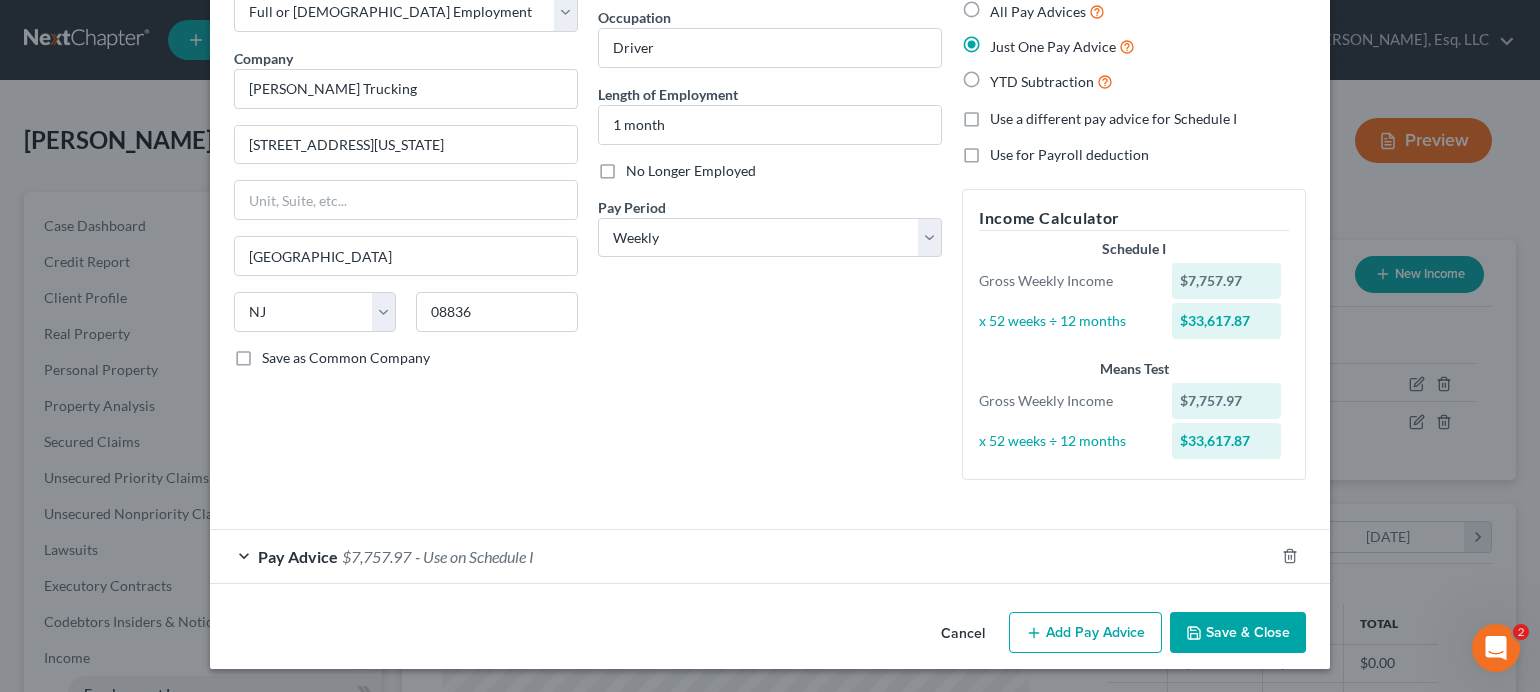 click on "- Use on Schedule I" at bounding box center (474, 556) 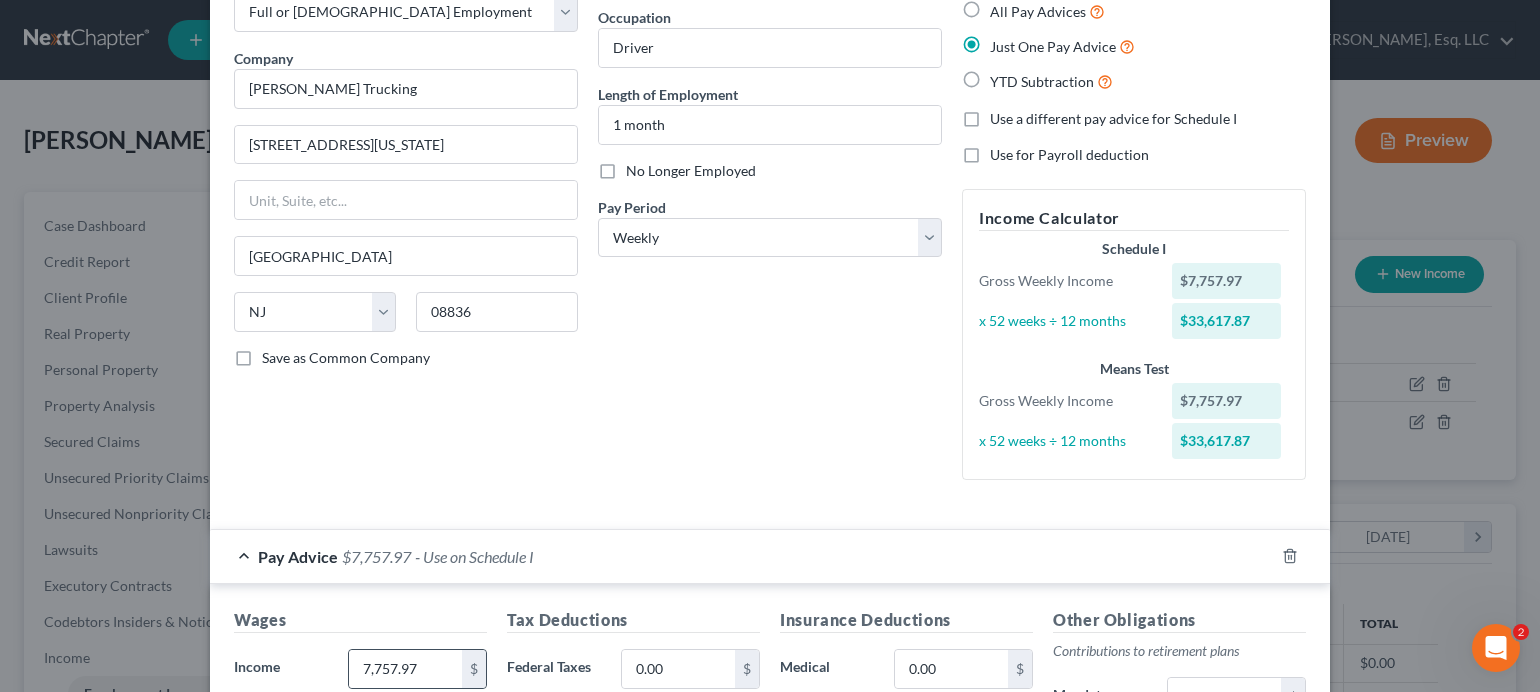 scroll, scrollTop: 321, scrollLeft: 0, axis: vertical 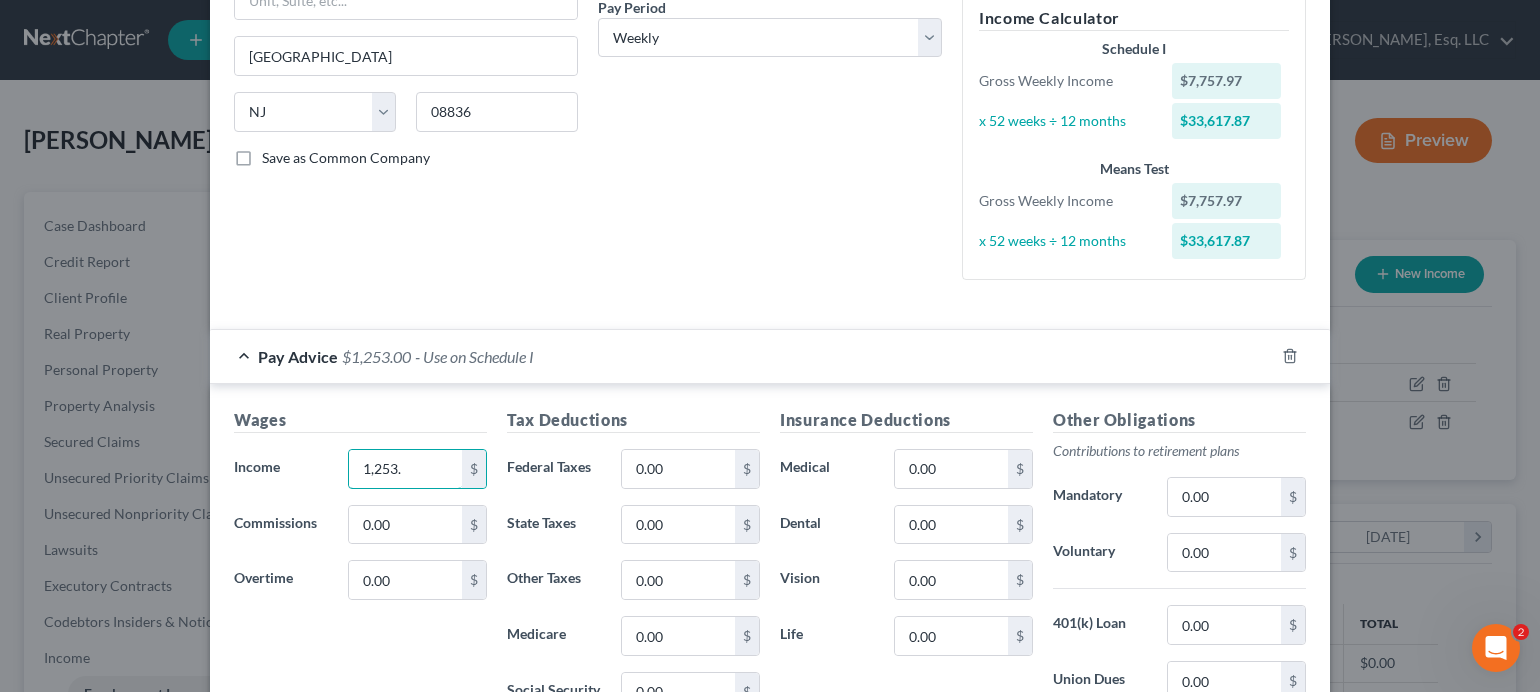 type on "1,253." 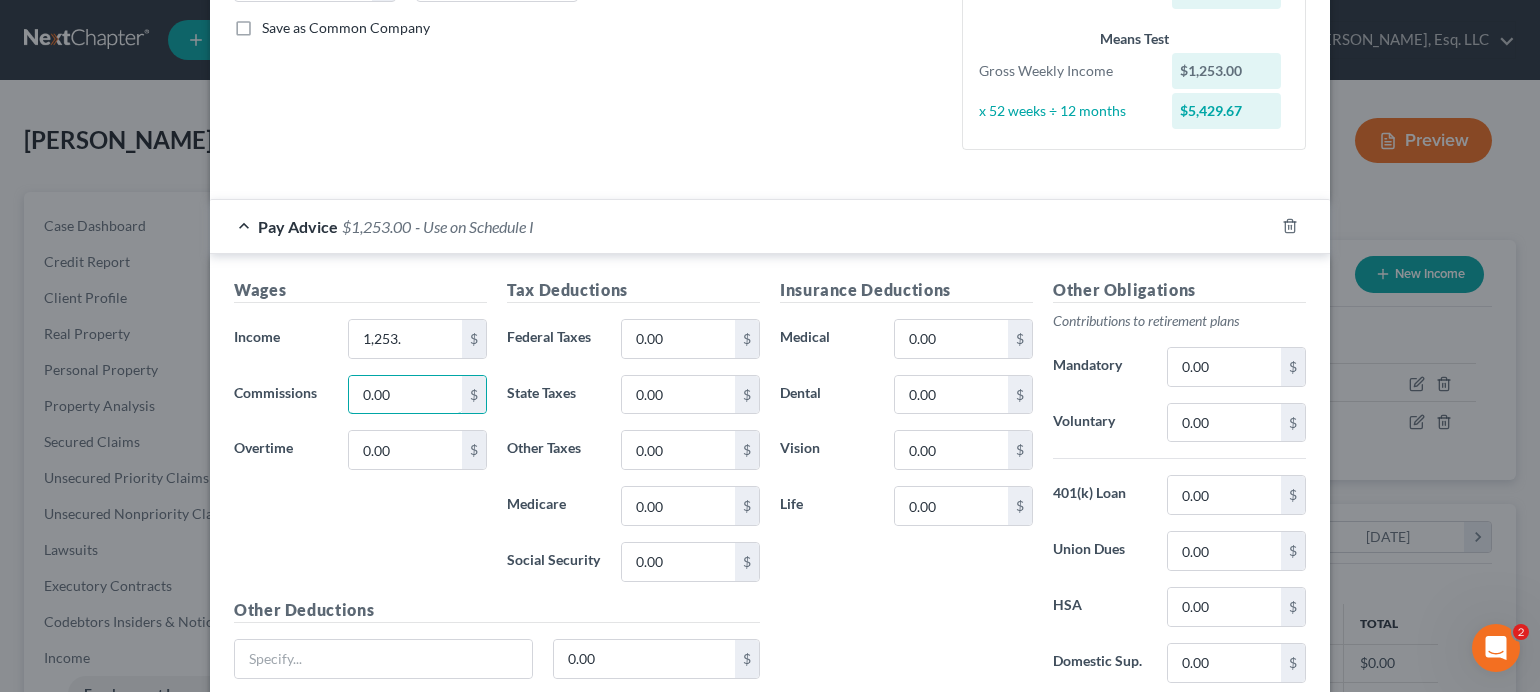 scroll, scrollTop: 500, scrollLeft: 0, axis: vertical 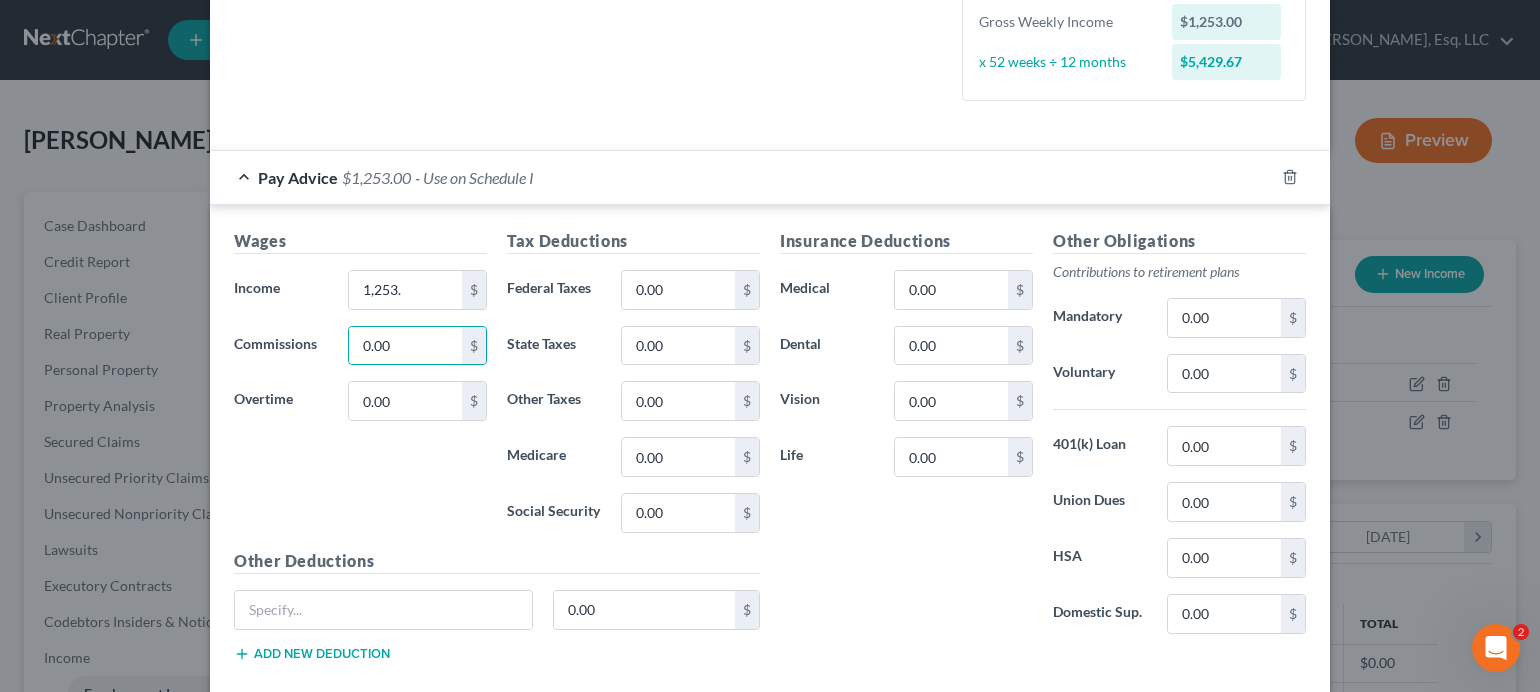 click on "Insurance Deductions Medical 0.00 $ Dental 0.00 $ Vision 0.00 $ Life 0.00 $" at bounding box center (906, 439) 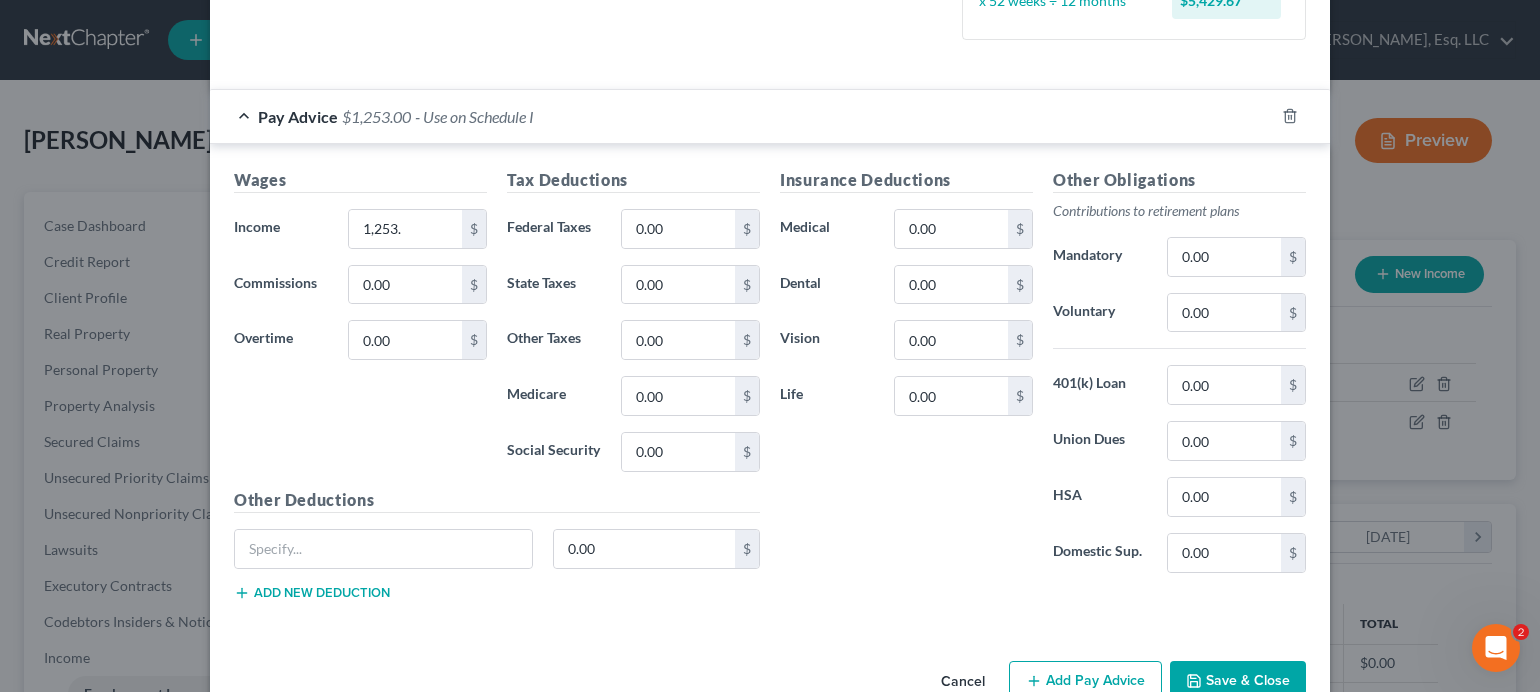 scroll, scrollTop: 607, scrollLeft: 0, axis: vertical 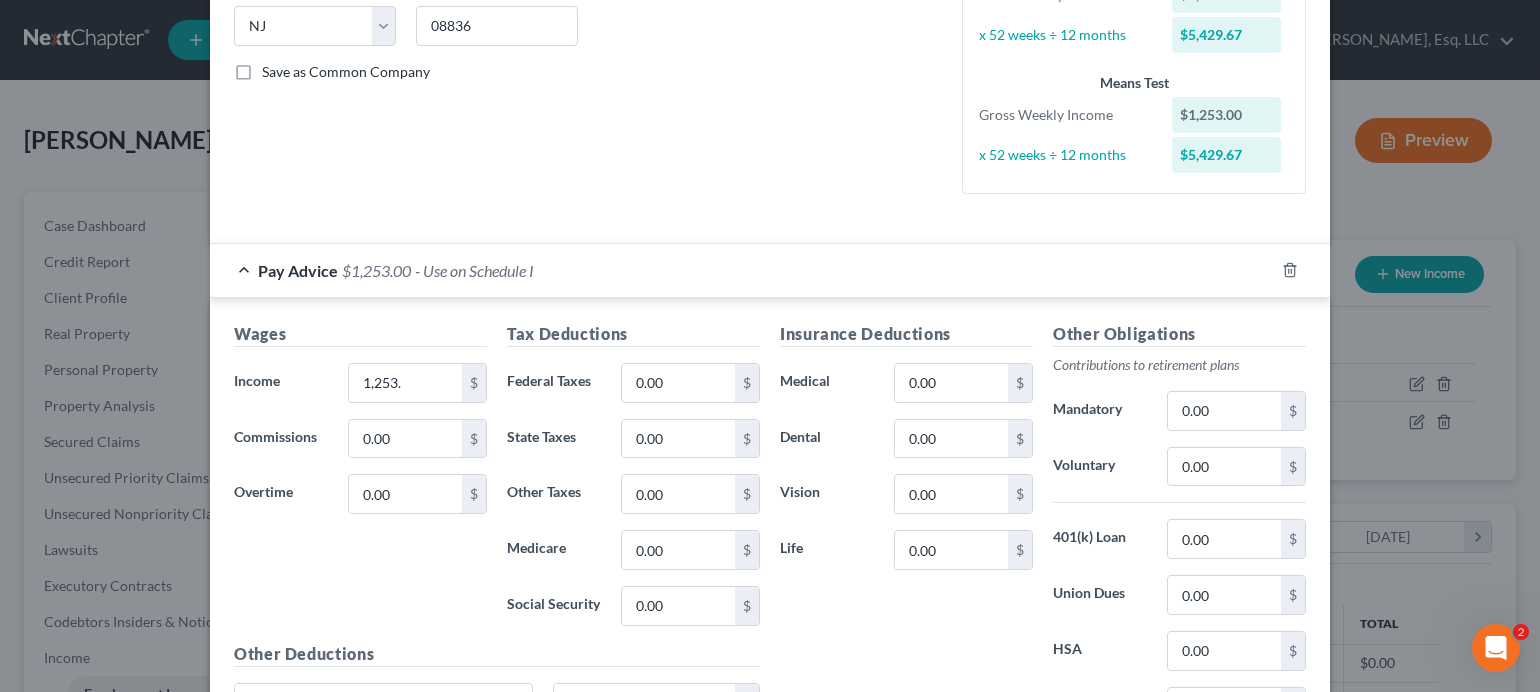 click on "$1,253.00" at bounding box center (376, 270) 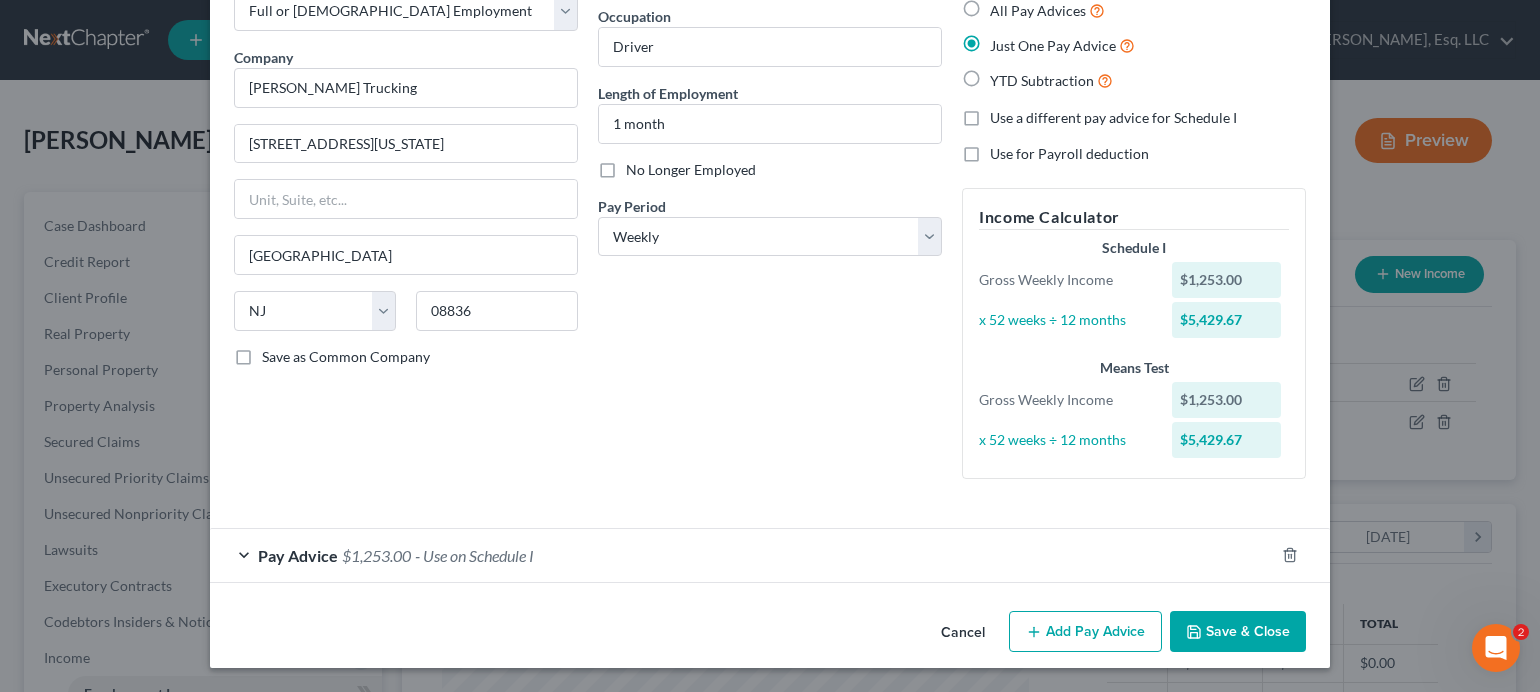 scroll, scrollTop: 121, scrollLeft: 0, axis: vertical 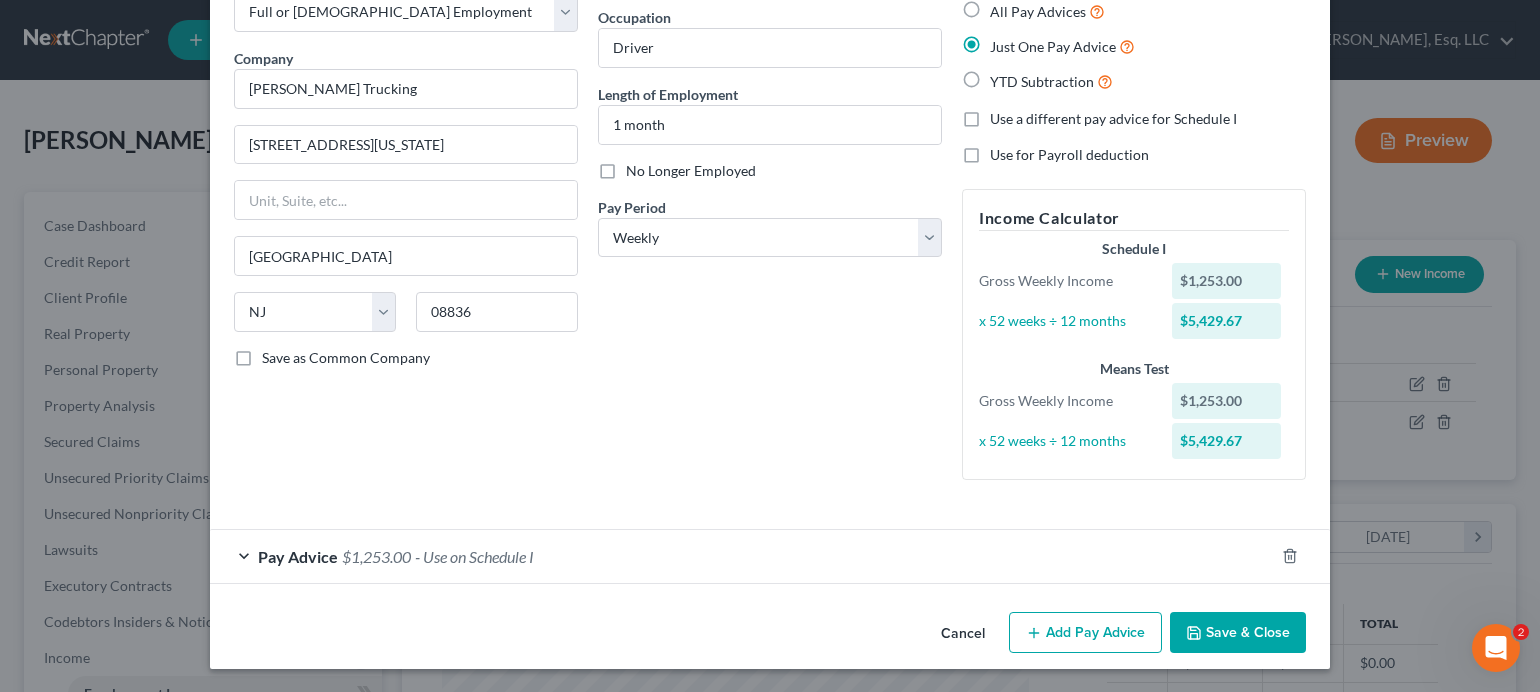 click on "- Use on Schedule I" at bounding box center (474, 556) 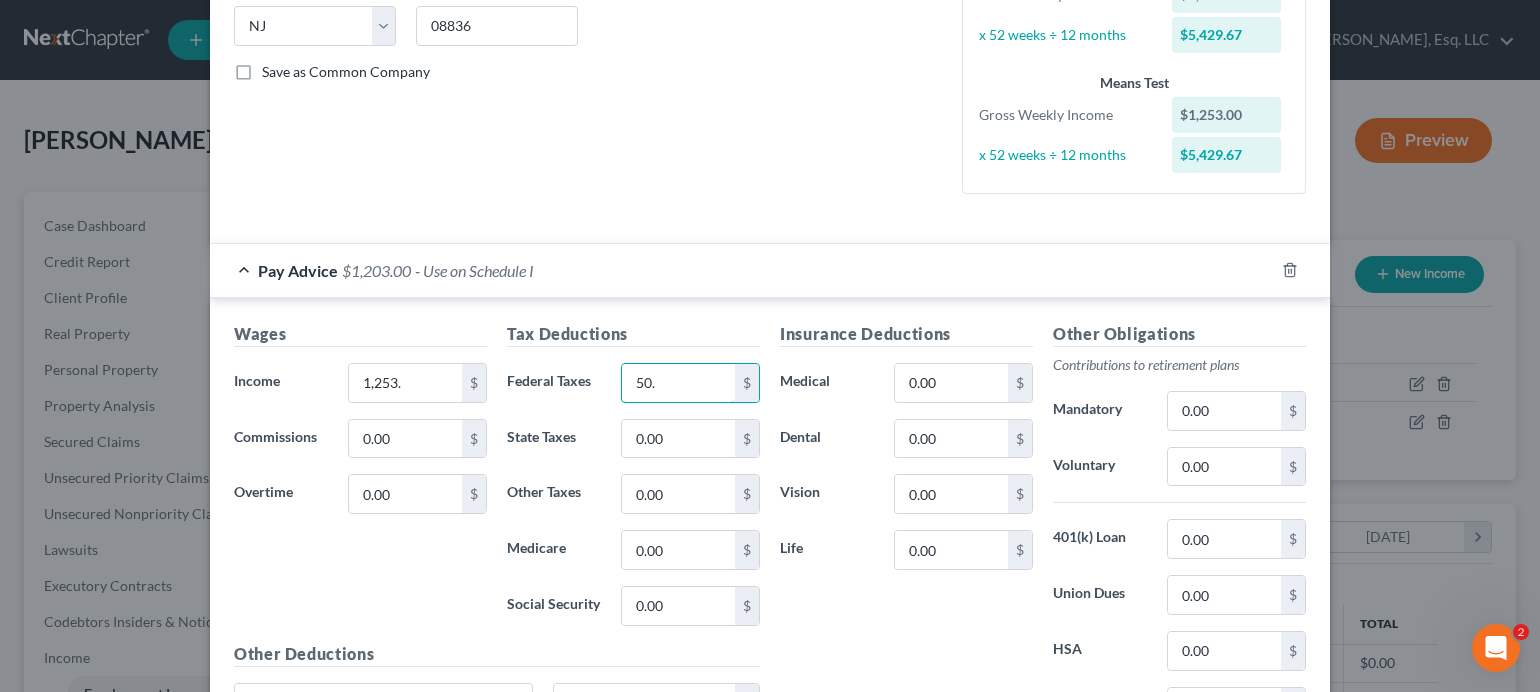 type on "50." 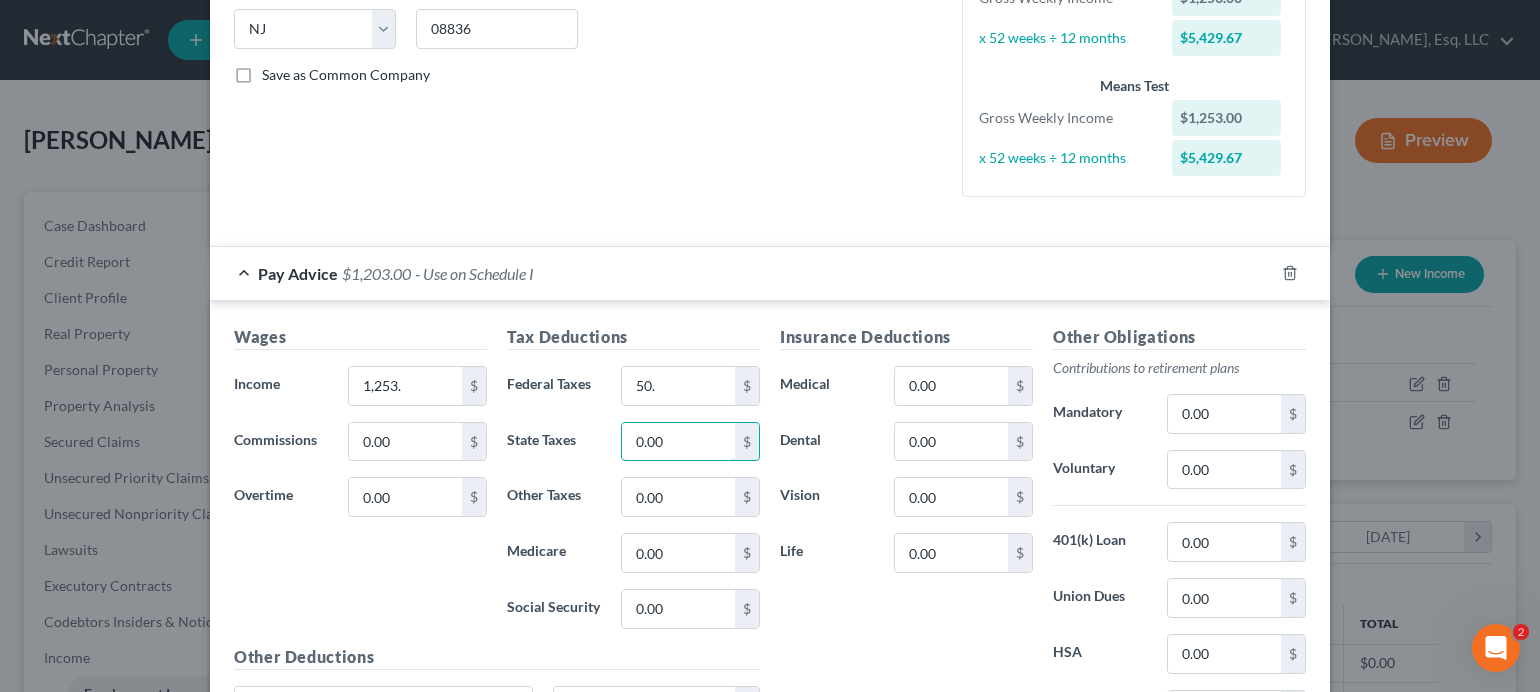 scroll, scrollTop: 407, scrollLeft: 0, axis: vertical 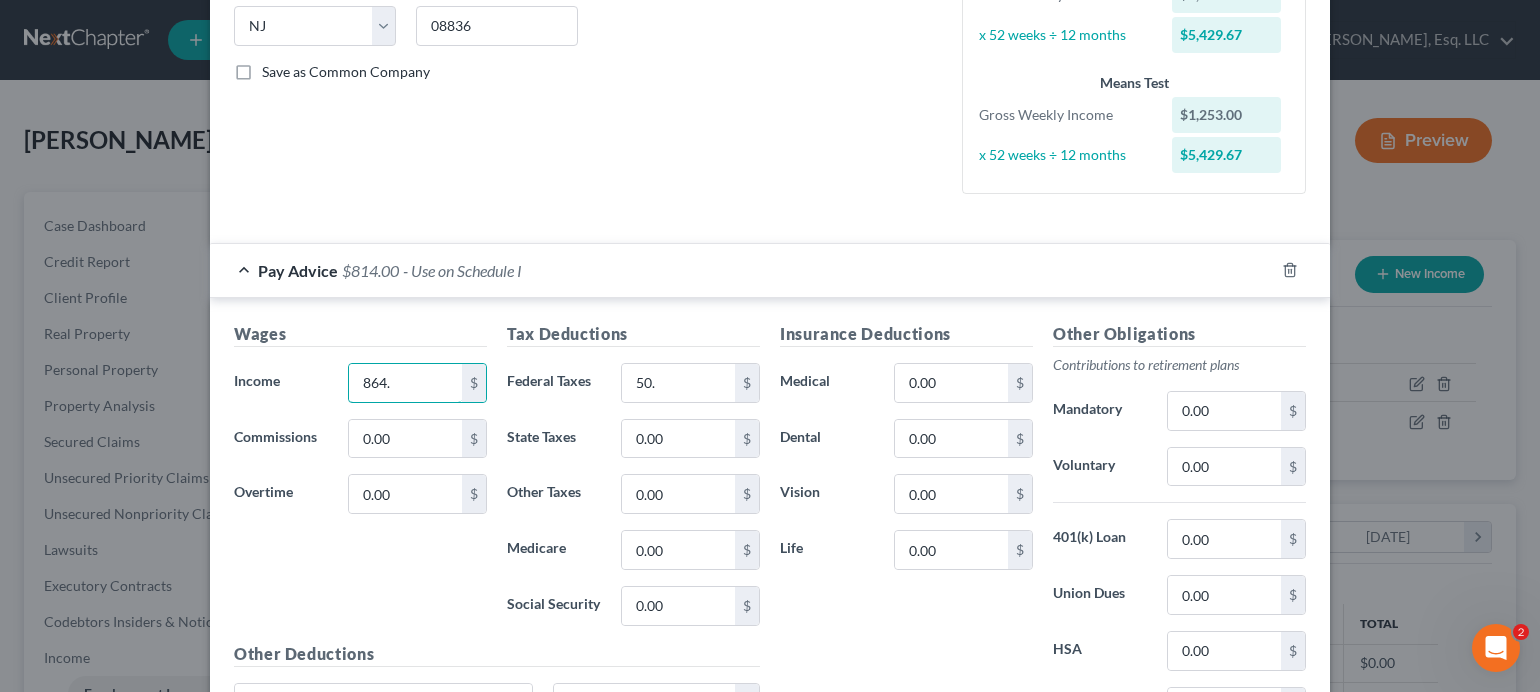 type on "864." 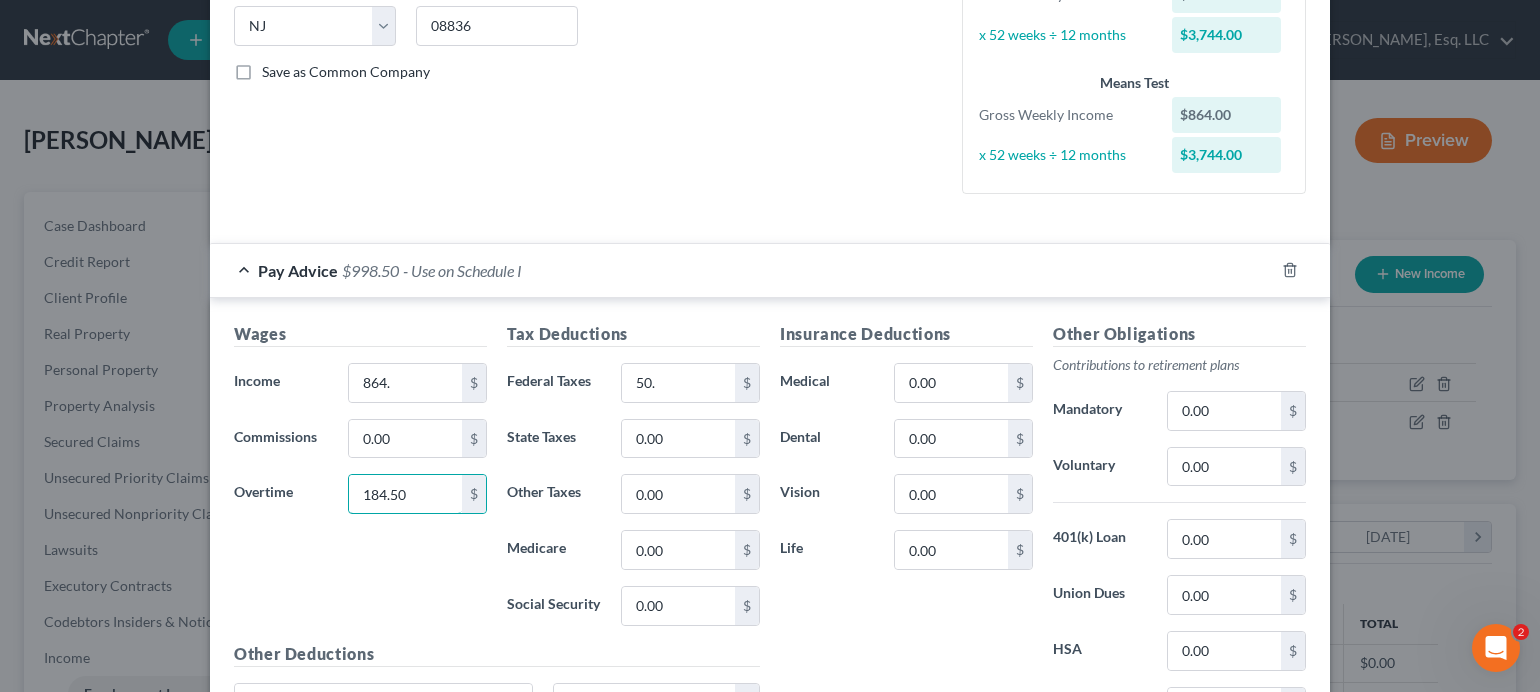 type on "184.50" 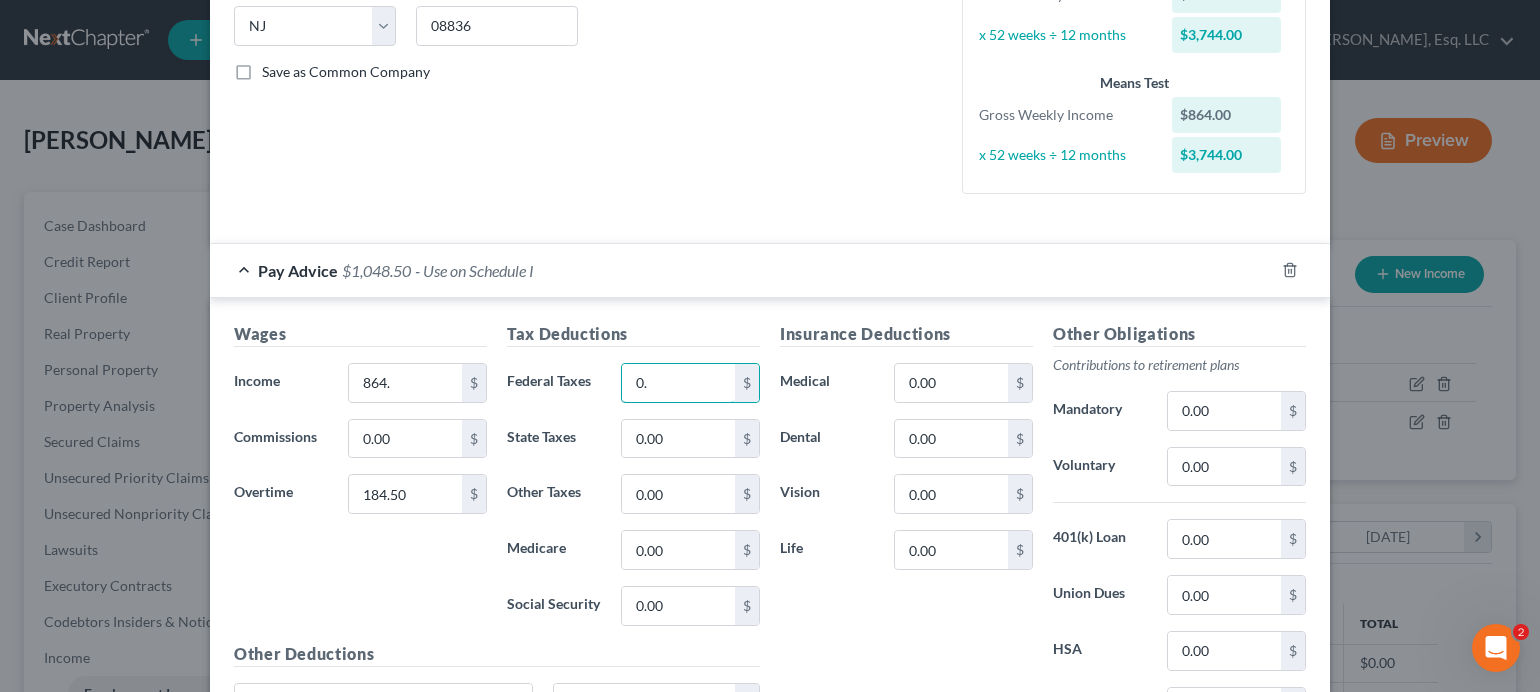 type on "0." 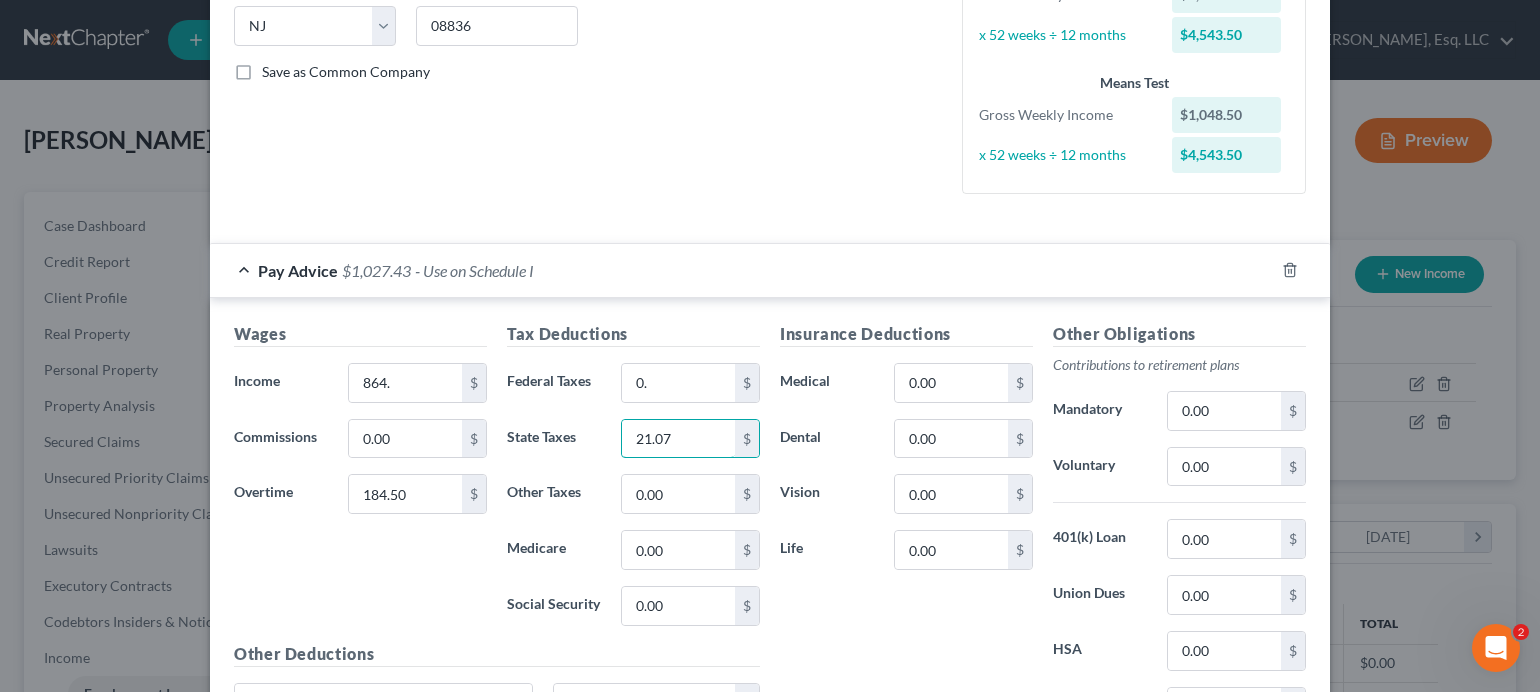type on "21.07" 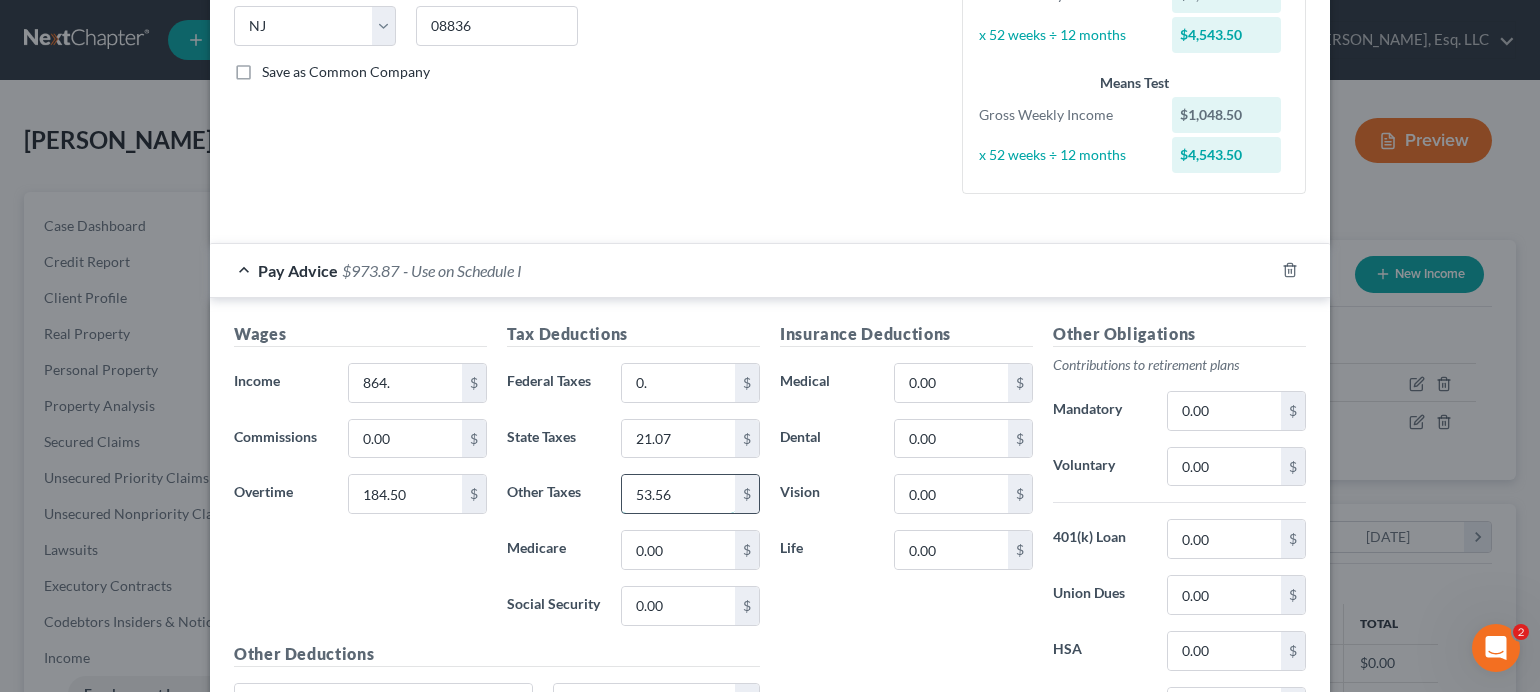type on "53.56" 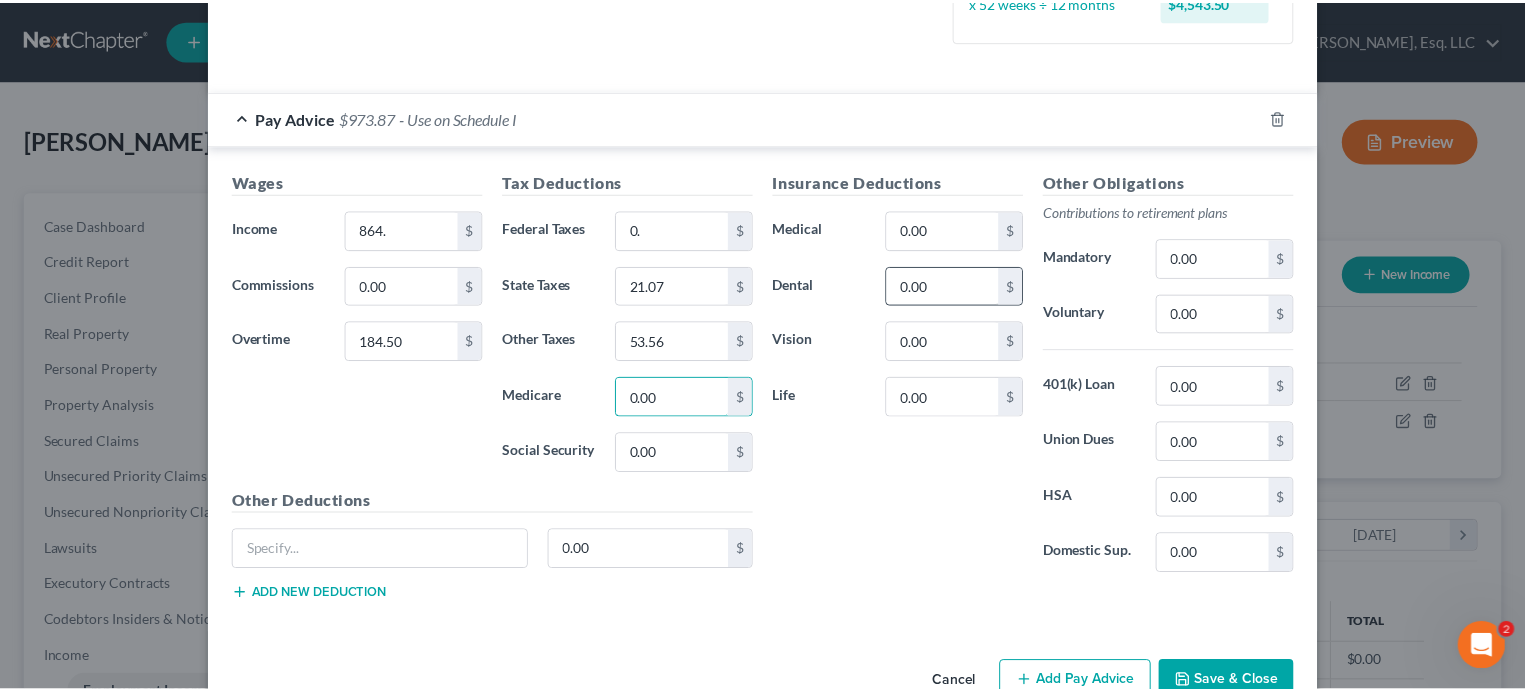 scroll, scrollTop: 607, scrollLeft: 0, axis: vertical 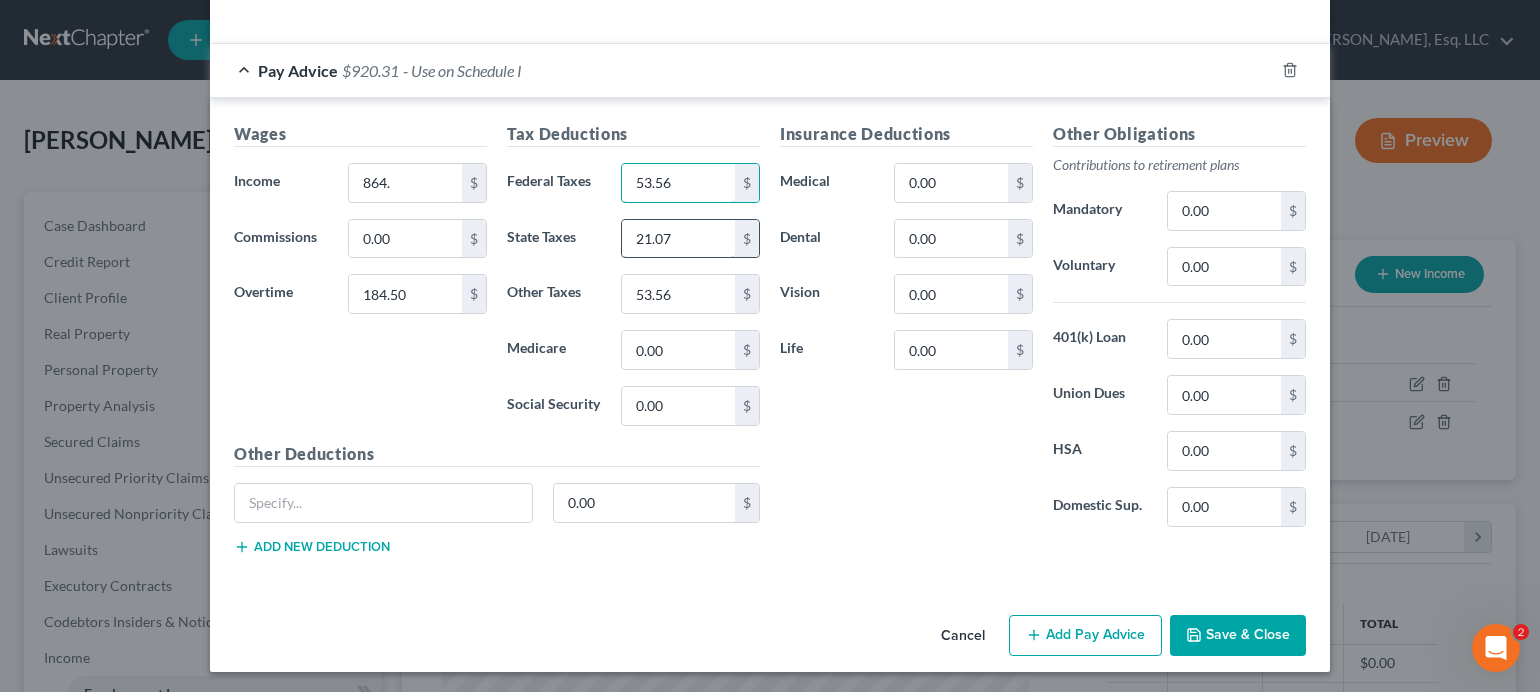 type on "53.56" 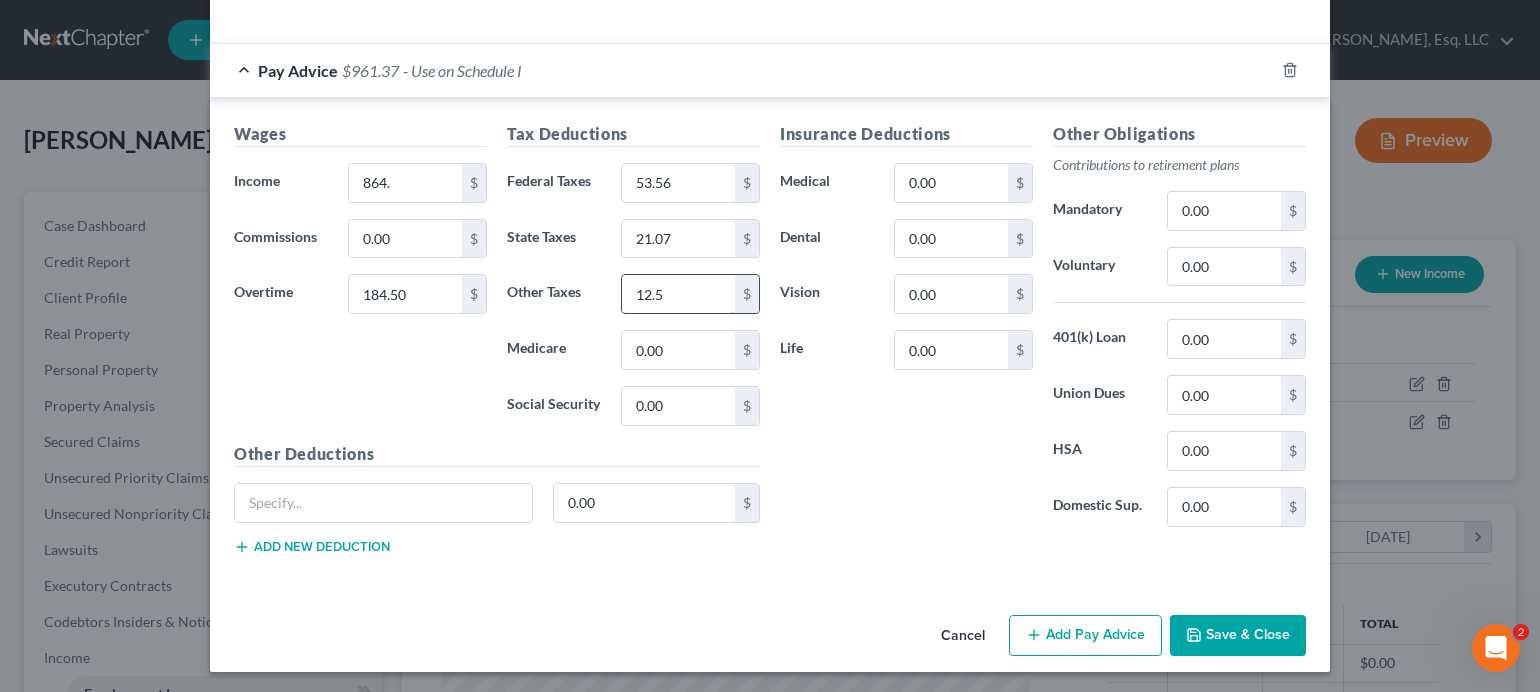 drag, startPoint x: 674, startPoint y: 295, endPoint x: 637, endPoint y: 293, distance: 37.054016 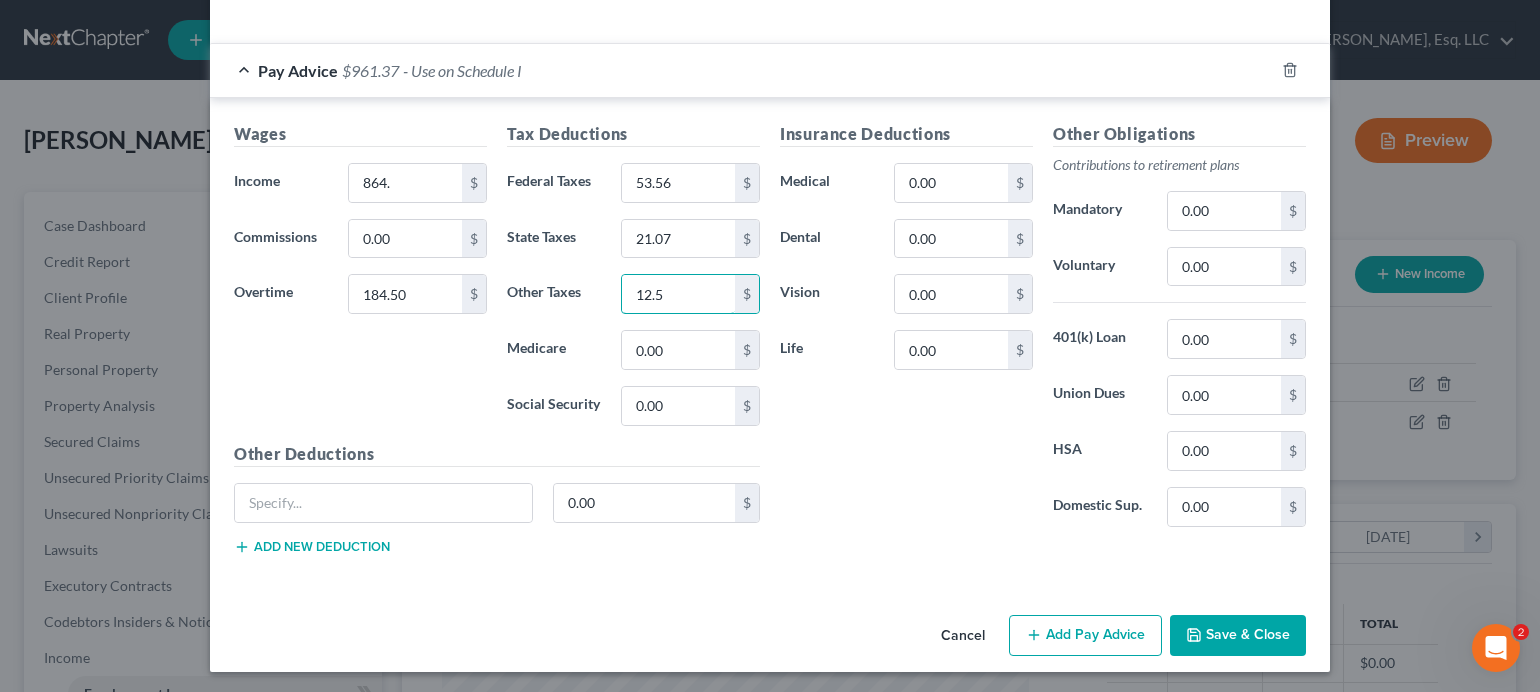 type on "1" 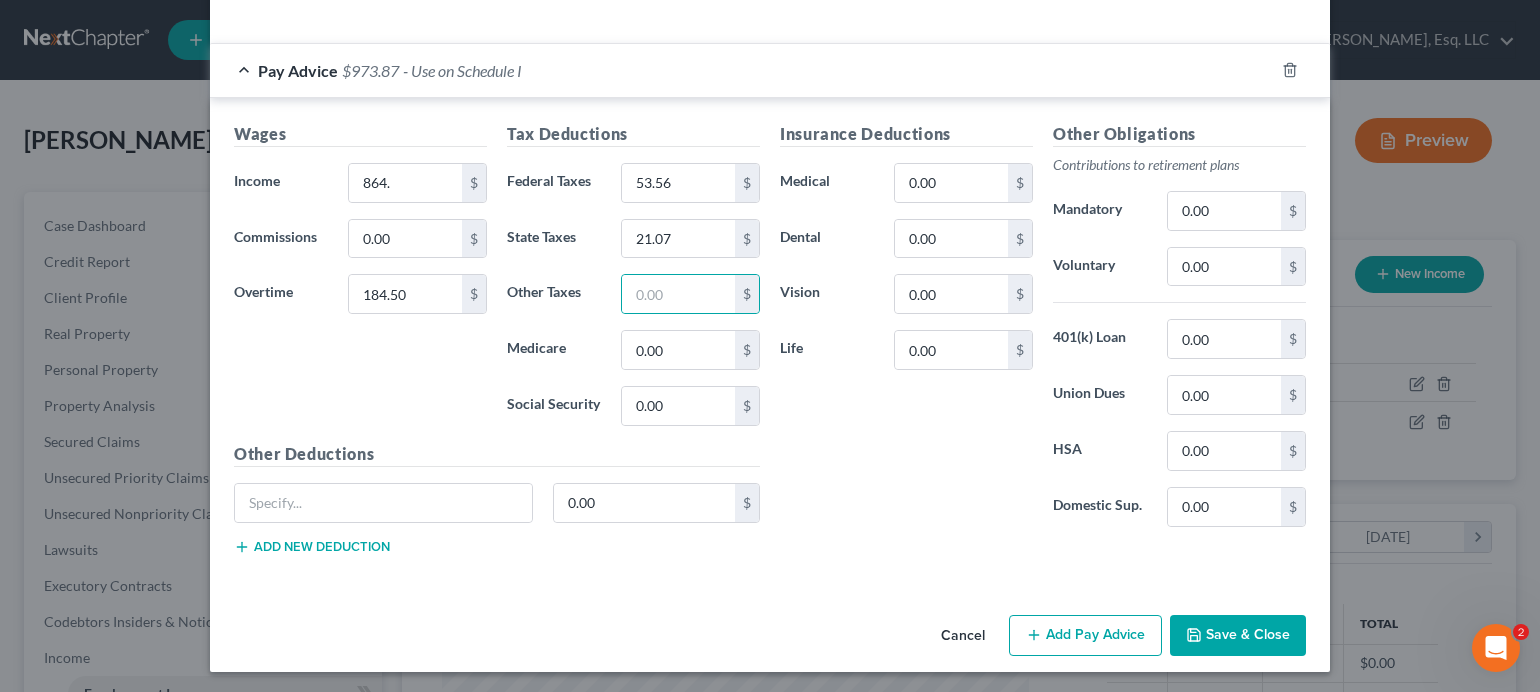 click on "Wages
Income
*
864. $ Commissions 0.00 $ Overtime 184.50 $" at bounding box center [360, 282] 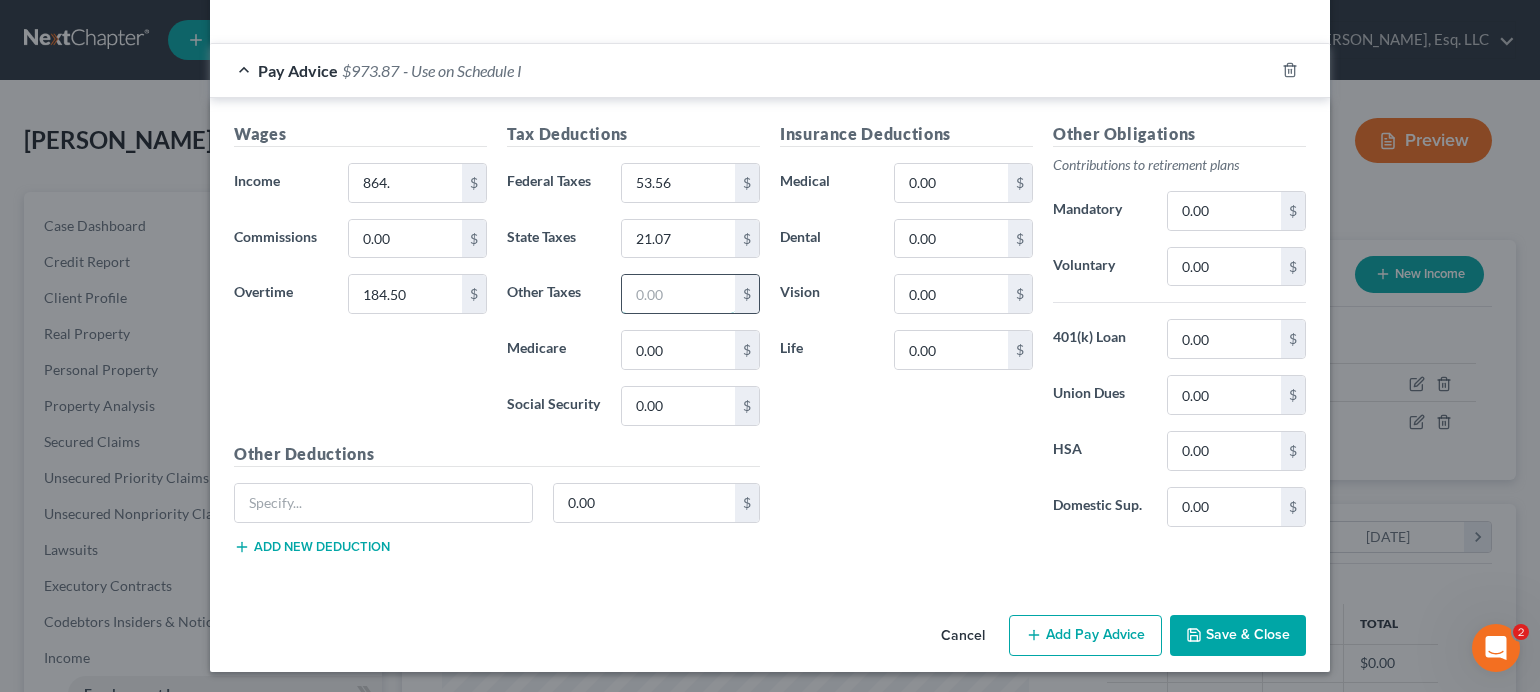click at bounding box center (678, 294) 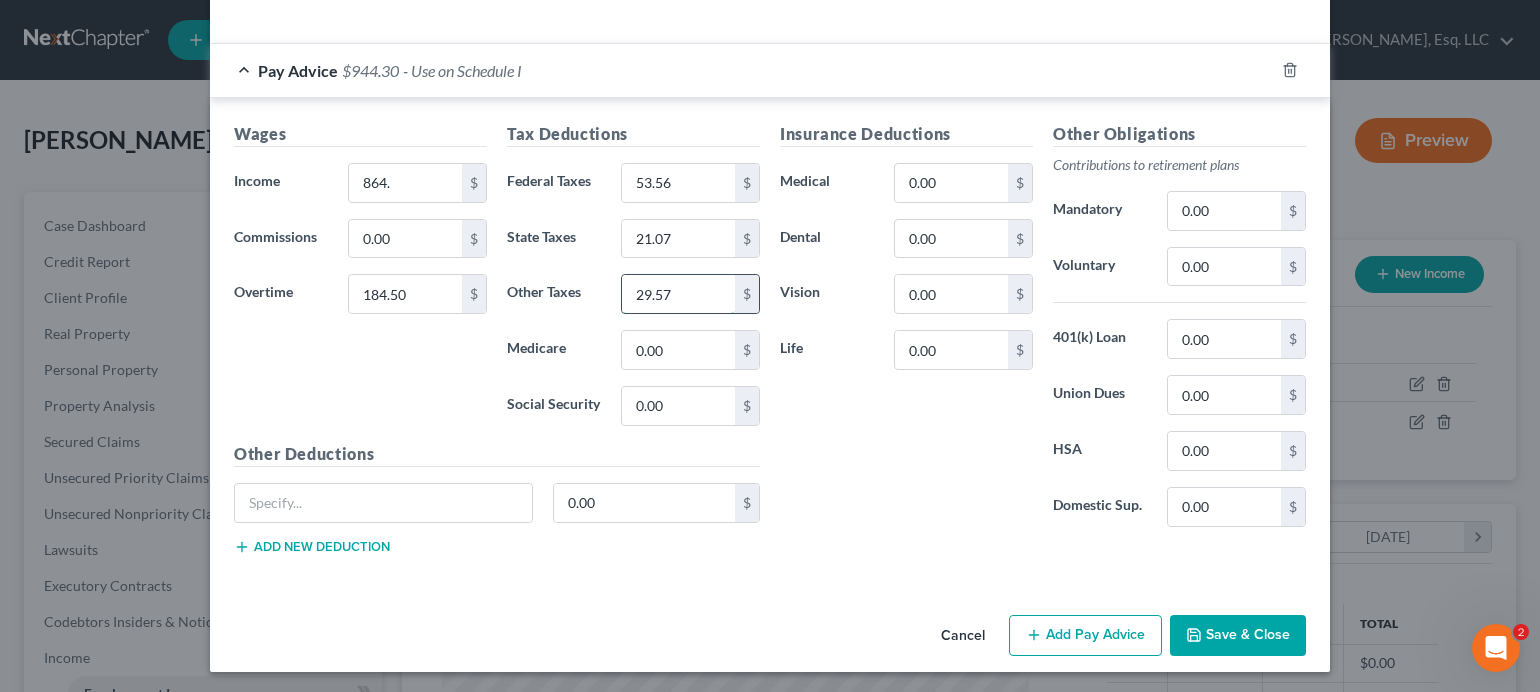 type on "29.57" 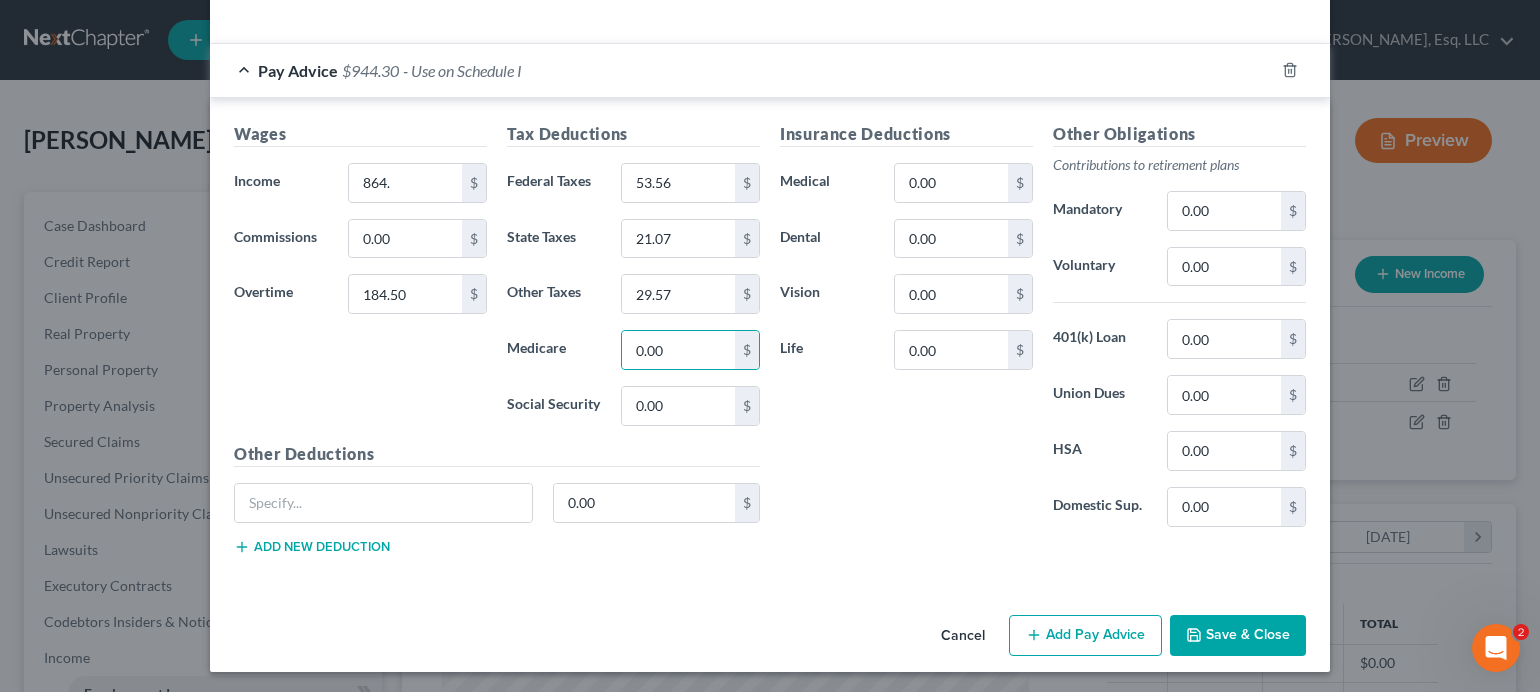 click on "Insurance Deductions Medical 0.00 $ Dental 0.00 $ Vision 0.00 $ Life 0.00 $" at bounding box center [906, 332] 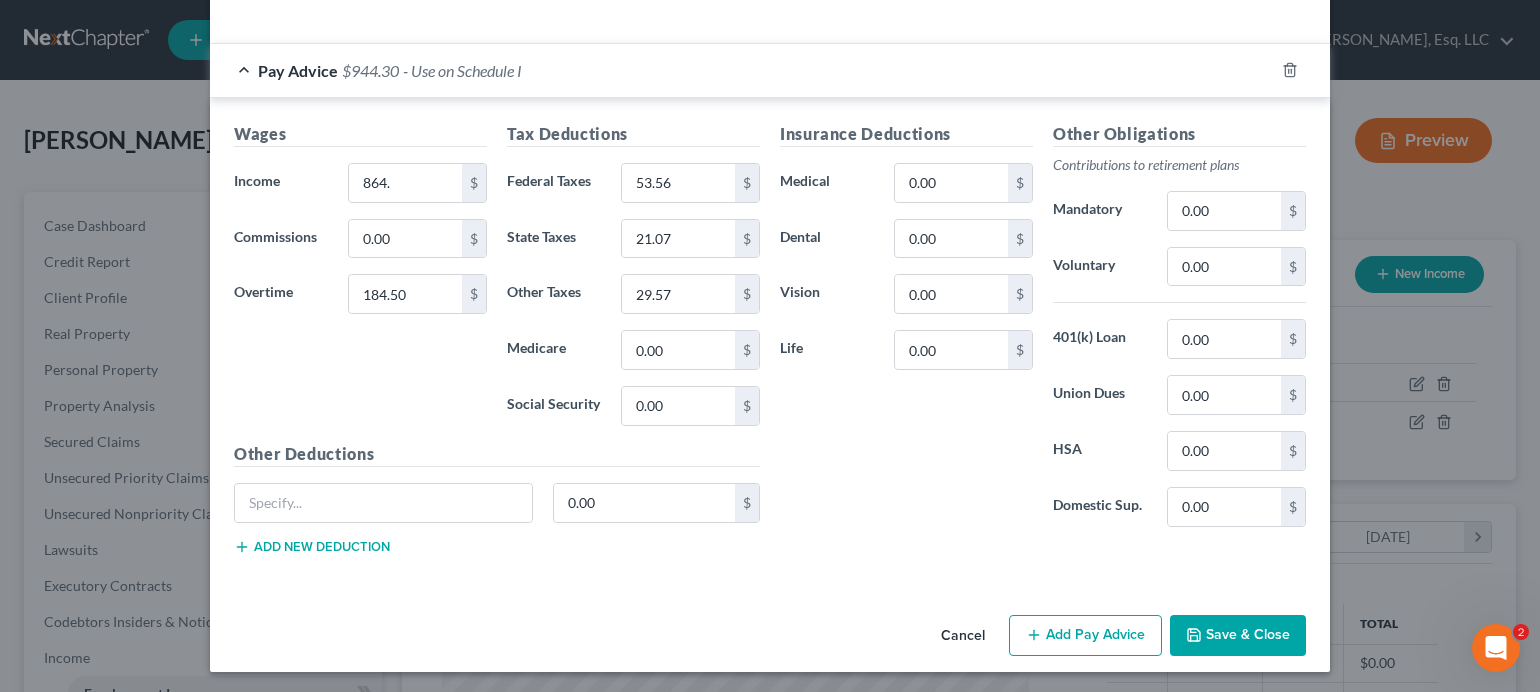 click on "Save & Close" at bounding box center (1238, 636) 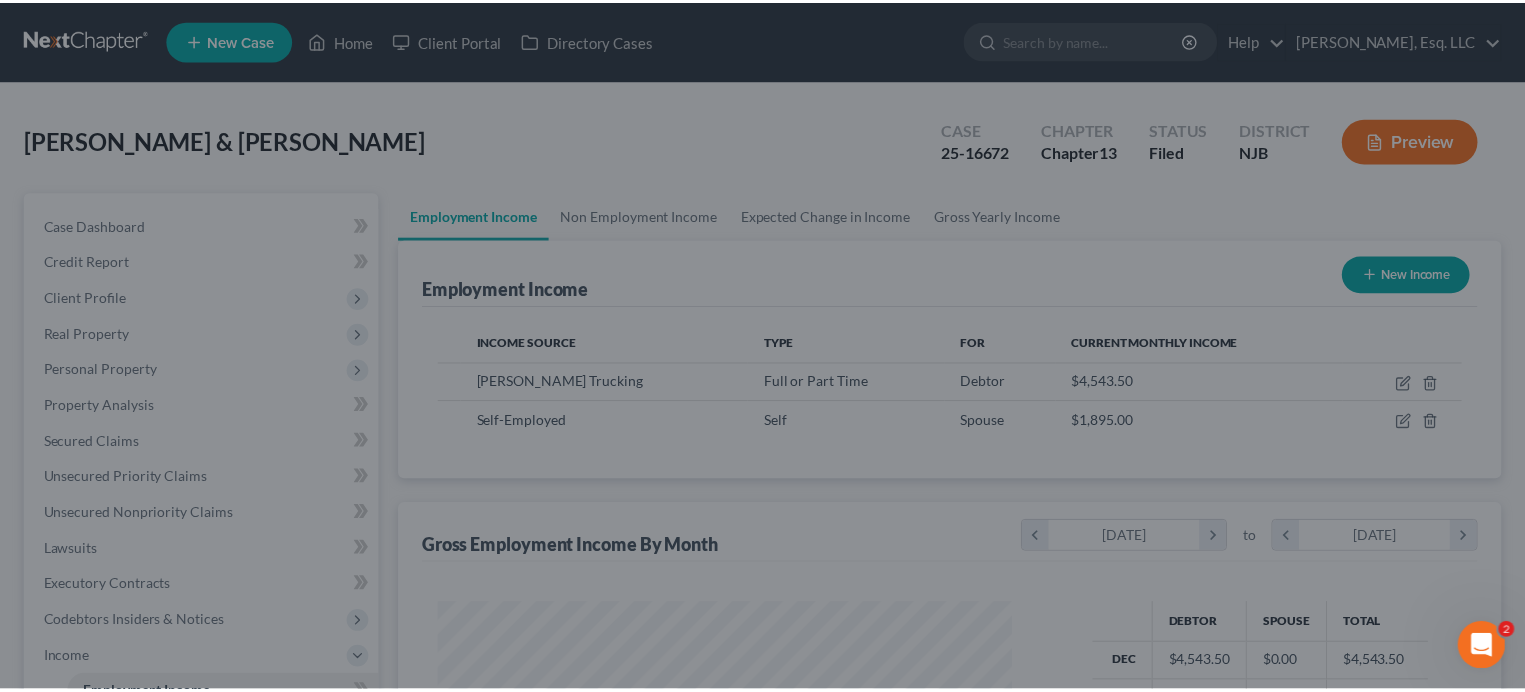 scroll, scrollTop: 356, scrollLeft: 620, axis: both 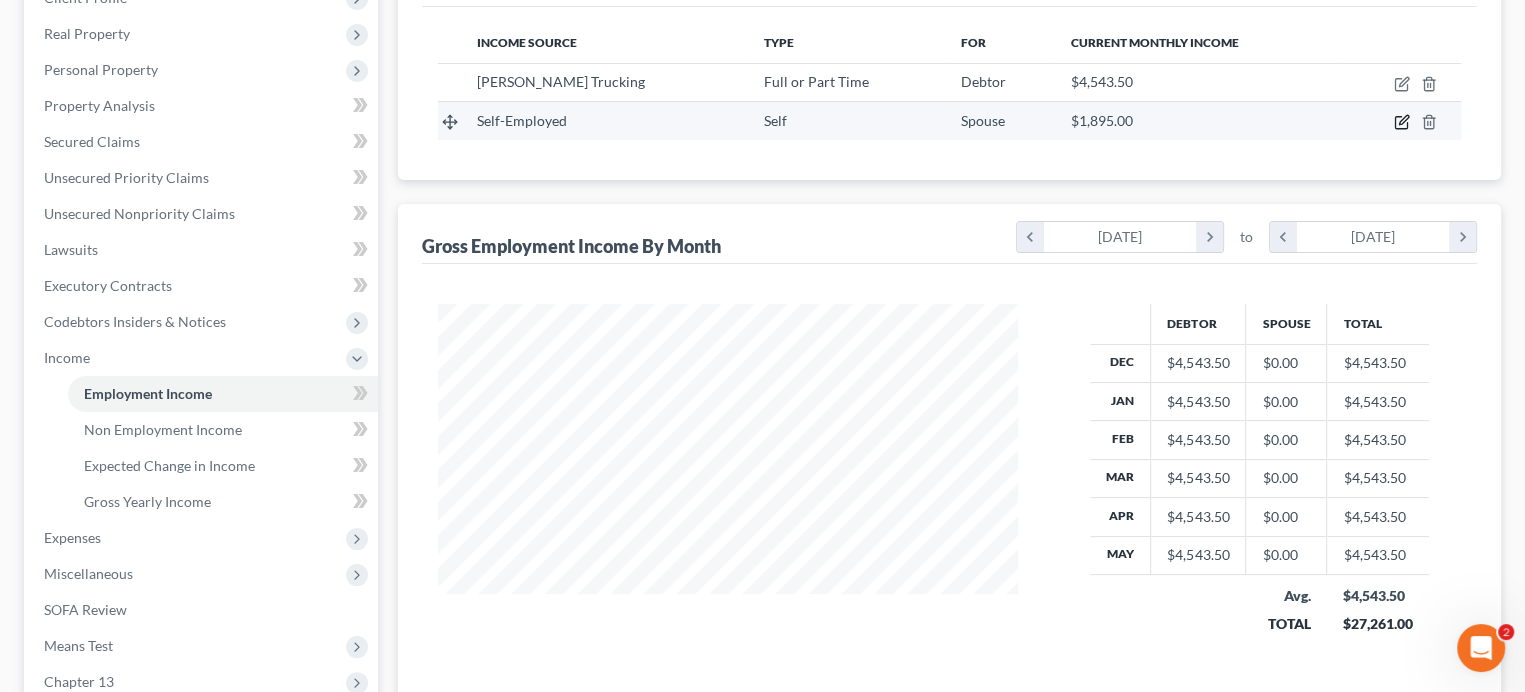 click 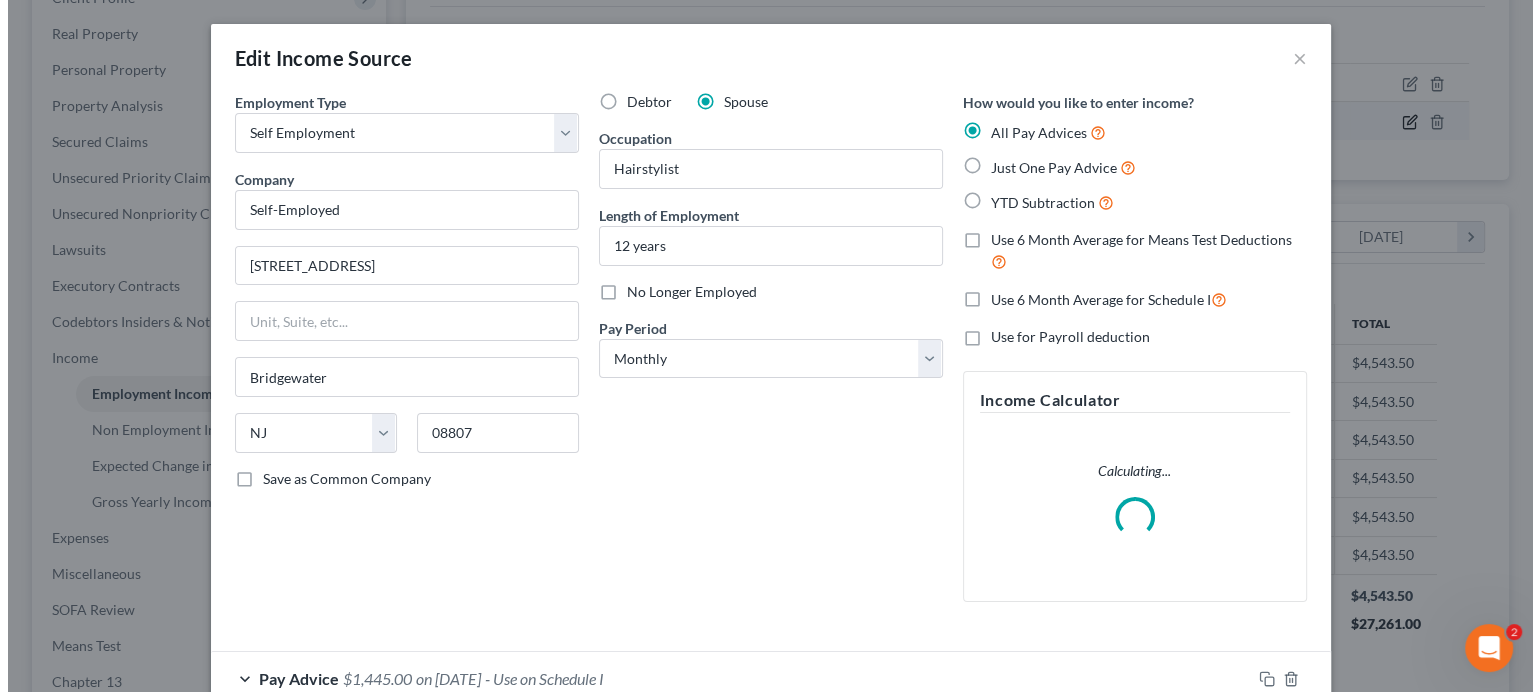 scroll, scrollTop: 999643, scrollLeft: 999373, axis: both 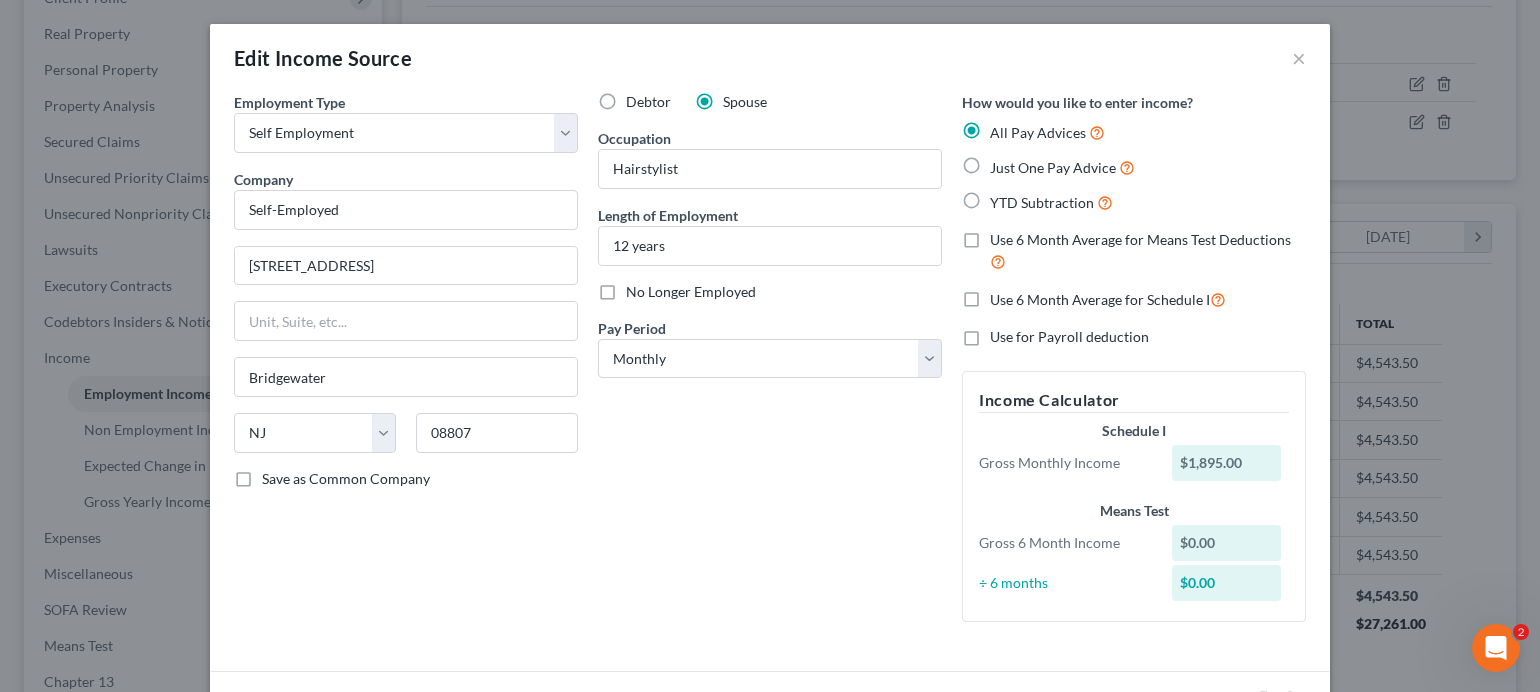 click on "Just One Pay Advice" at bounding box center [1062, 167] 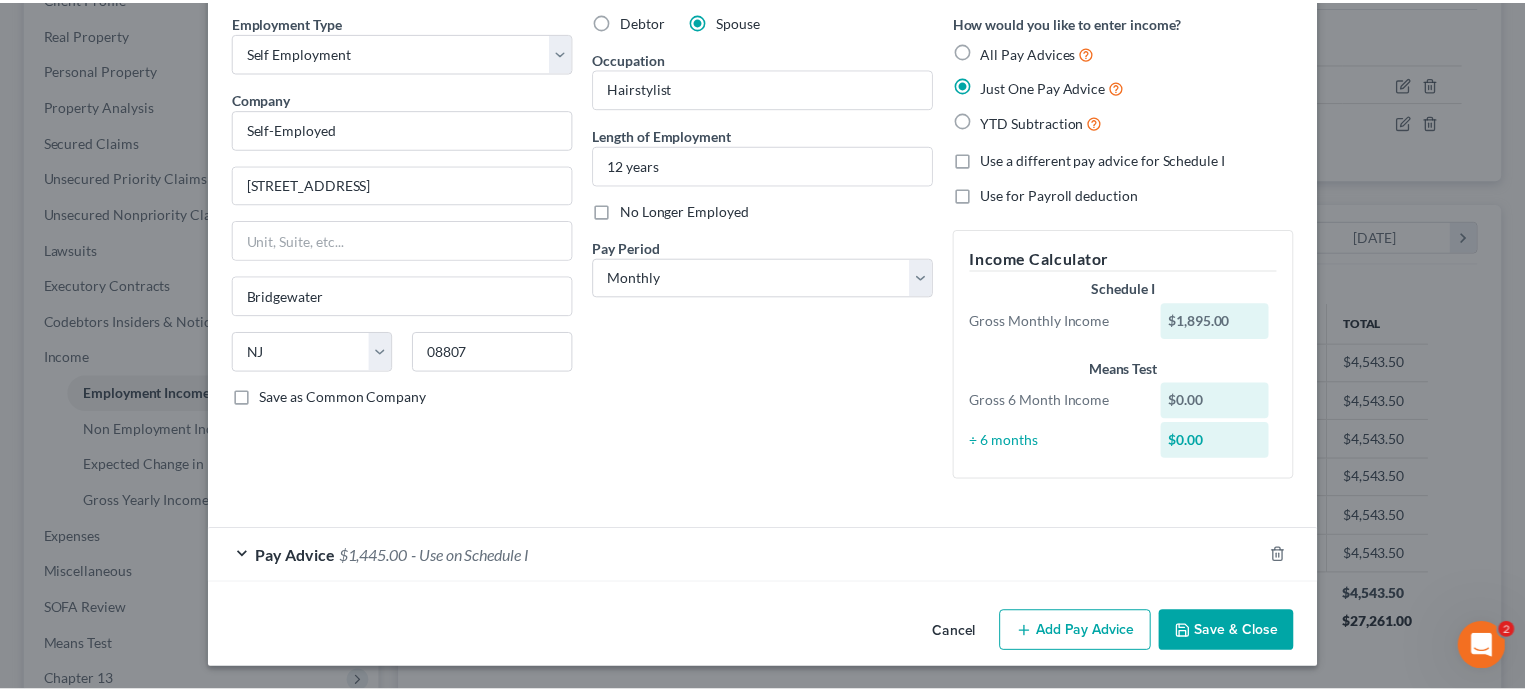 scroll, scrollTop: 41, scrollLeft: 0, axis: vertical 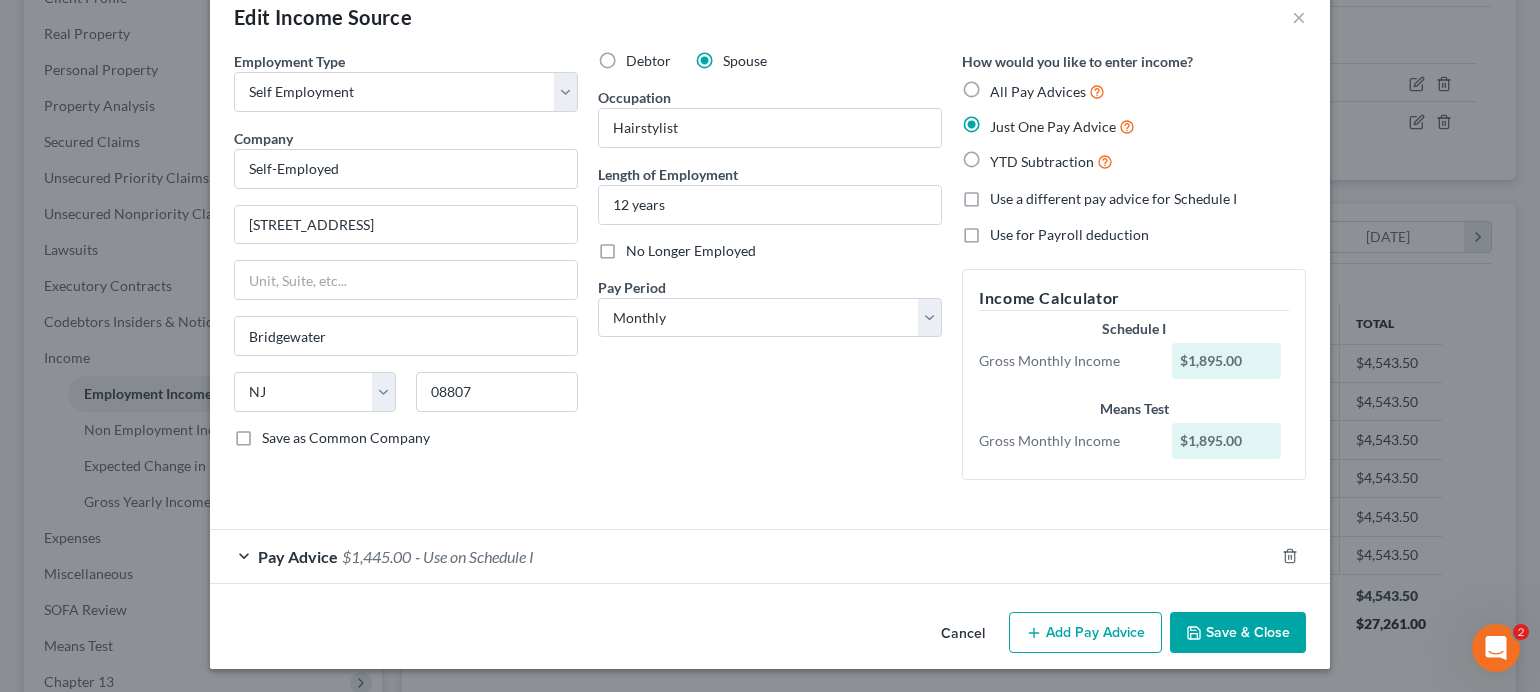 click on "Save & Close" at bounding box center (1238, 633) 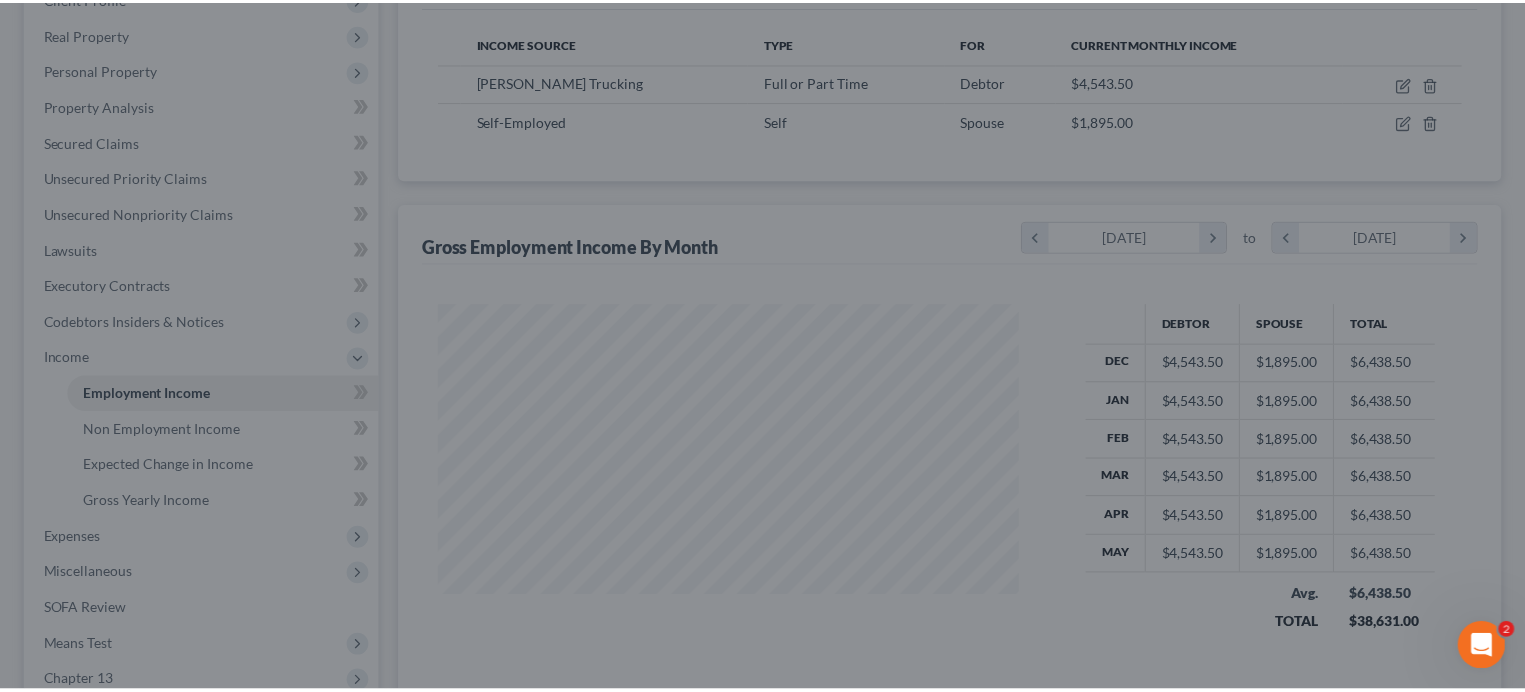 scroll, scrollTop: 356, scrollLeft: 620, axis: both 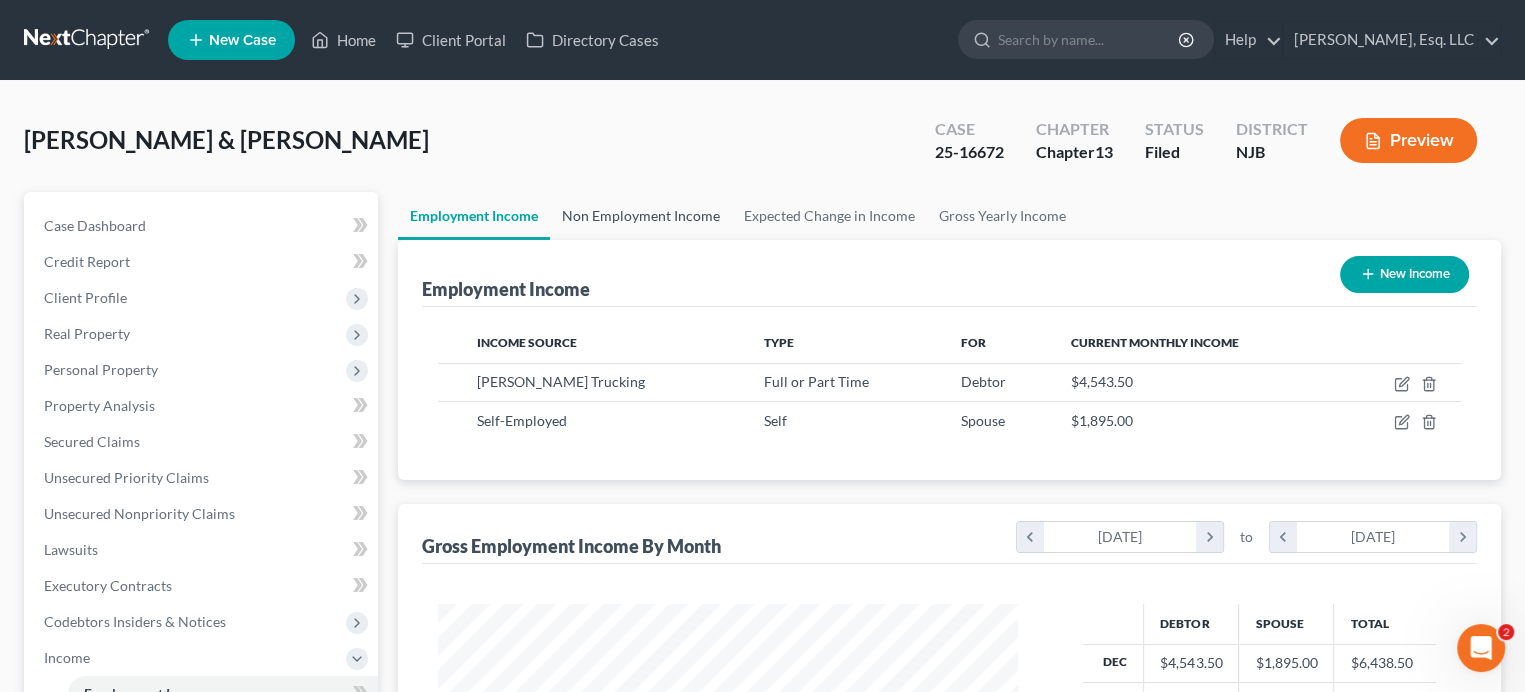 click on "Non Employment Income" at bounding box center (641, 216) 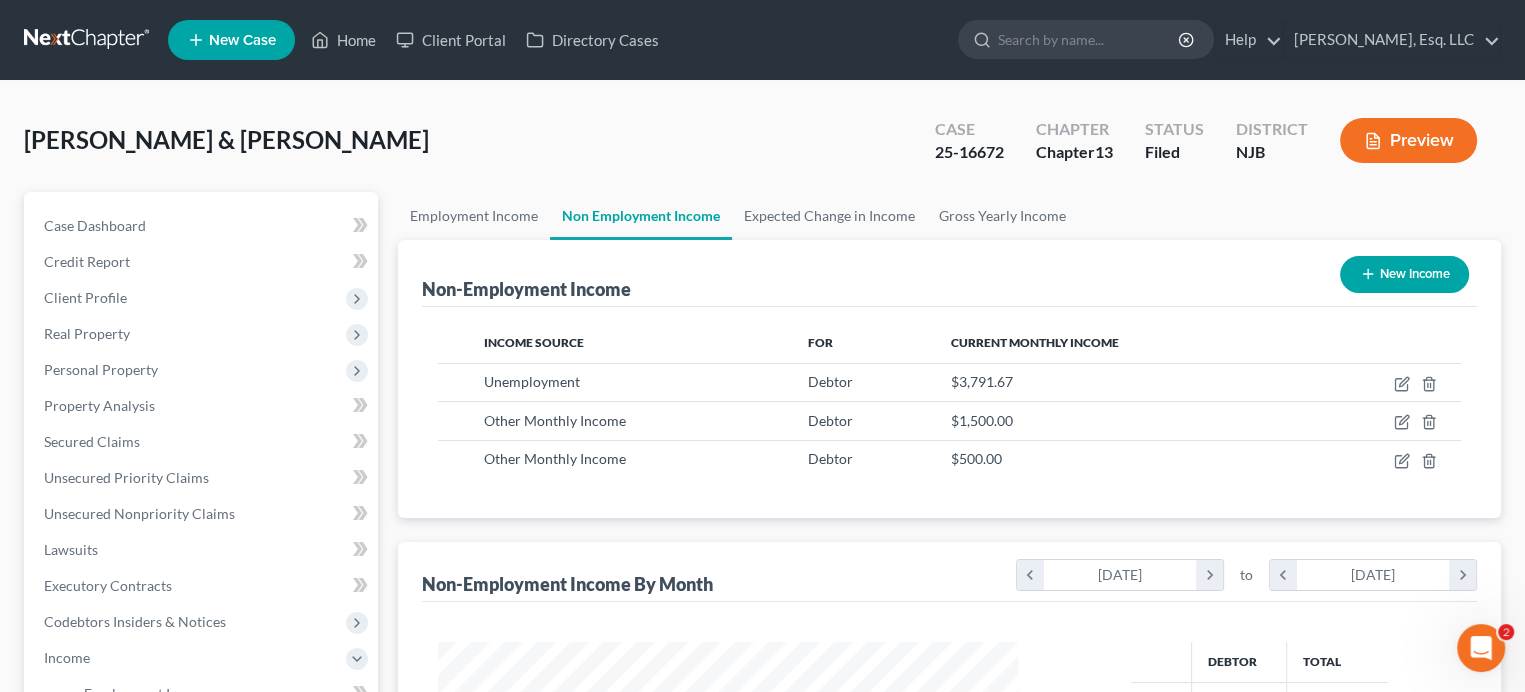 scroll, scrollTop: 999643, scrollLeft: 999380, axis: both 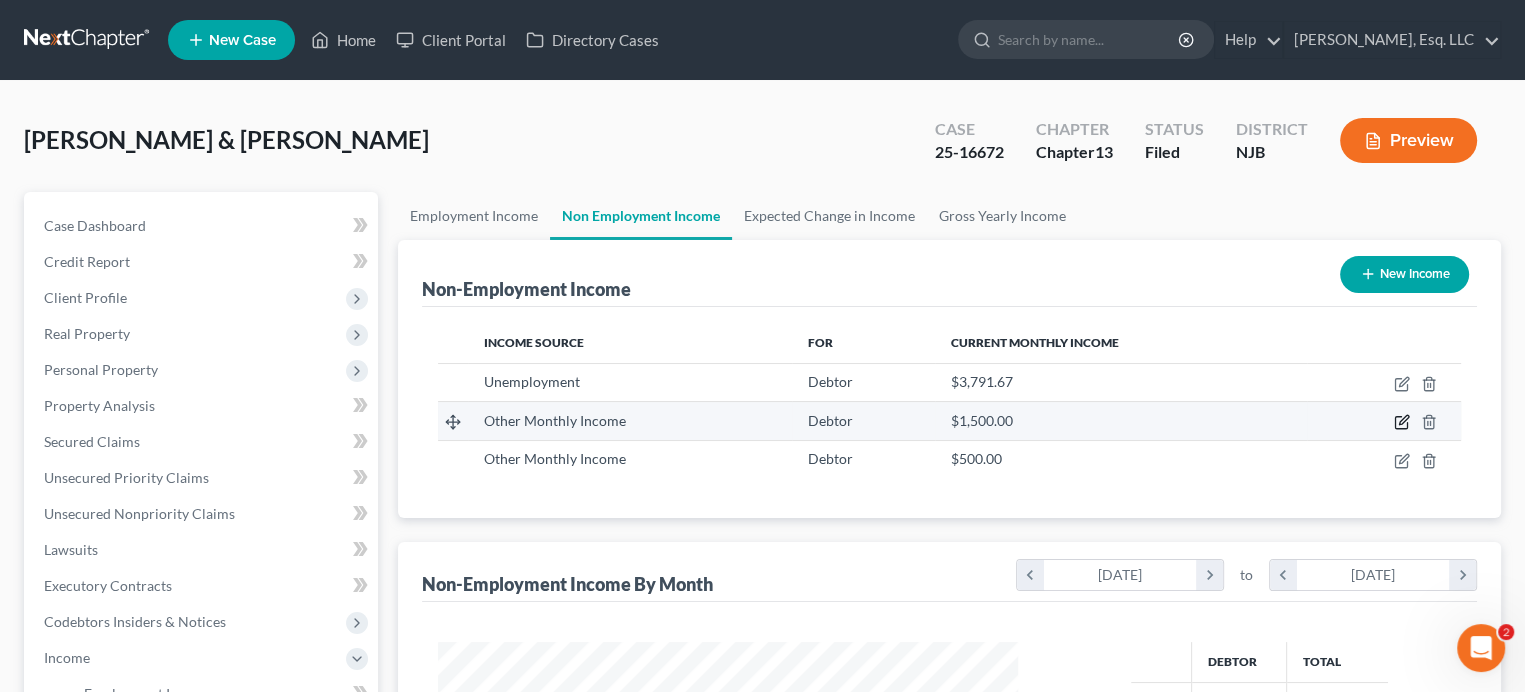 click 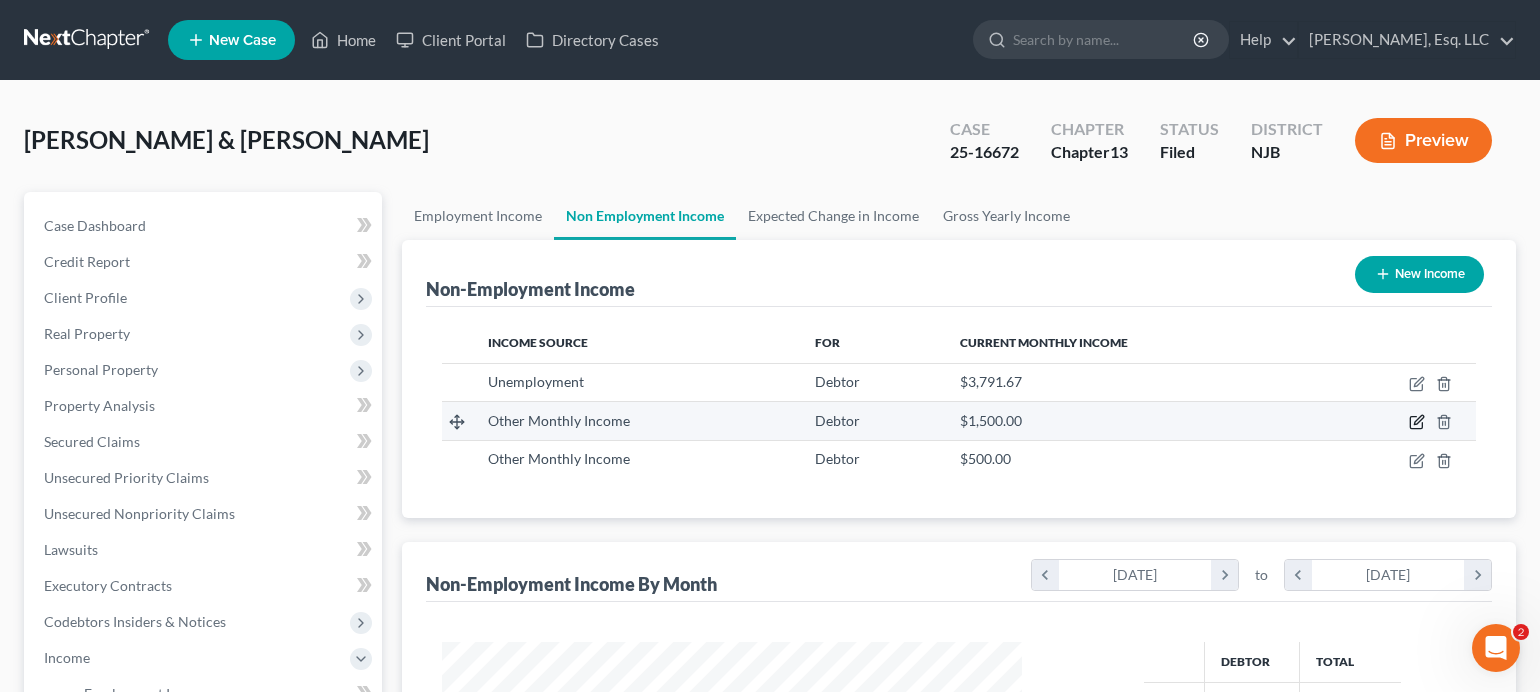 scroll, scrollTop: 999643, scrollLeft: 999373, axis: both 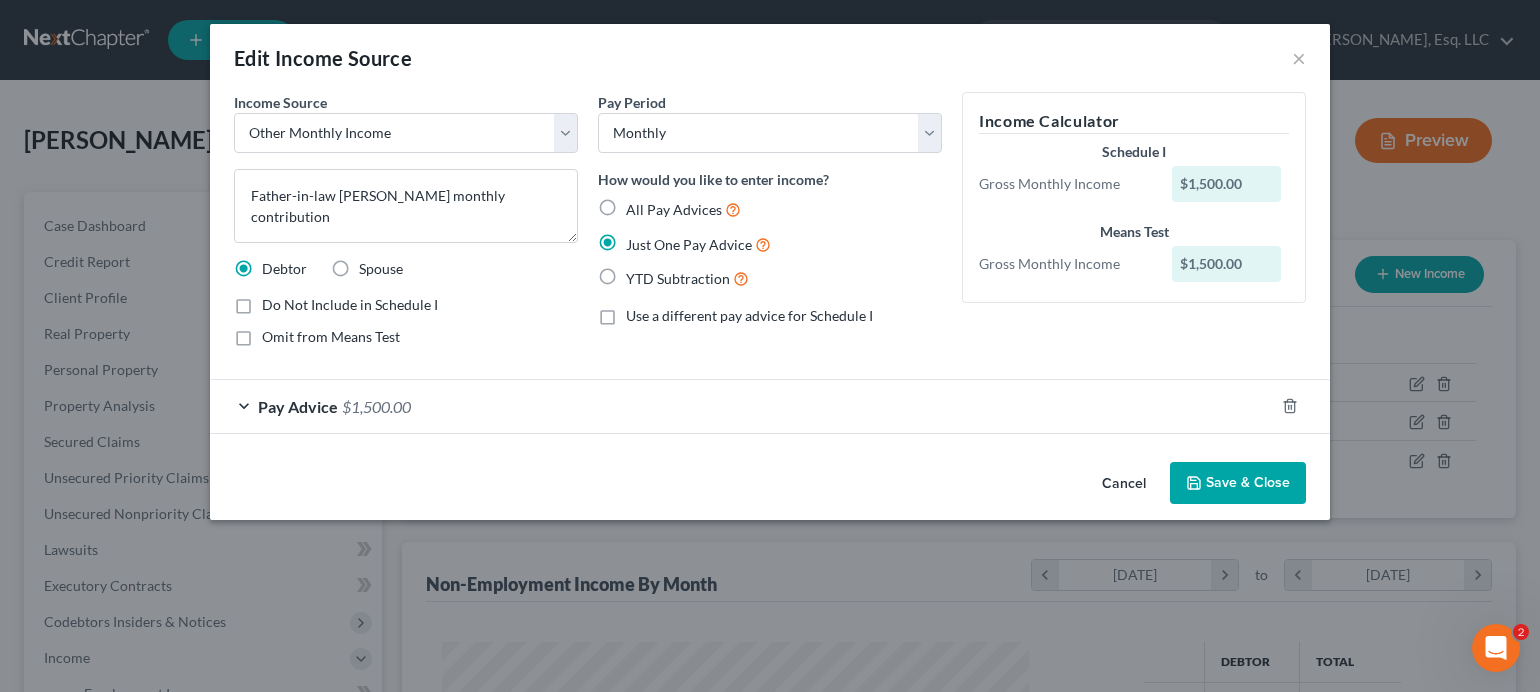 click on "$1,500.00" at bounding box center (376, 406) 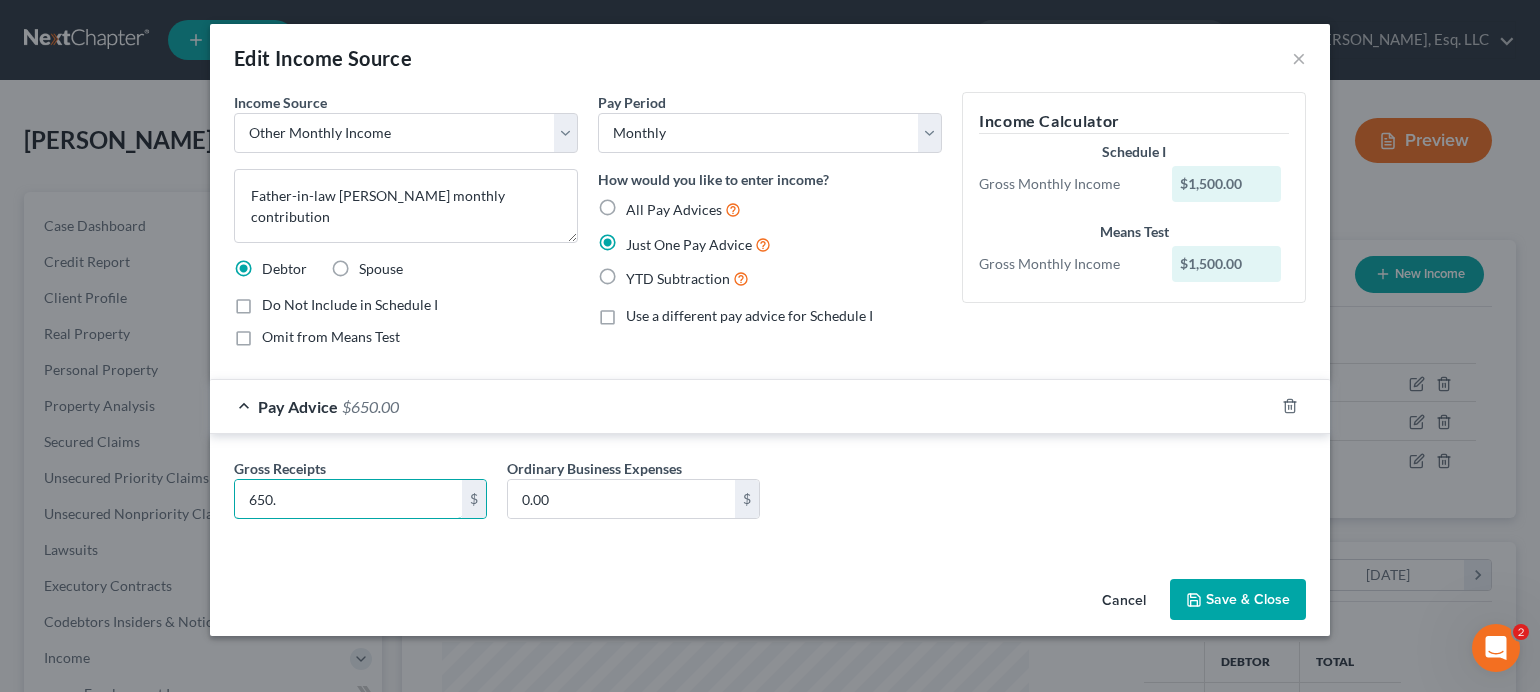 type on "650." 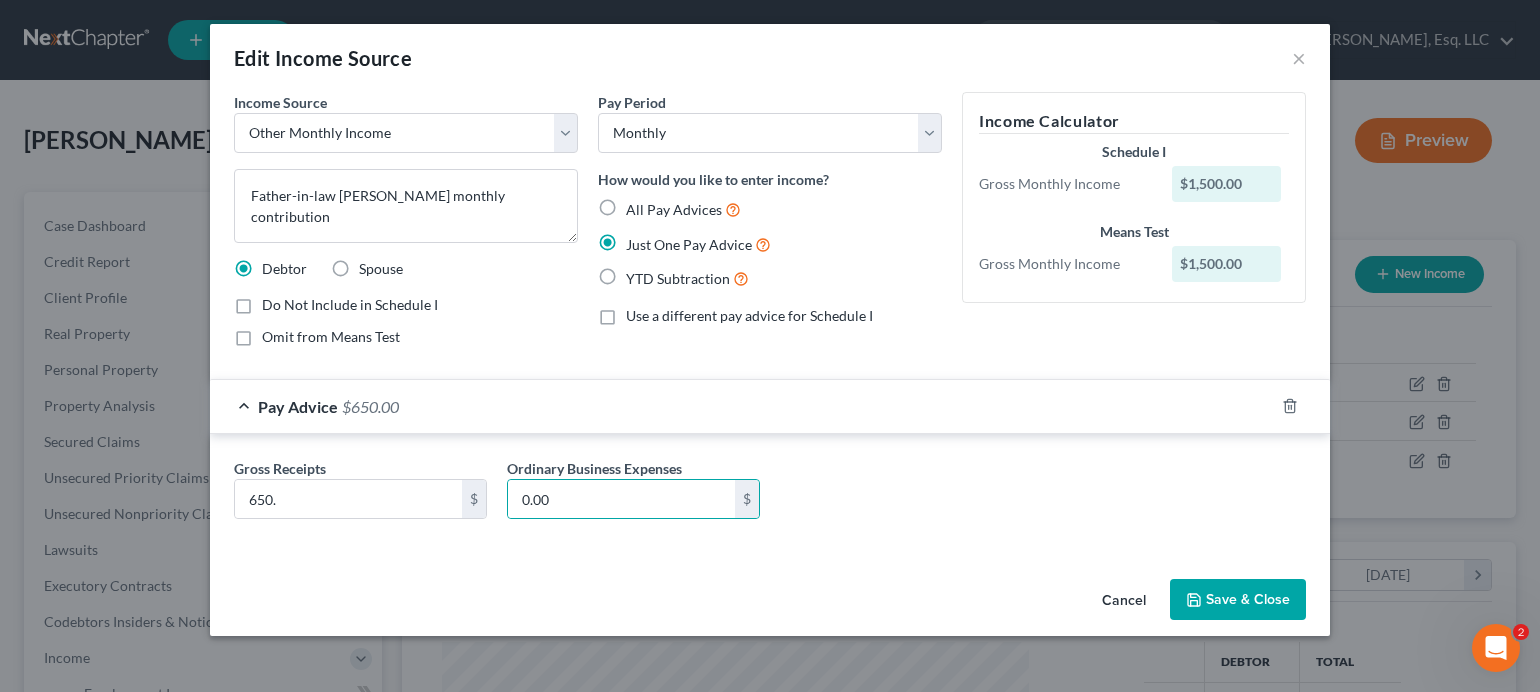 click on "Save & Close" at bounding box center [1238, 600] 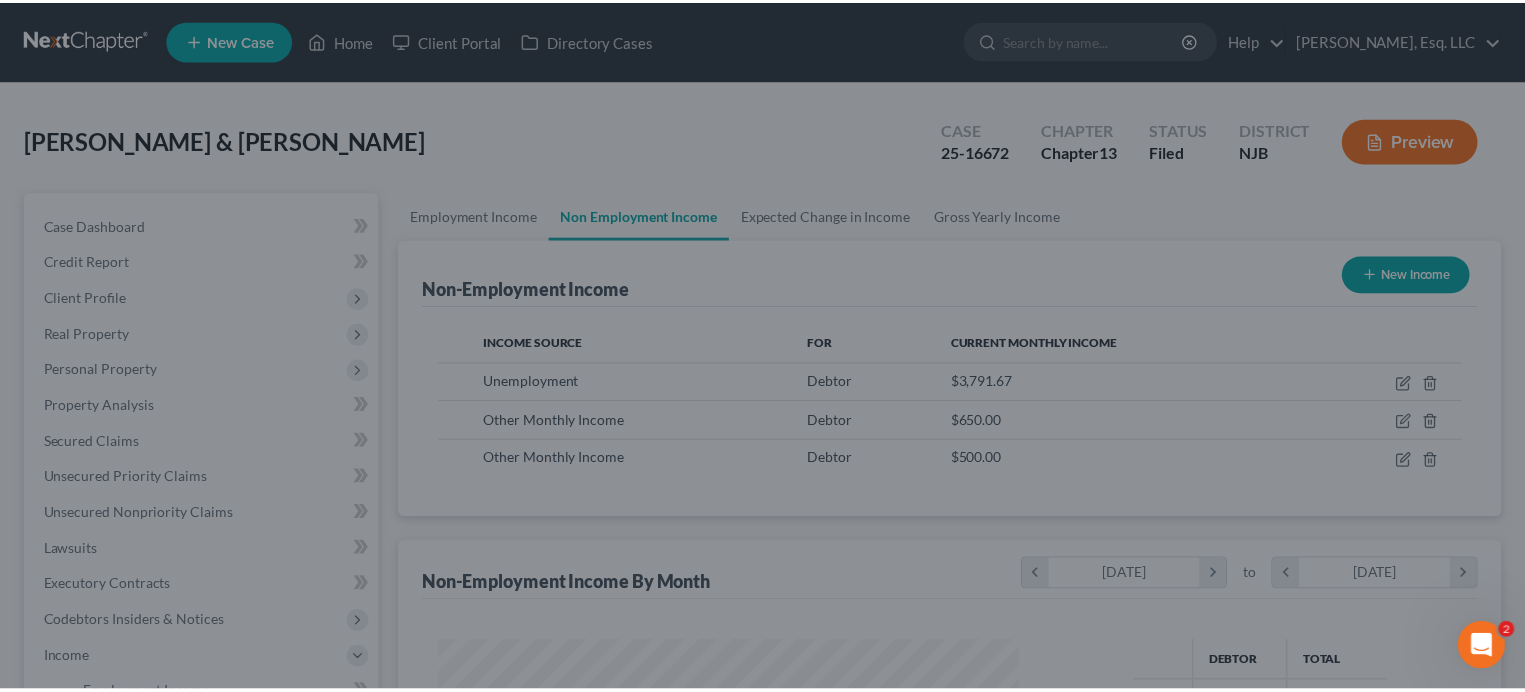 scroll, scrollTop: 356, scrollLeft: 620, axis: both 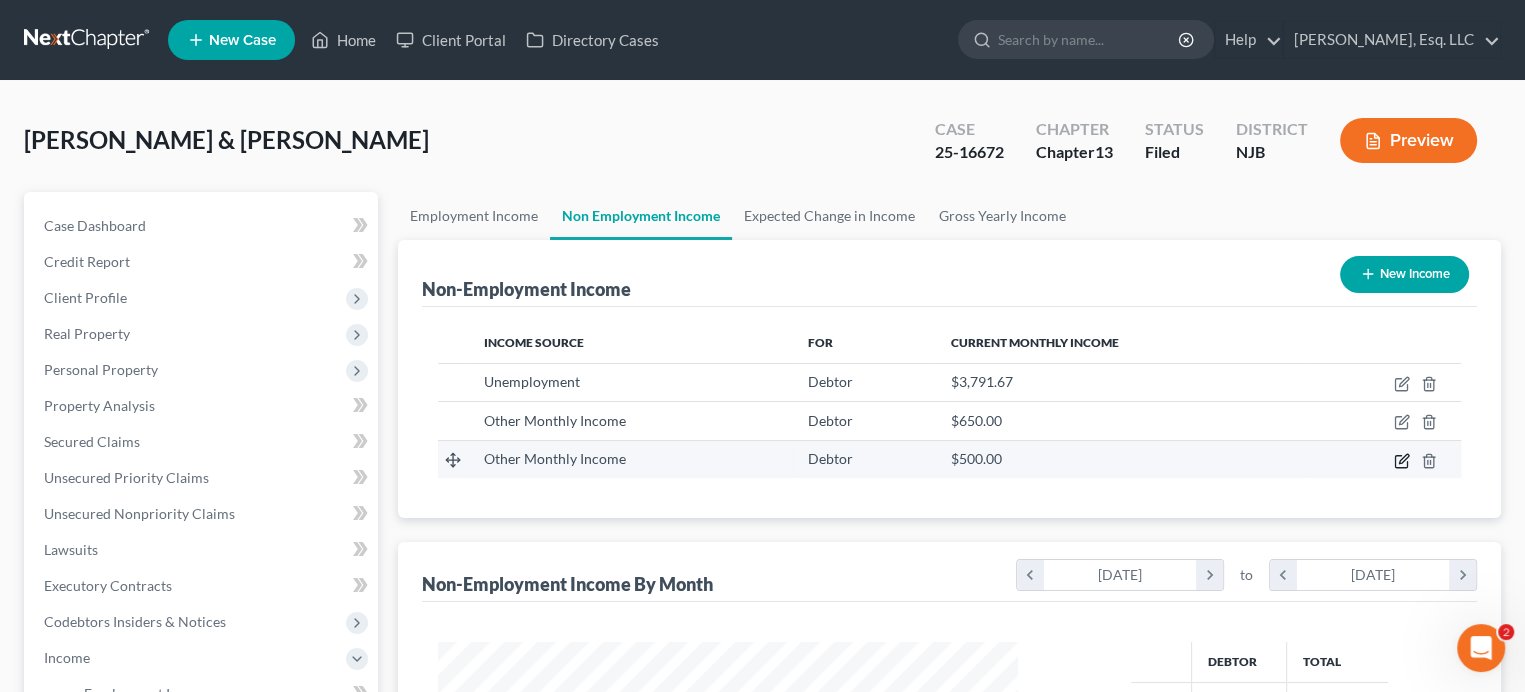 click 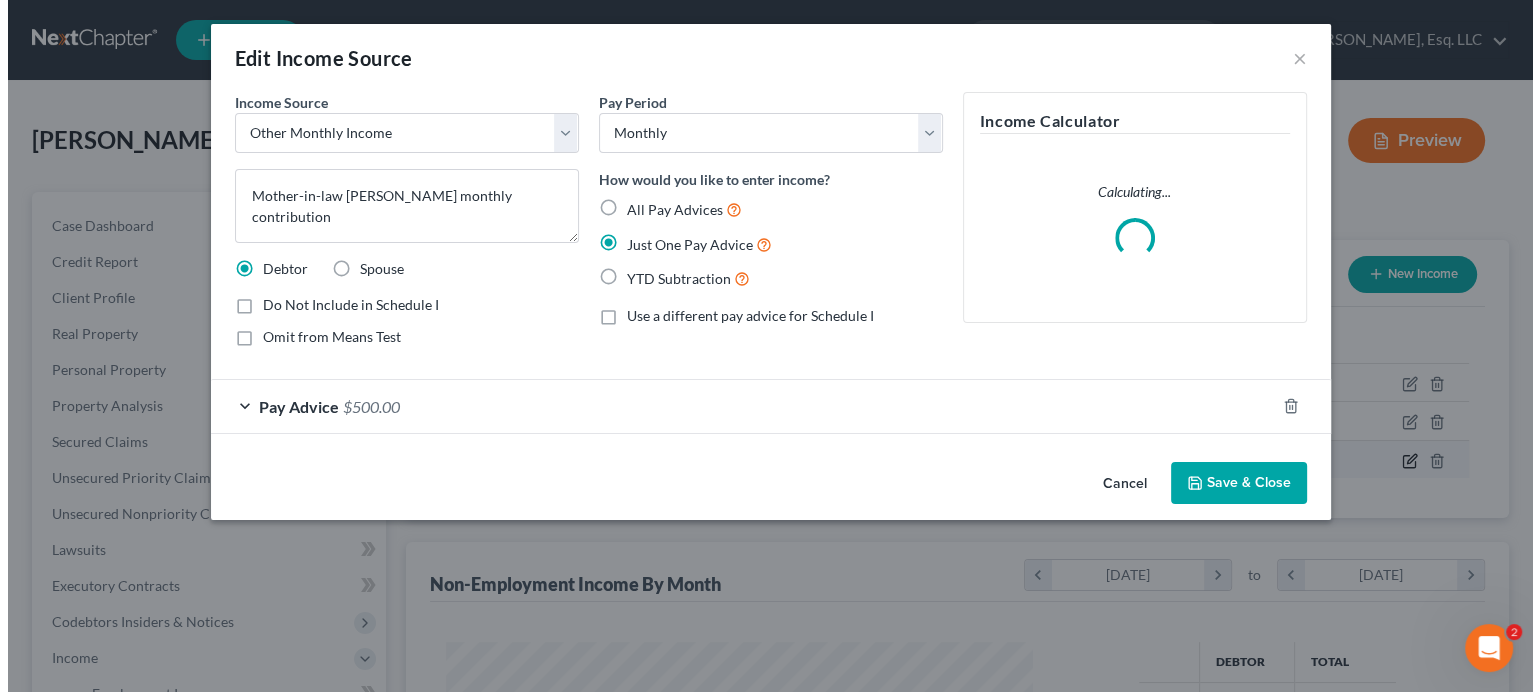 scroll, scrollTop: 999643, scrollLeft: 999373, axis: both 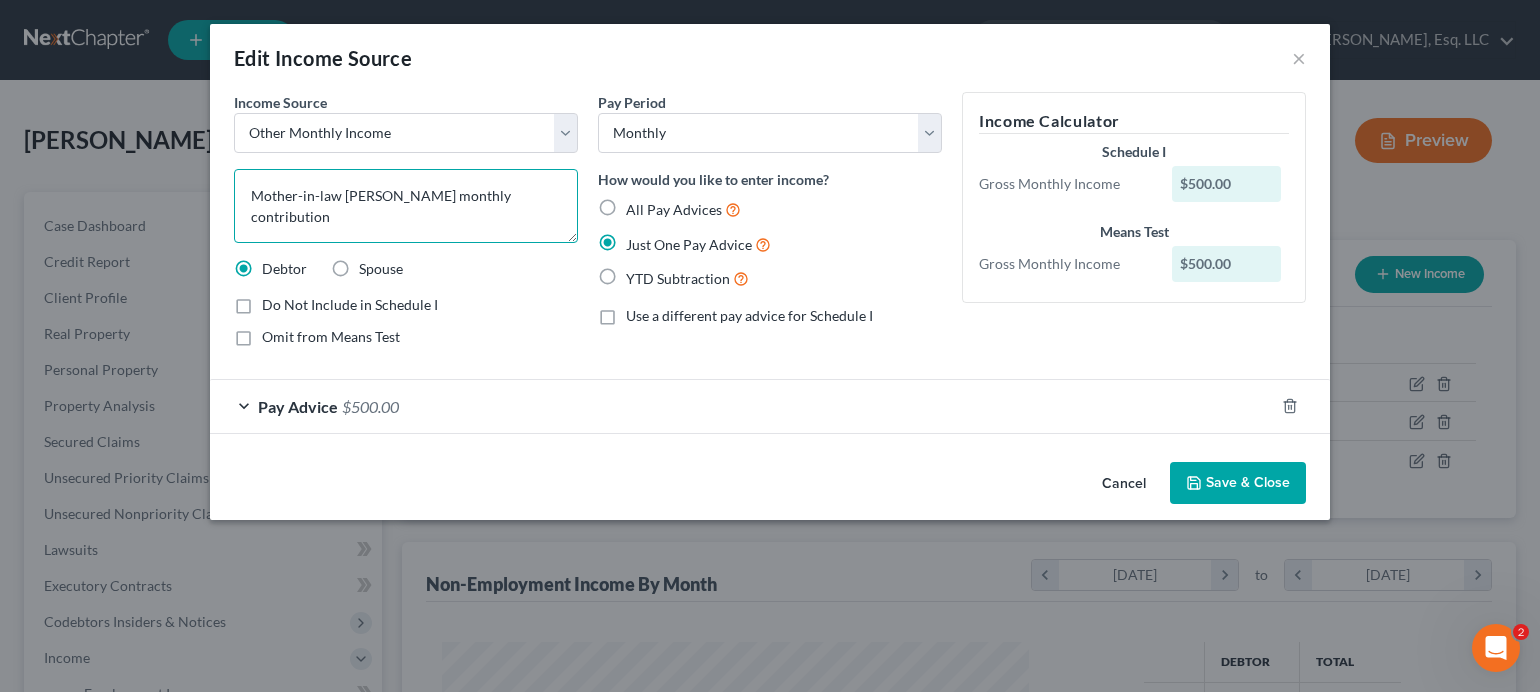 drag, startPoint x: 380, startPoint y: 195, endPoint x: 418, endPoint y: 195, distance: 38 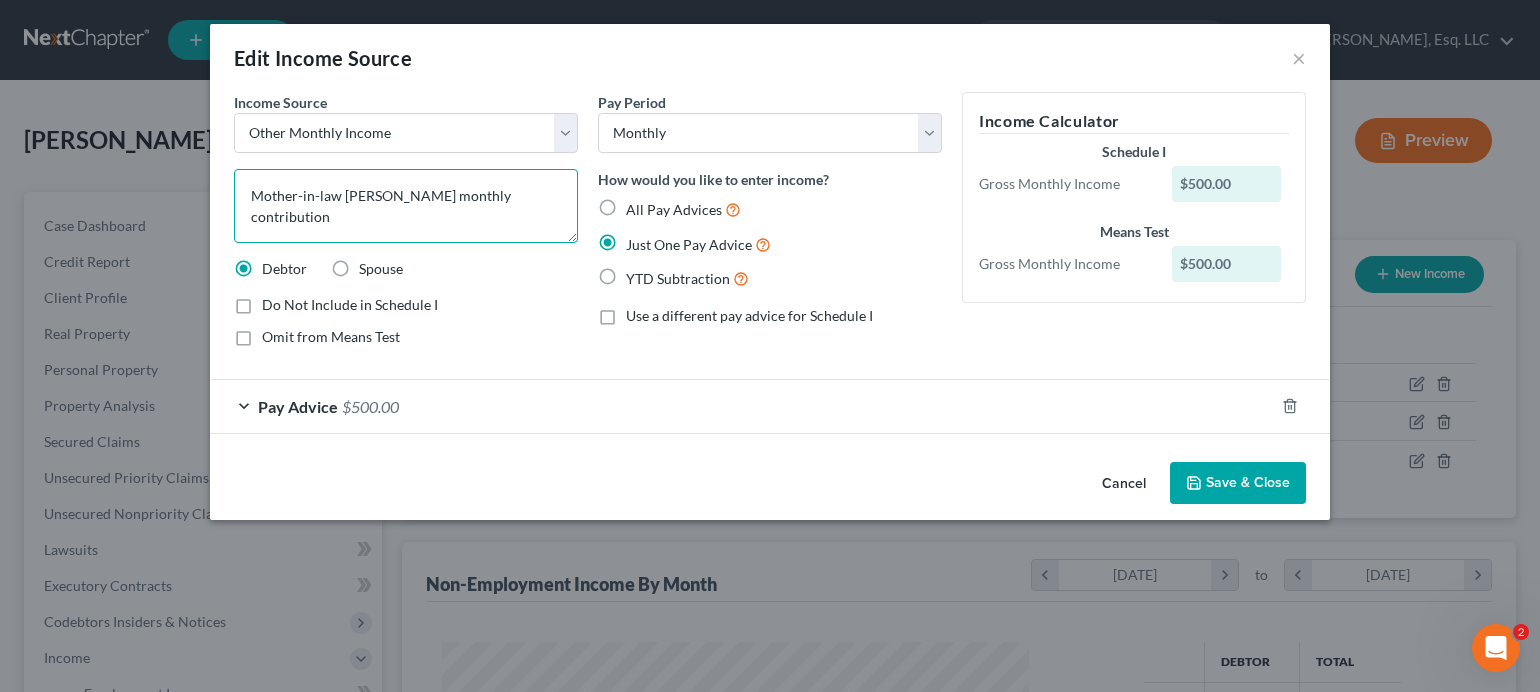 type on "Mother-in-law [PERSON_NAME] monthly contribution" 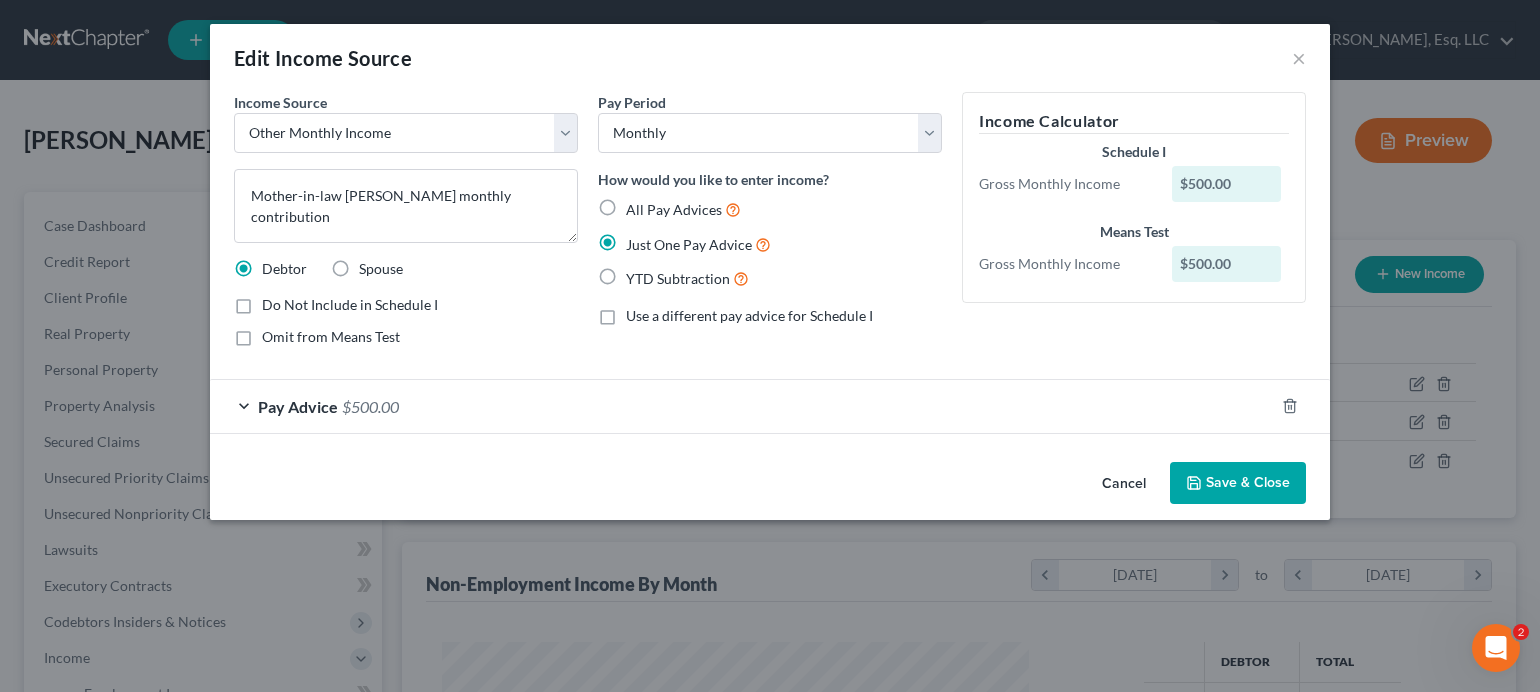 click on "$500.00" at bounding box center [370, 406] 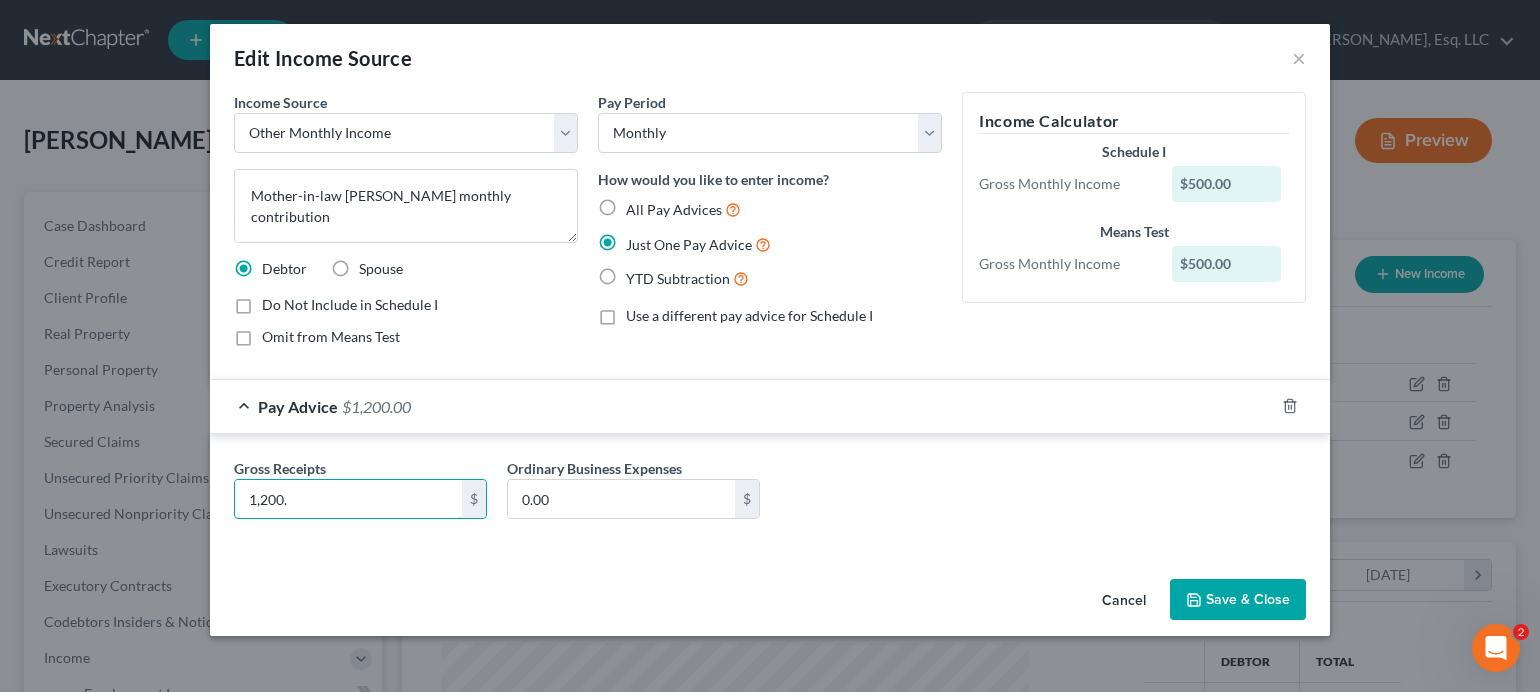 type on "1,200." 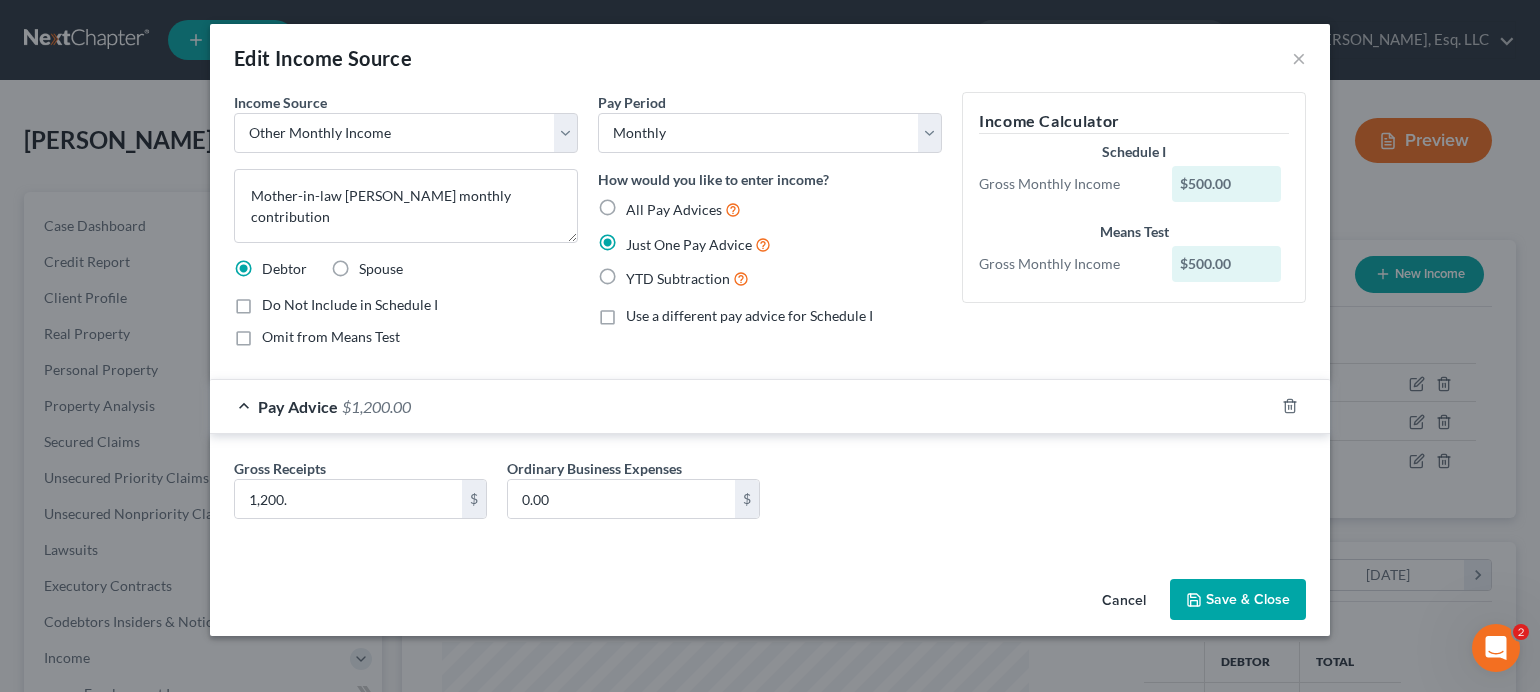 click on "Save & Close" at bounding box center (1238, 600) 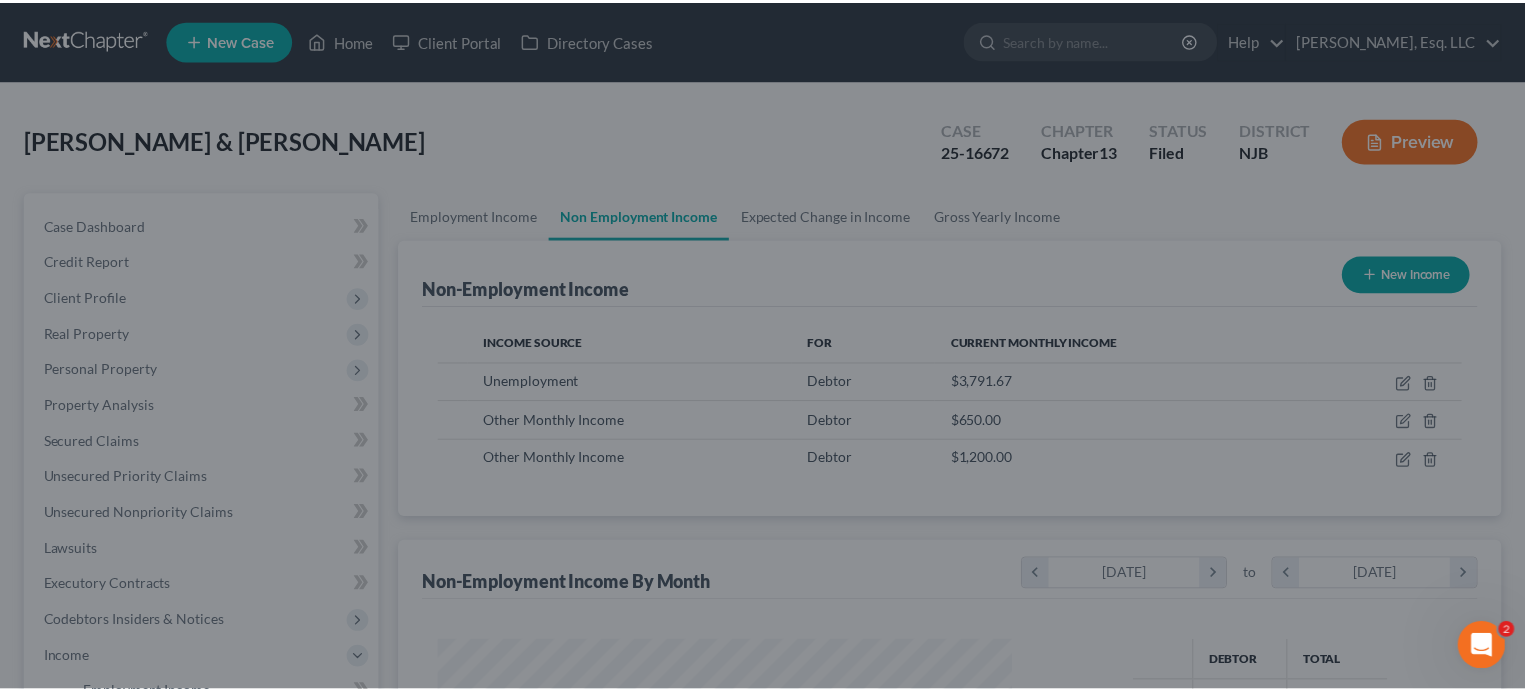 scroll, scrollTop: 356, scrollLeft: 620, axis: both 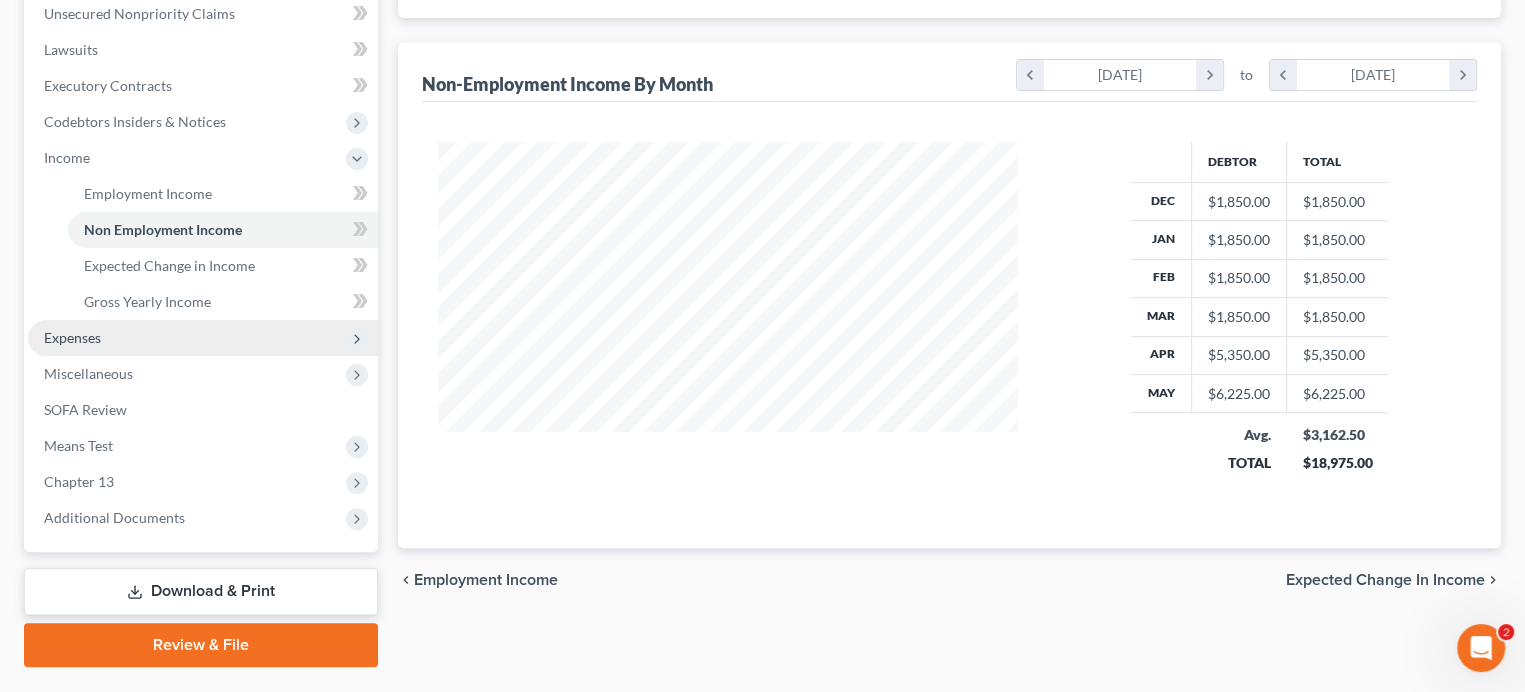 click on "Expenses" at bounding box center [72, 337] 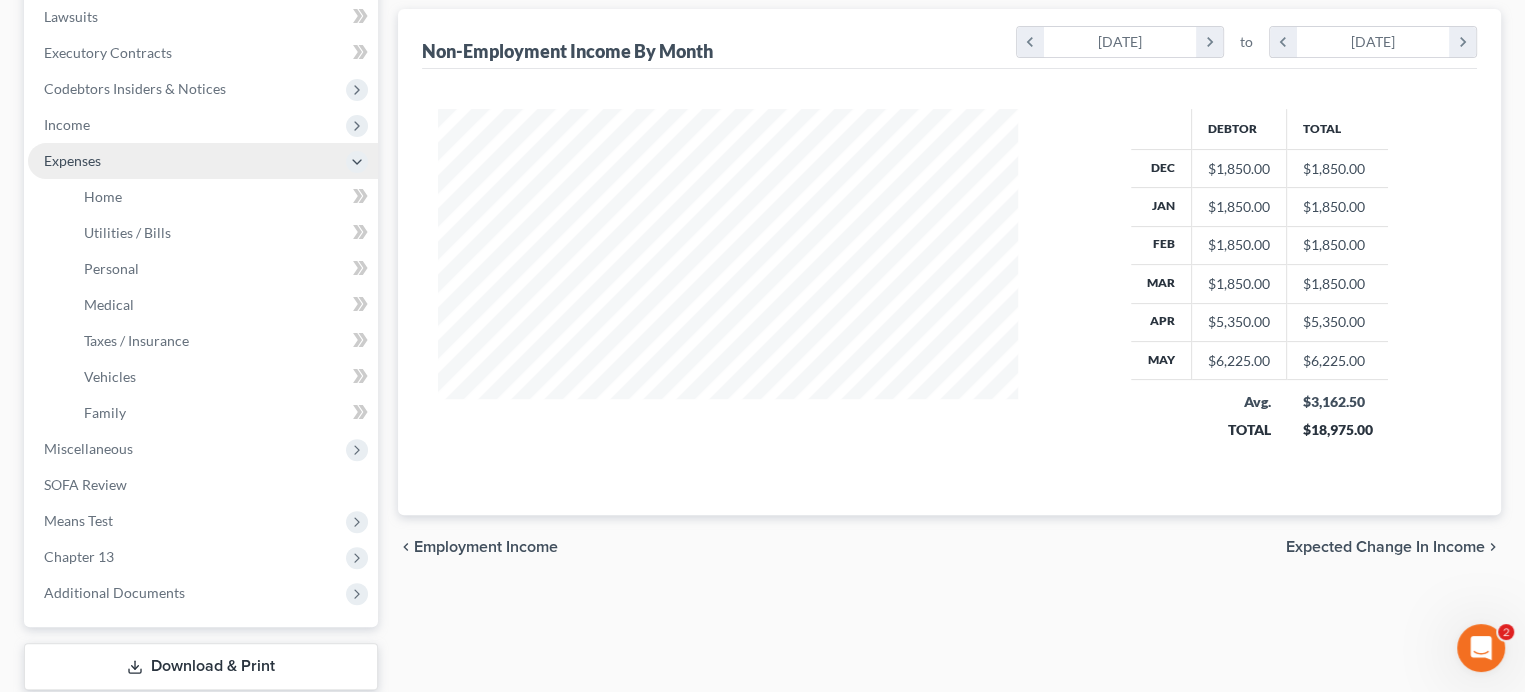 scroll, scrollTop: 457, scrollLeft: 0, axis: vertical 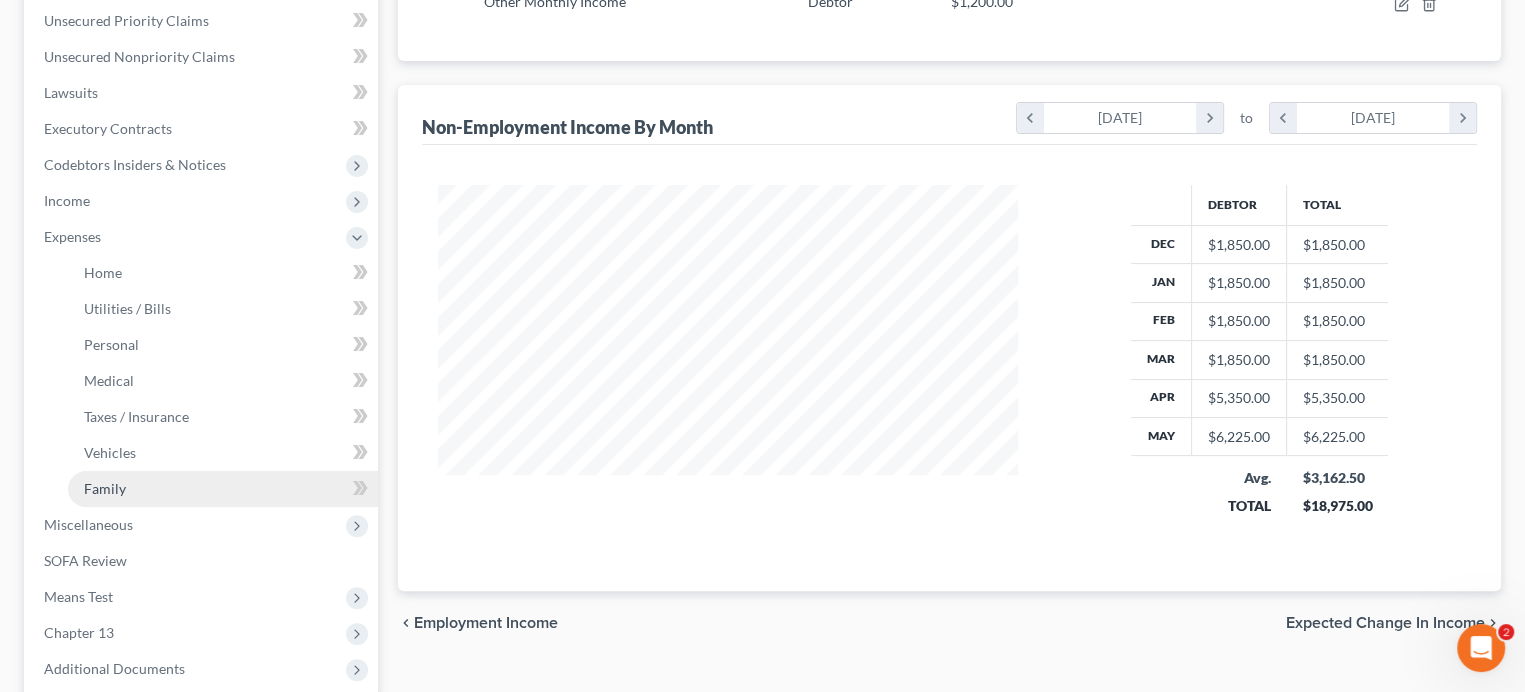 click on "Family" at bounding box center (105, 488) 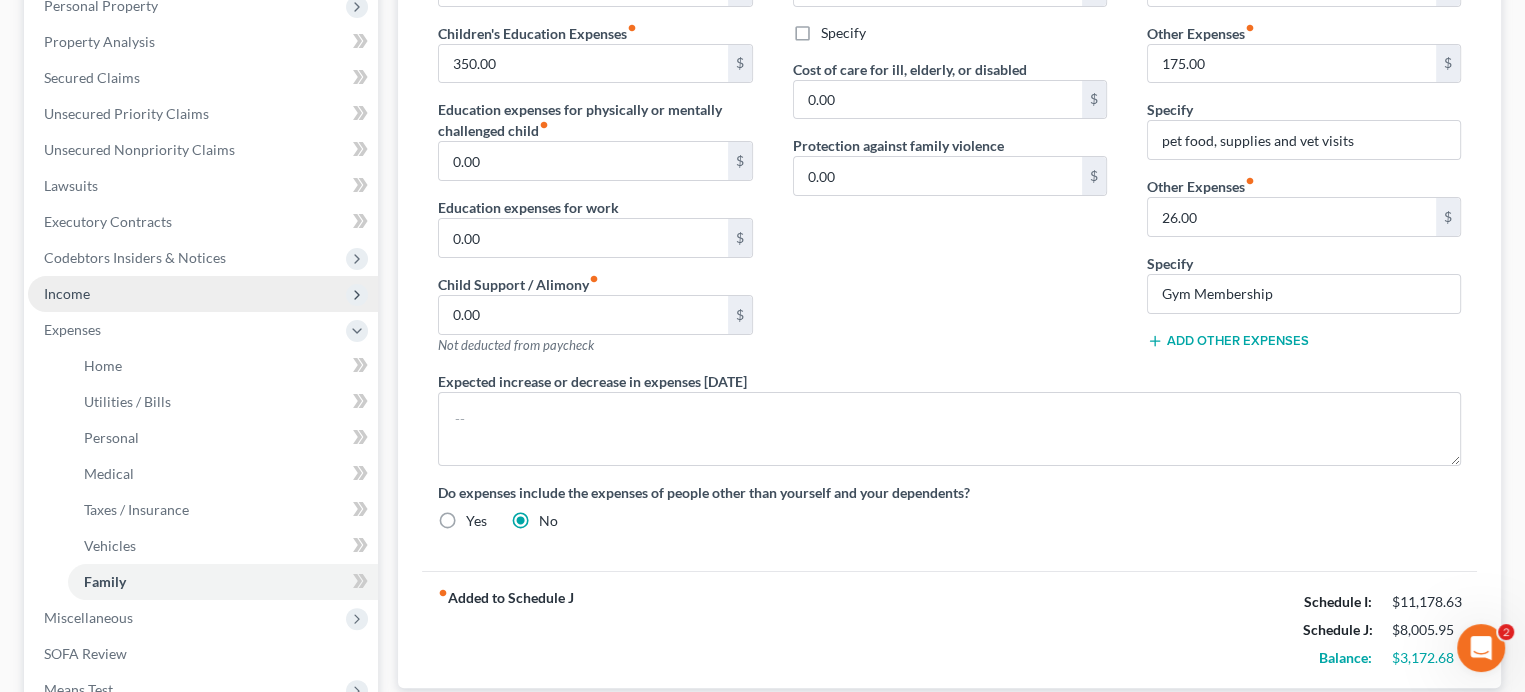 scroll, scrollTop: 400, scrollLeft: 0, axis: vertical 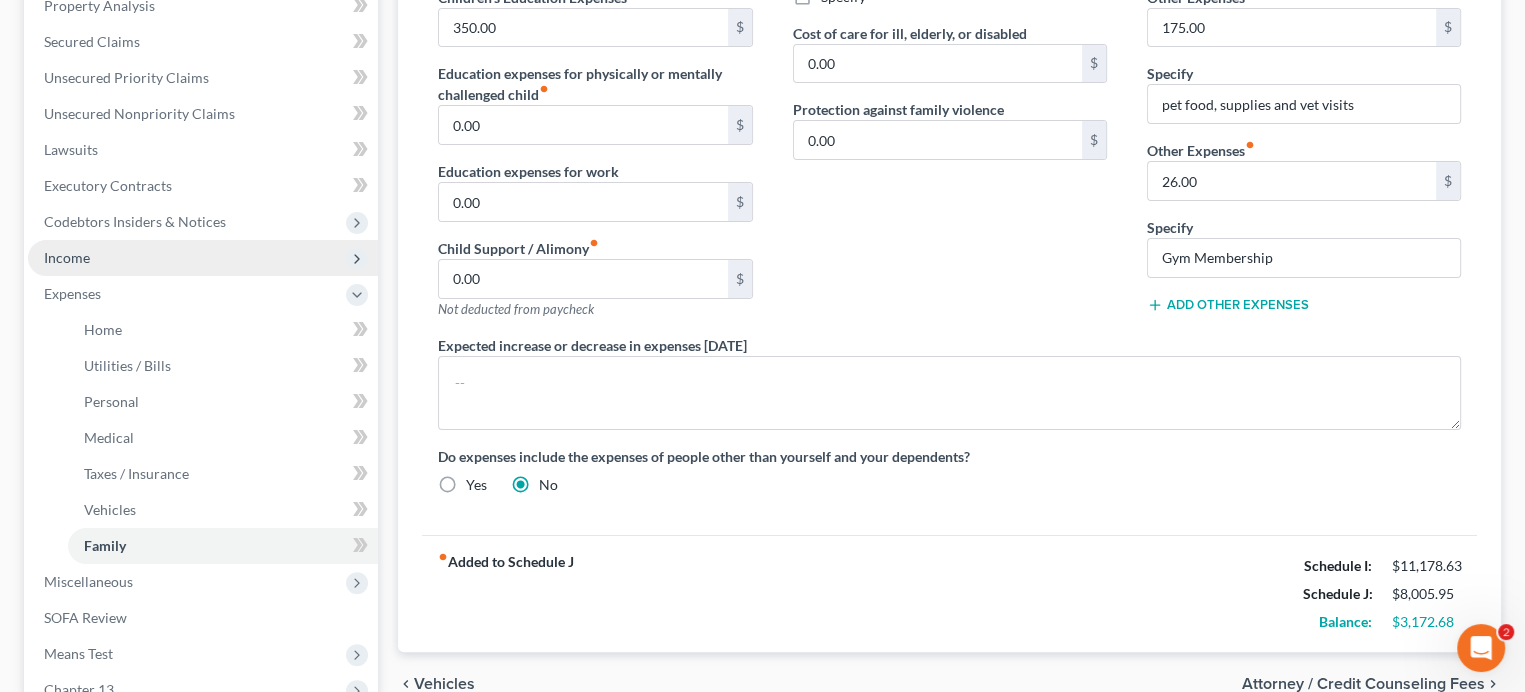 click on "Income" at bounding box center (203, 258) 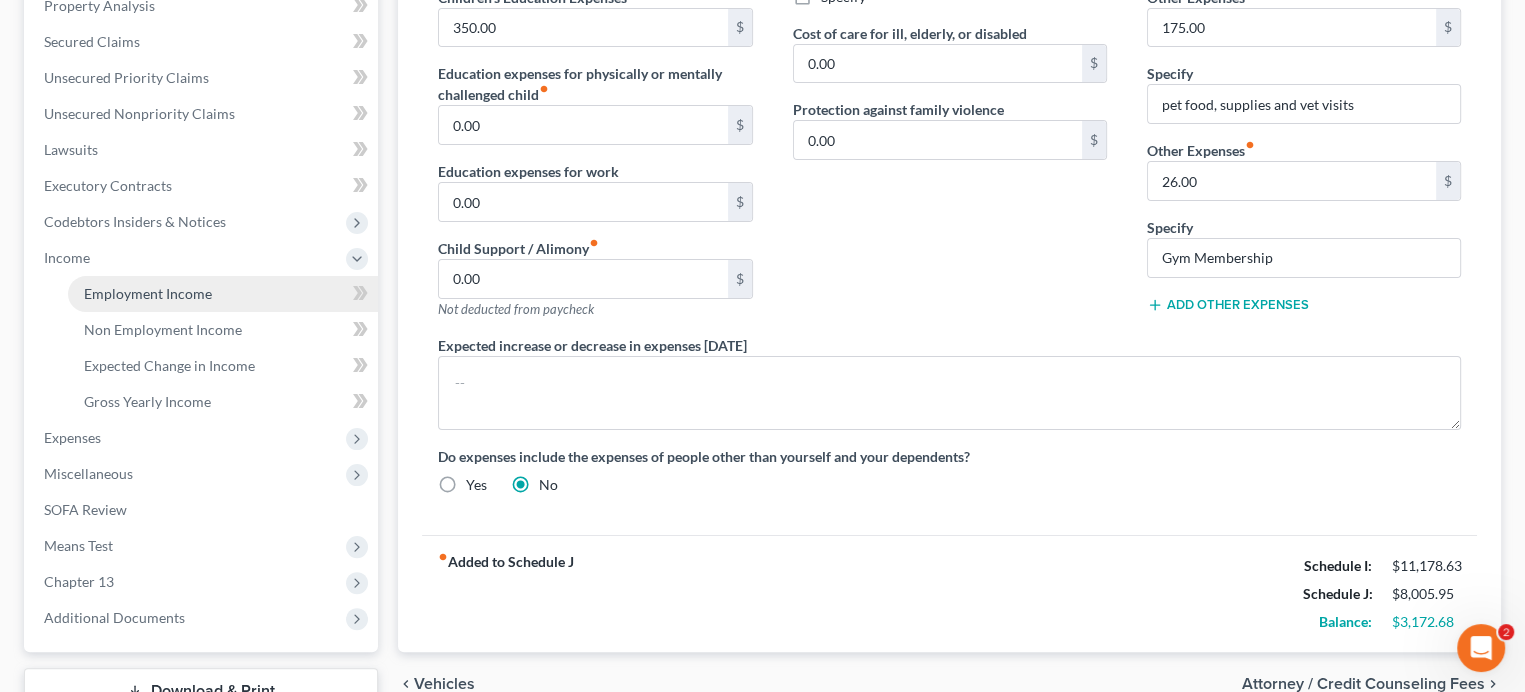 click on "Employment Income" at bounding box center (148, 293) 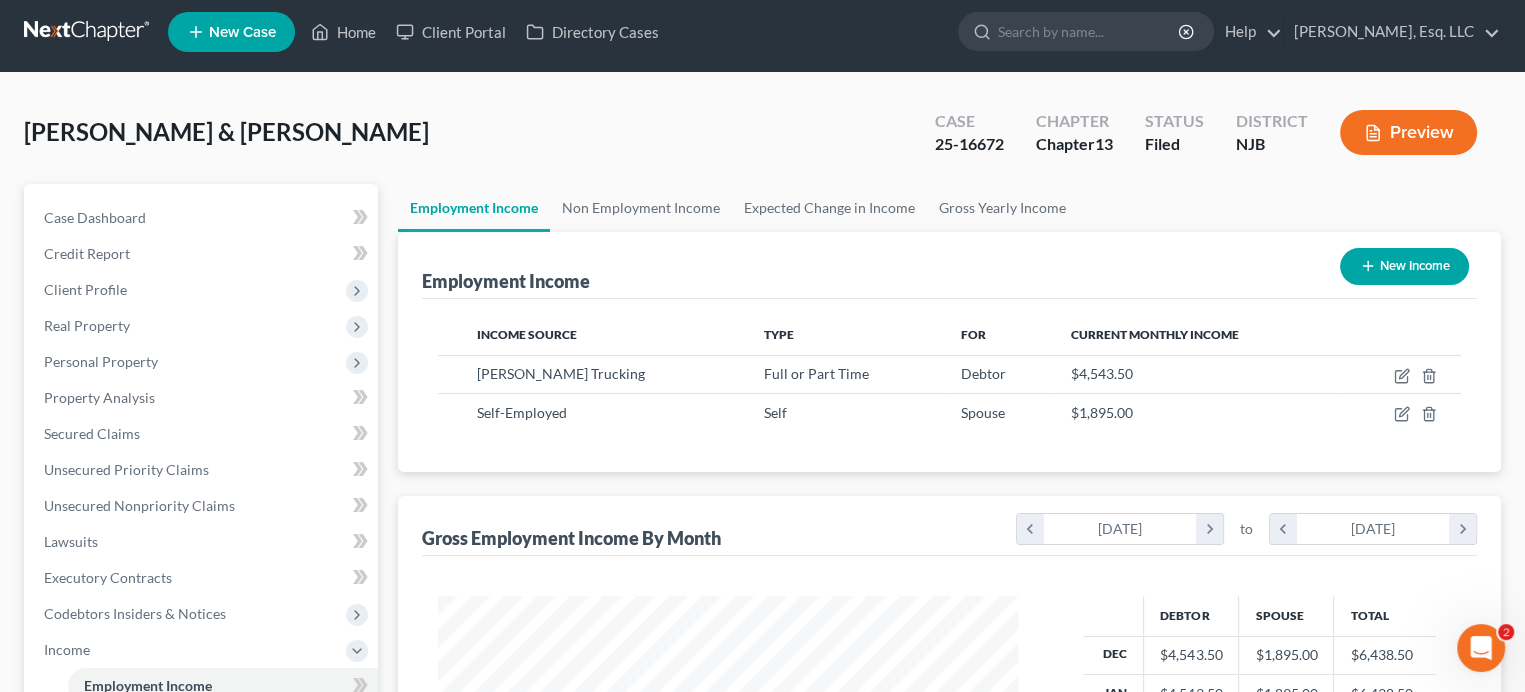 scroll, scrollTop: 0, scrollLeft: 0, axis: both 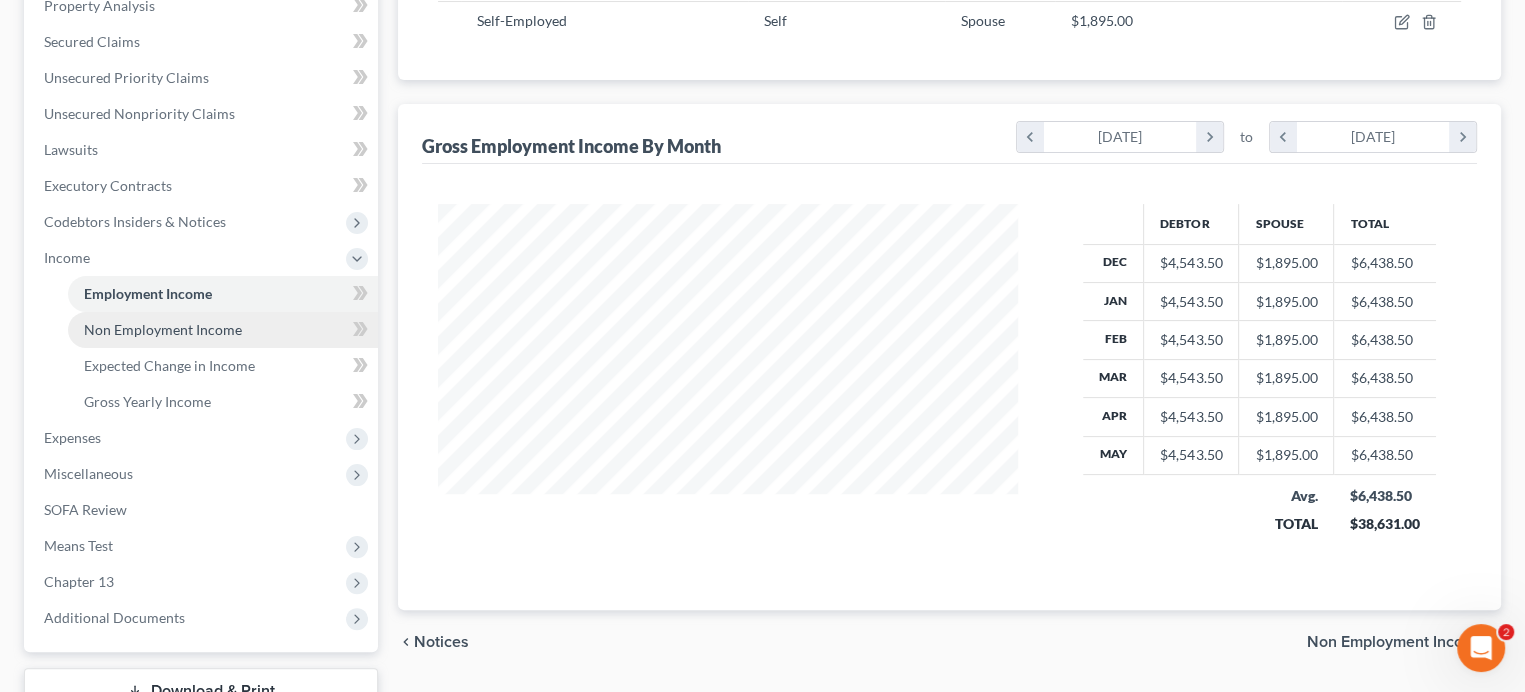 click on "Non Employment Income" at bounding box center [163, 329] 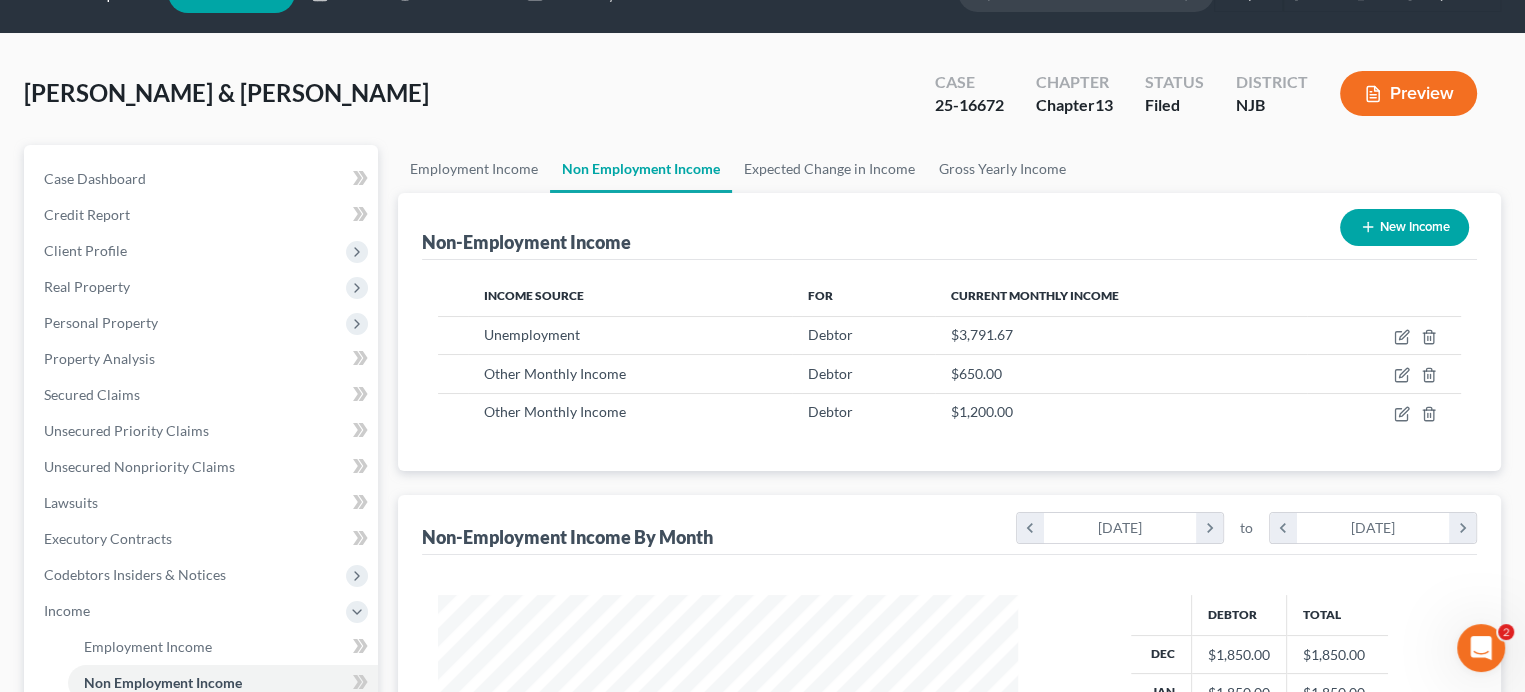 scroll, scrollTop: 0, scrollLeft: 0, axis: both 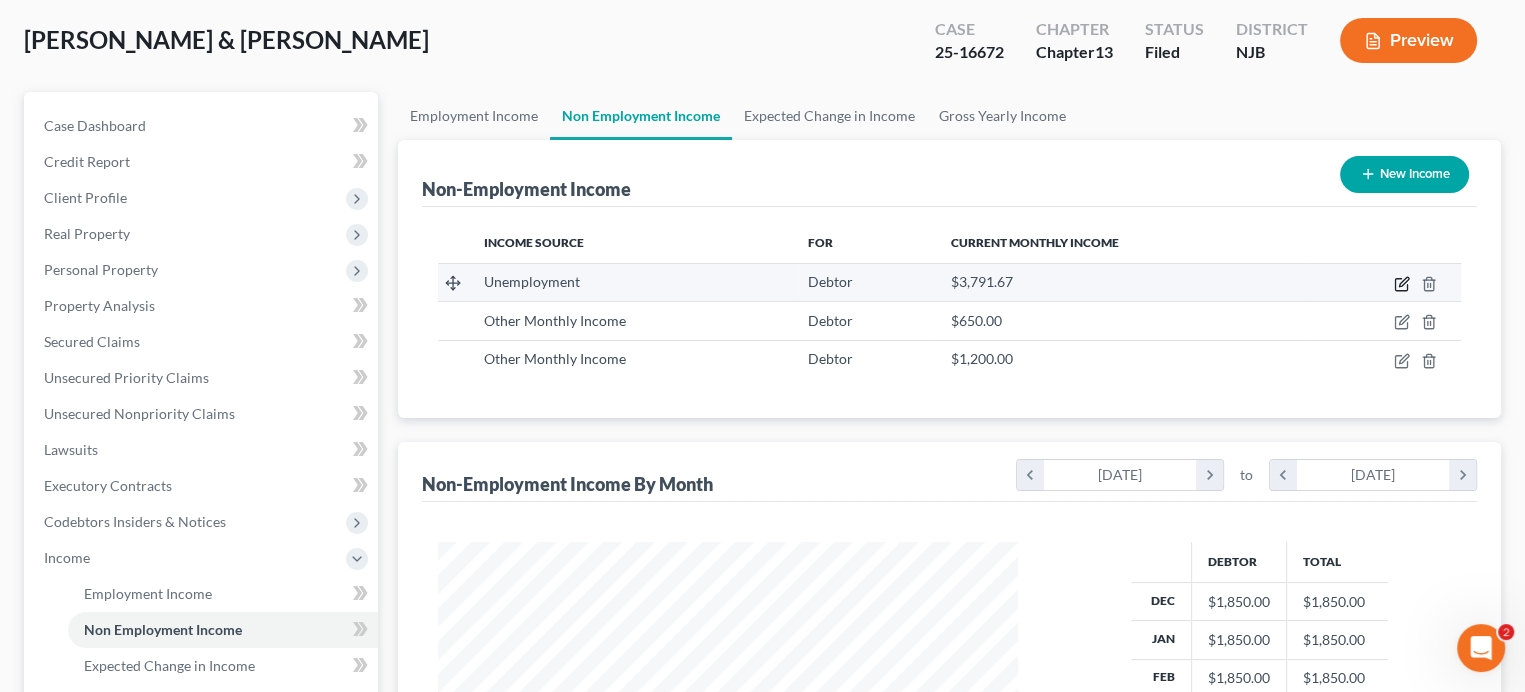 click 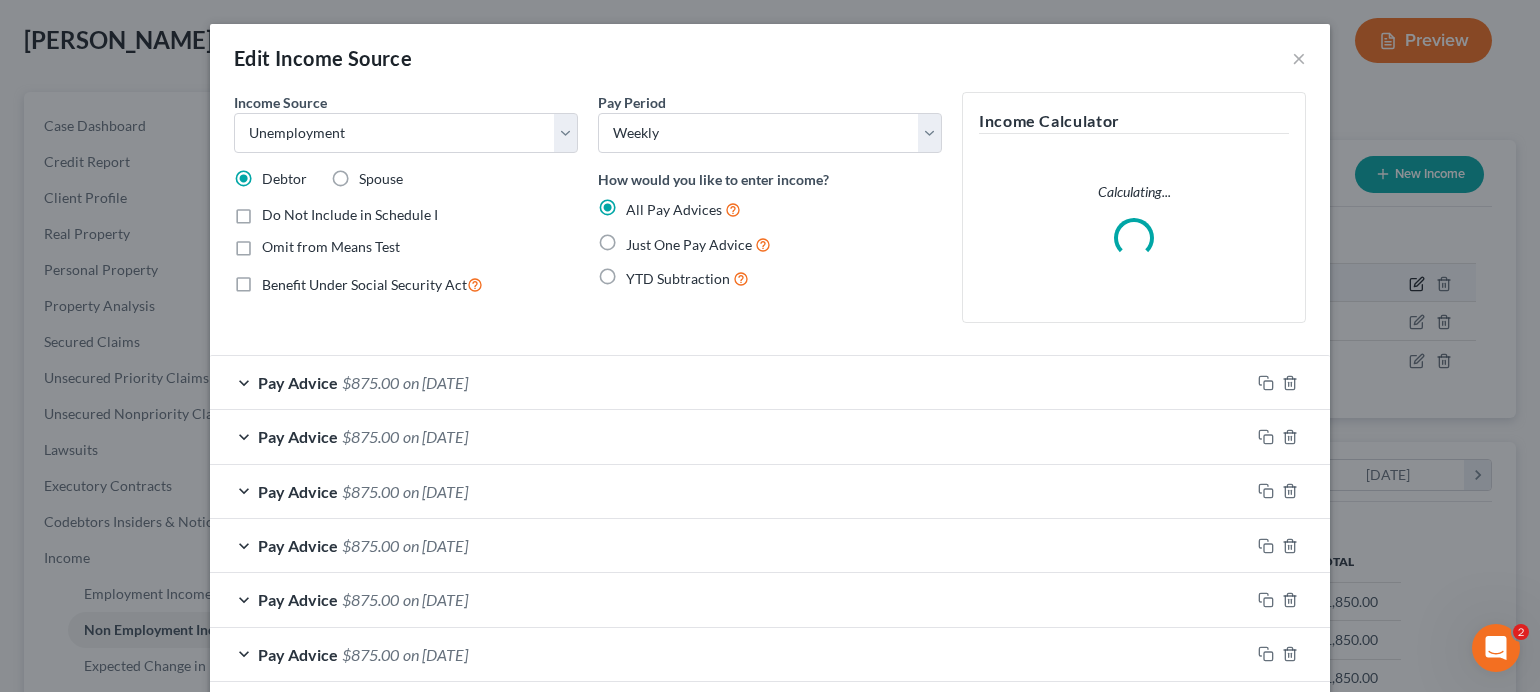 scroll, scrollTop: 999643, scrollLeft: 999373, axis: both 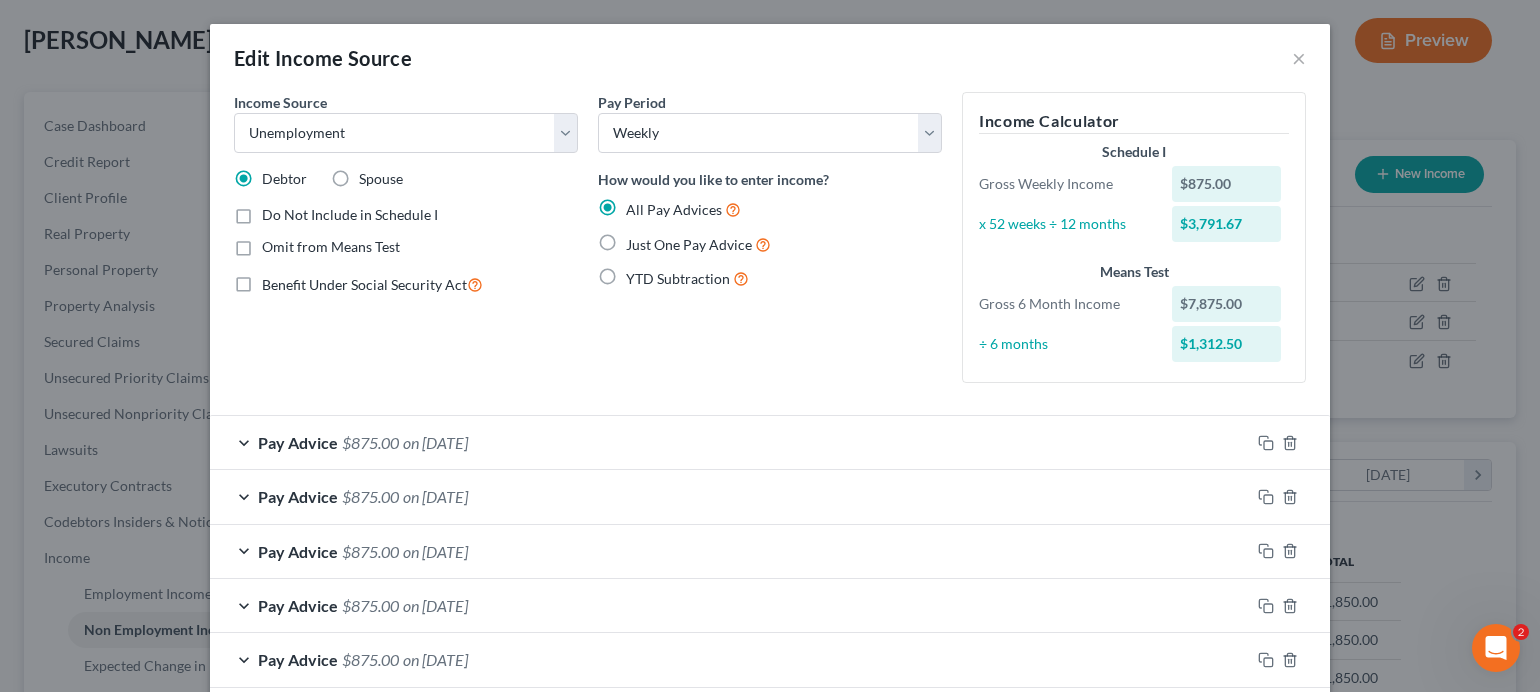 click on "Do Not Include in Schedule I" at bounding box center (350, 215) 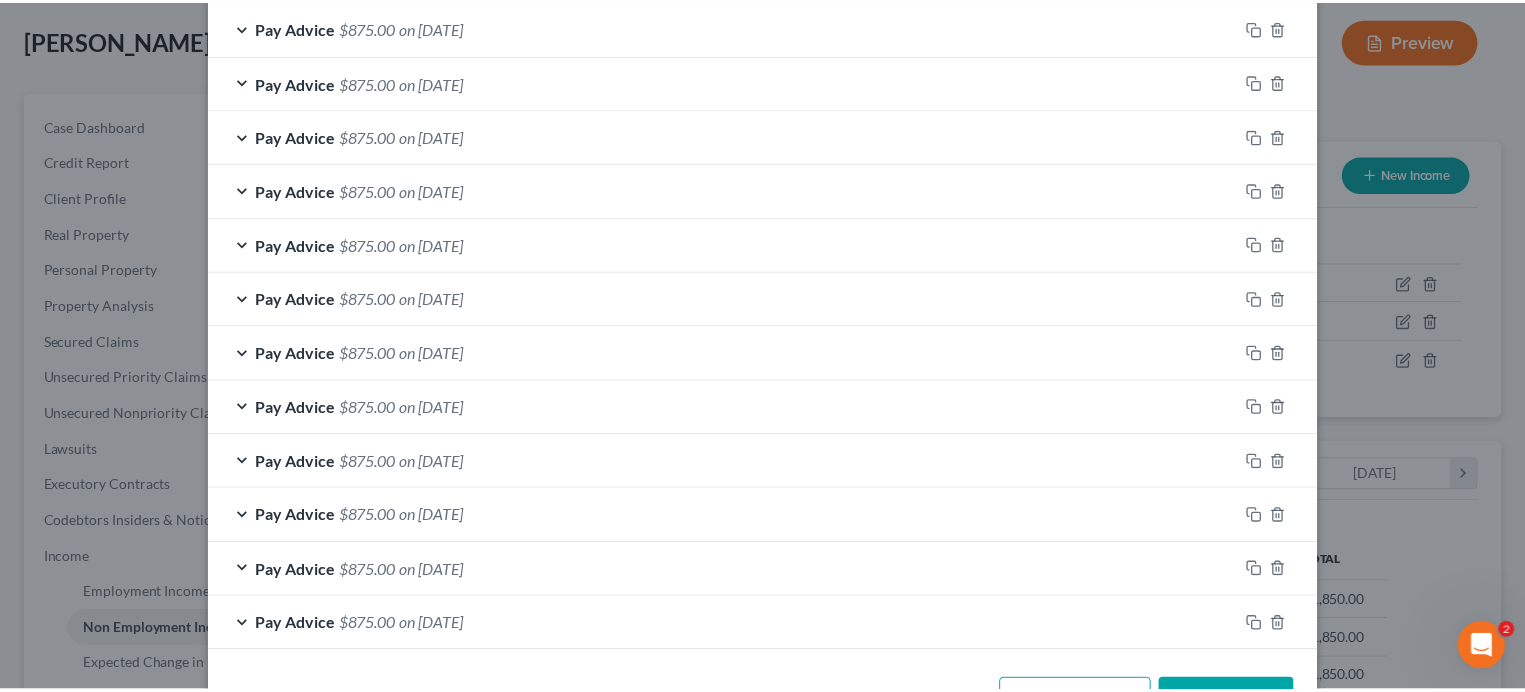 scroll, scrollTop: 536, scrollLeft: 0, axis: vertical 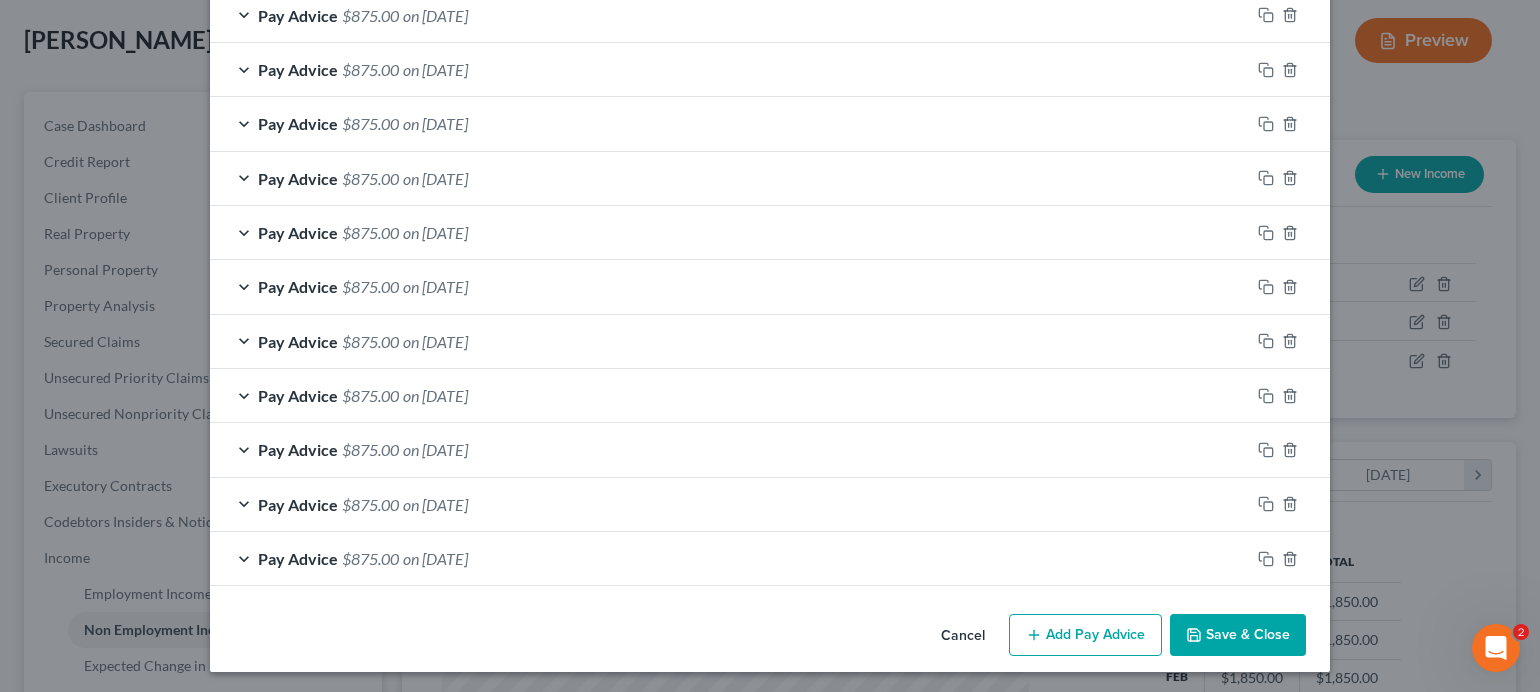 click on "Save & Close" at bounding box center [1238, 635] 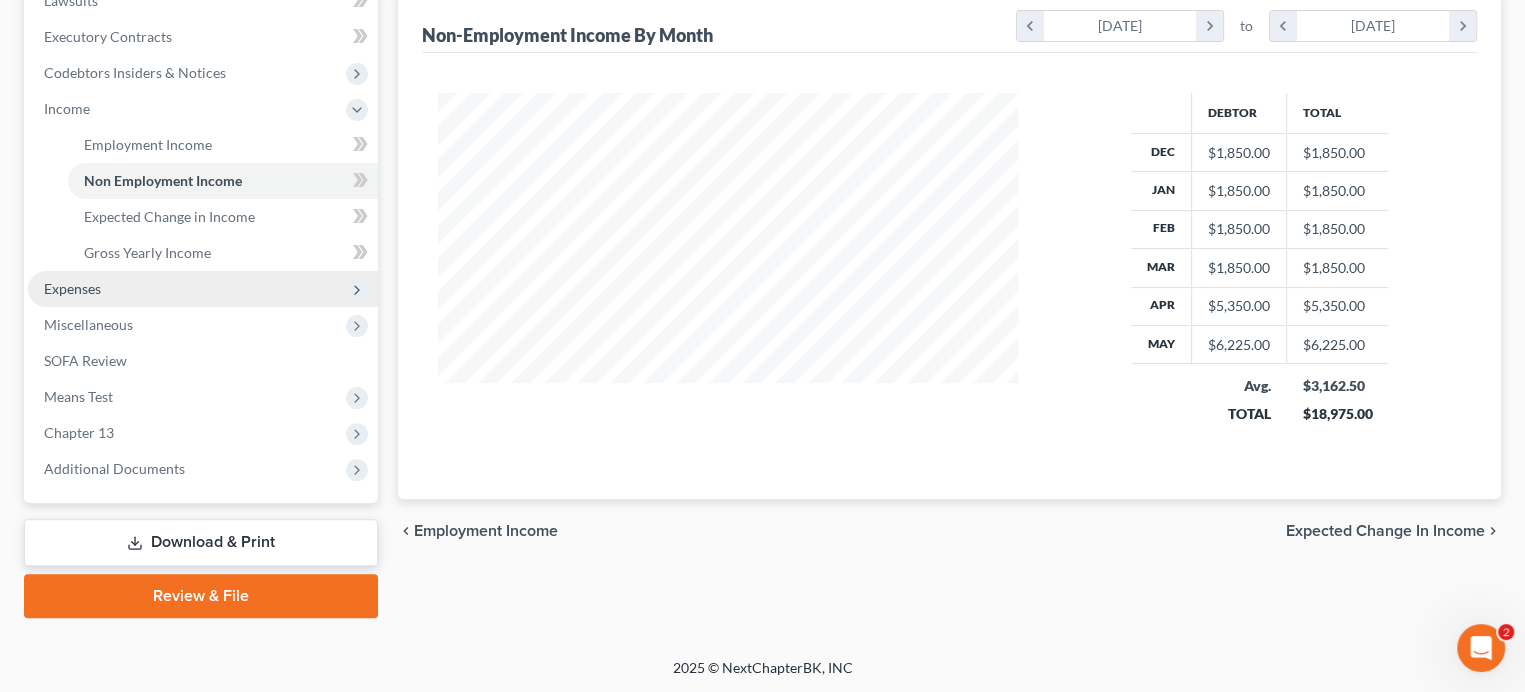 click on "Expenses" at bounding box center [203, 289] 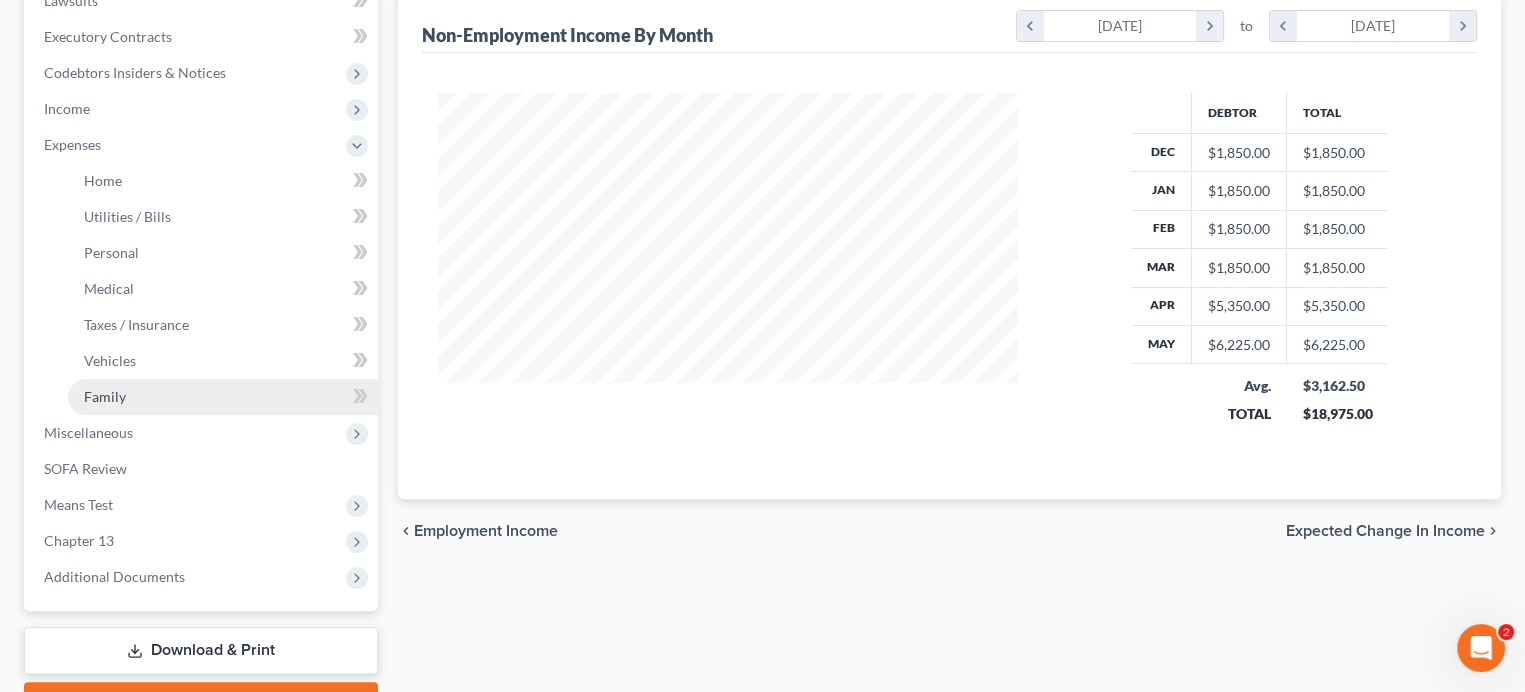 drag, startPoint x: 164, startPoint y: 389, endPoint x: 178, endPoint y: 385, distance: 14.56022 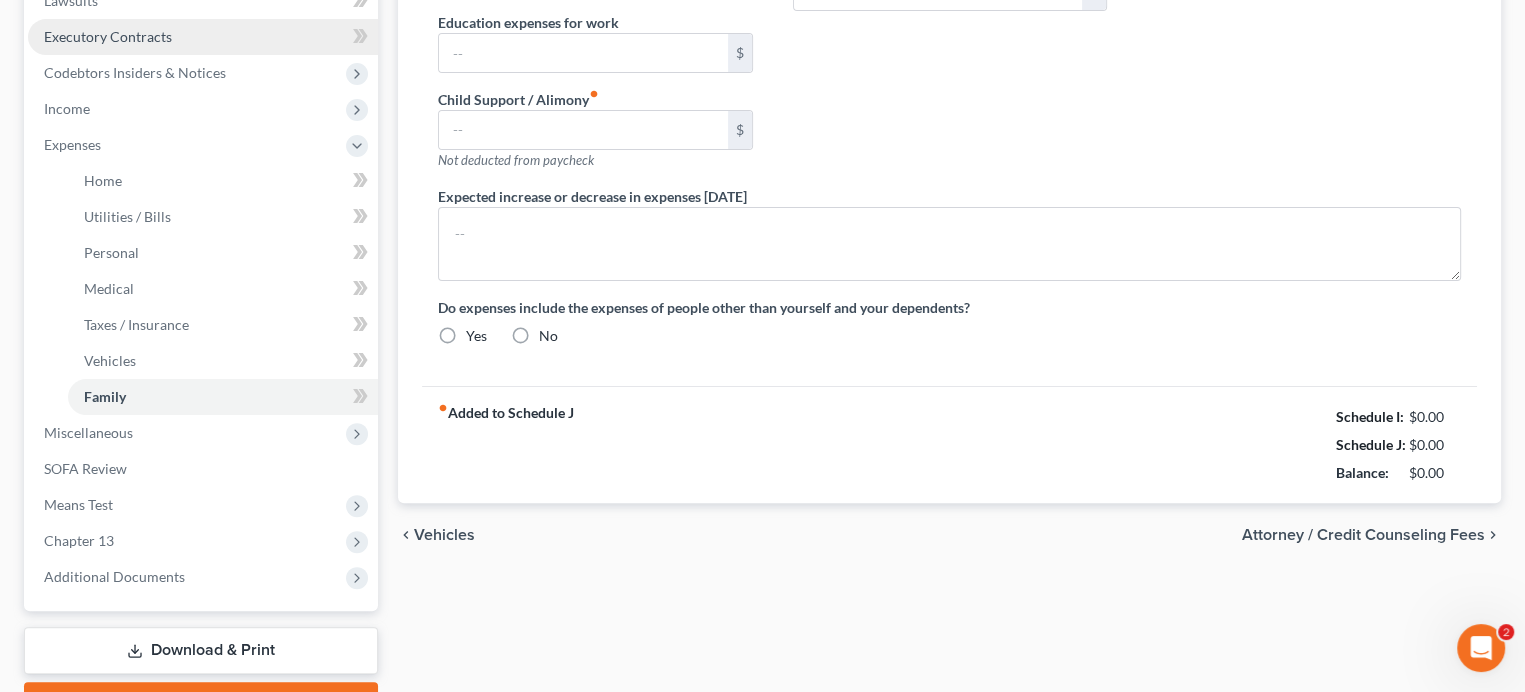 type on "350.00" 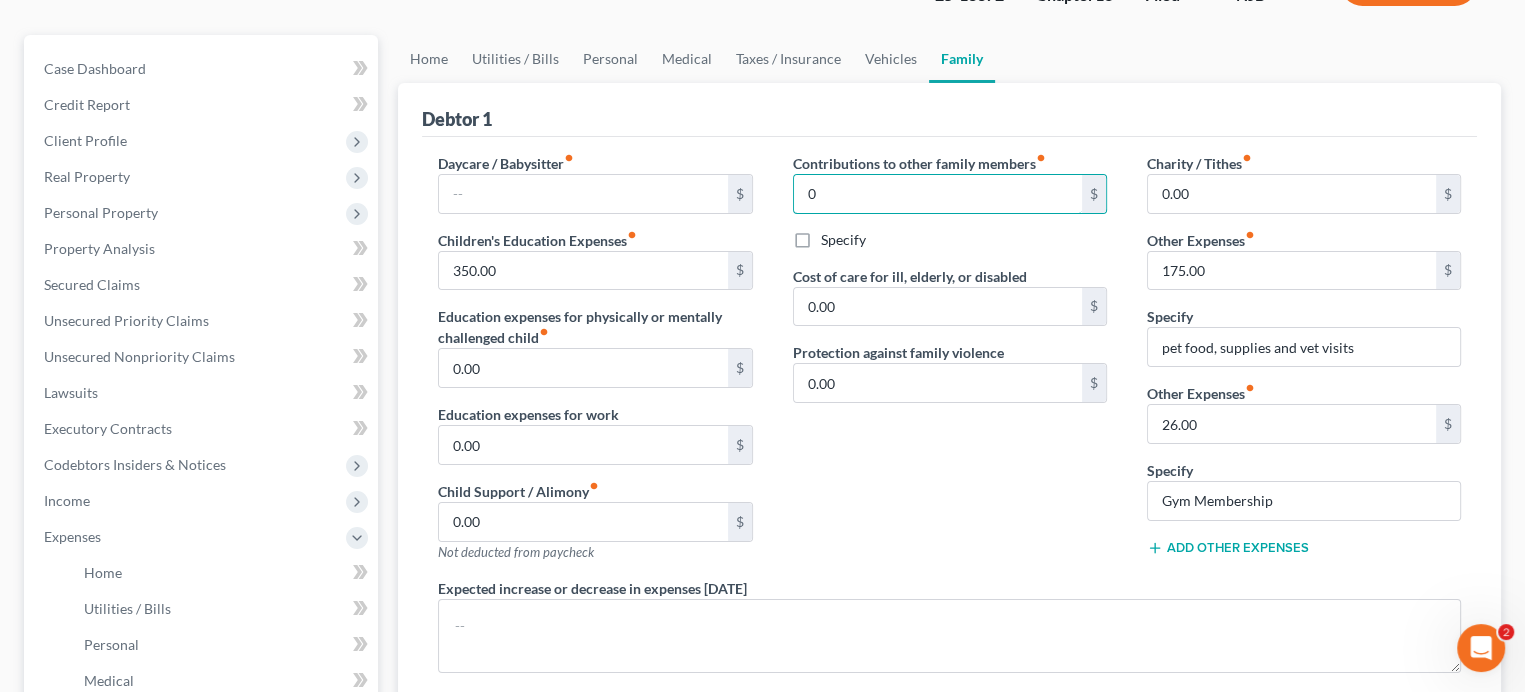 type on "0" 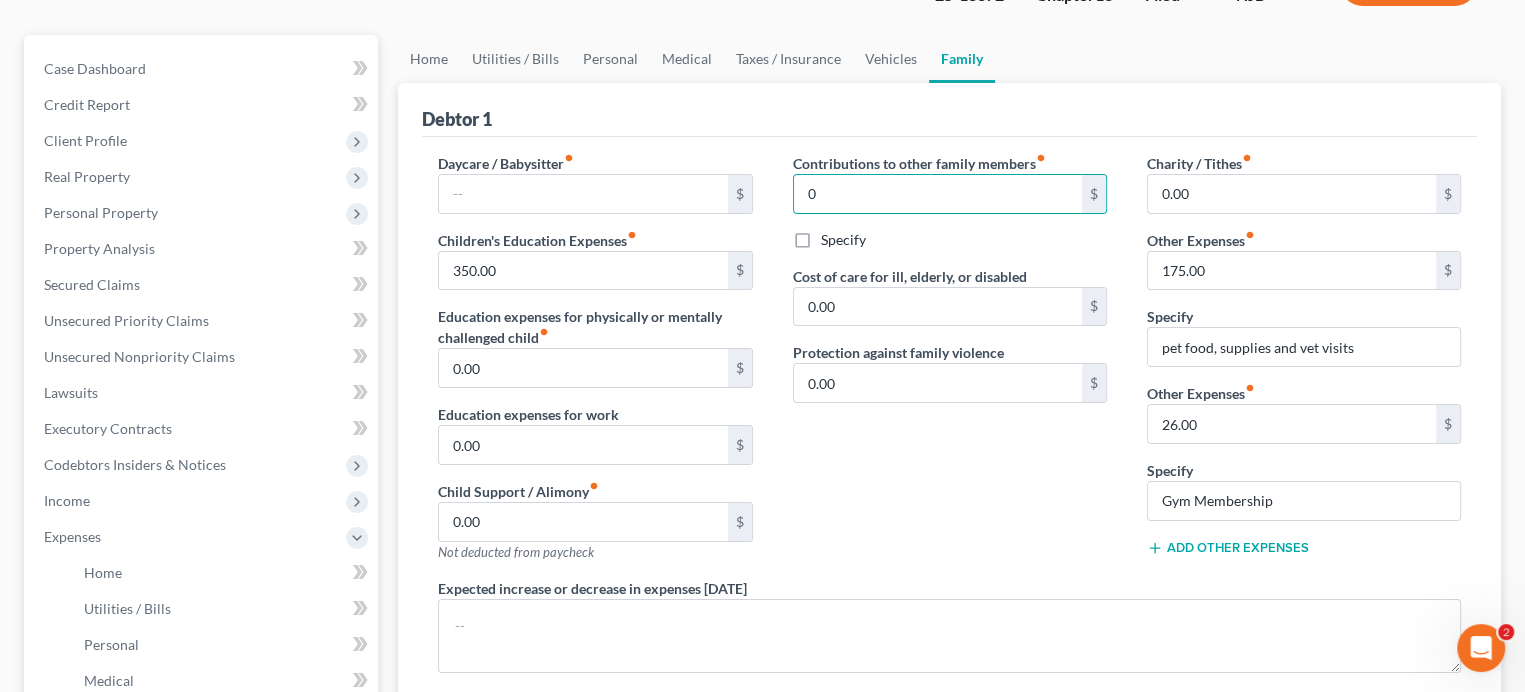 click on "Contributions to other family members  fiber_manual_record 0 $ Specify Cost of care for ill, elderly, or disabled 0.00 $ Protection against family violence 0.00 $" at bounding box center [950, 365] 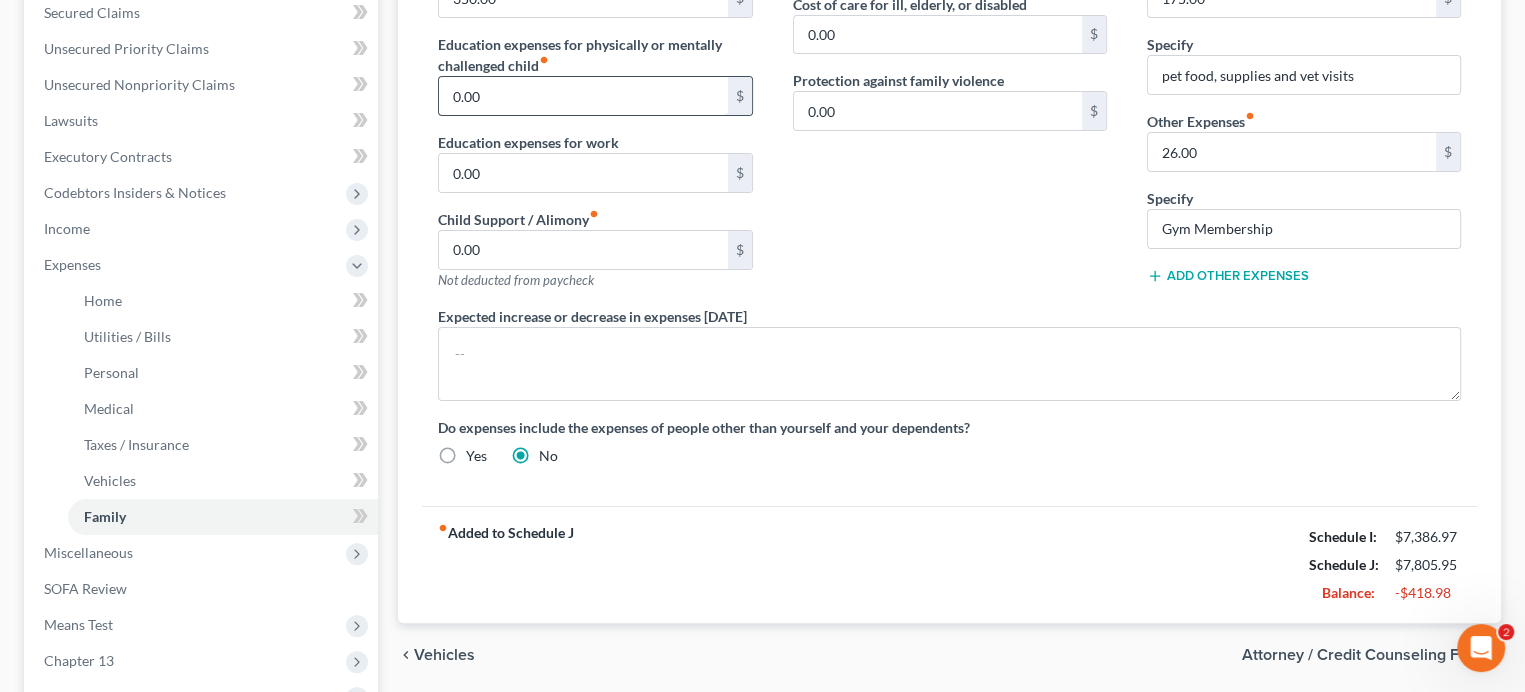scroll, scrollTop: 457, scrollLeft: 0, axis: vertical 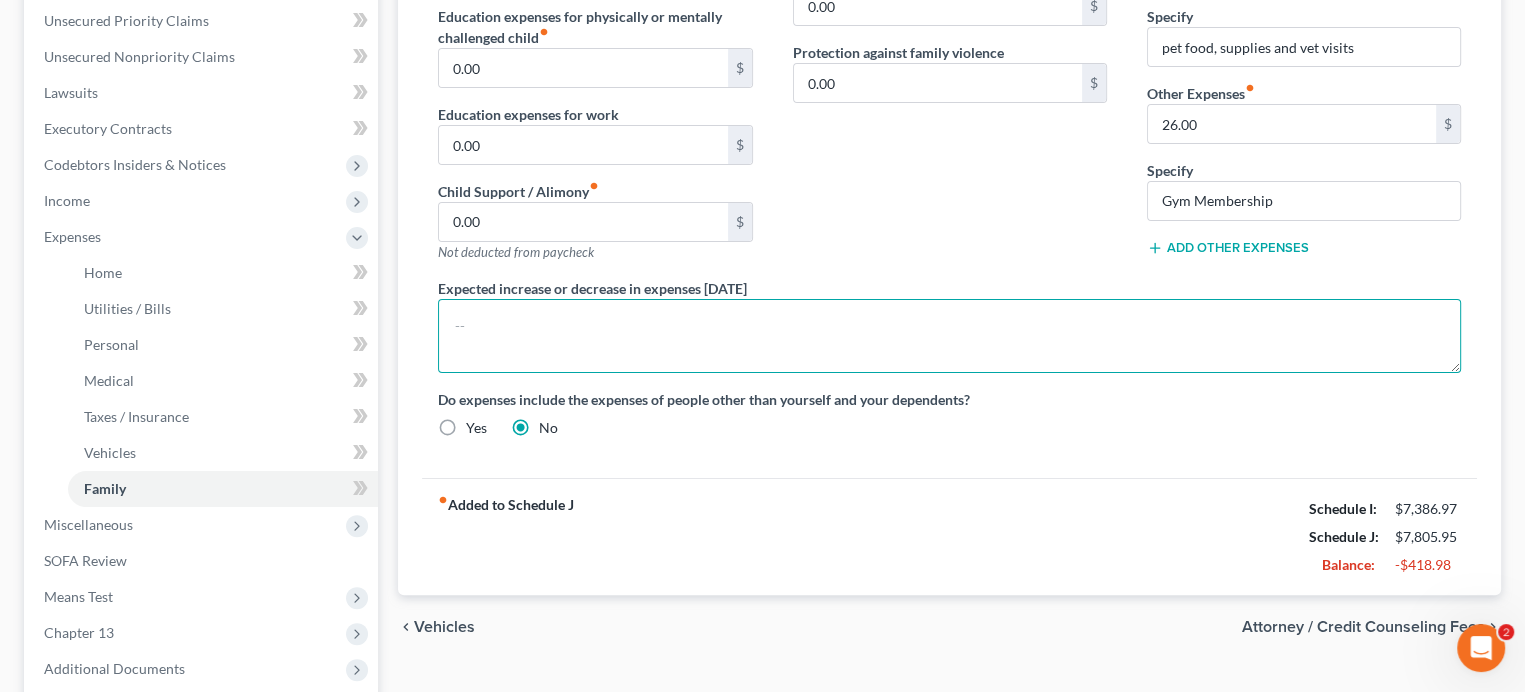 click at bounding box center [949, 336] 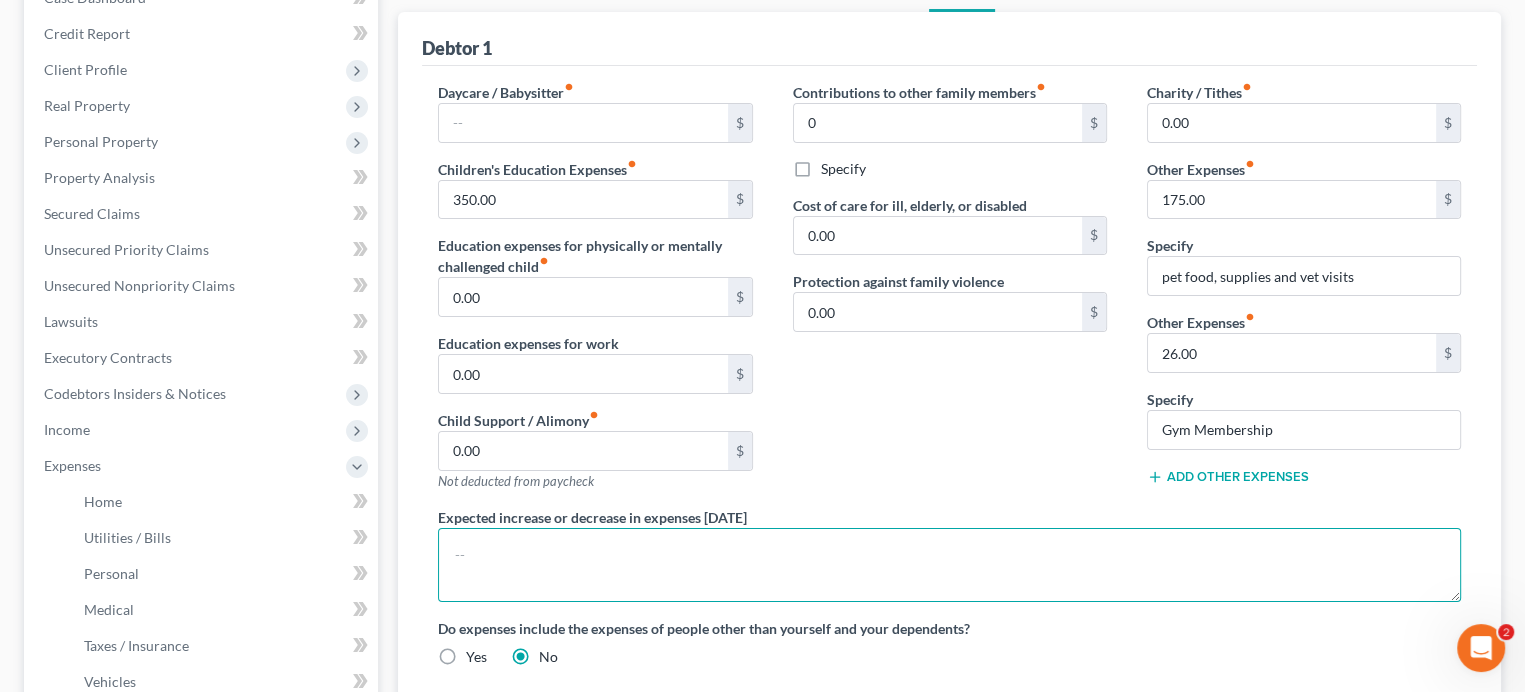 scroll, scrollTop: 457, scrollLeft: 0, axis: vertical 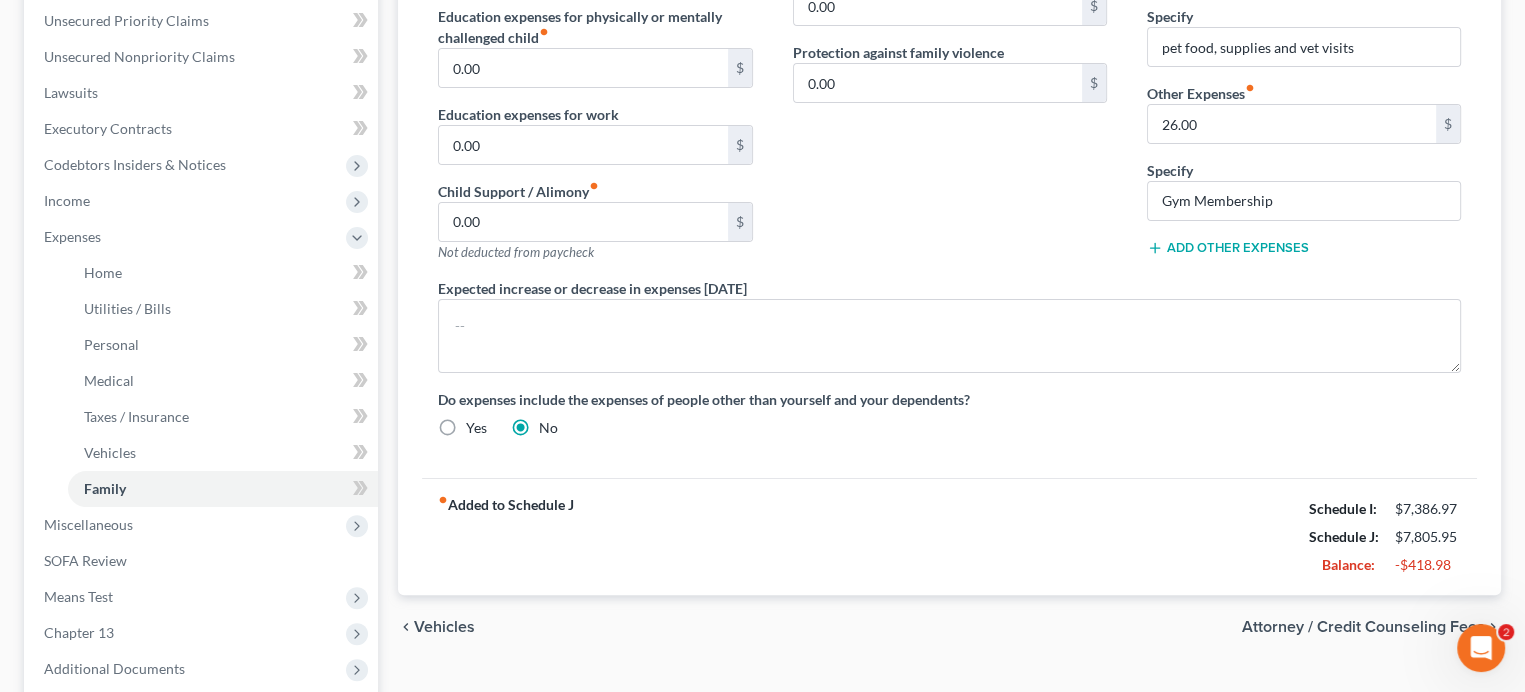click on "Contributions to other family members  fiber_manual_record 0 $ Specify Cost of care for ill, elderly, or disabled 0.00 $ Protection against family violence 0.00 $" at bounding box center [950, 65] 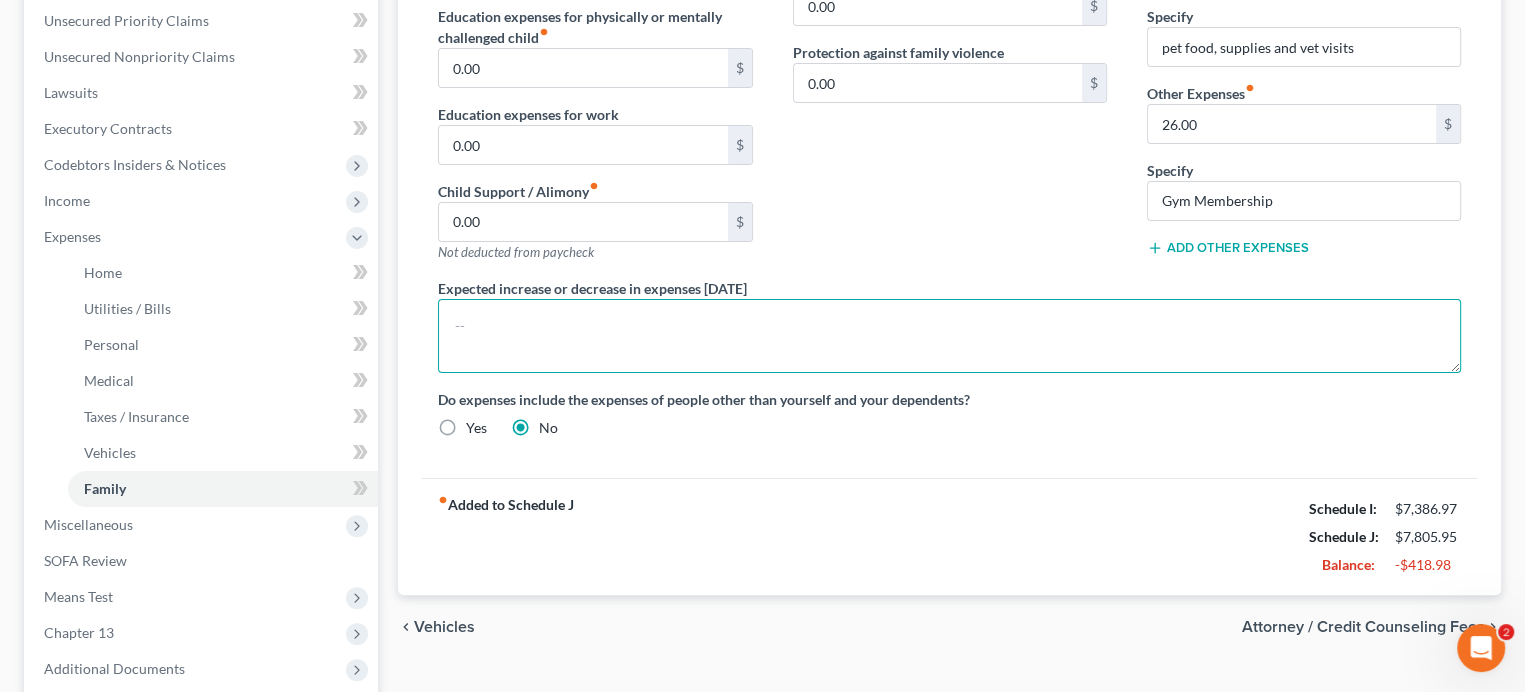 click at bounding box center [949, 336] 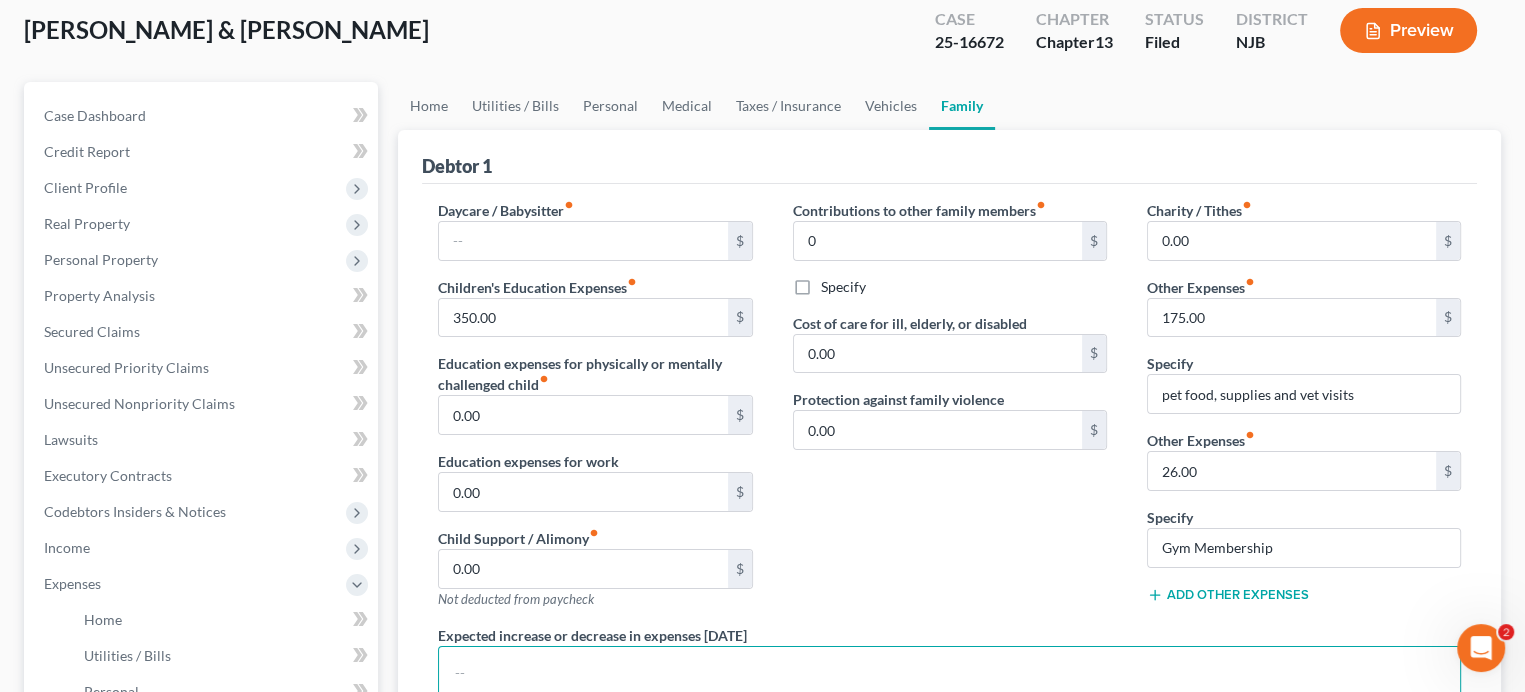 scroll, scrollTop: 100, scrollLeft: 0, axis: vertical 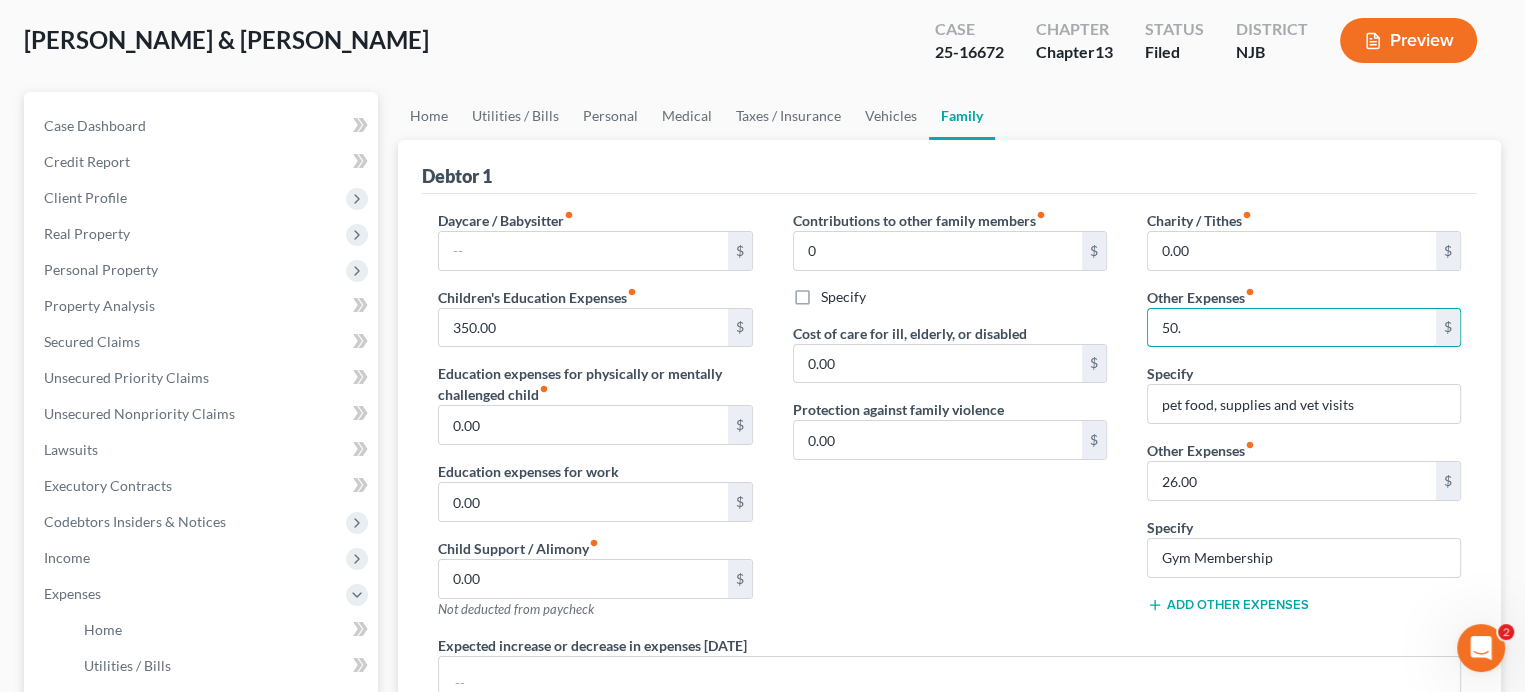 type on "50." 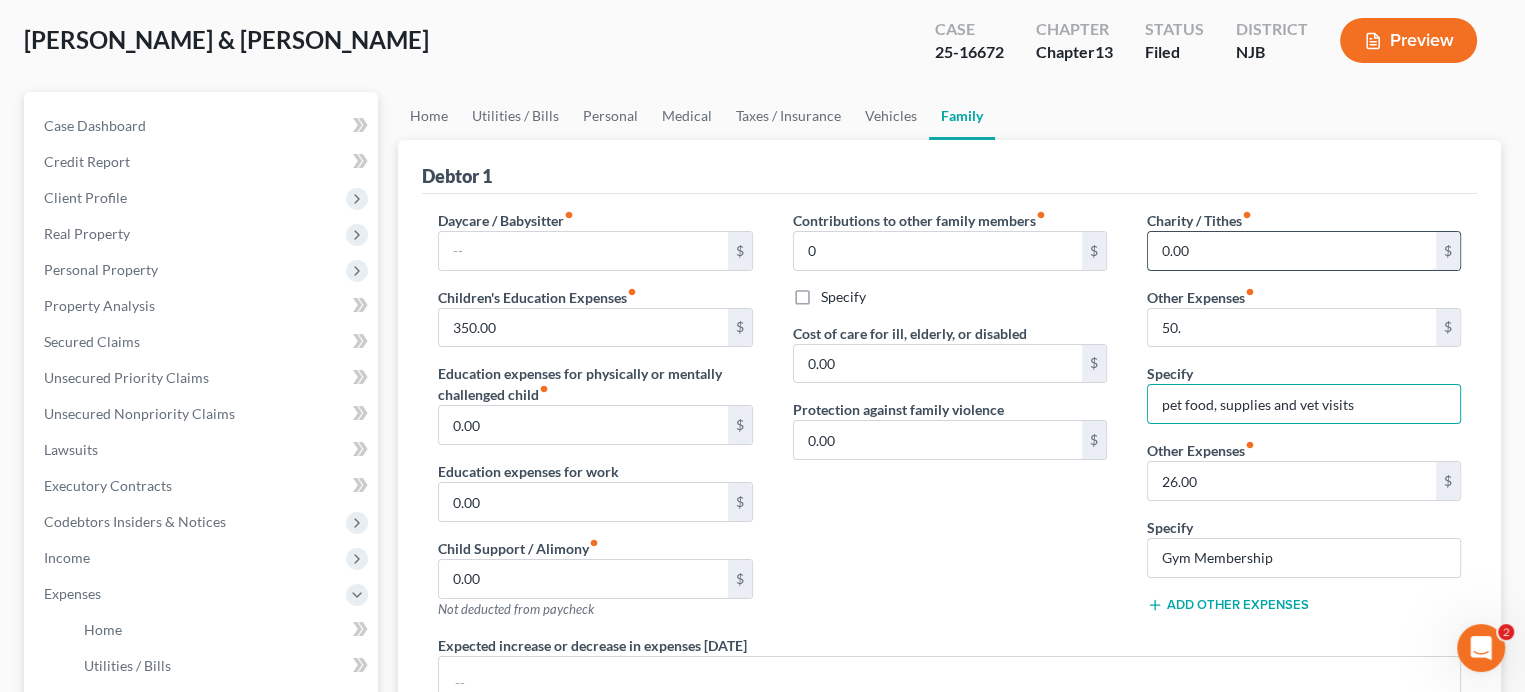 click on "0.00" at bounding box center [1292, 251] 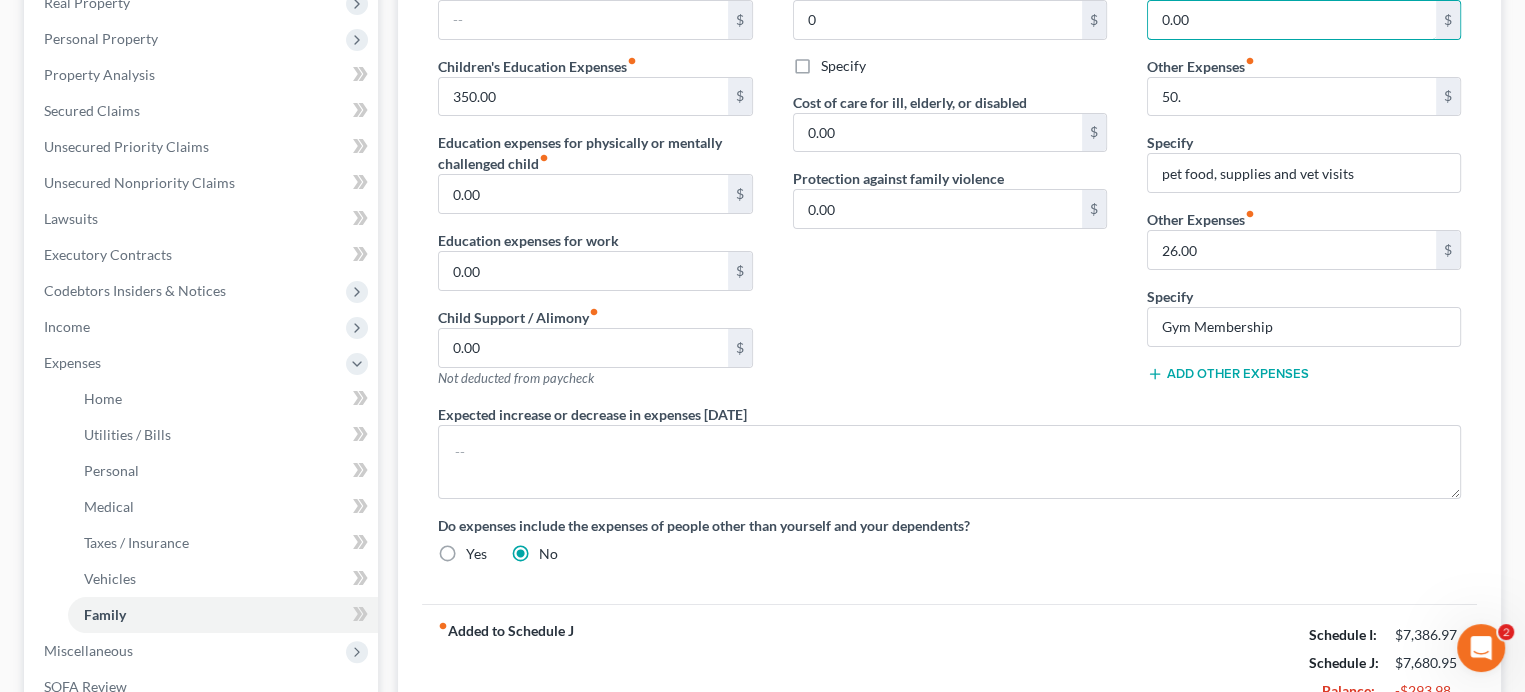 scroll, scrollTop: 500, scrollLeft: 0, axis: vertical 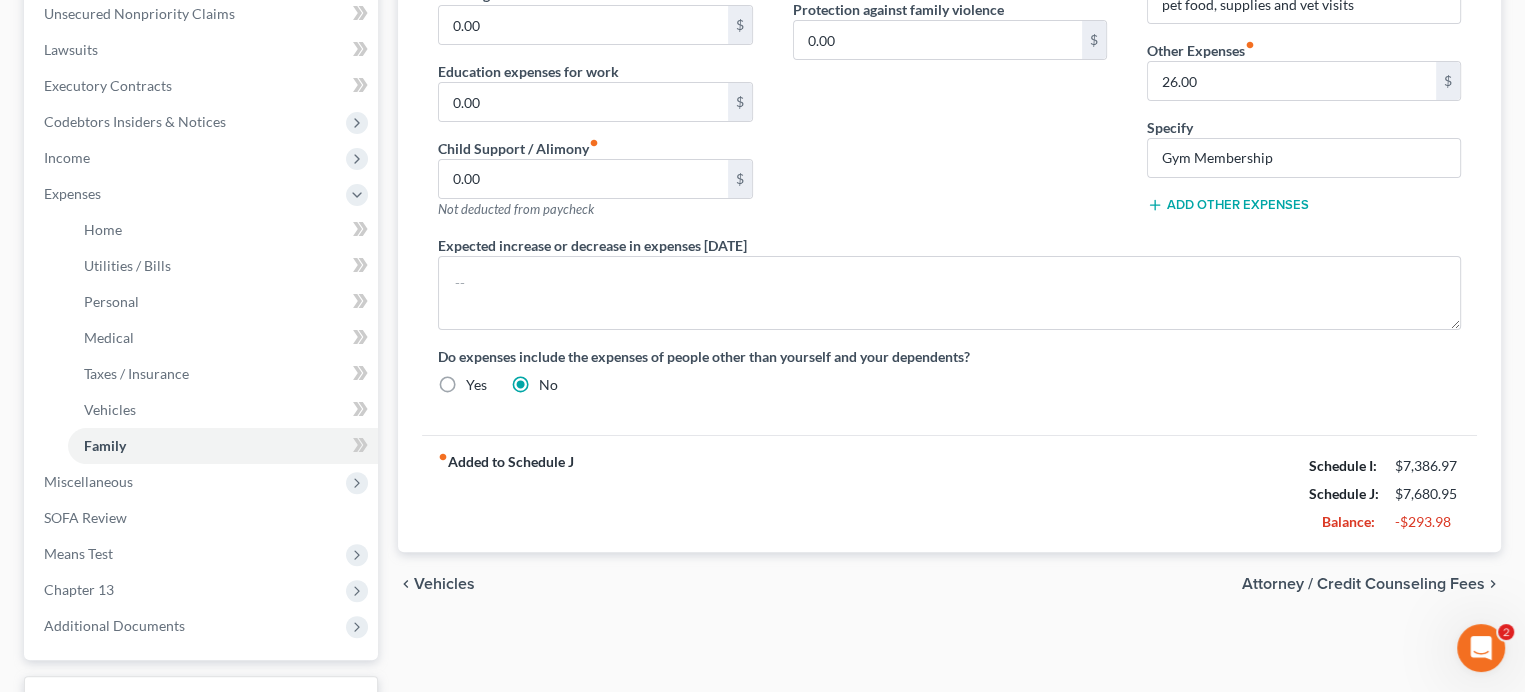 click on "Do expenses include the expenses of people other than yourself and your dependents?" at bounding box center [949, 356] 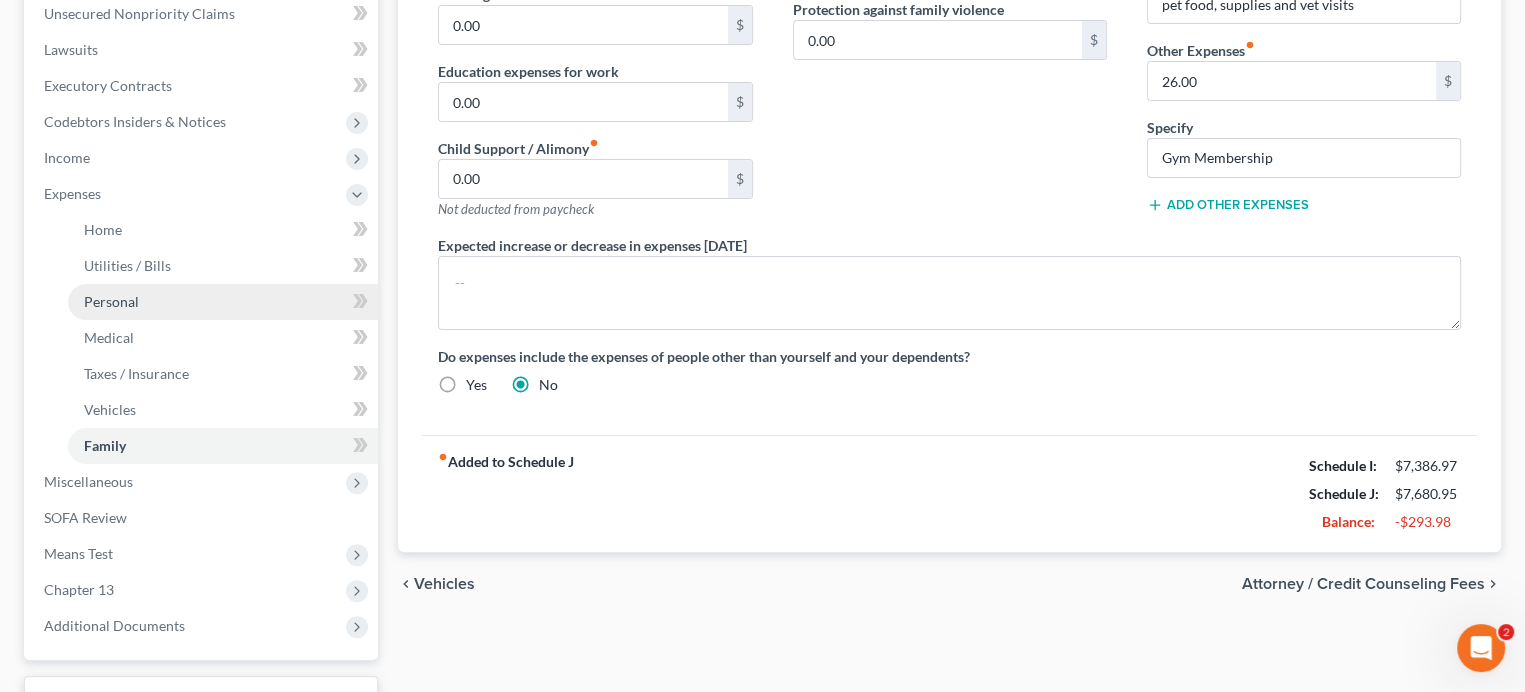 click on "Personal" at bounding box center (111, 301) 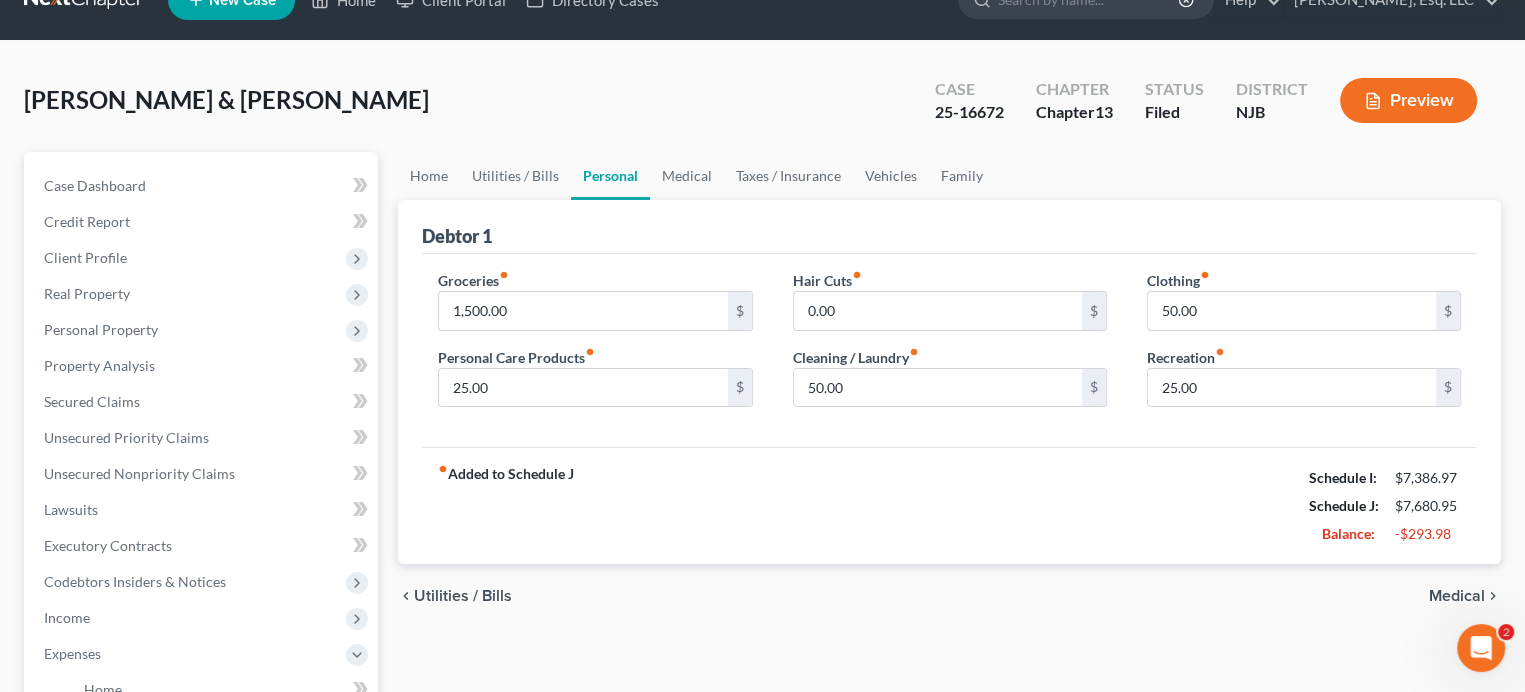 scroll, scrollTop: 0, scrollLeft: 0, axis: both 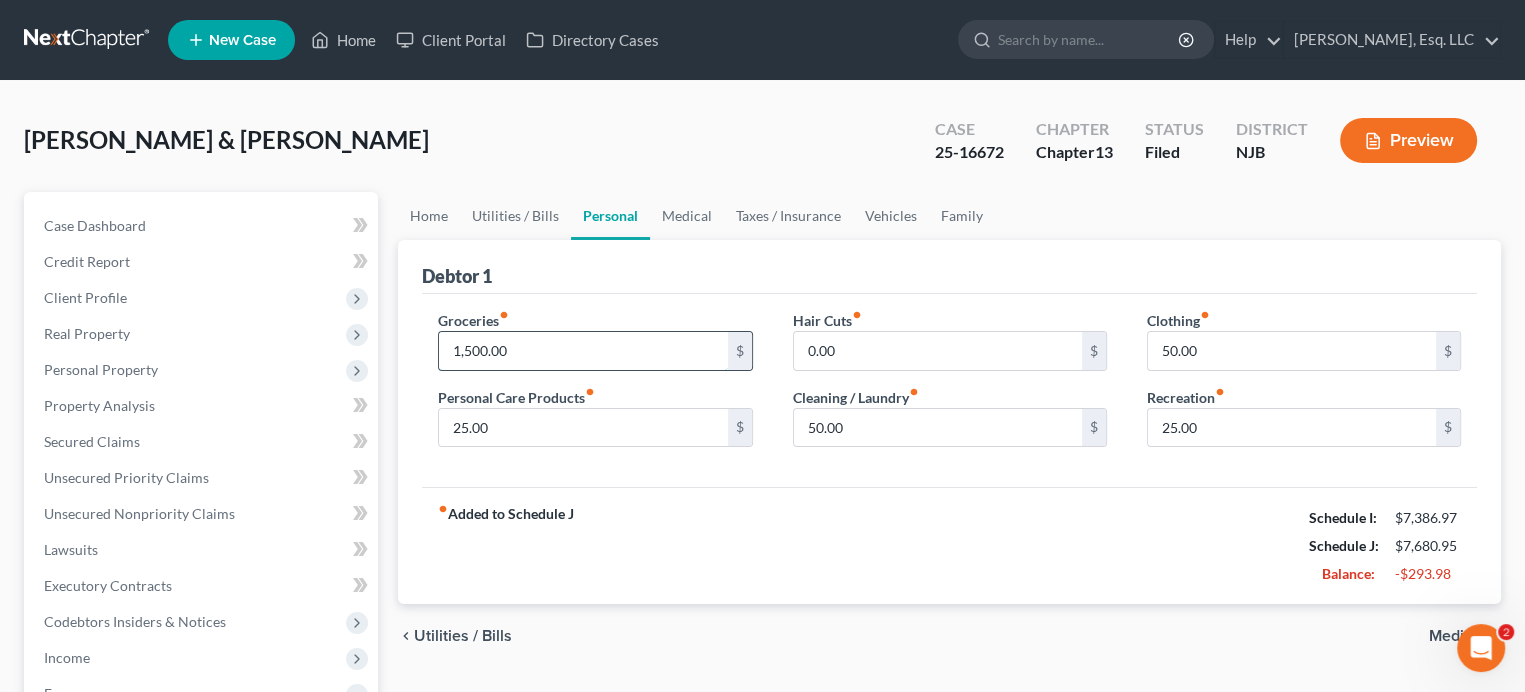 click on "1,500.00" at bounding box center [583, 351] 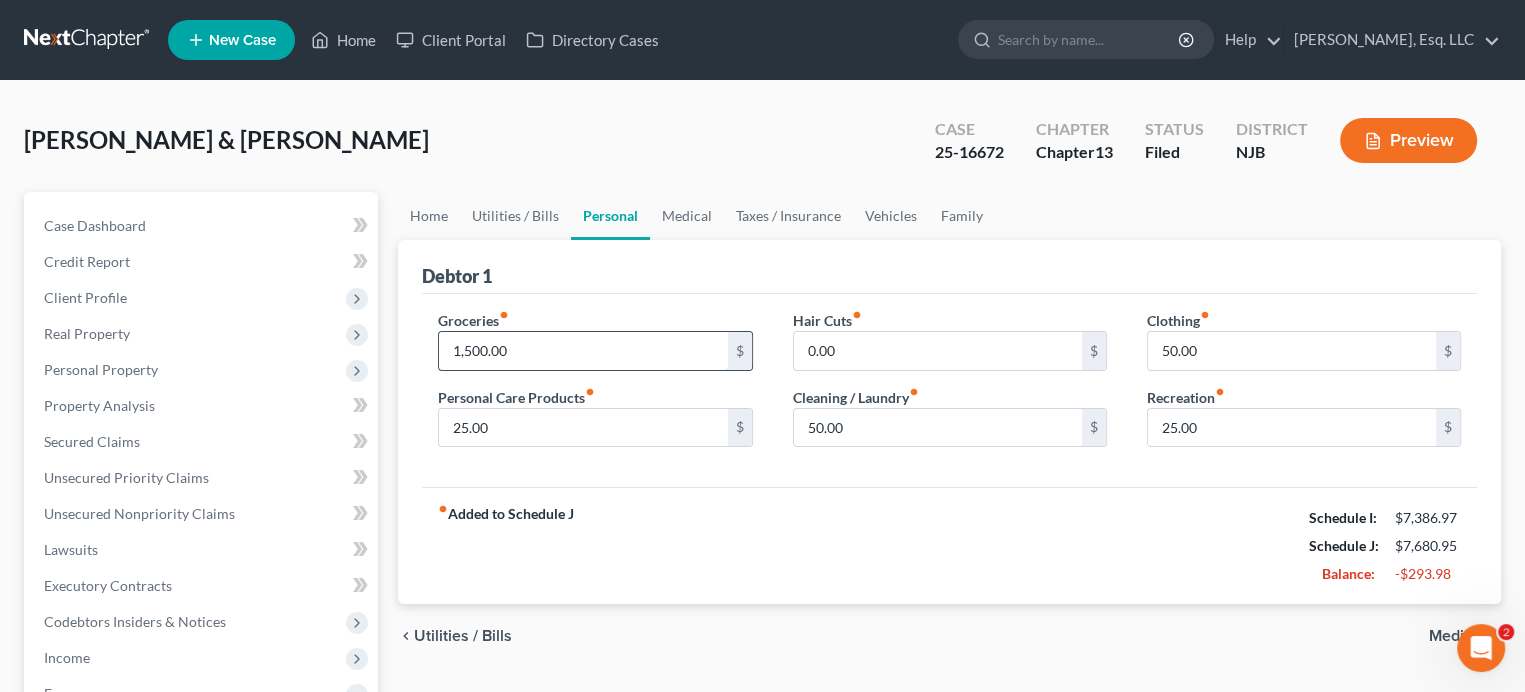 click on "1,500.00" at bounding box center (583, 351) 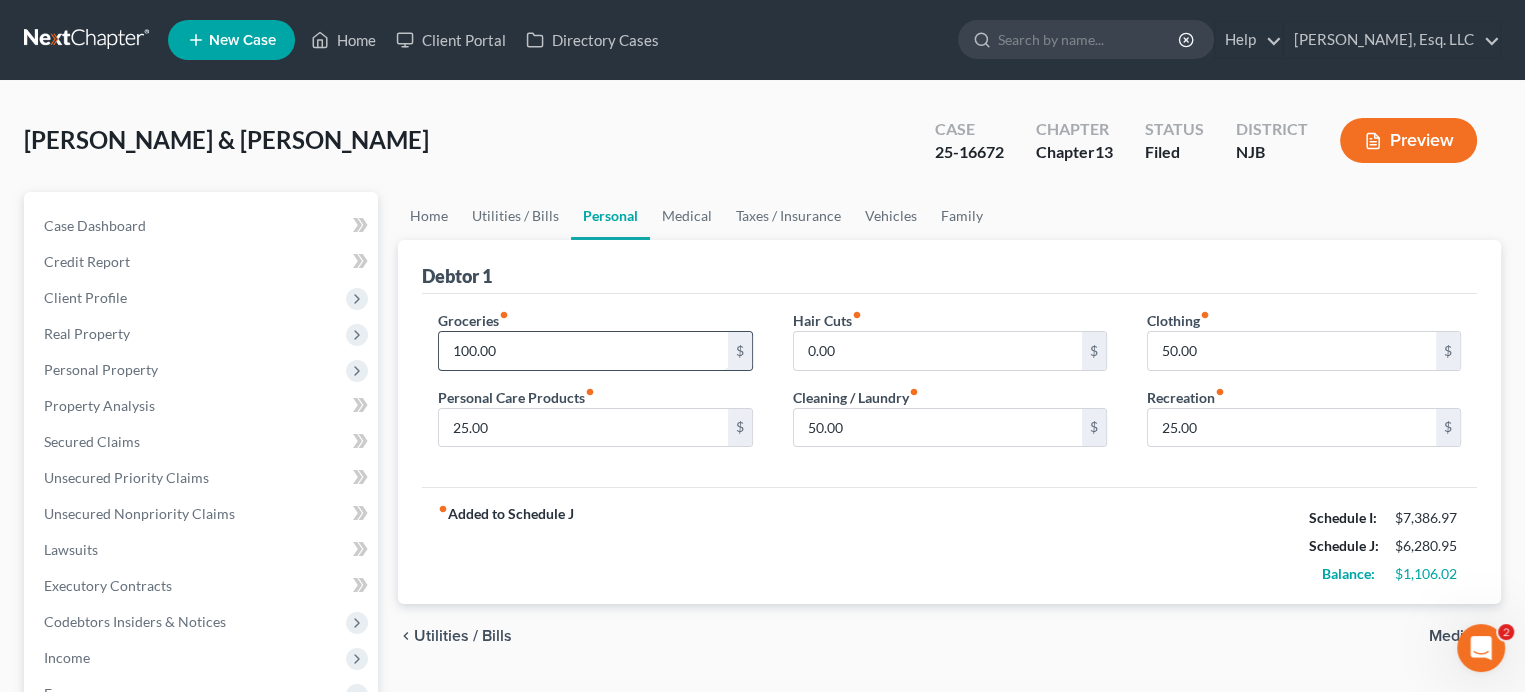 click on "100.00" at bounding box center [583, 351] 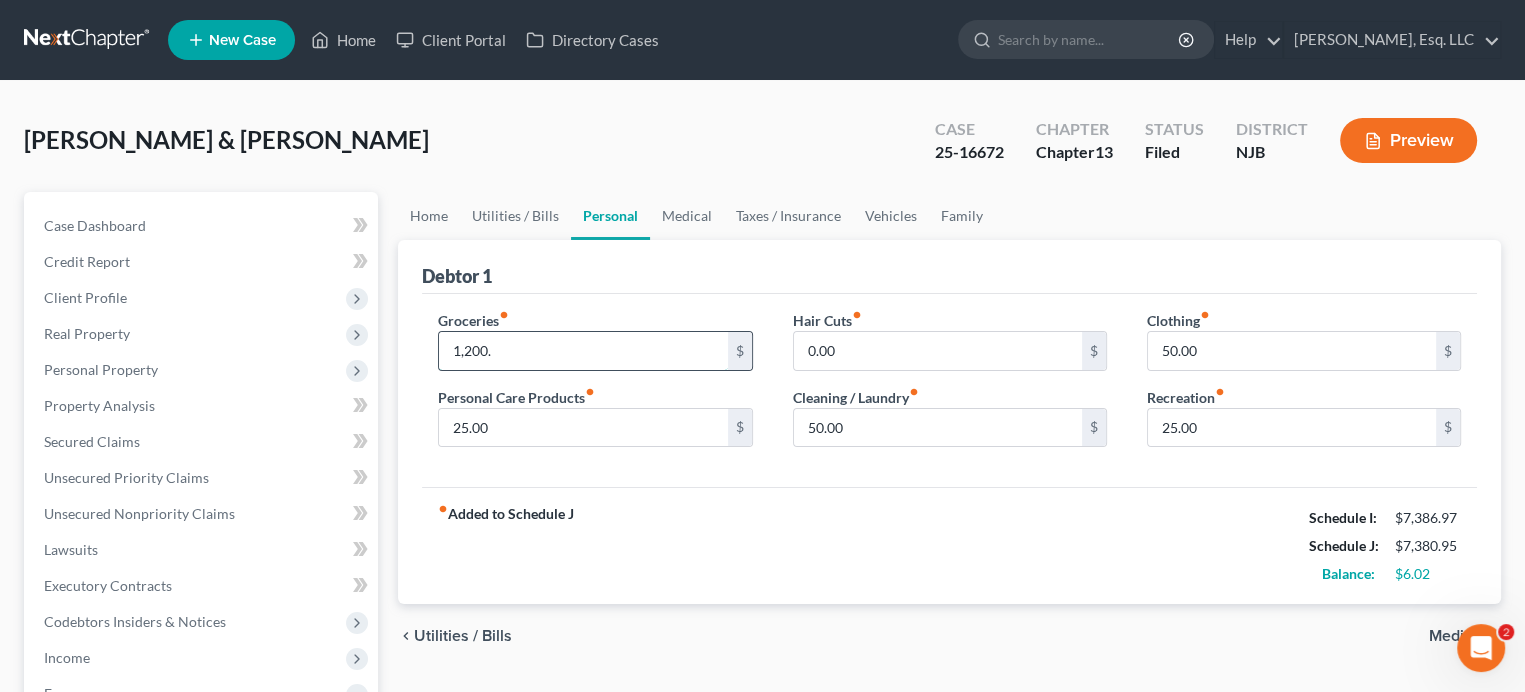 type on "1,200." 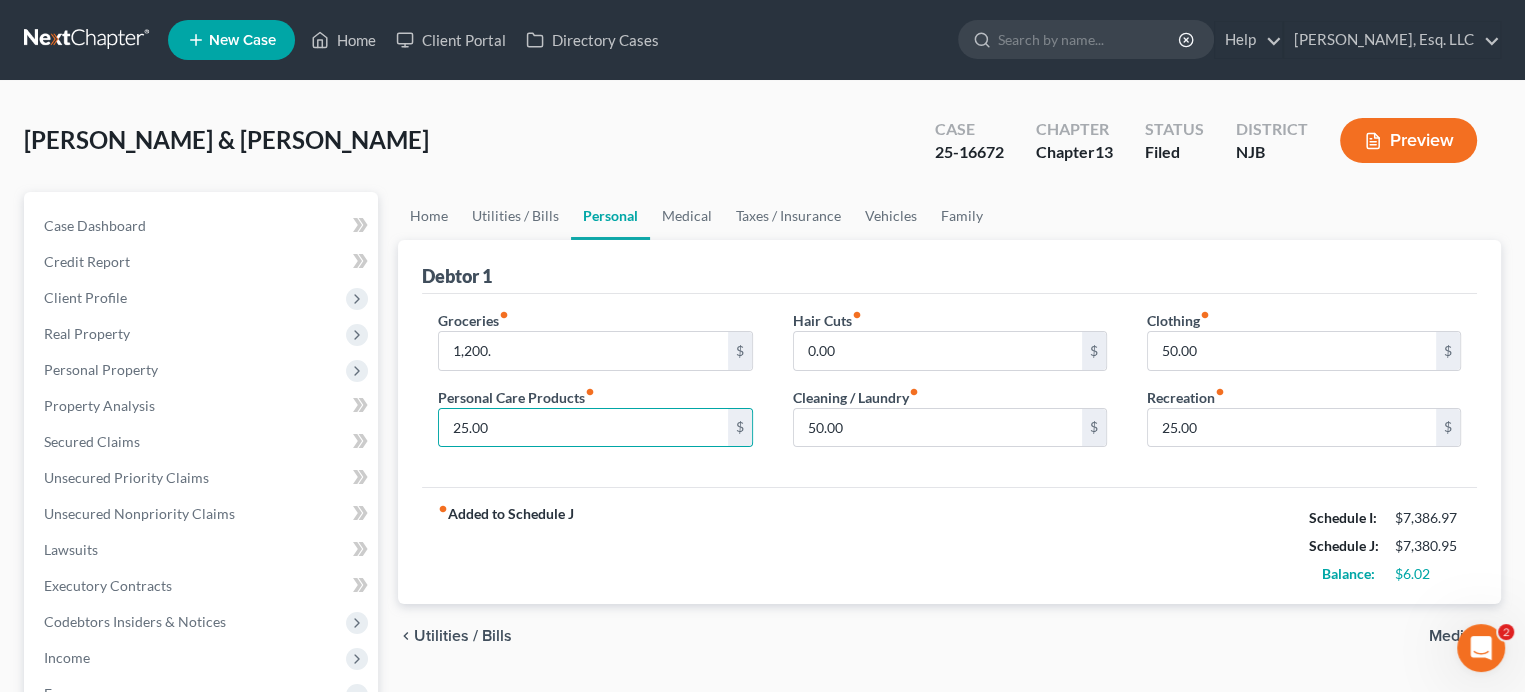 click on "Personal Care Products  fiber_manual_record 25.00 $" at bounding box center (595, 417) 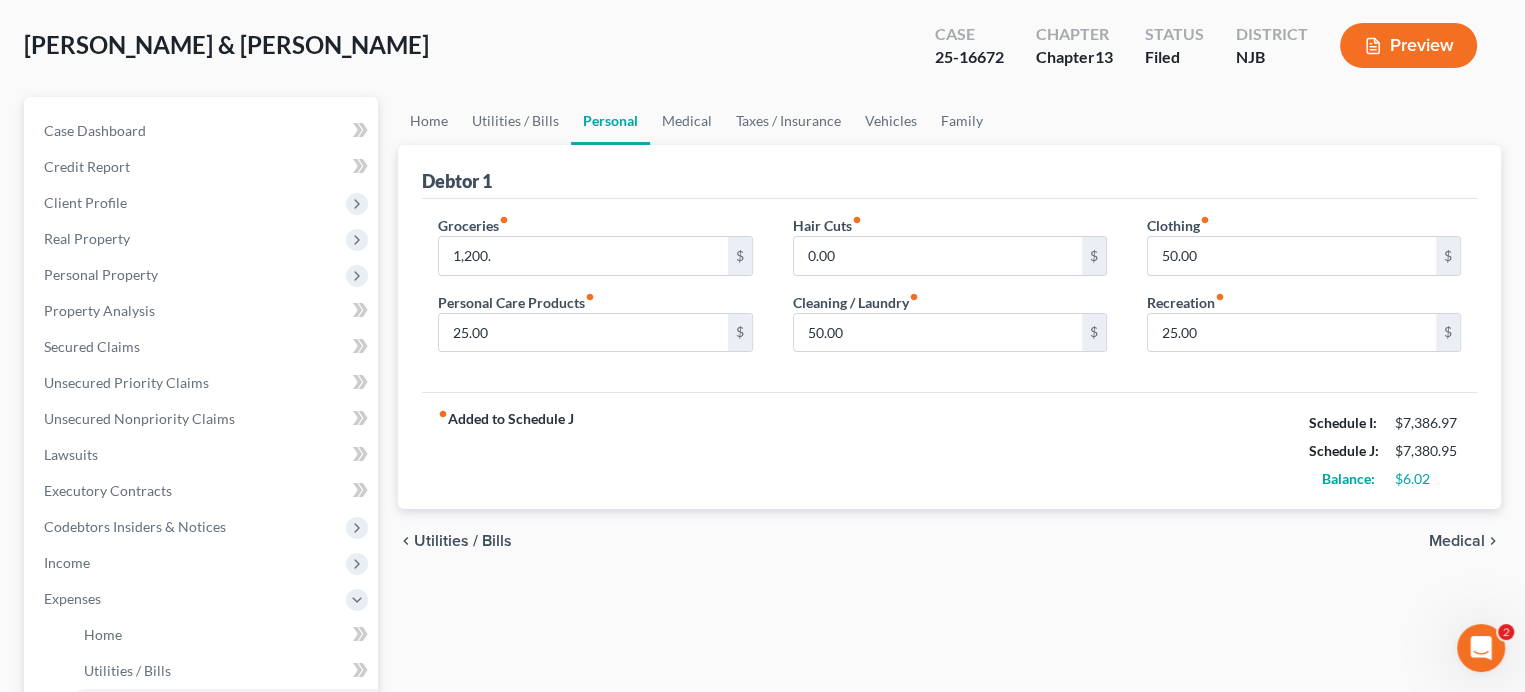 scroll, scrollTop: 100, scrollLeft: 0, axis: vertical 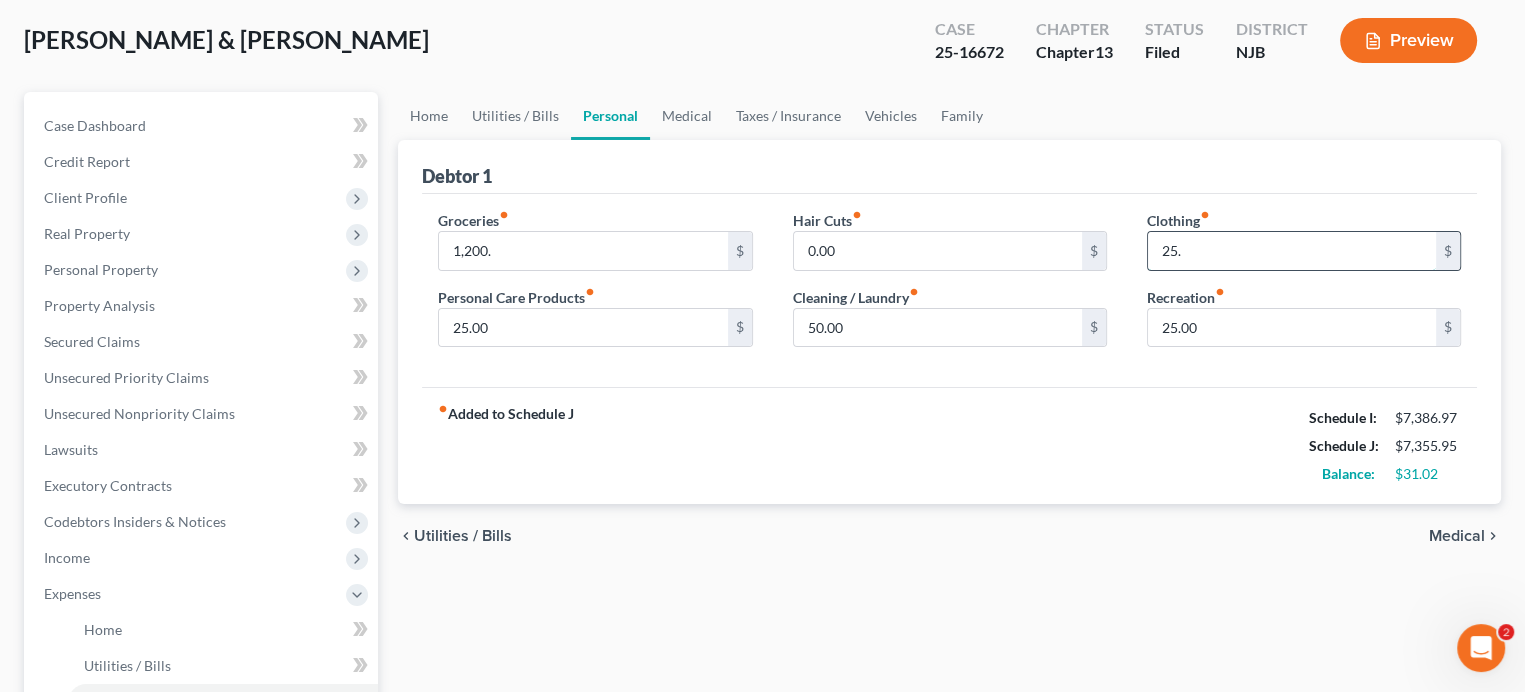 type on "25." 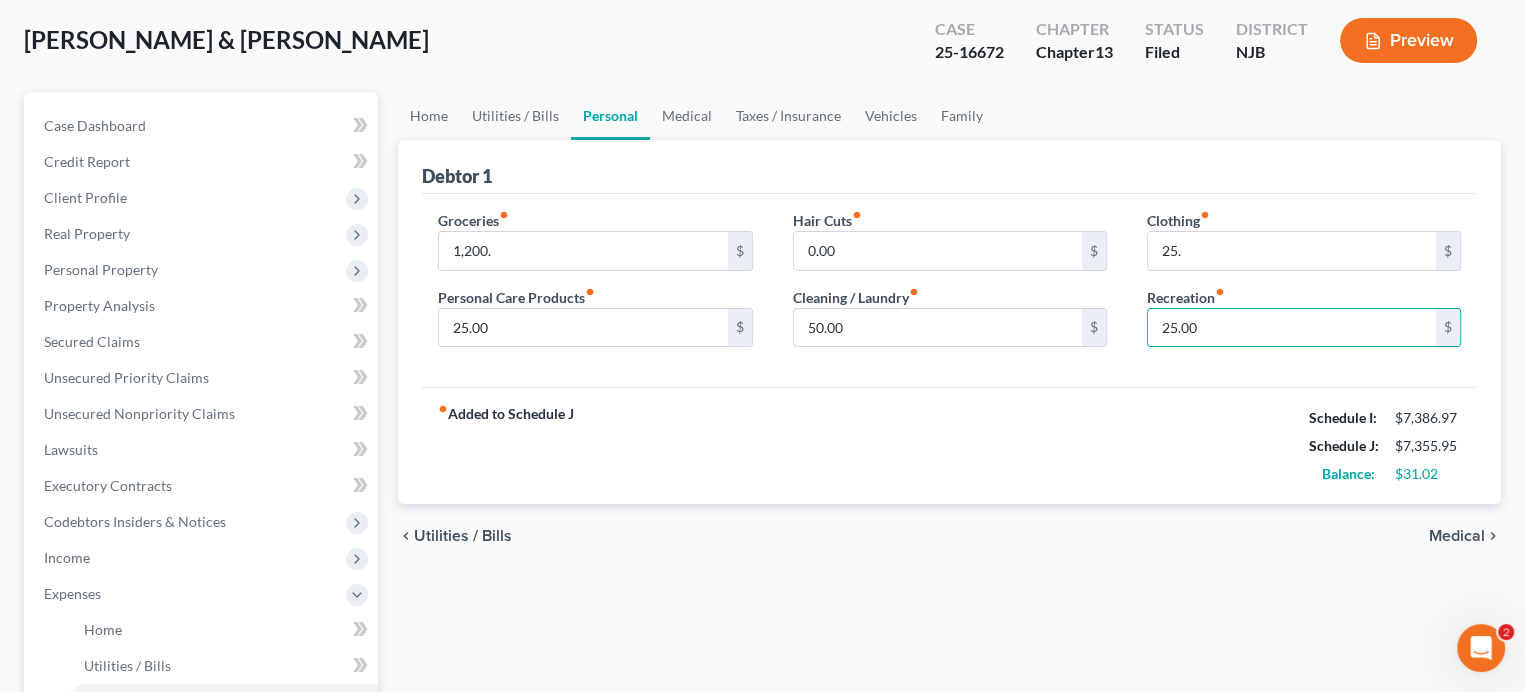 click on "fiber_manual_record  Added to Schedule J Schedule I: $7,386.97 Schedule J: $7,355.95 Balance: $31.02" at bounding box center [949, 445] 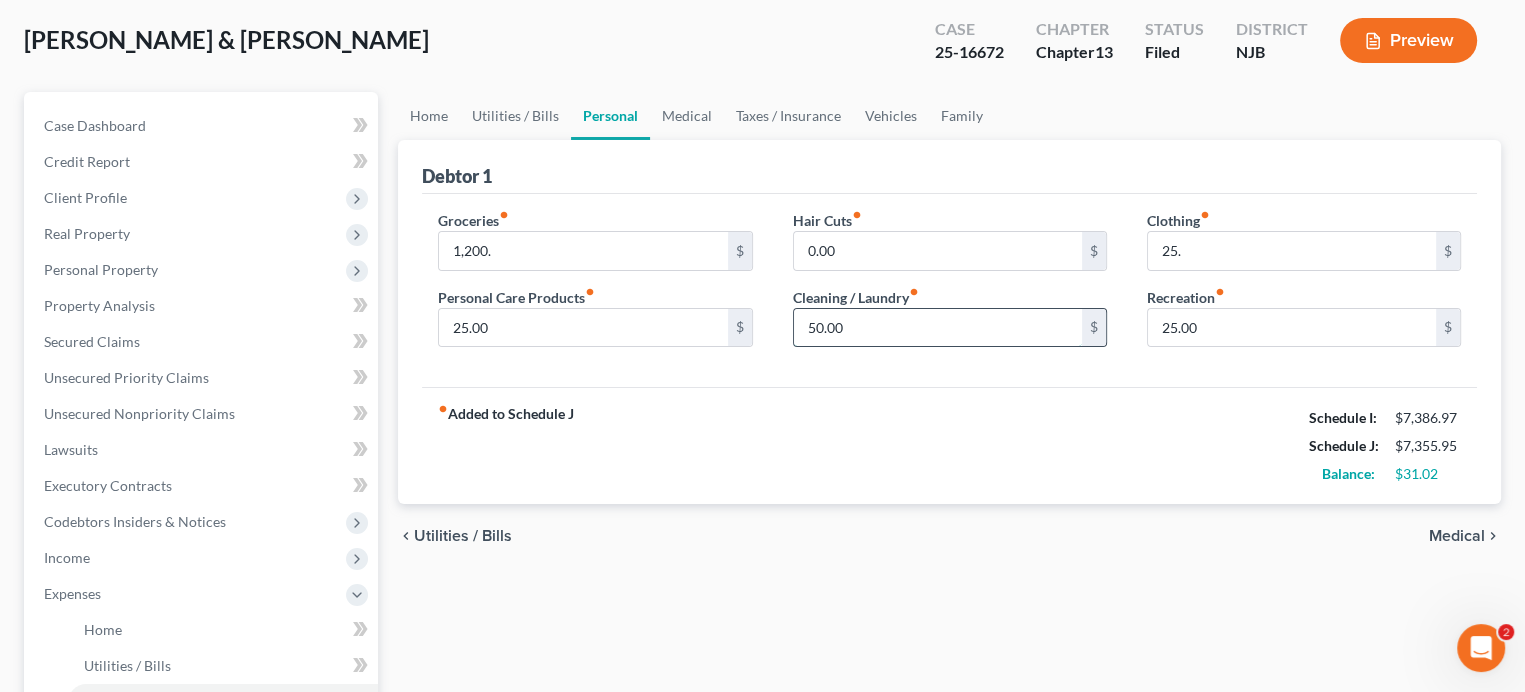 click on "50.00" at bounding box center (938, 328) 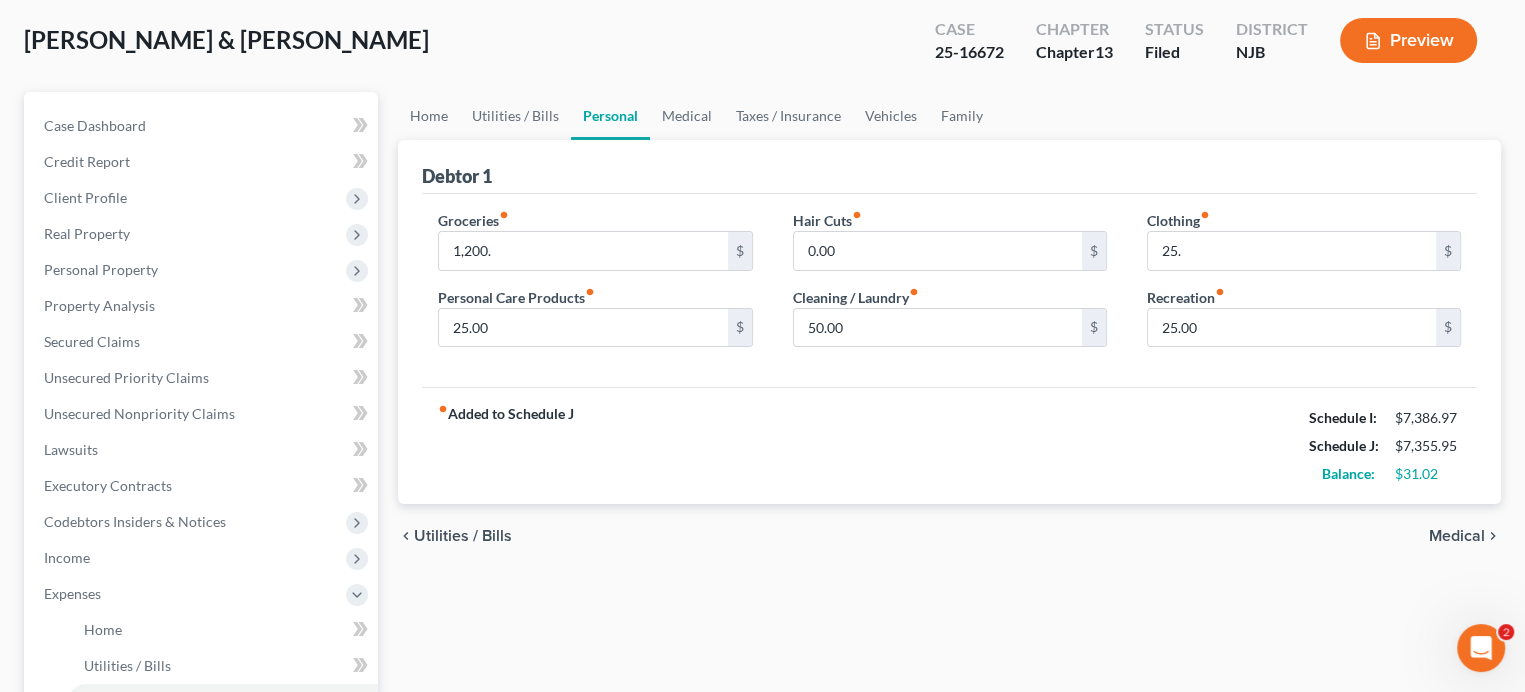 click on "Cleaning / Laundry  fiber_manual_record" at bounding box center [856, 297] 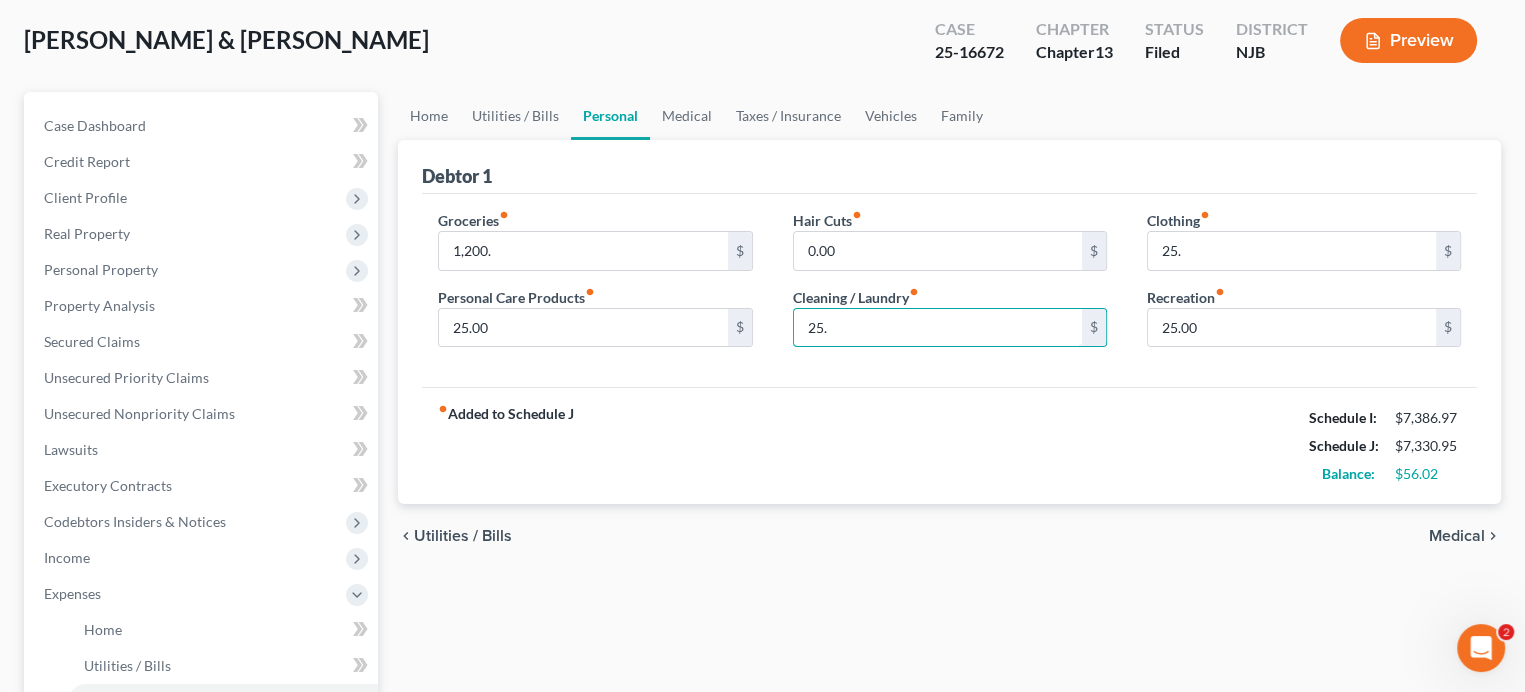 type on "25." 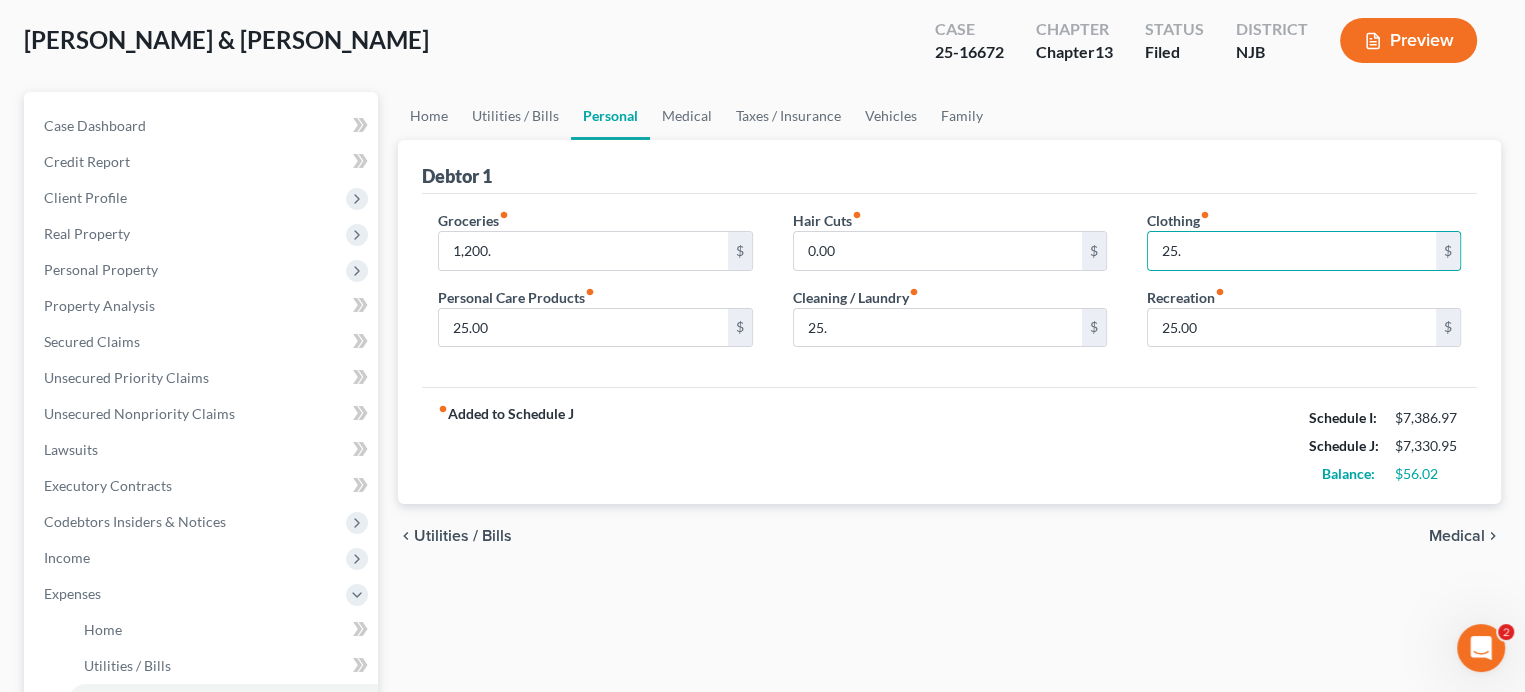 click on "fiber_manual_record  Added to Schedule J Schedule I: $7,386.97 Schedule J: $7,330.95 Balance: $56.02" at bounding box center [949, 445] 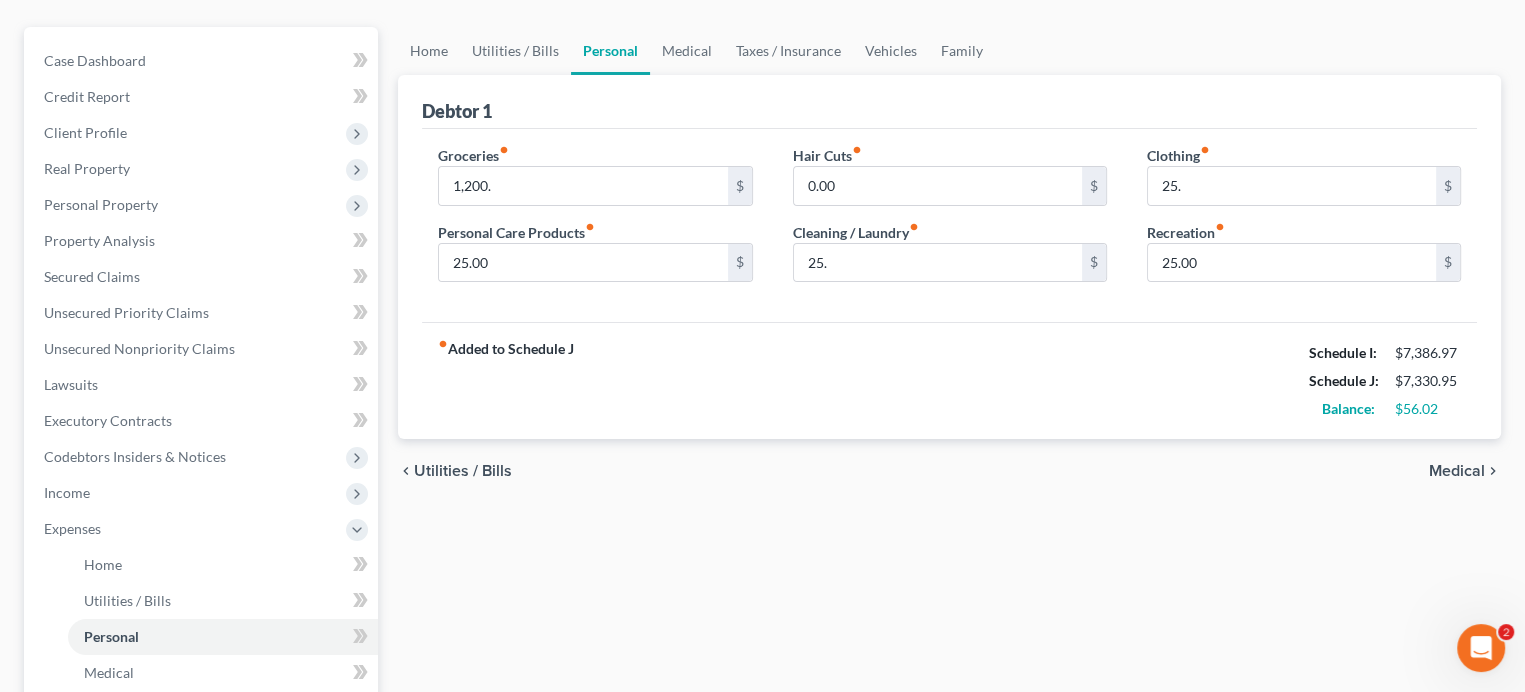 scroll, scrollTop: 300, scrollLeft: 0, axis: vertical 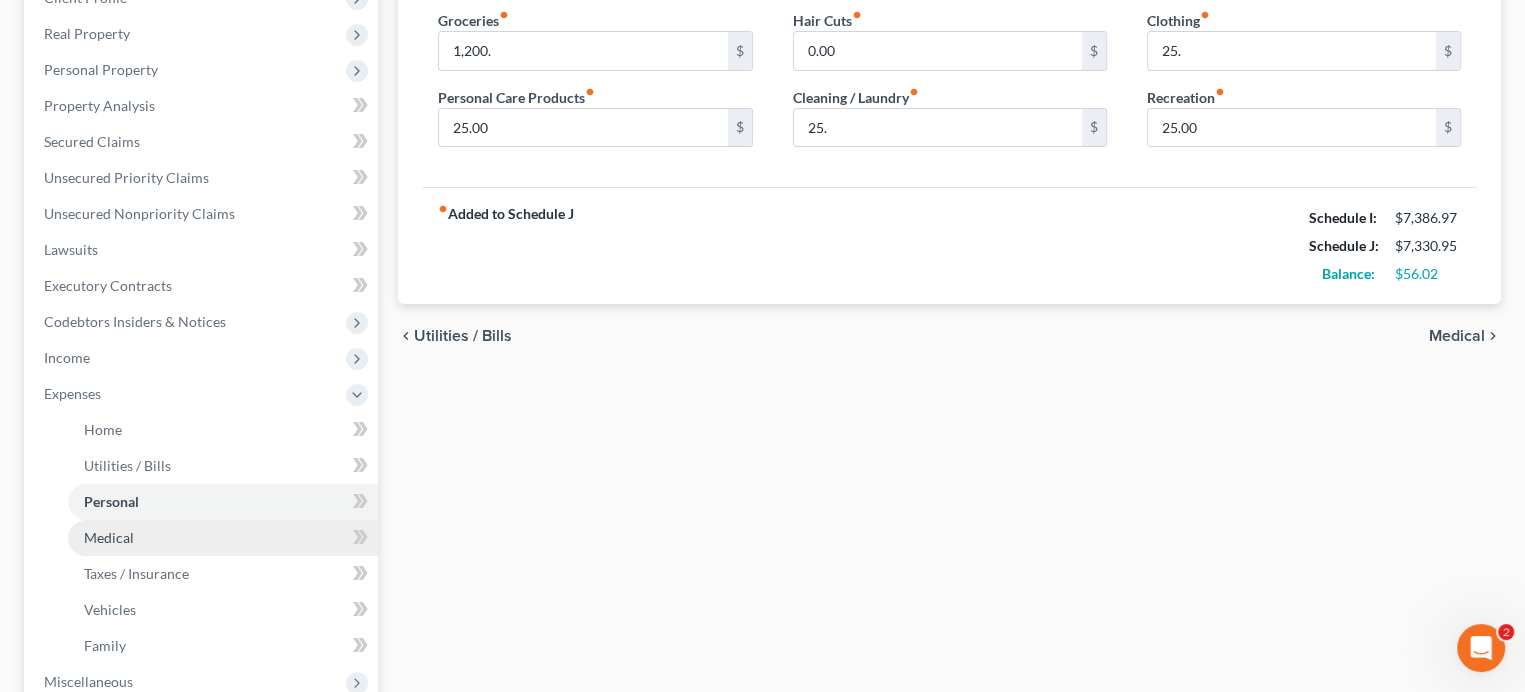 click on "Medical" at bounding box center (223, 538) 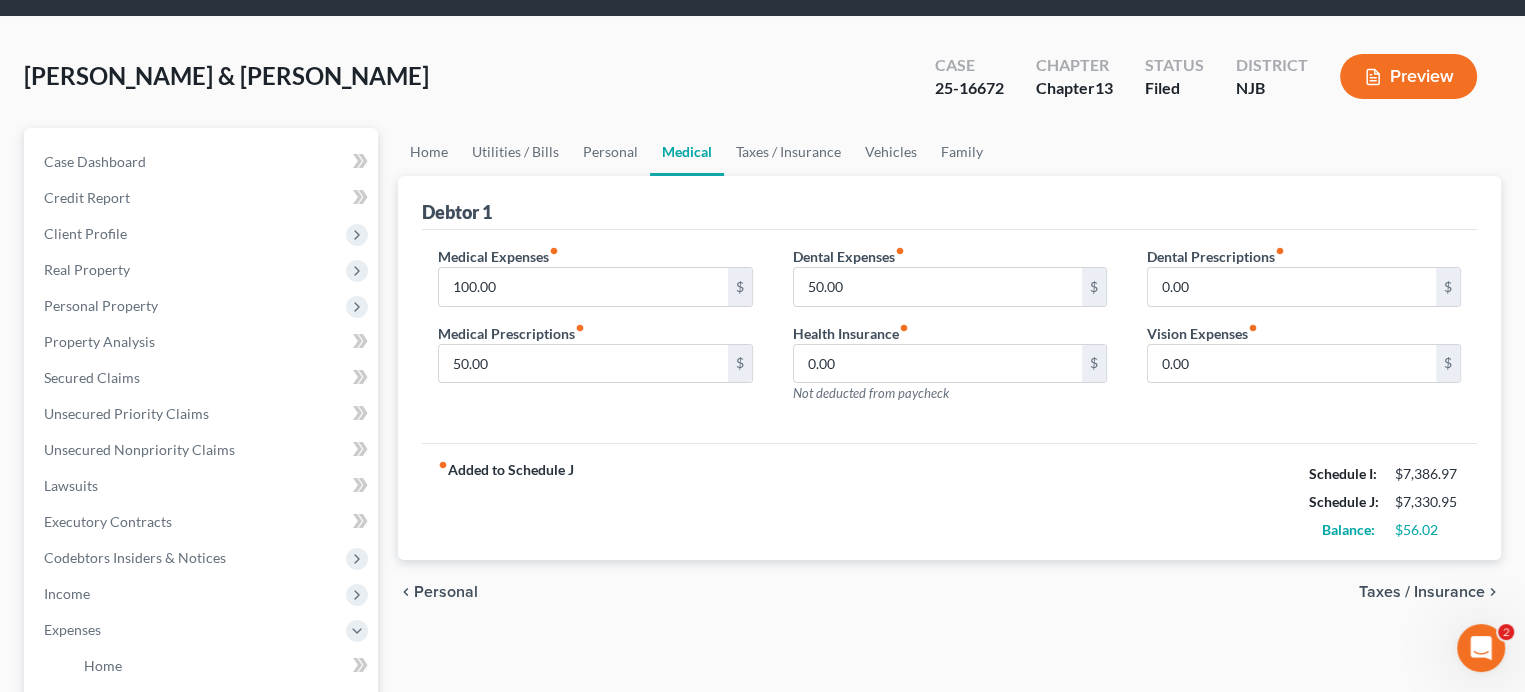 scroll, scrollTop: 100, scrollLeft: 0, axis: vertical 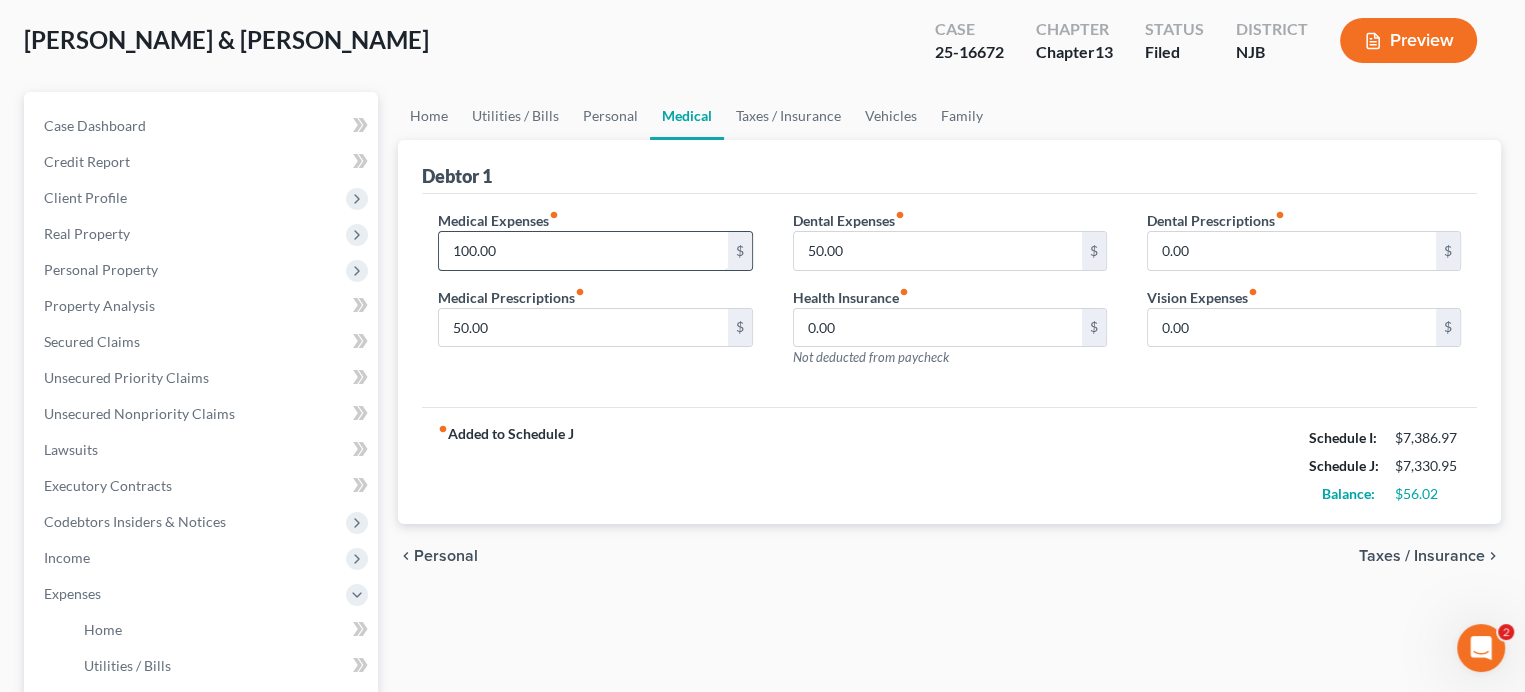 click on "100.00" at bounding box center [583, 251] 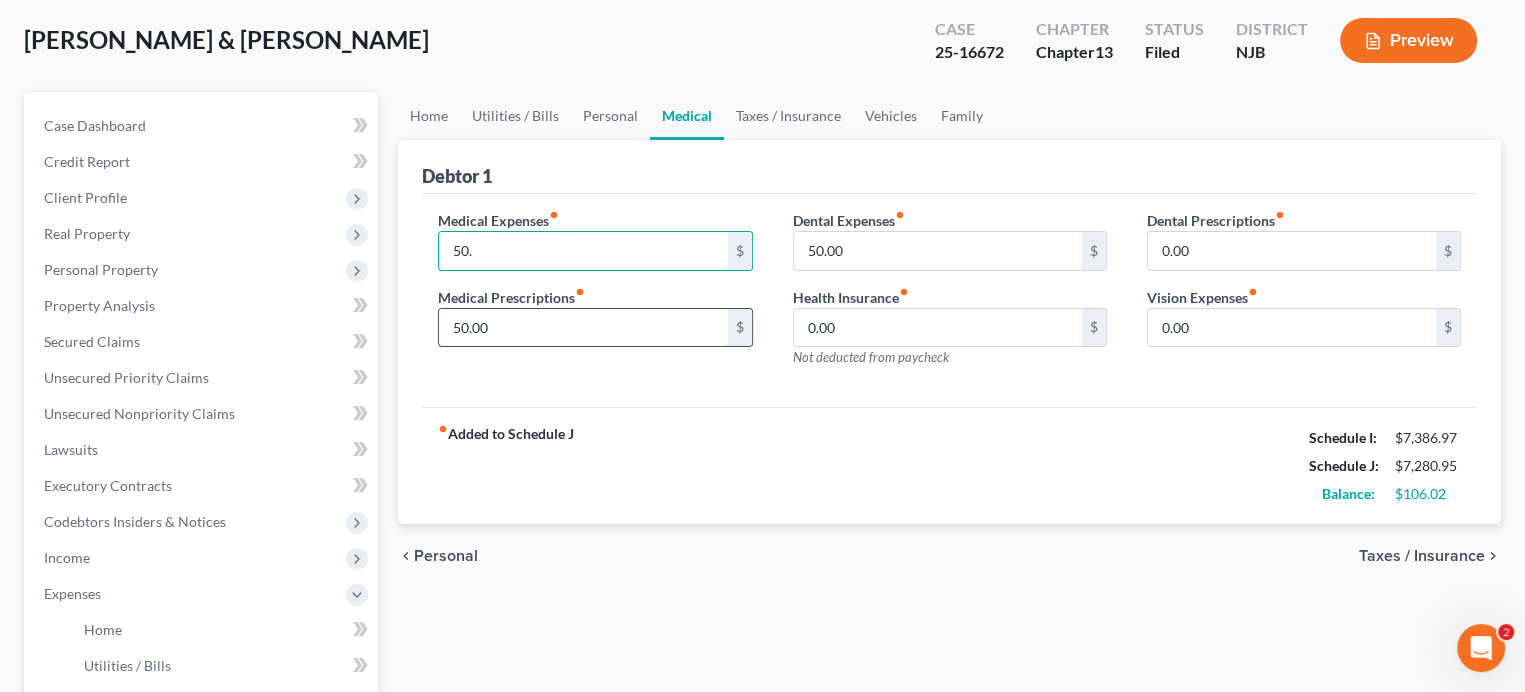 type on "50." 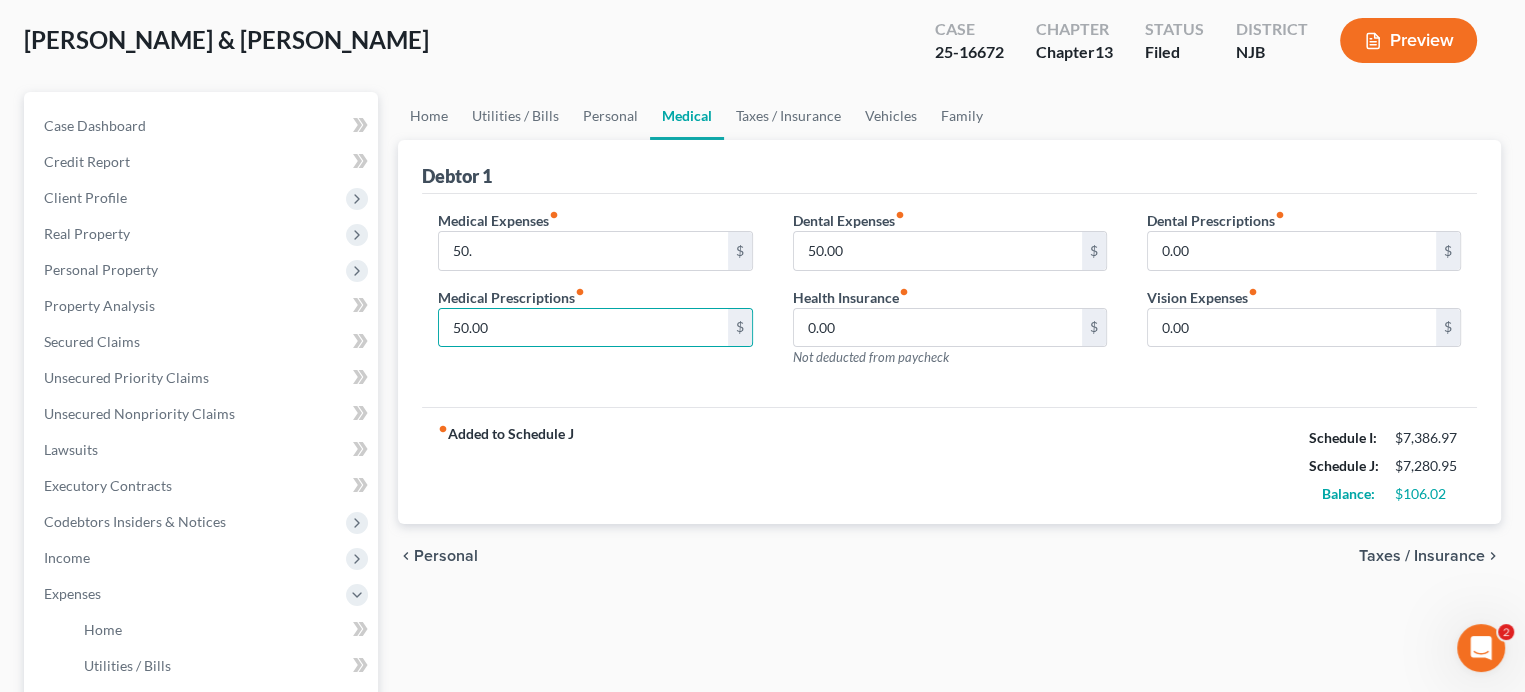 click on "Medical Expenses  fiber_manual_record 50. $ Medical Prescriptions  fiber_manual_record 50.00 $" at bounding box center [595, 297] 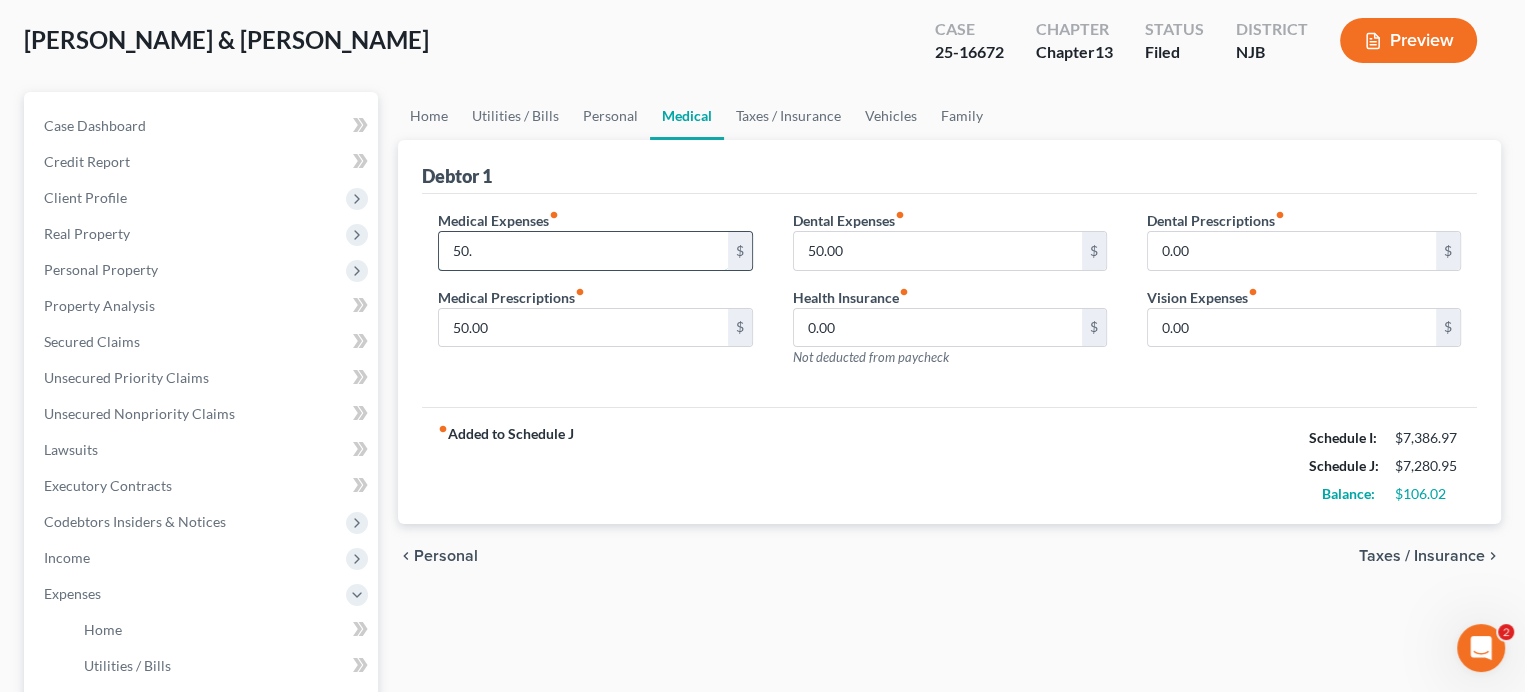 click on "50." at bounding box center (583, 251) 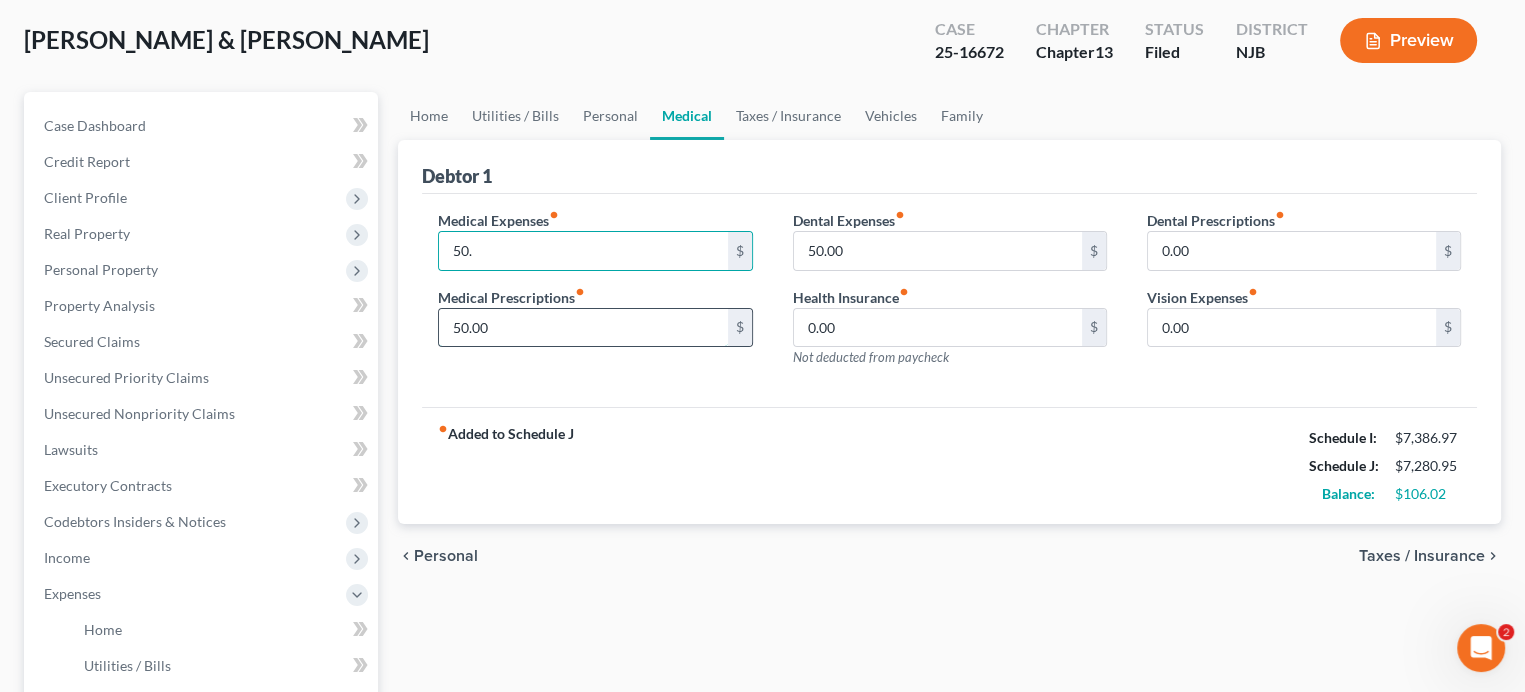 click on "50.00" at bounding box center (583, 328) 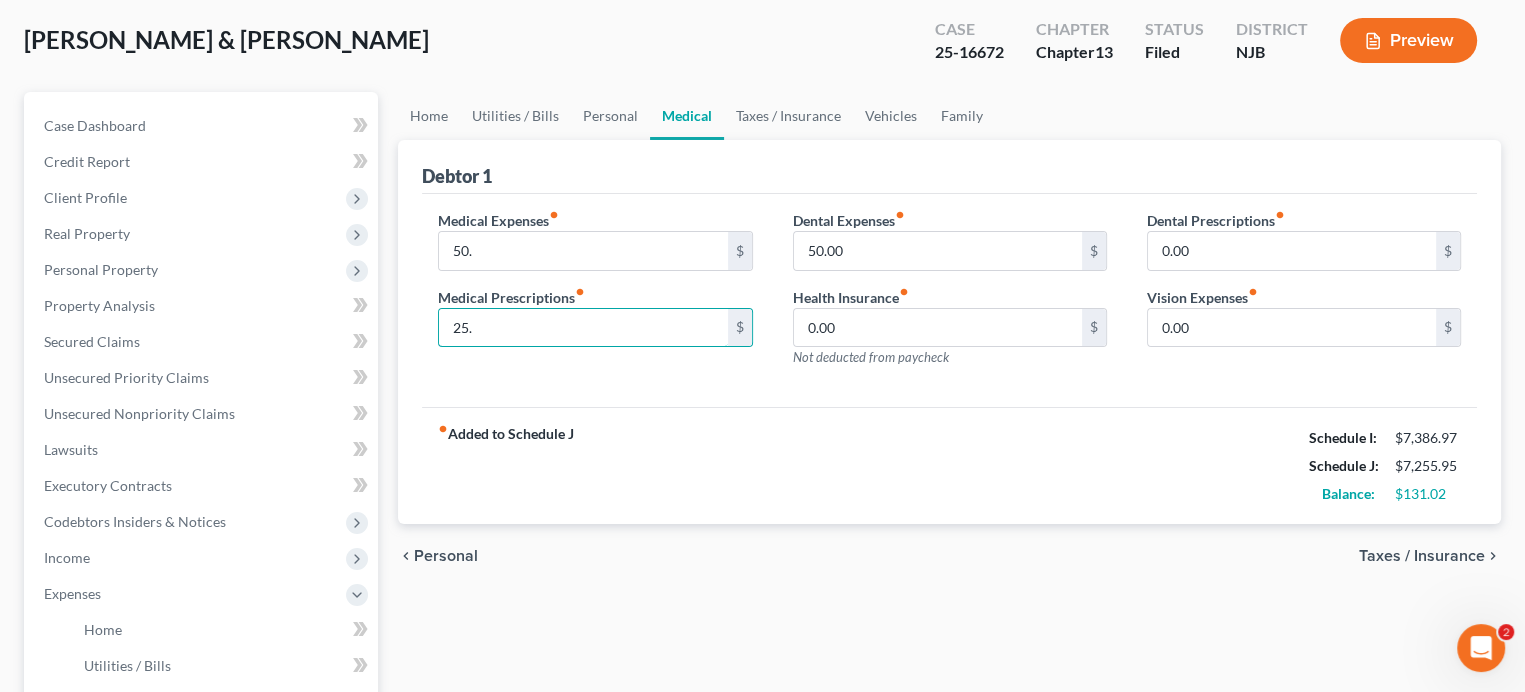 type on "25." 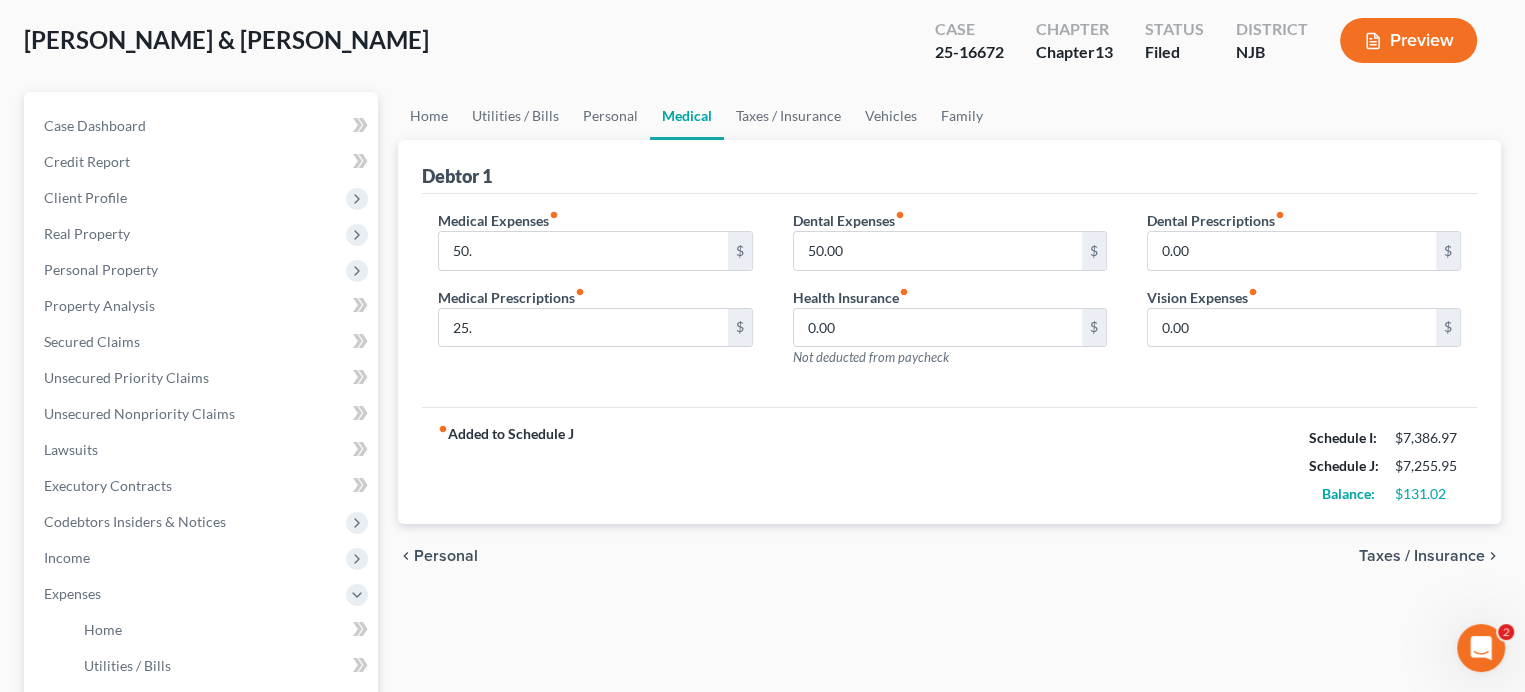 click on "fiber_manual_record  Added to Schedule J Schedule I: $7,386.97 Schedule J: $7,255.95 Balance: $131.02" at bounding box center (949, 465) 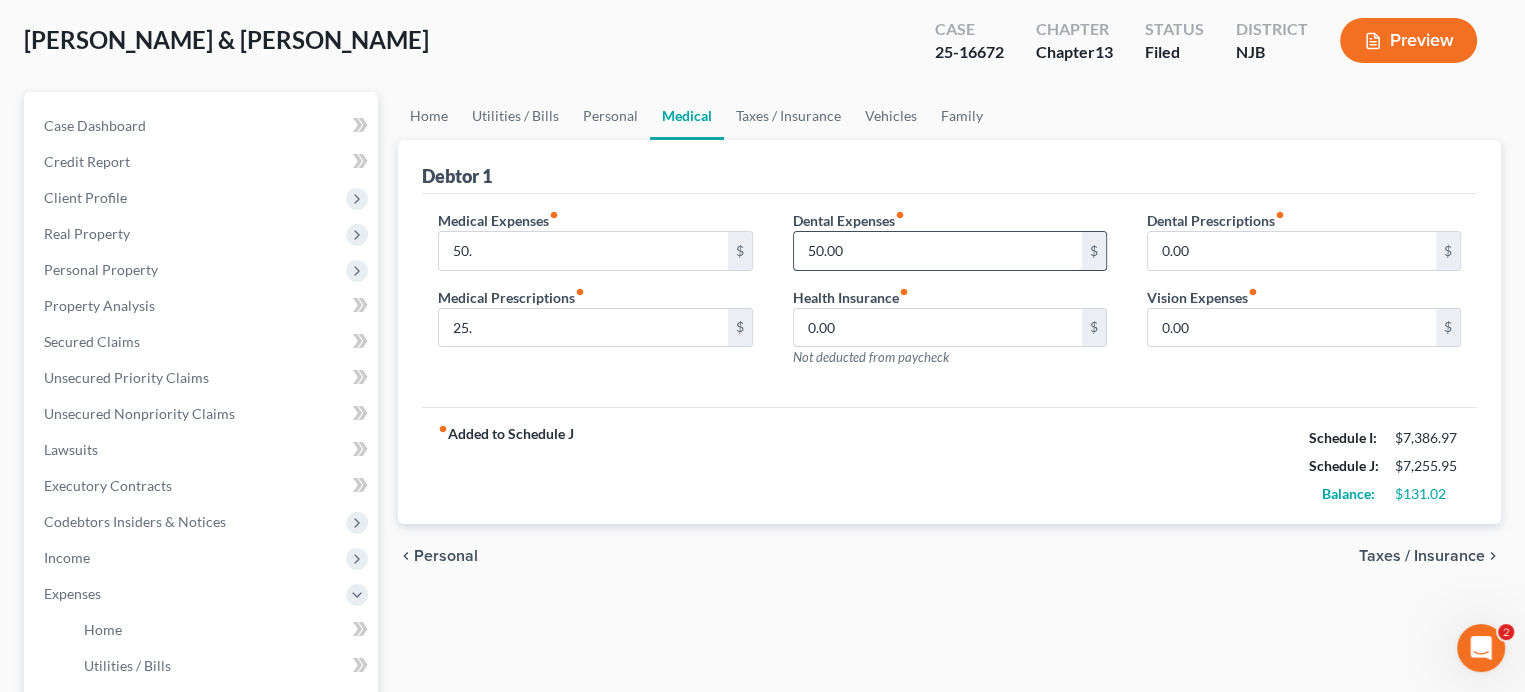 click on "50.00" at bounding box center (938, 251) 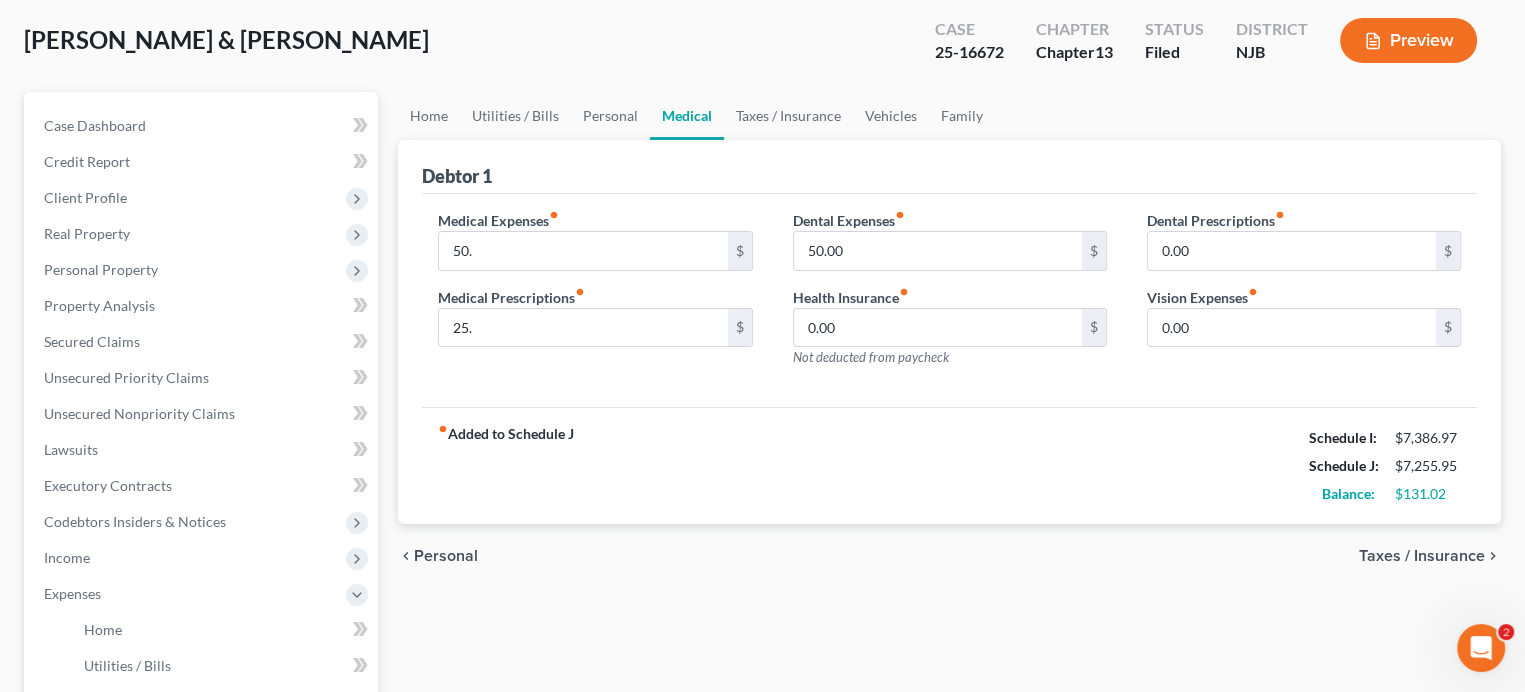 click on "fiber_manual_record  Added to Schedule J Schedule I: $7,386.97 Schedule J: $7,255.95 Balance: $131.02" at bounding box center (949, 465) 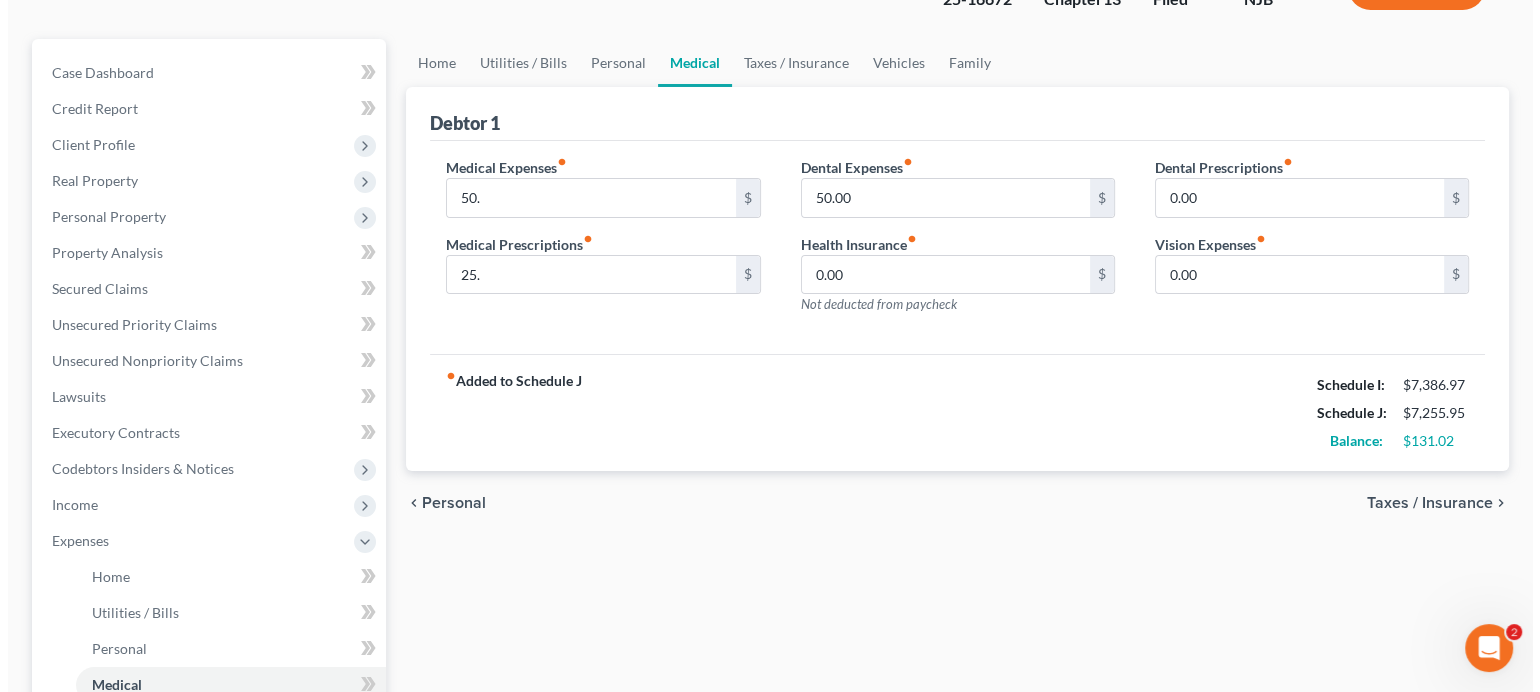 scroll, scrollTop: 500, scrollLeft: 0, axis: vertical 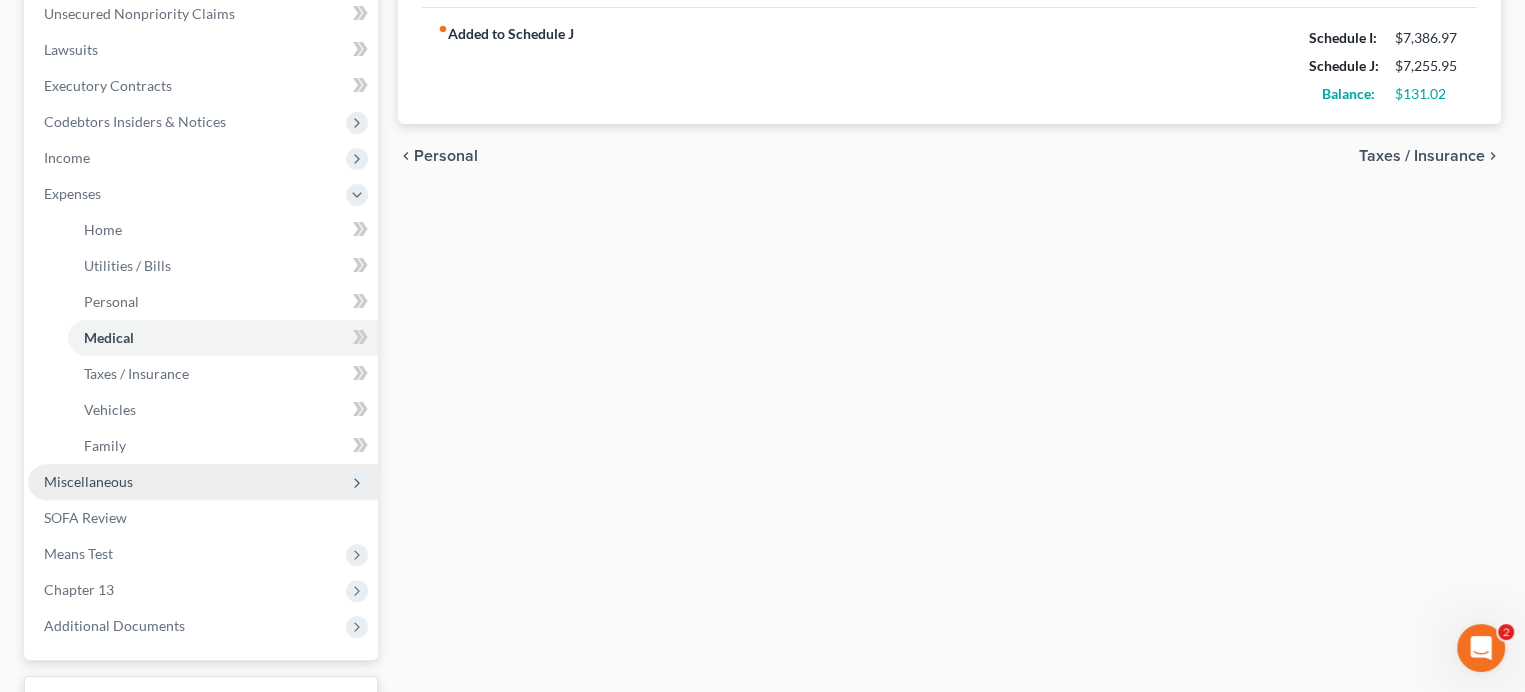 click on "Miscellaneous" at bounding box center [203, 482] 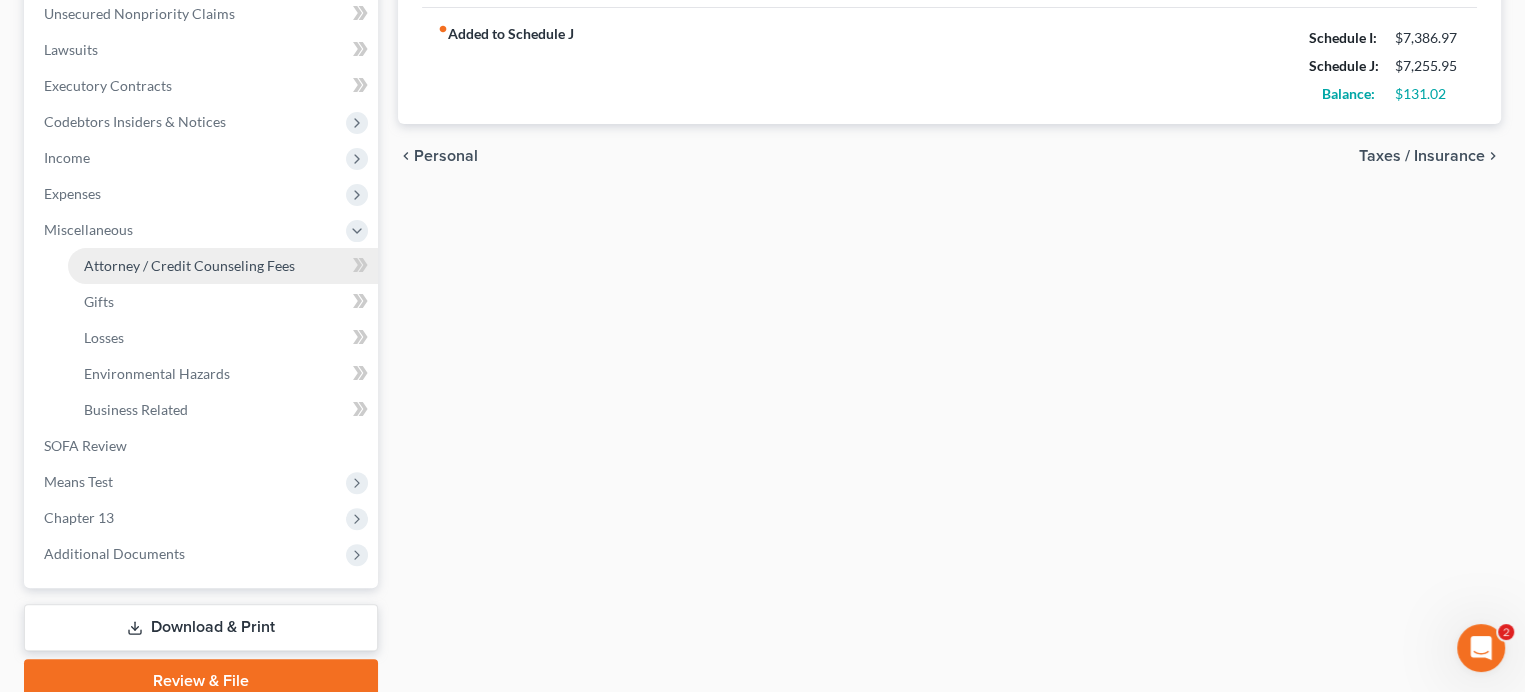click on "Attorney / Credit Counseling Fees" at bounding box center [189, 265] 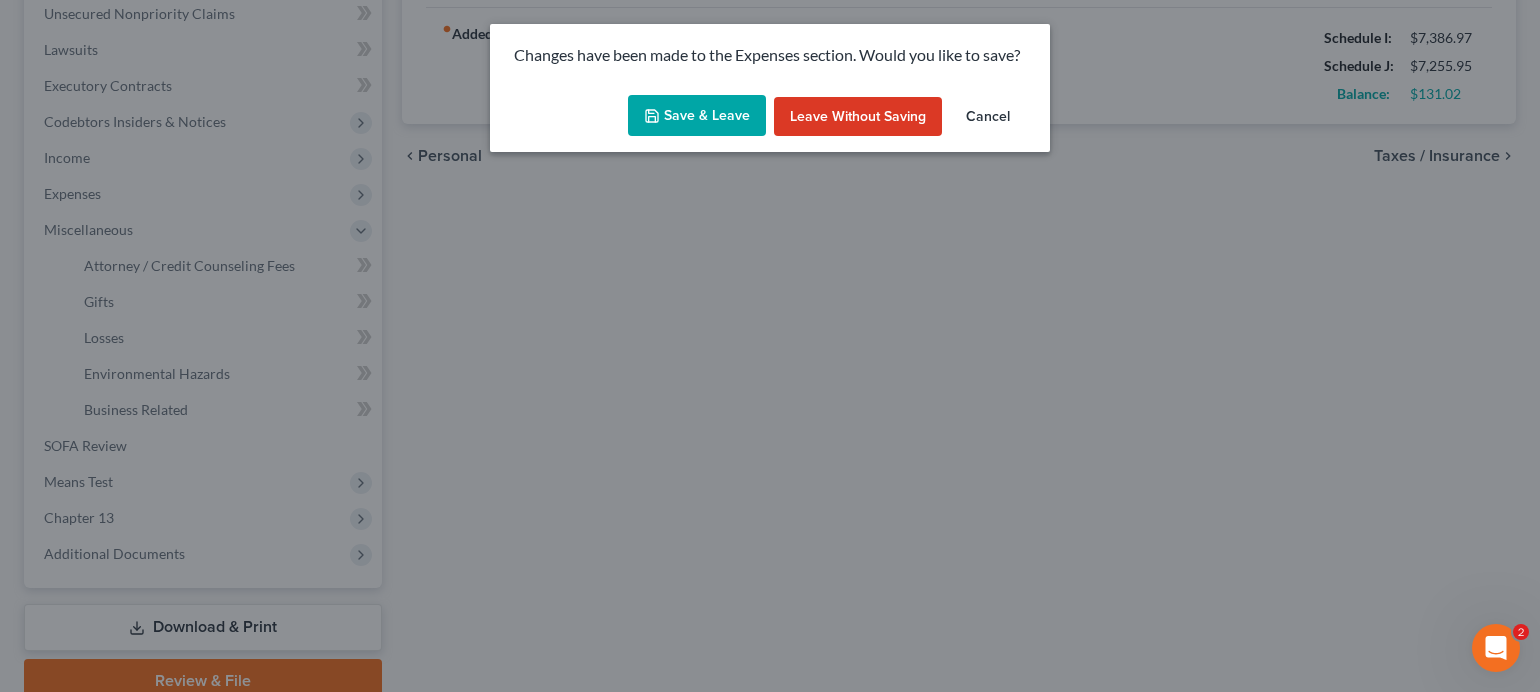 click on "Save & Leave" at bounding box center (697, 116) 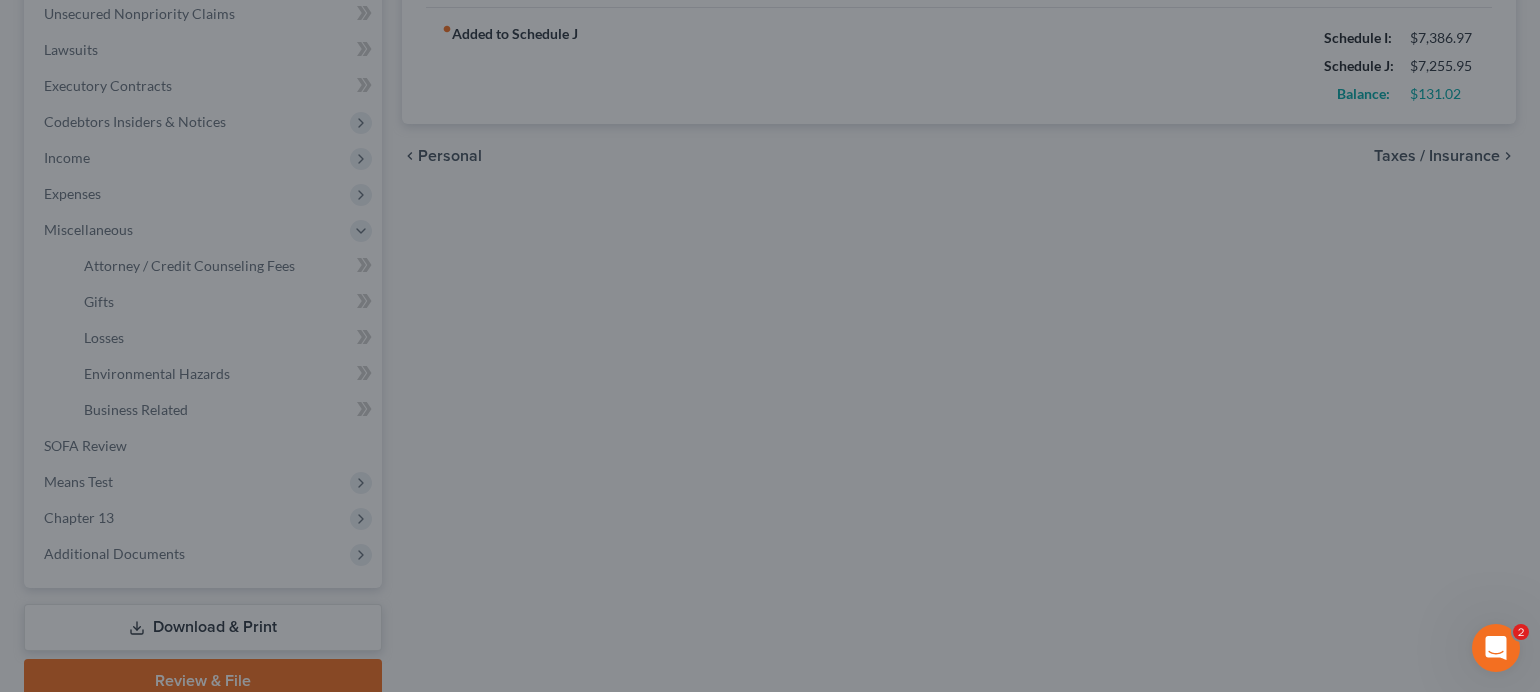 select on "0" 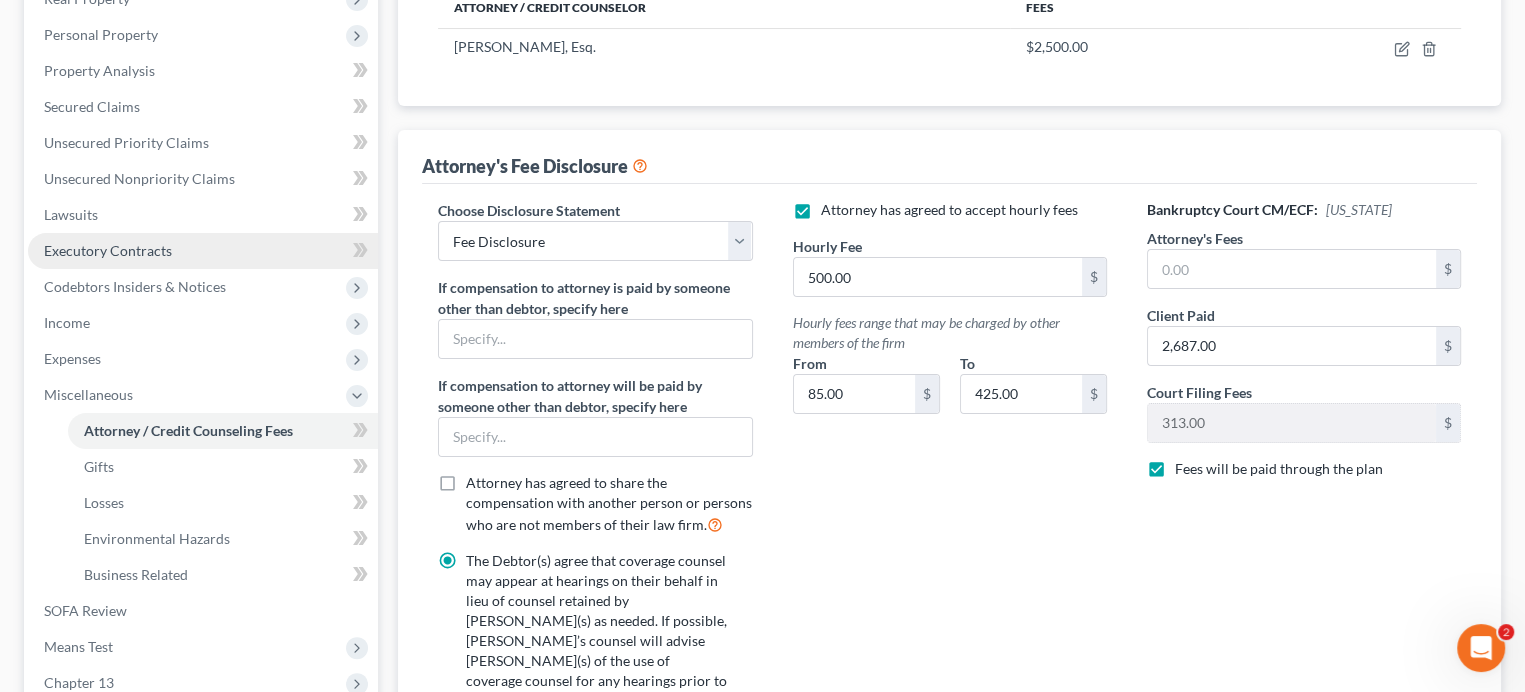 scroll, scrollTop: 300, scrollLeft: 0, axis: vertical 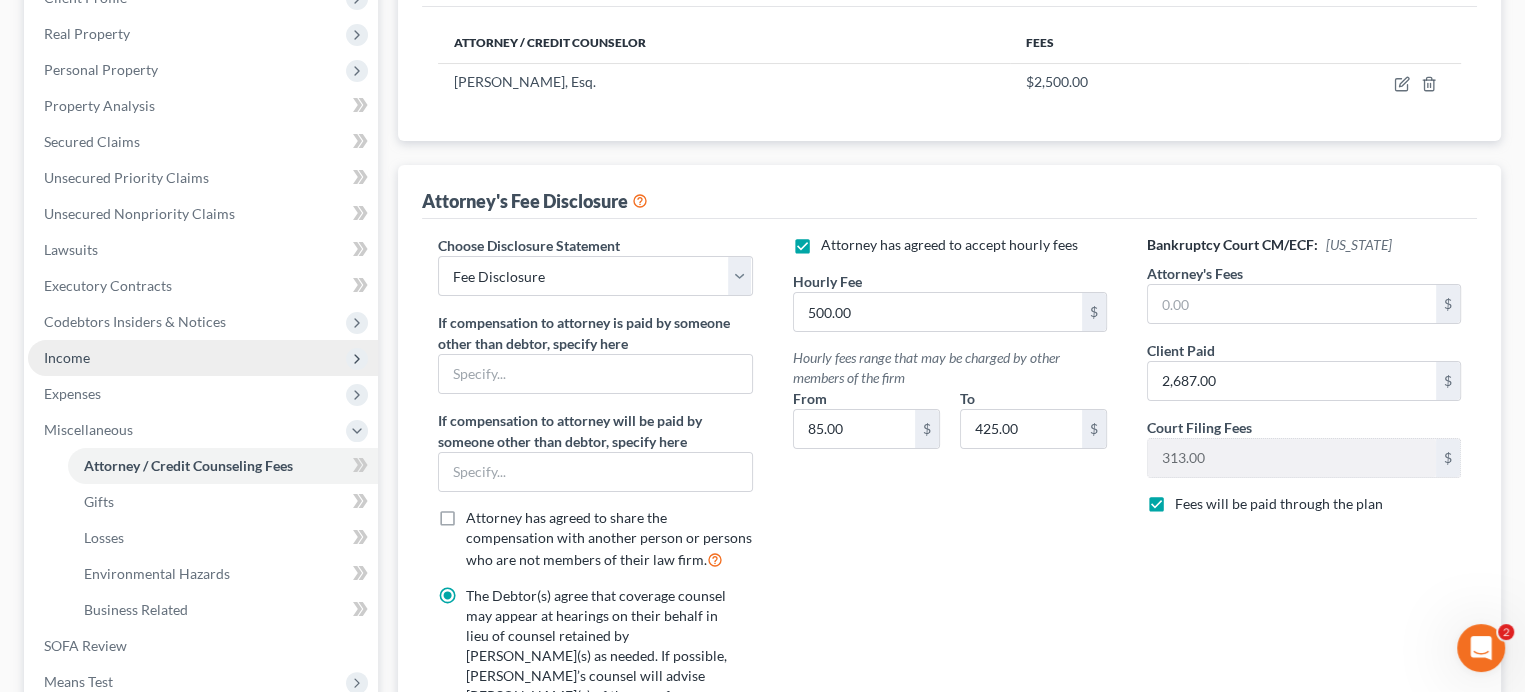click on "Income" at bounding box center (203, 358) 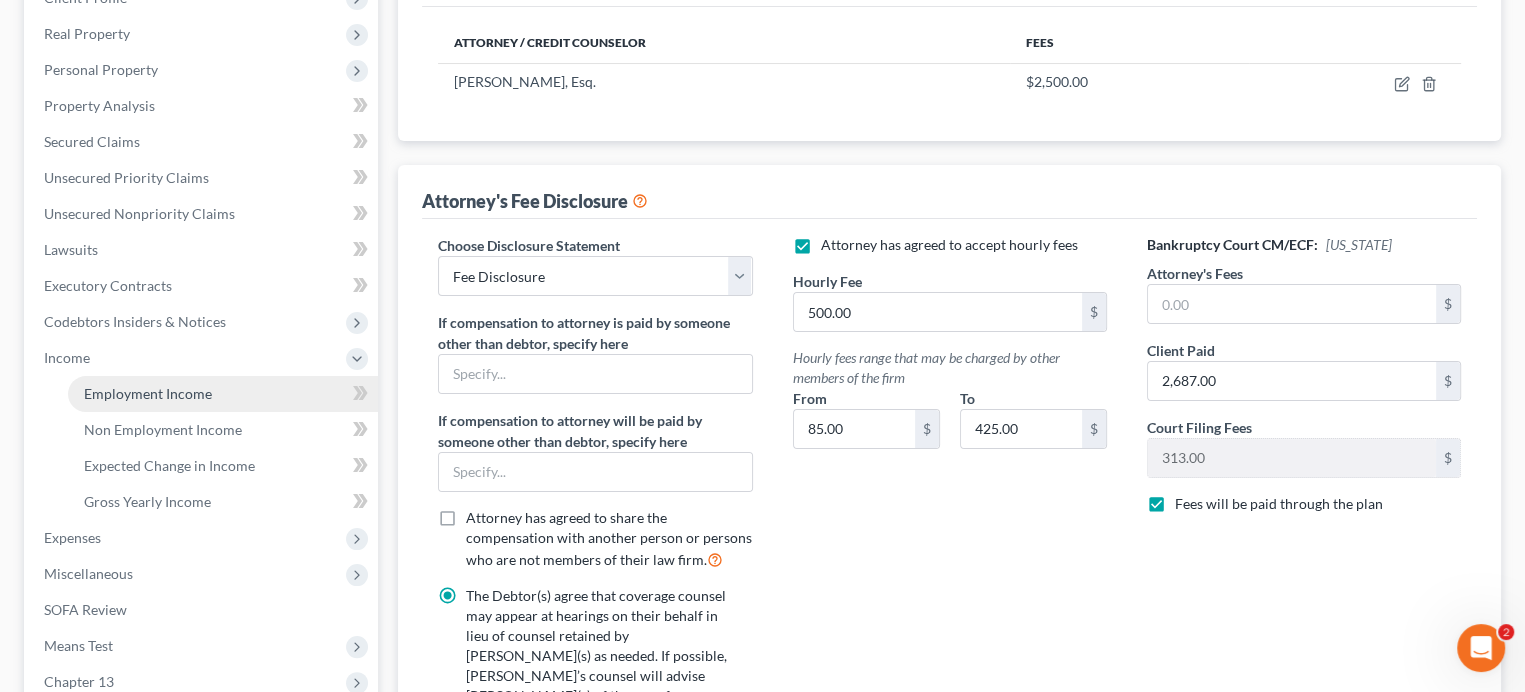drag, startPoint x: 180, startPoint y: 389, endPoint x: 193, endPoint y: 387, distance: 13.152946 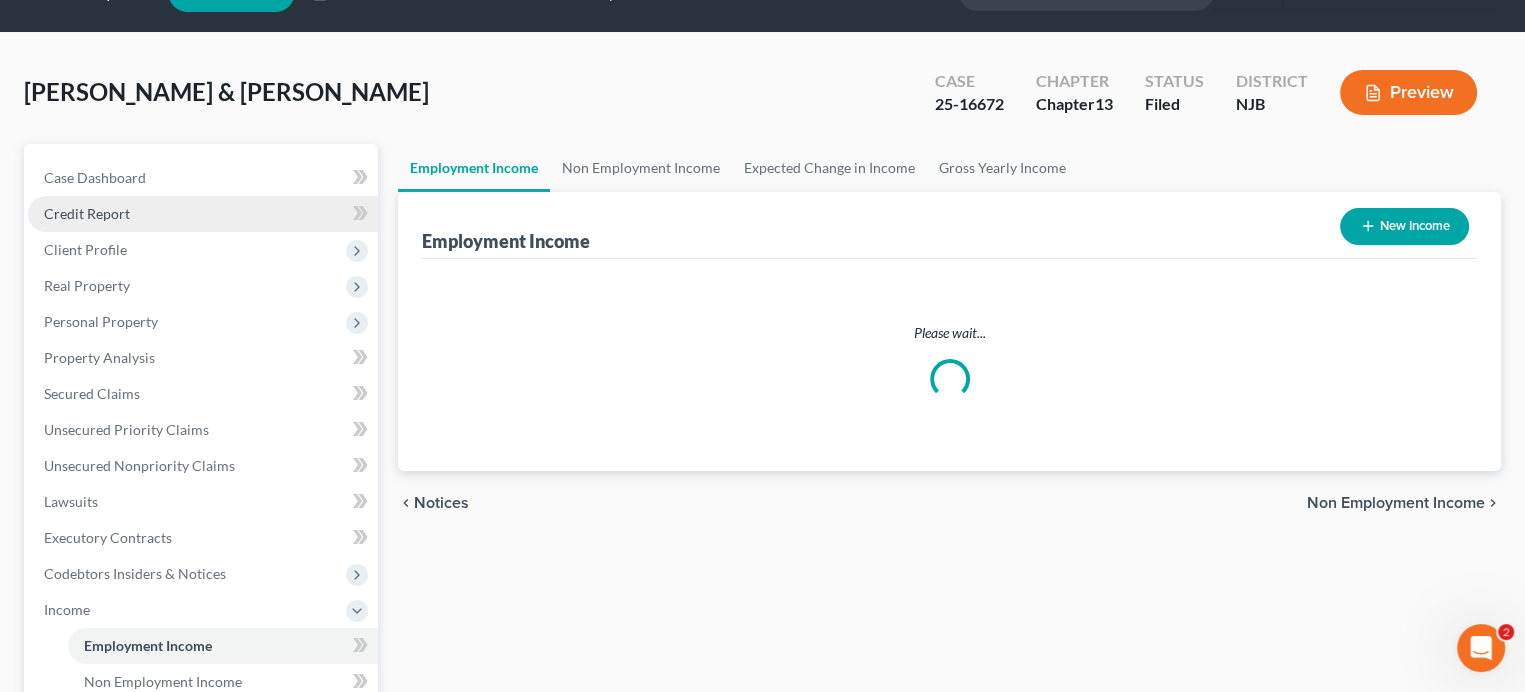scroll, scrollTop: 0, scrollLeft: 0, axis: both 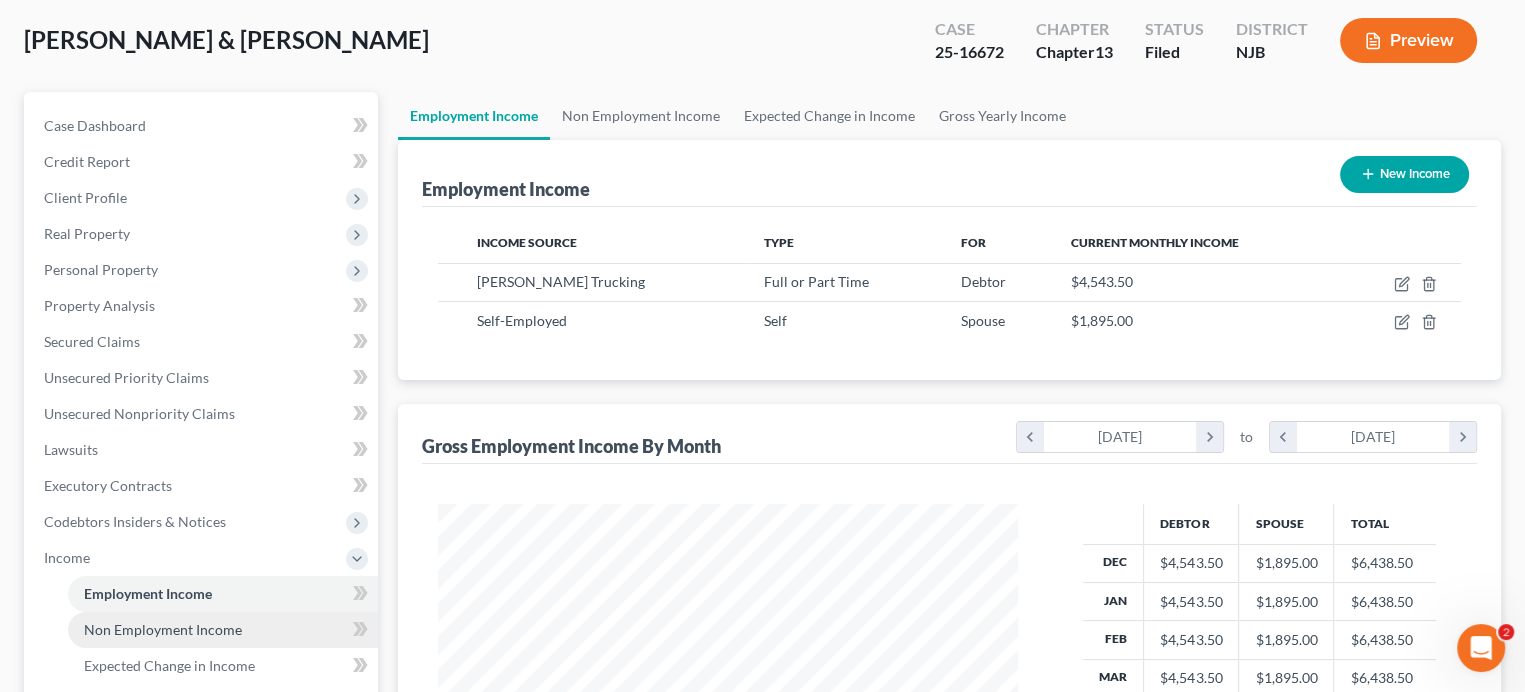 click on "Non Employment Income" at bounding box center [163, 629] 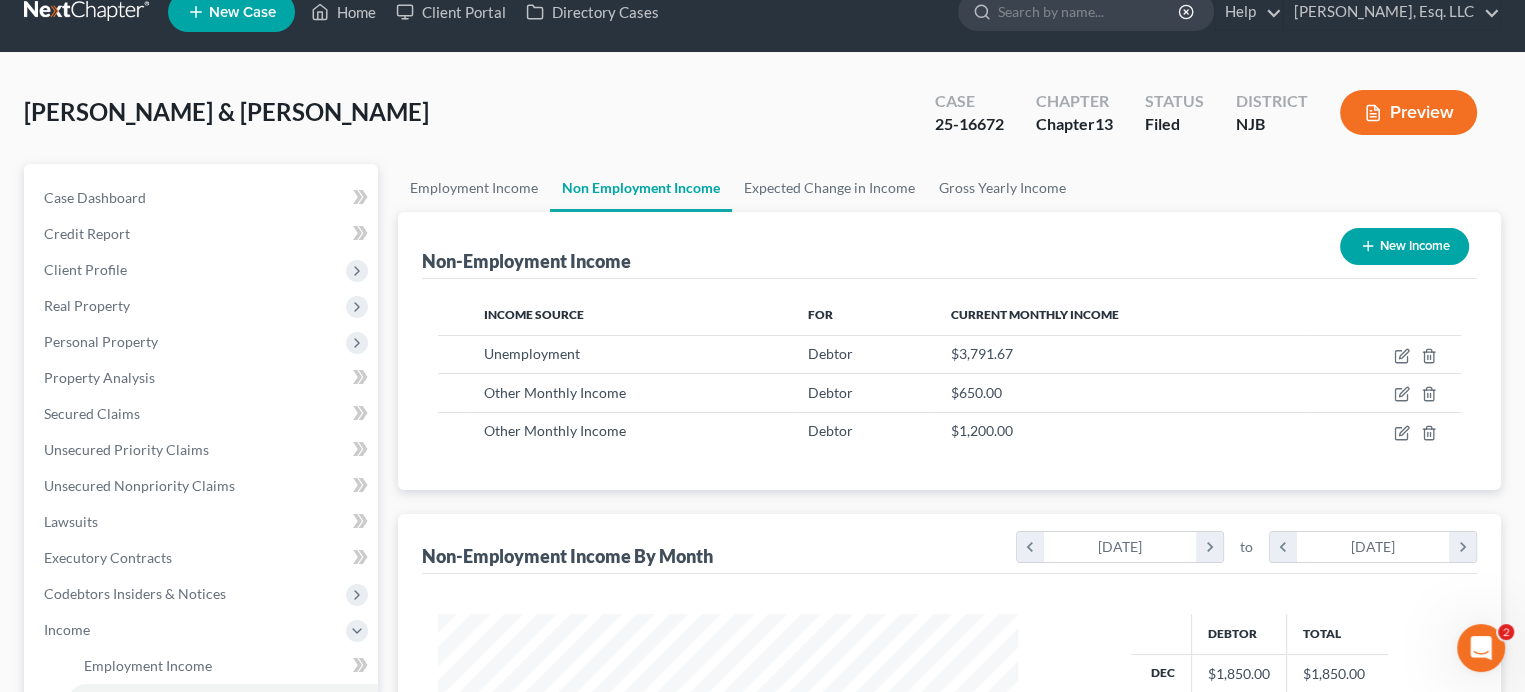 scroll, scrollTop: 0, scrollLeft: 0, axis: both 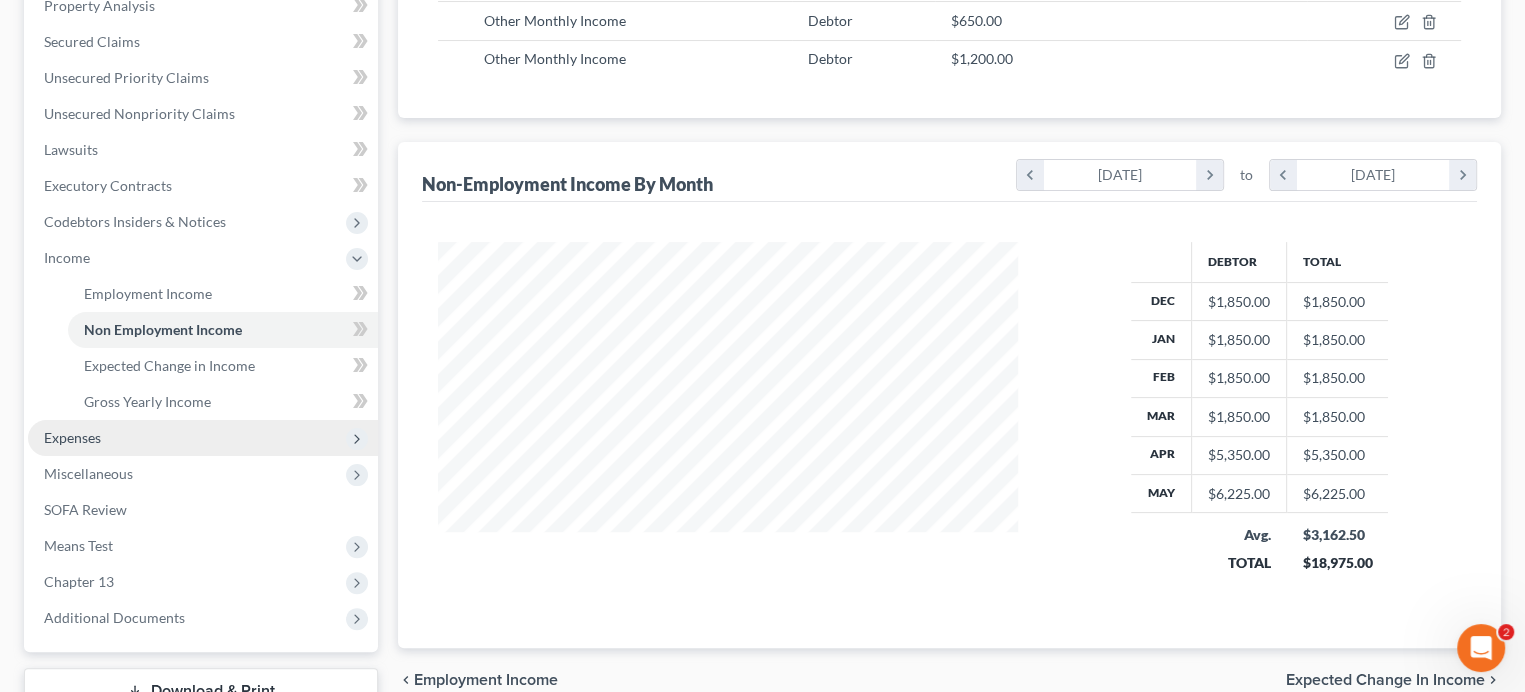 click on "Expenses" at bounding box center [72, 437] 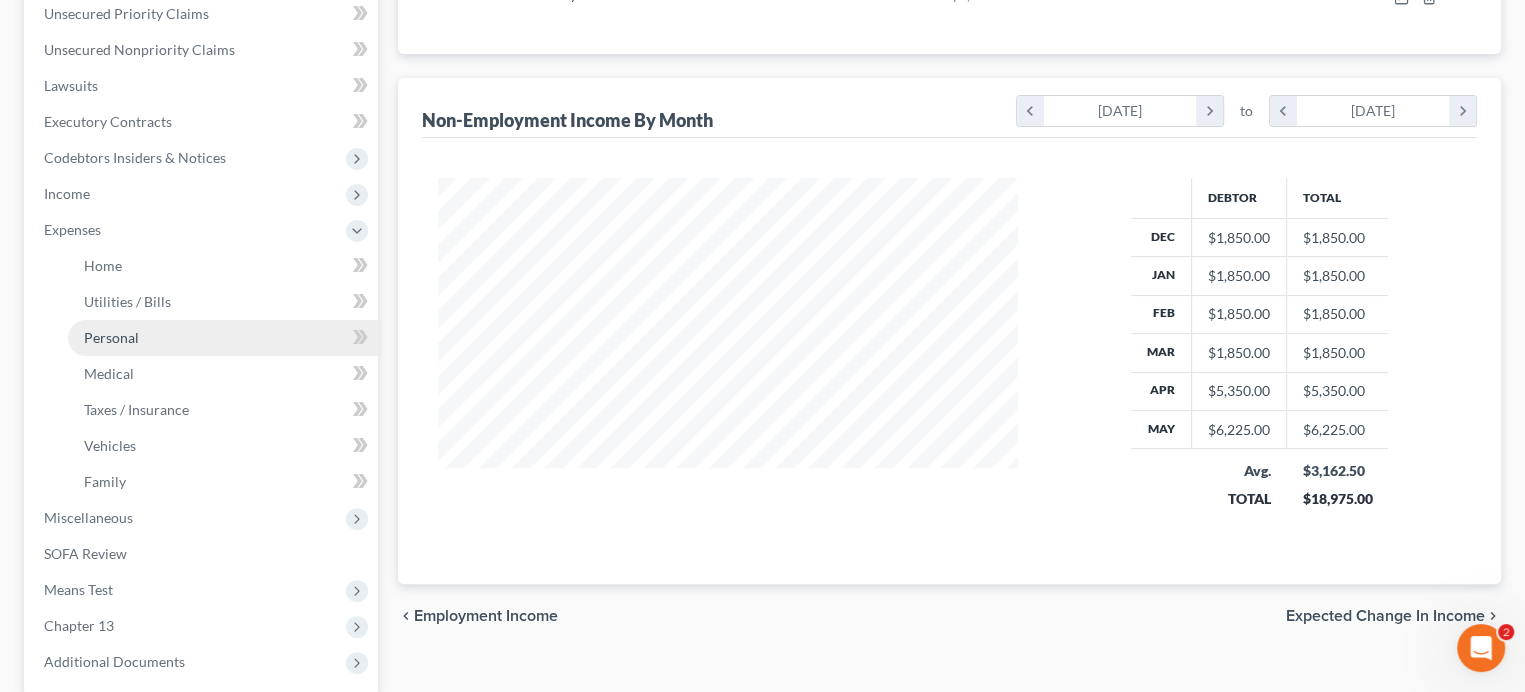 scroll, scrollTop: 500, scrollLeft: 0, axis: vertical 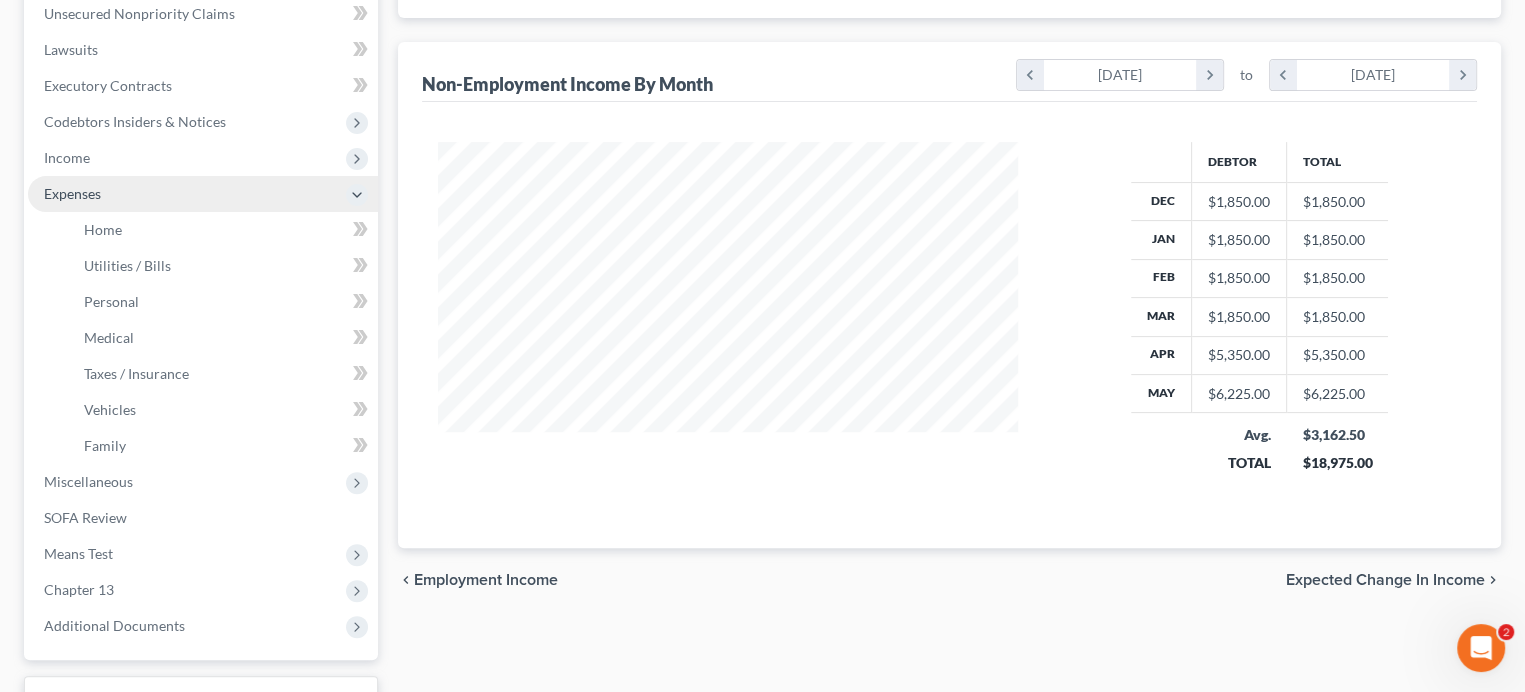 click on "Expenses" at bounding box center [72, 193] 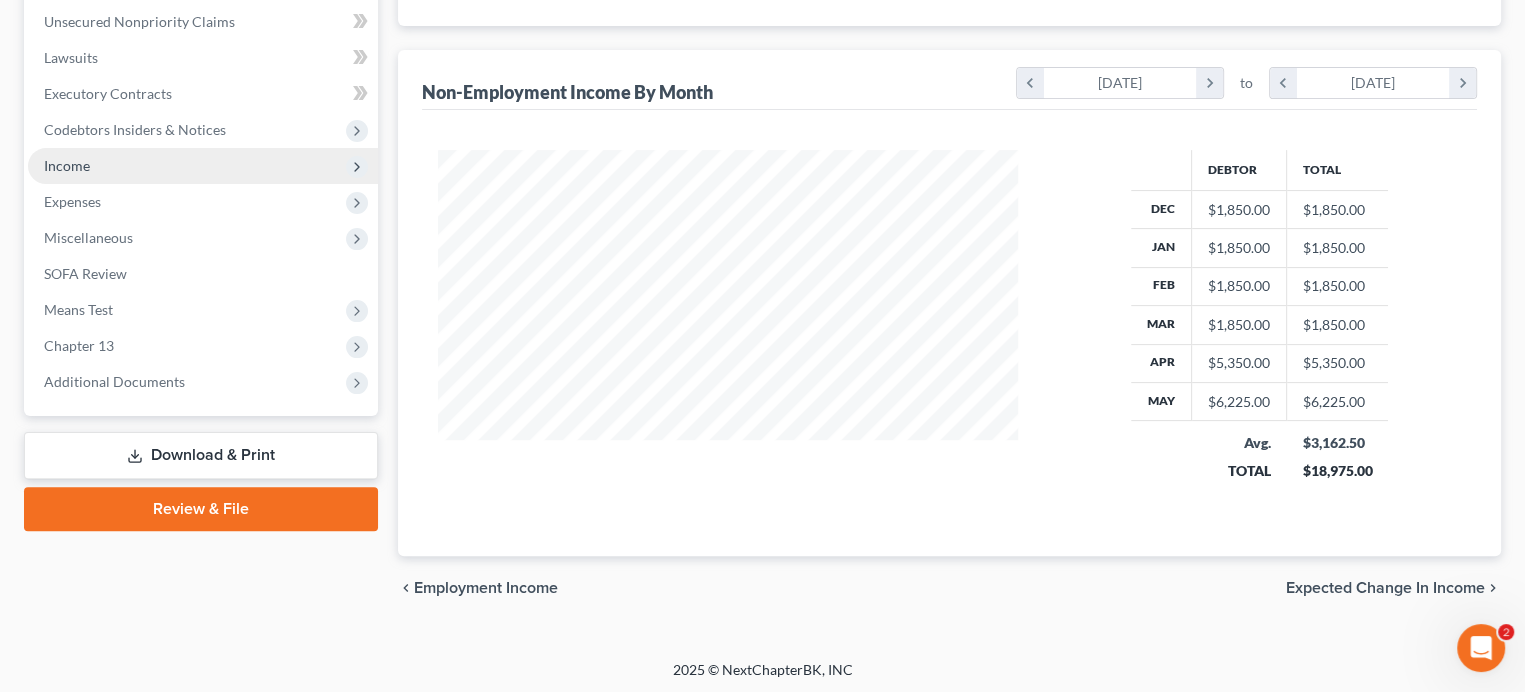 click on "Income" at bounding box center (203, 166) 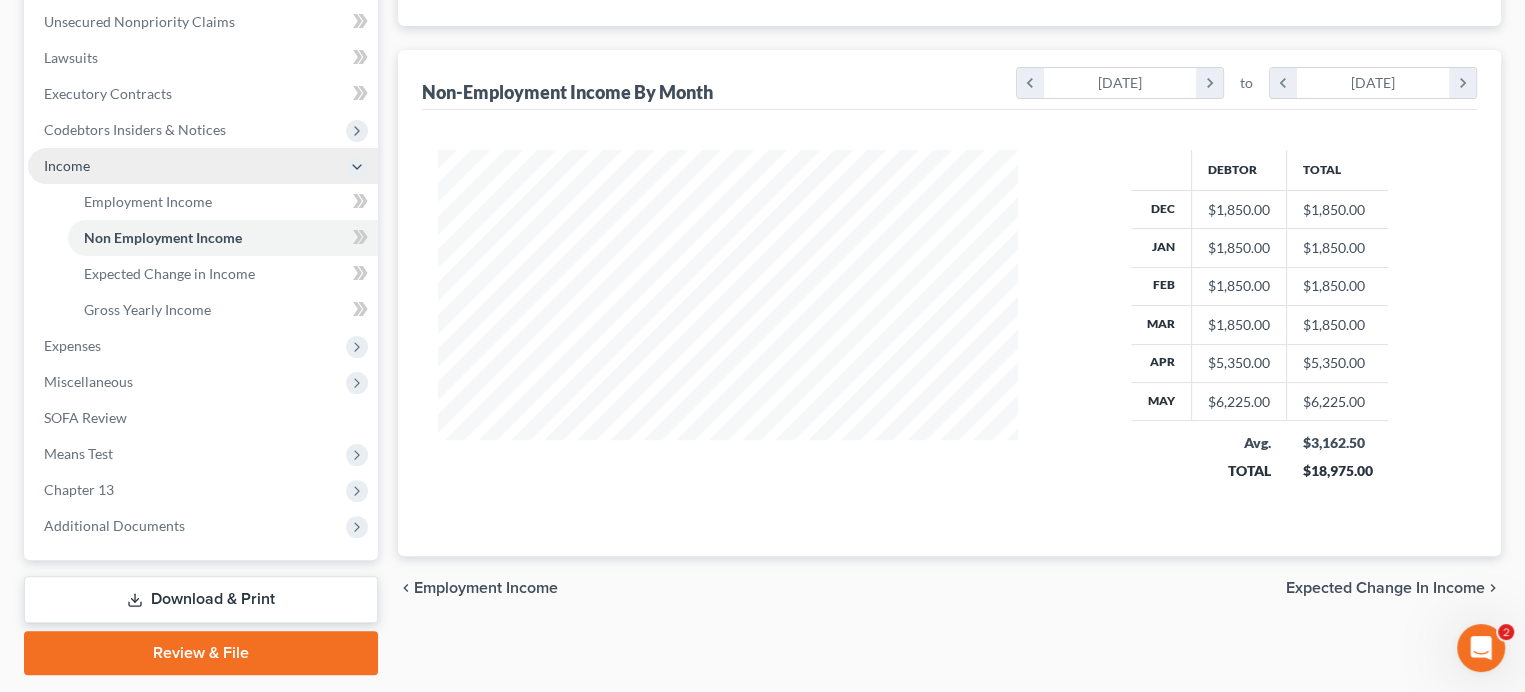 scroll, scrollTop: 500, scrollLeft: 0, axis: vertical 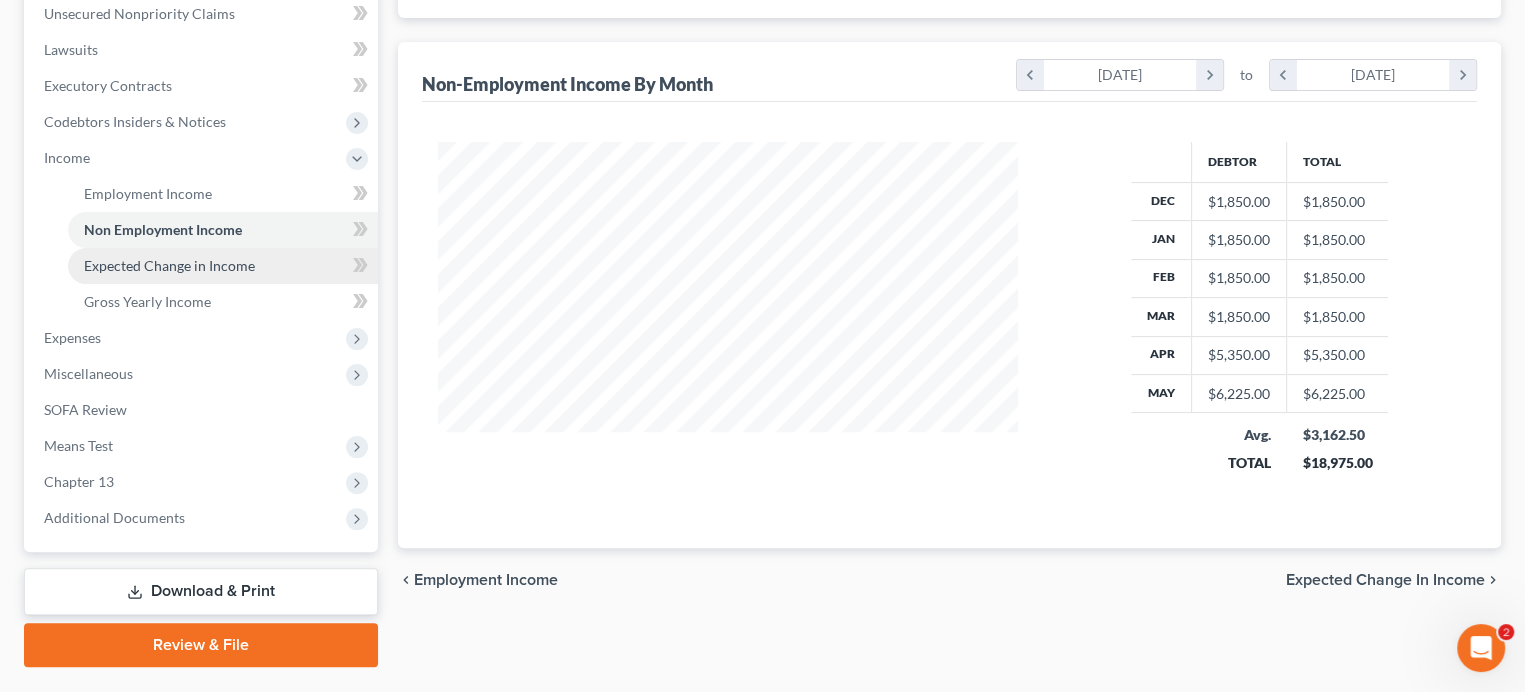 click on "Expected Change in Income" at bounding box center [169, 265] 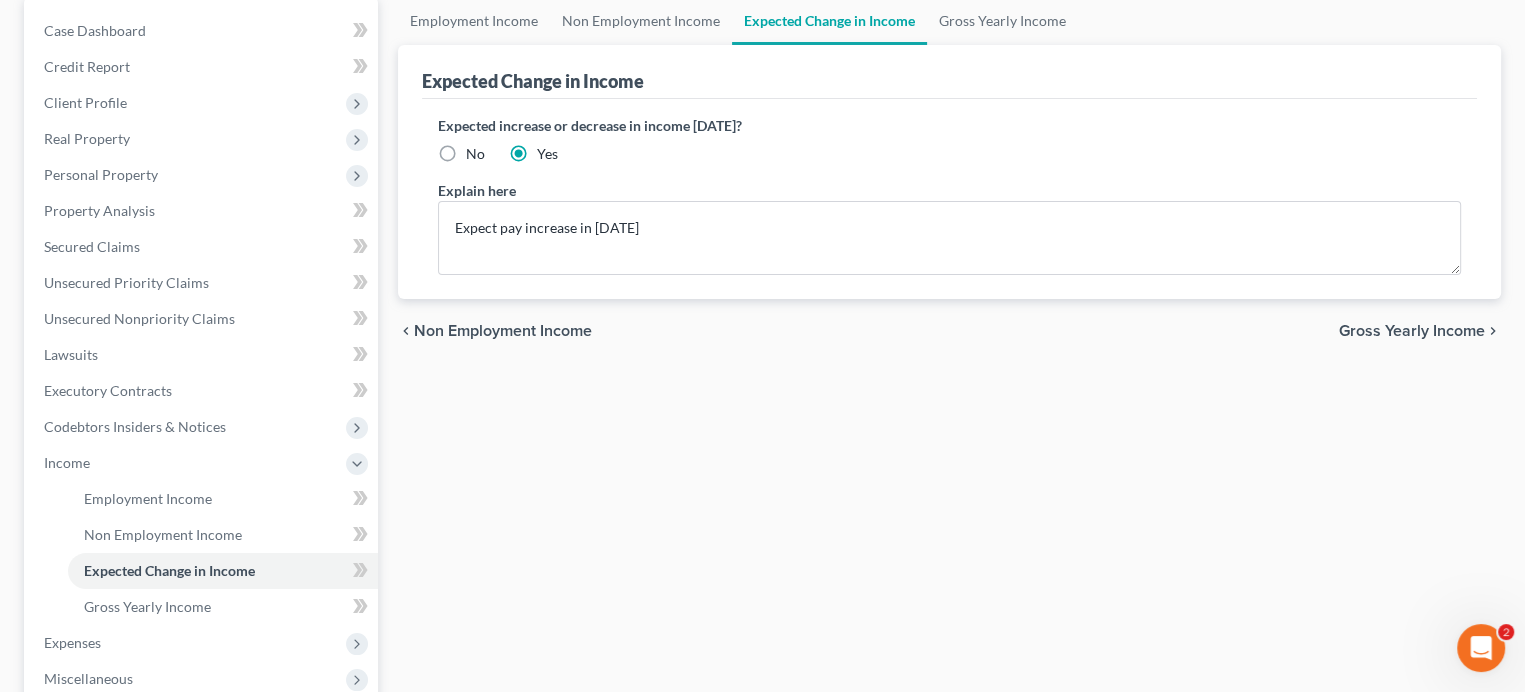 scroll, scrollTop: 200, scrollLeft: 0, axis: vertical 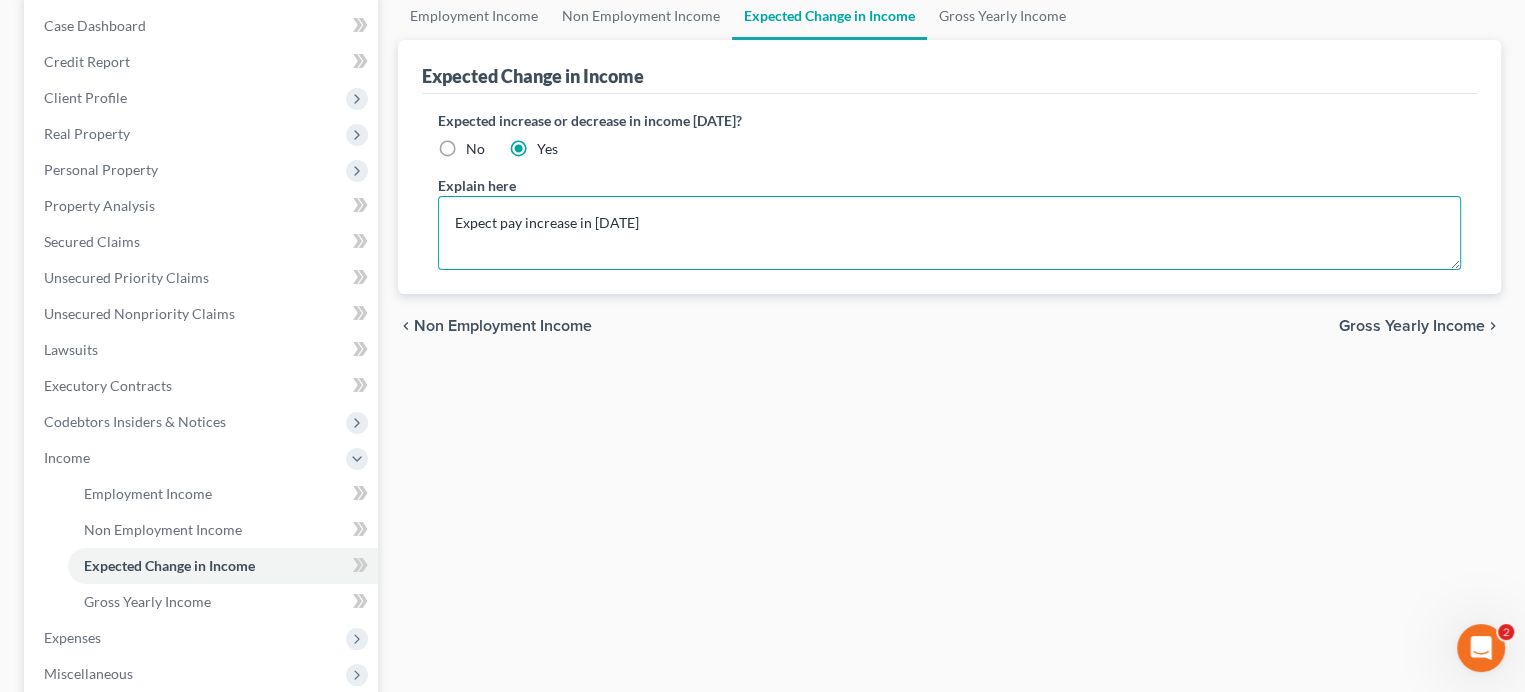 click on "Expect pay increase in [DATE]" at bounding box center [949, 233] 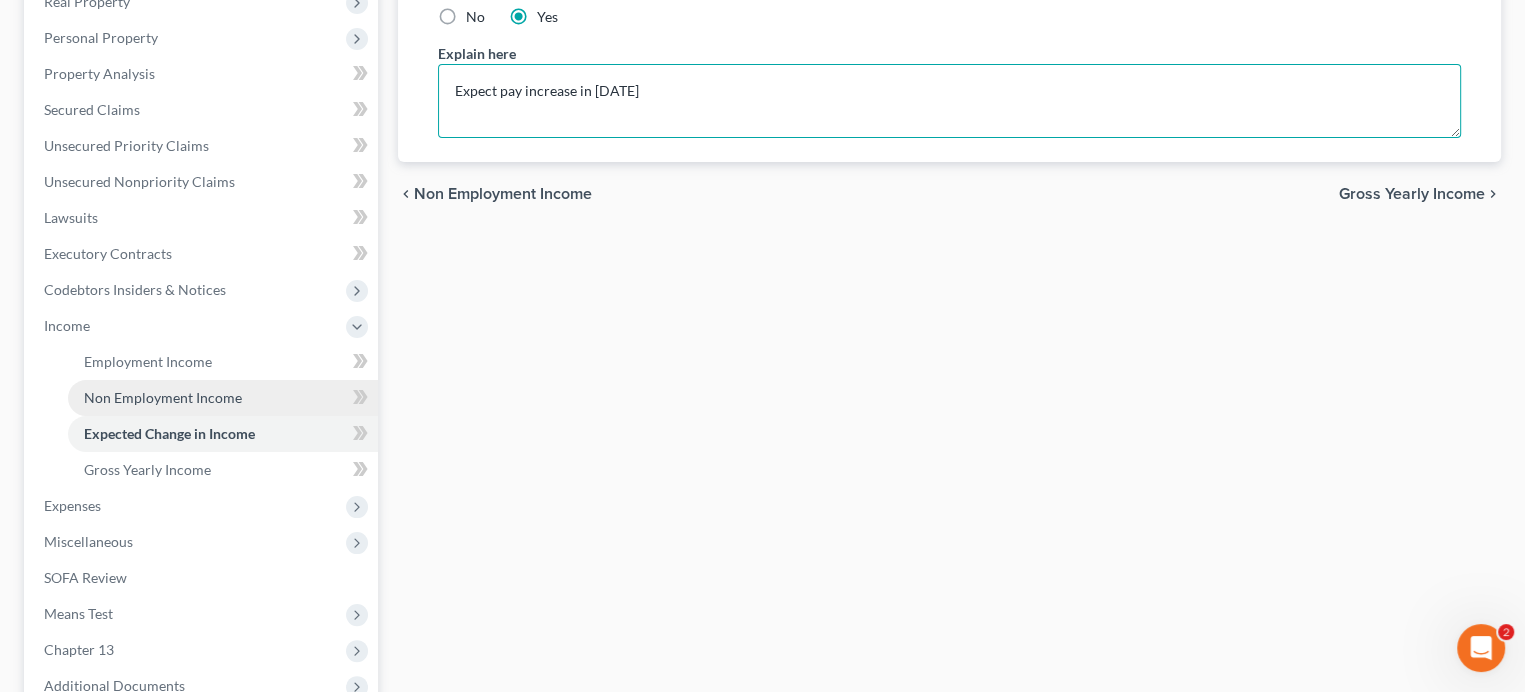 scroll, scrollTop: 500, scrollLeft: 0, axis: vertical 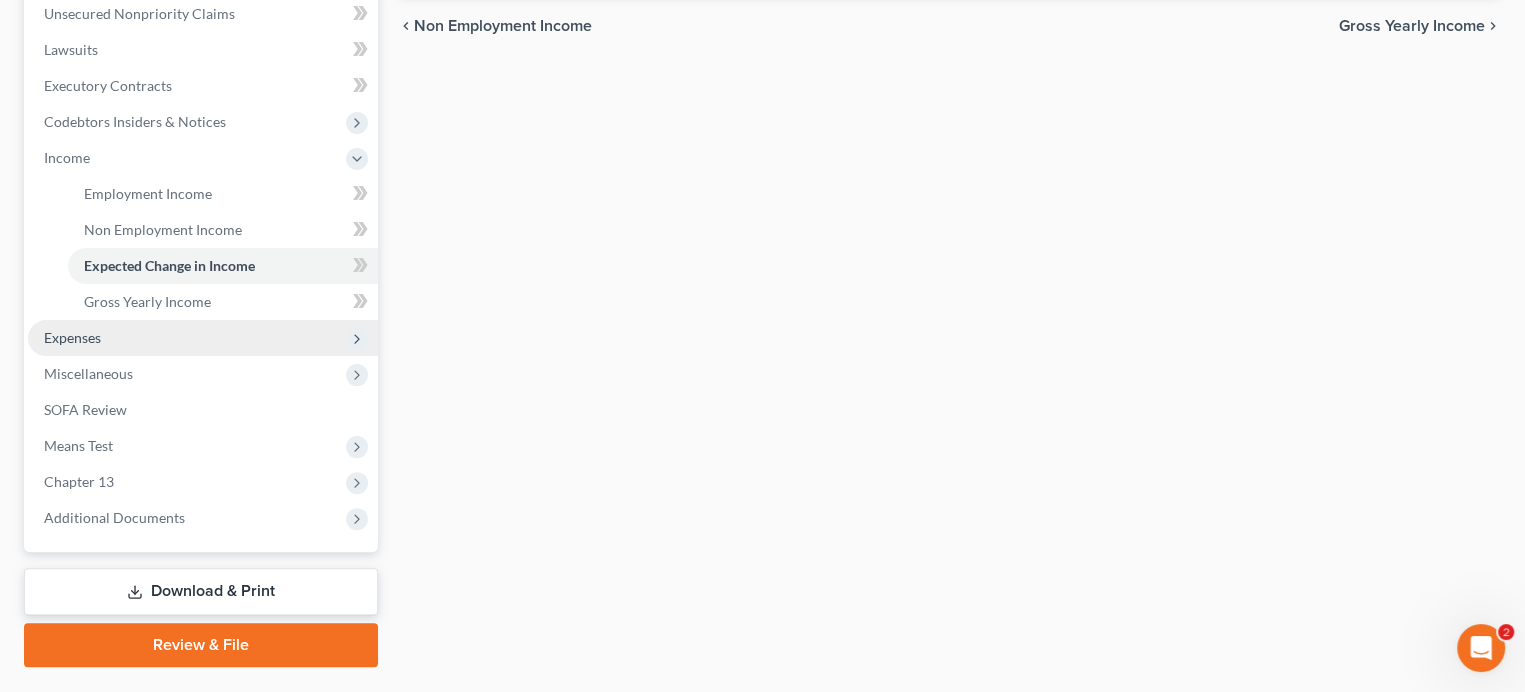 drag, startPoint x: 117, startPoint y: 341, endPoint x: 160, endPoint y: 333, distance: 43.737854 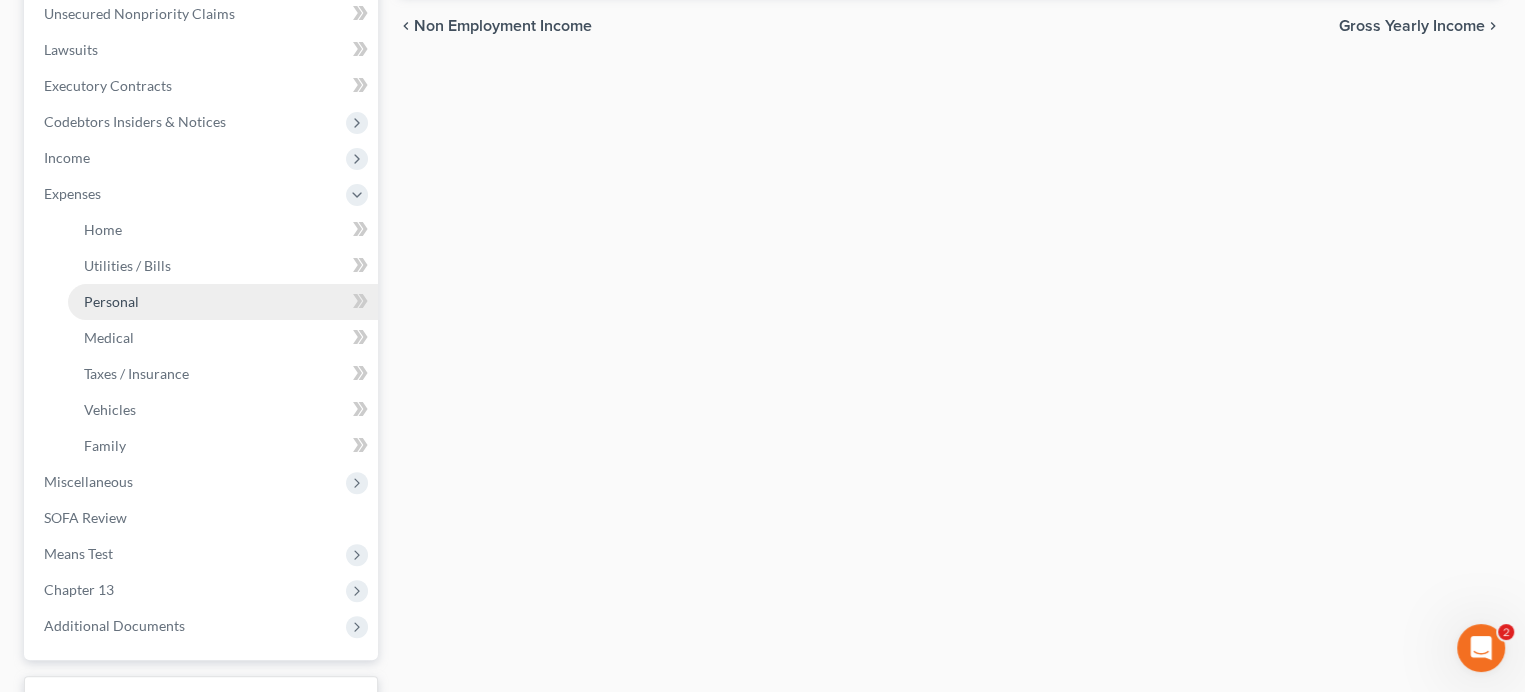 click on "Personal" at bounding box center (223, 302) 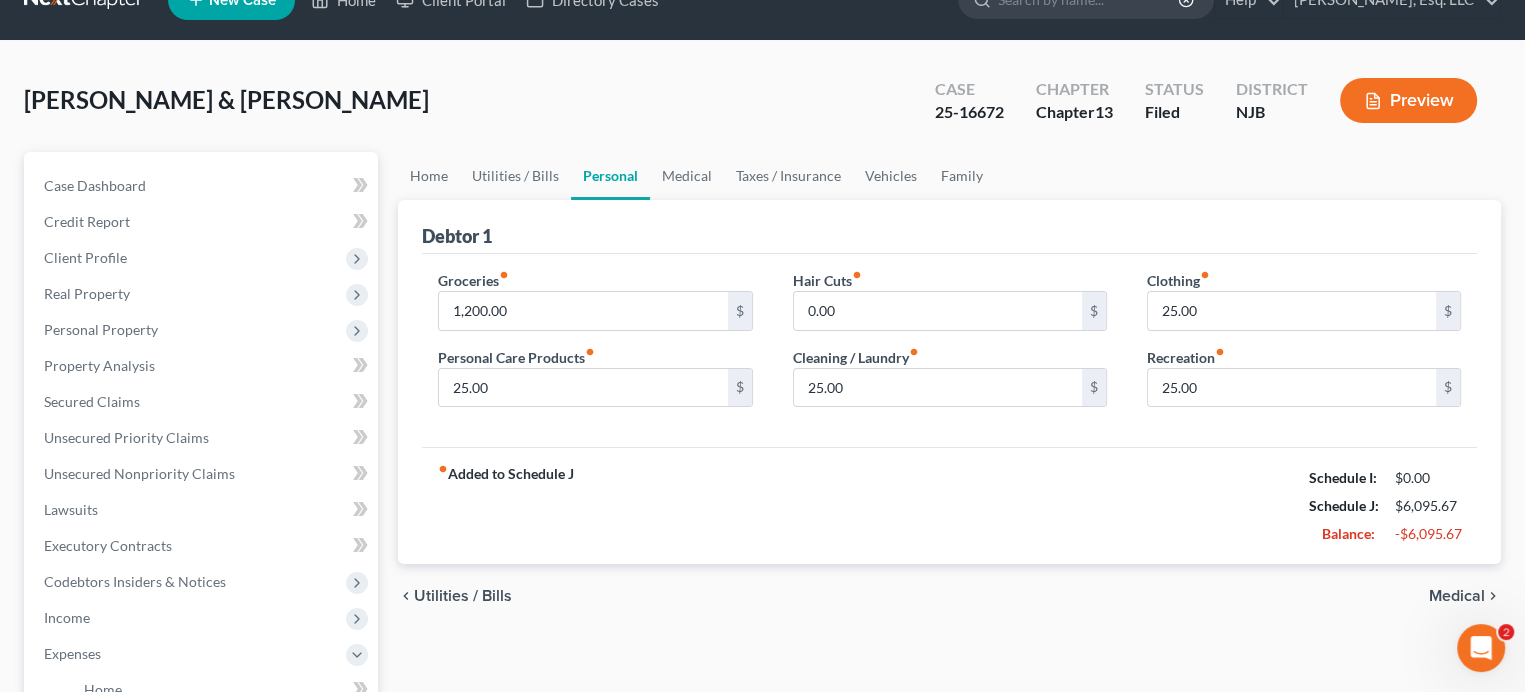 scroll, scrollTop: 0, scrollLeft: 0, axis: both 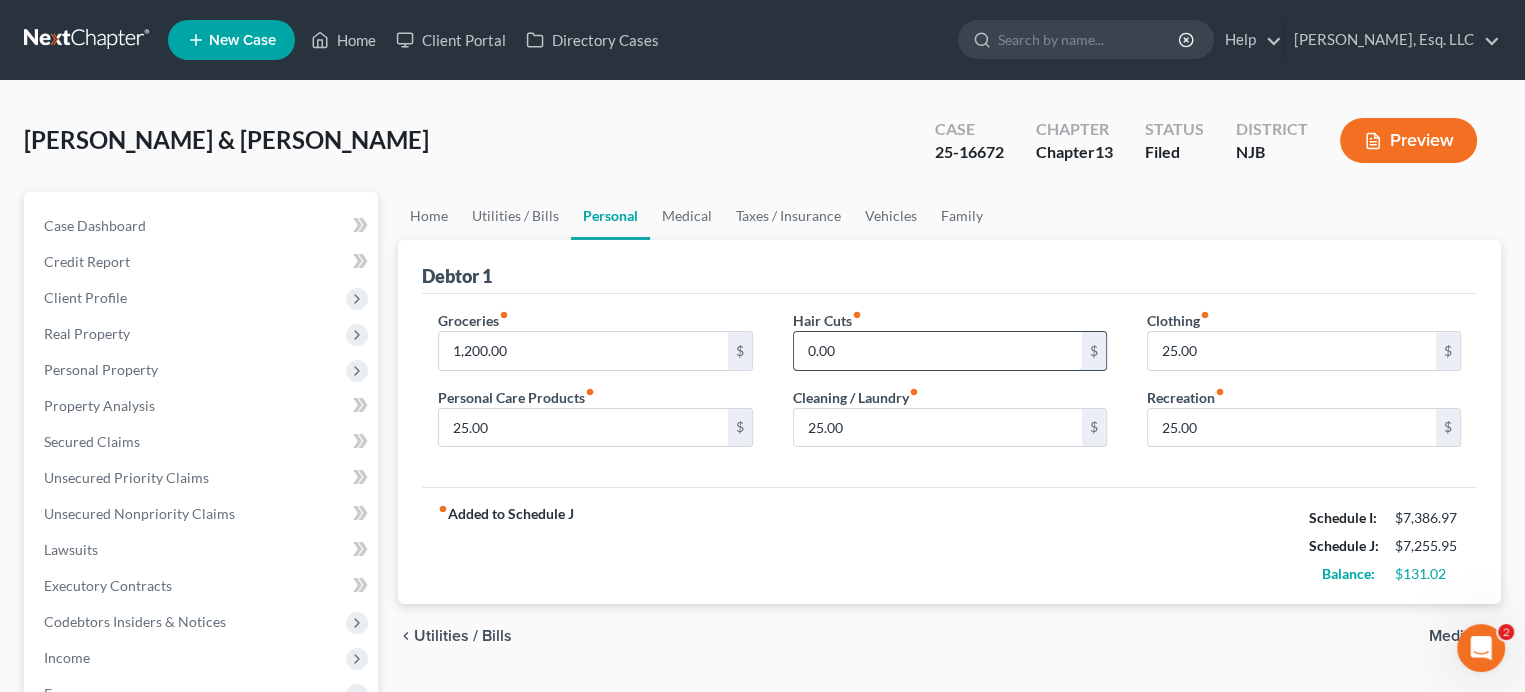 click on "0.00" at bounding box center [938, 351] 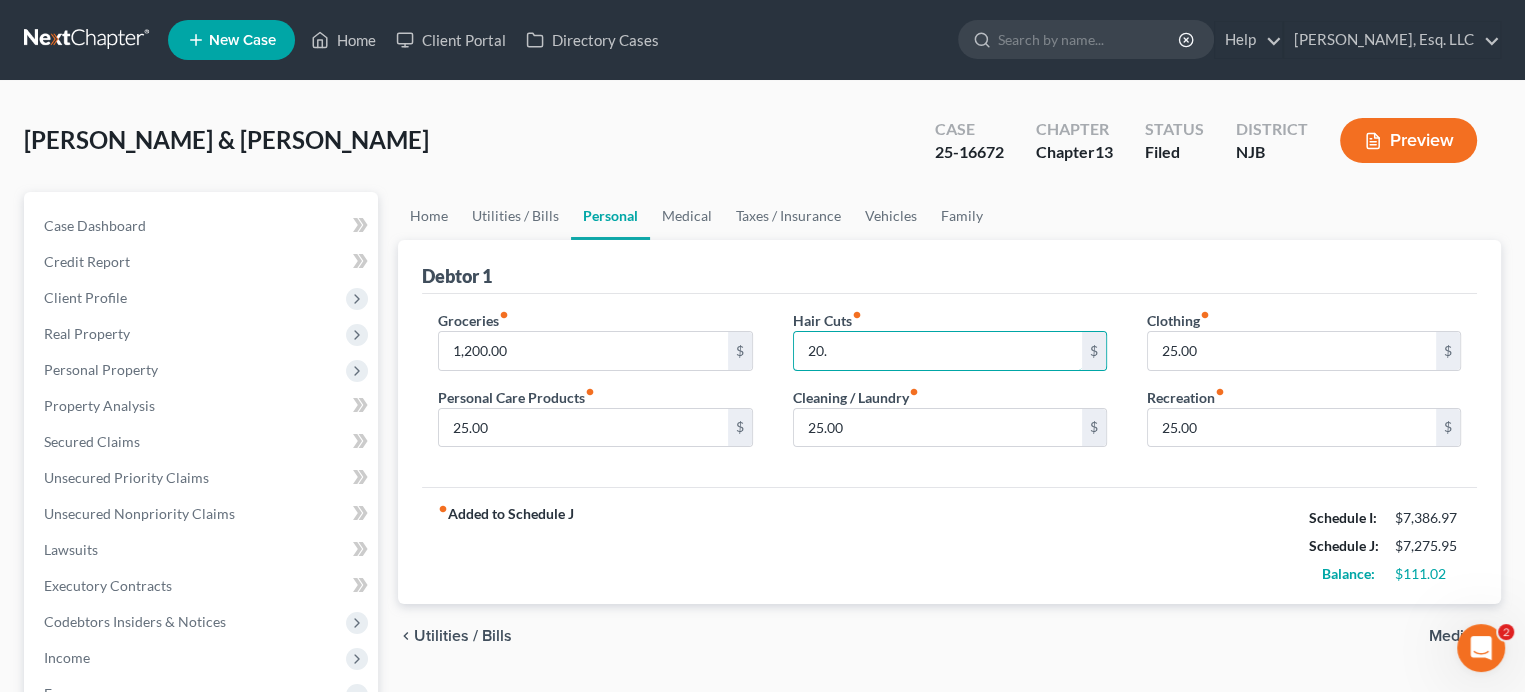 type on "20." 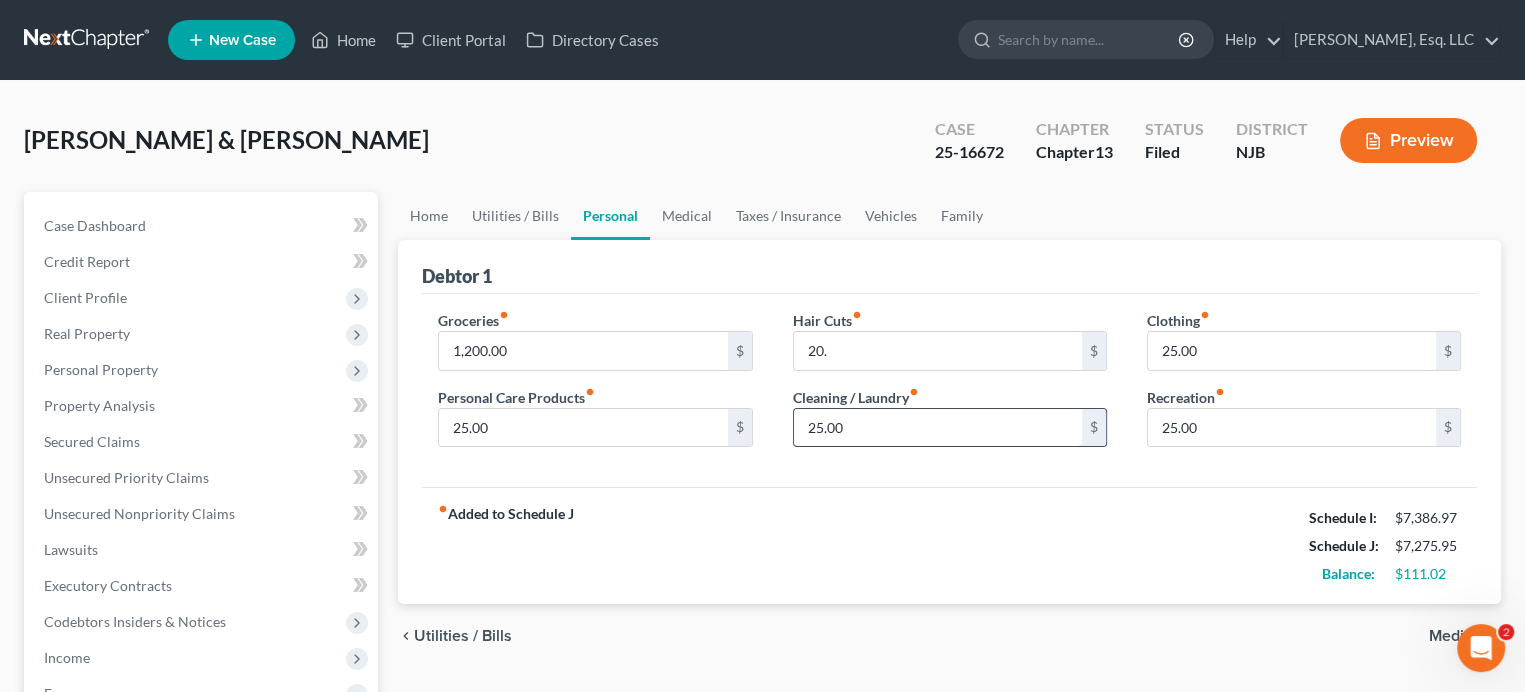 click on "25.00" at bounding box center (938, 428) 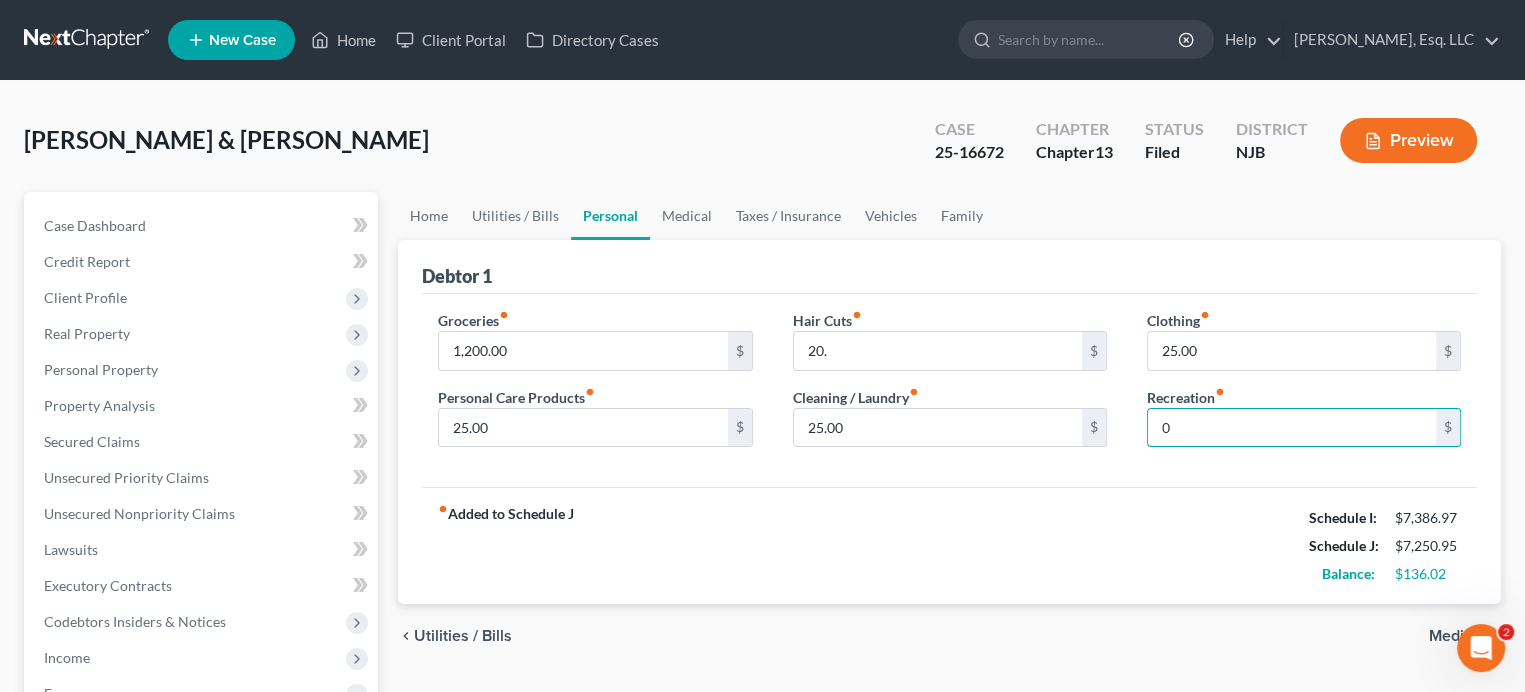 type on "0" 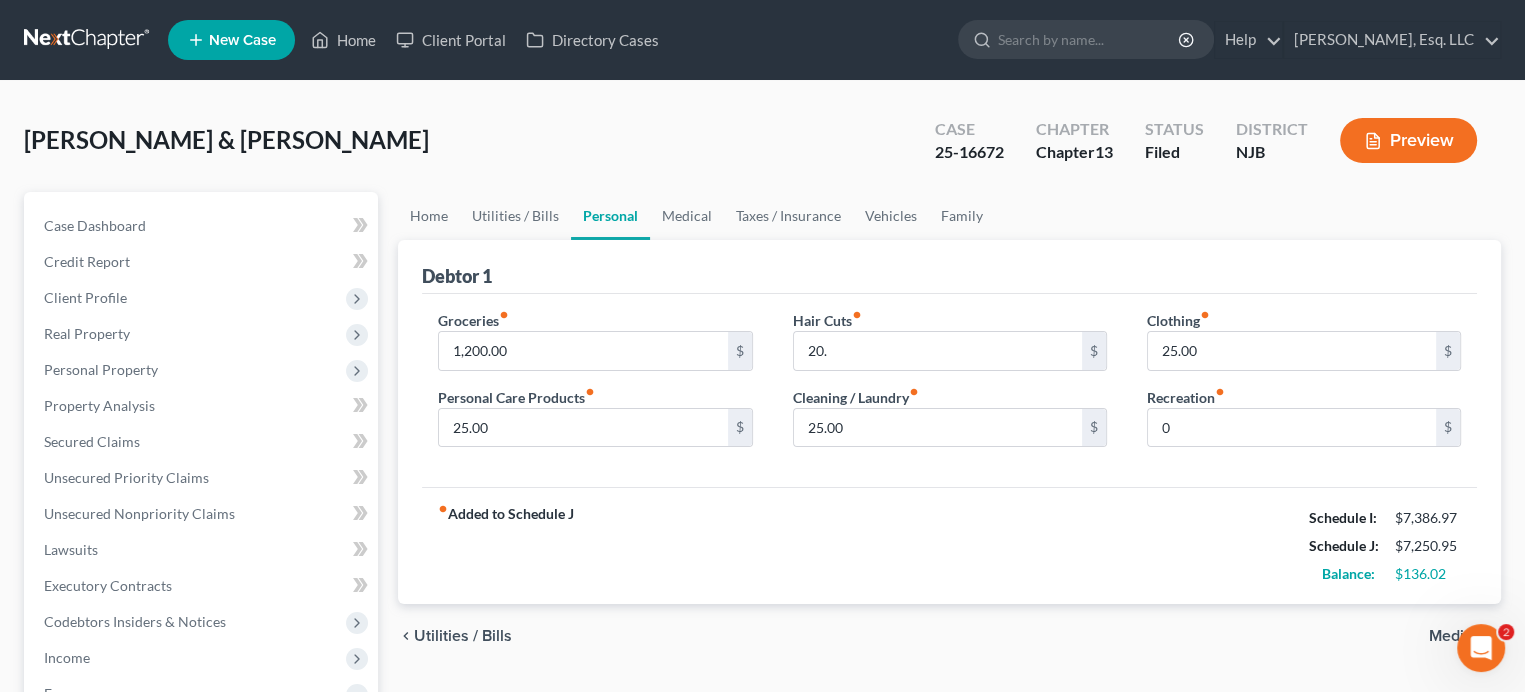 type 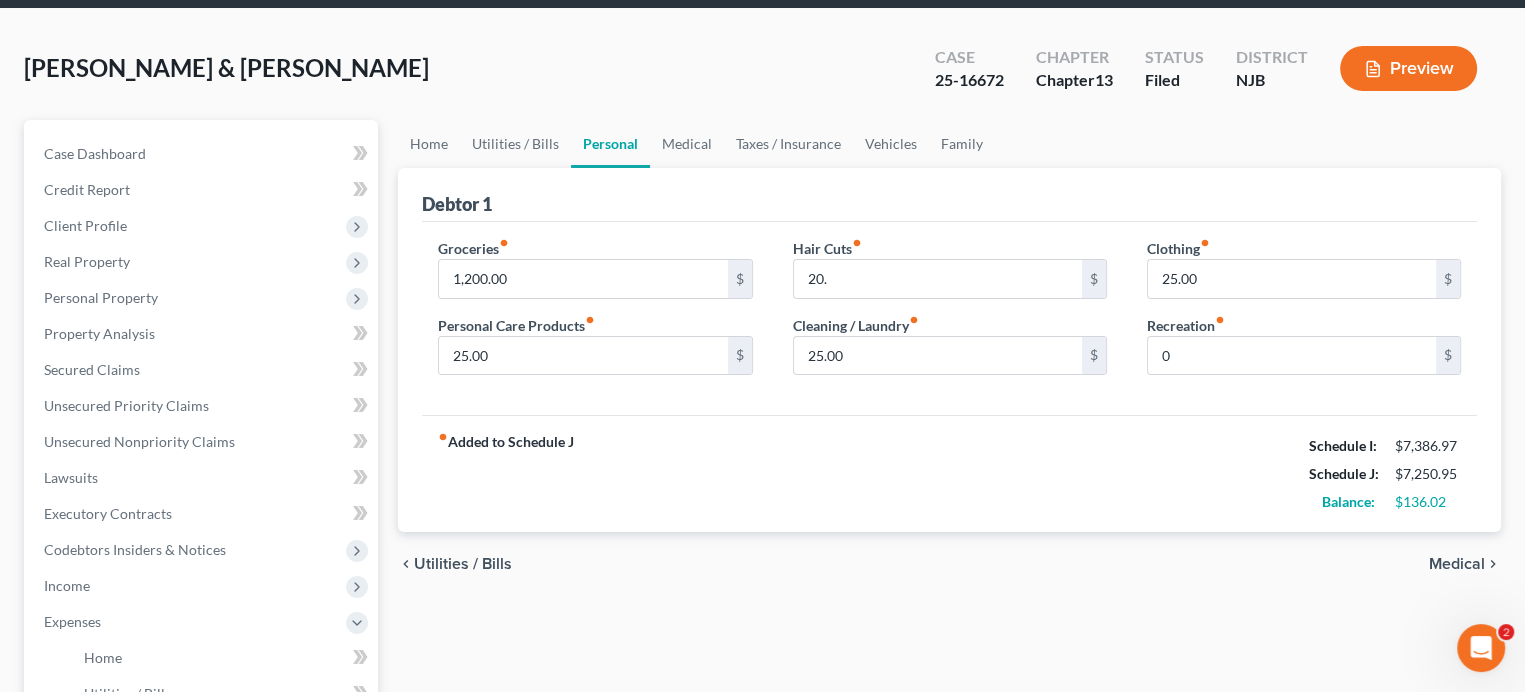scroll, scrollTop: 200, scrollLeft: 0, axis: vertical 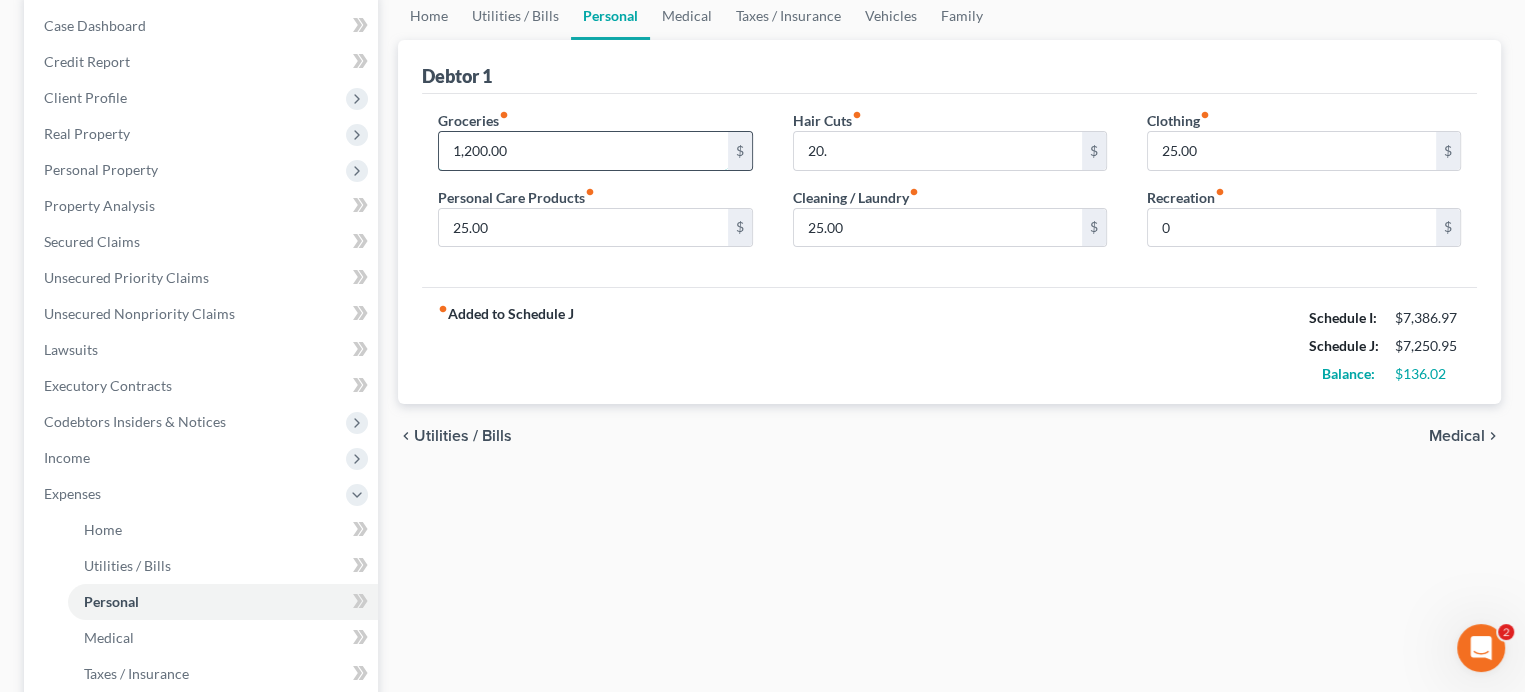click on "1,200.00" at bounding box center [583, 151] 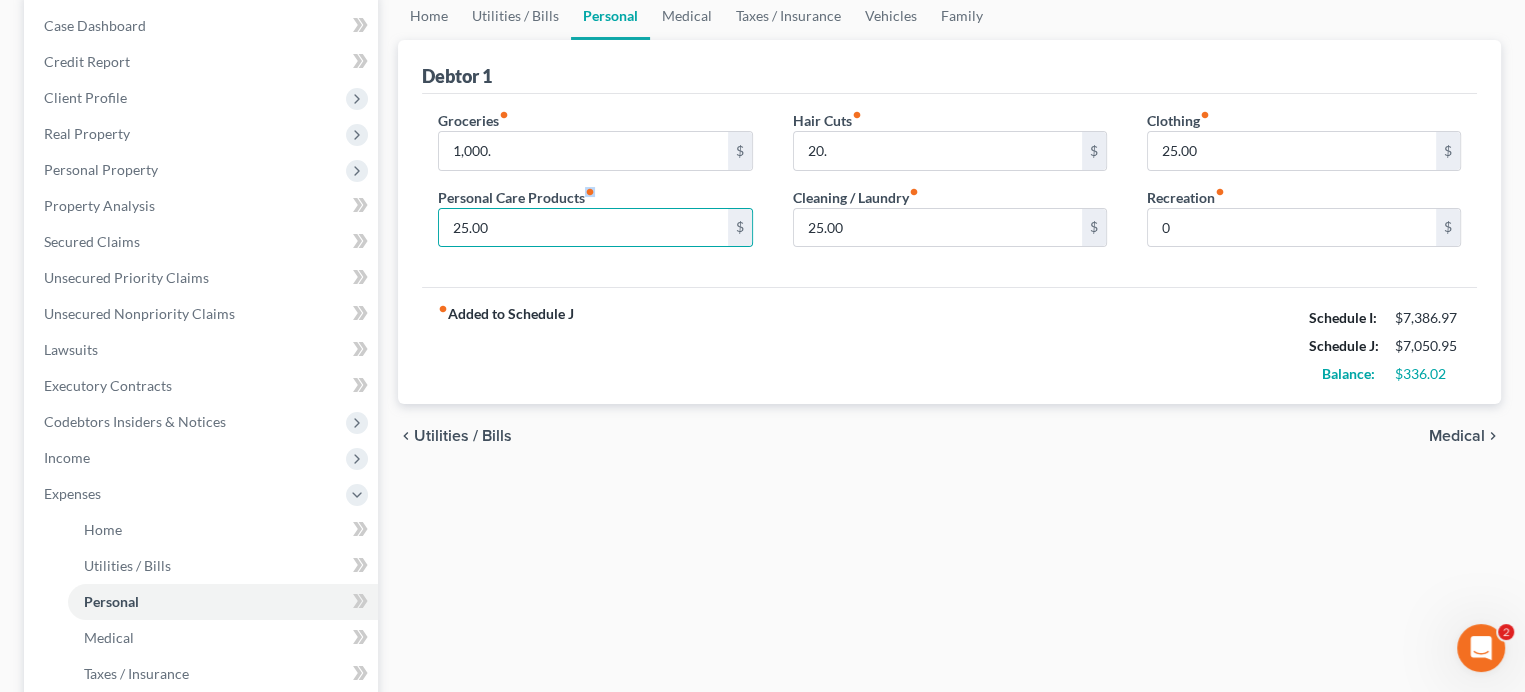 click on "Personal Care Products  fiber_manual_record" at bounding box center (516, 197) 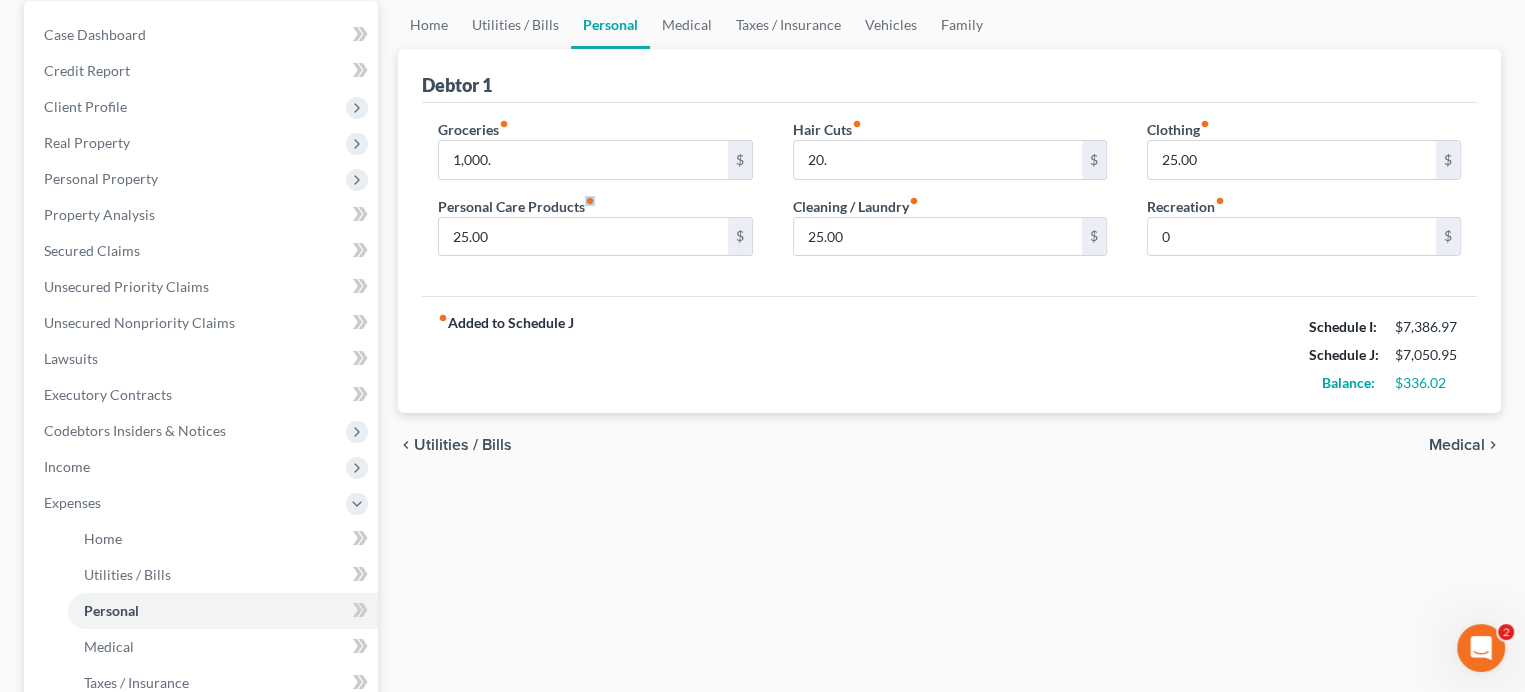 scroll, scrollTop: 0, scrollLeft: 0, axis: both 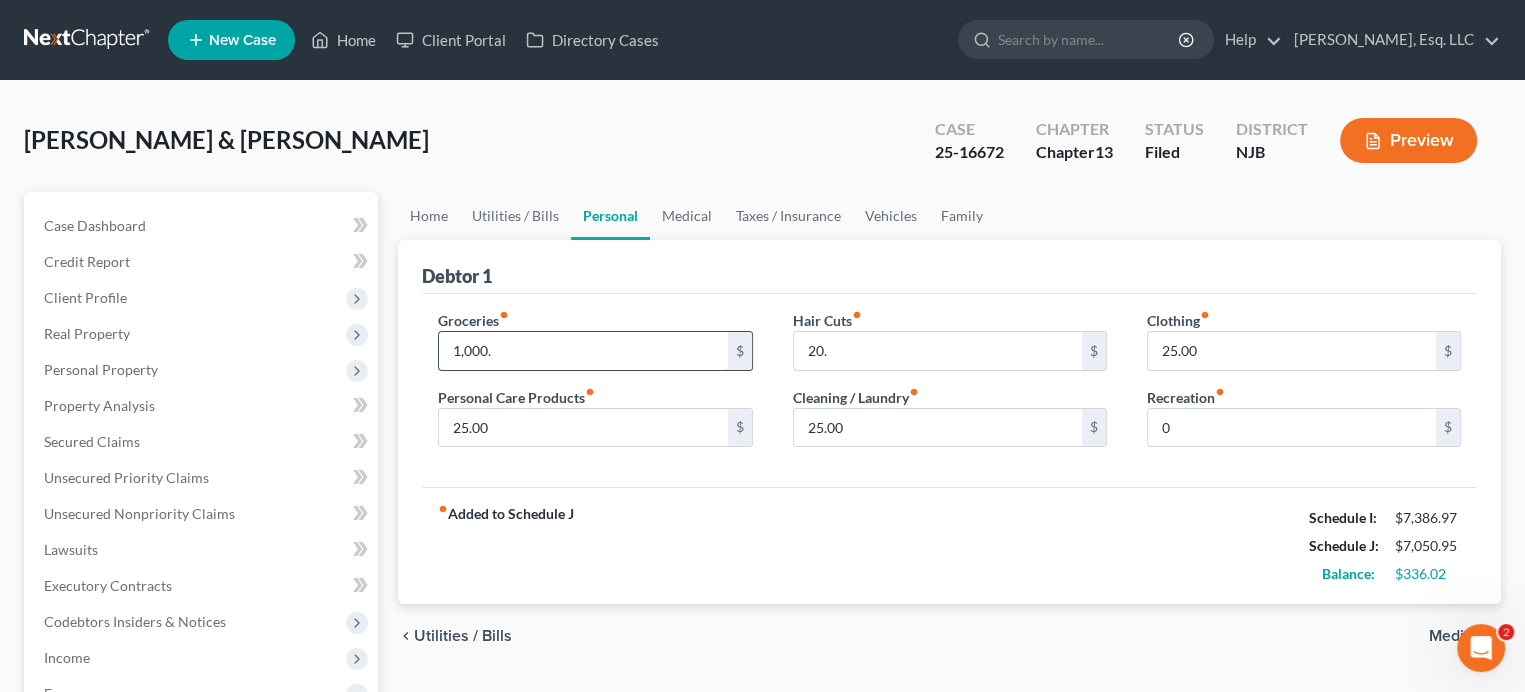 click on "1,000." at bounding box center [583, 351] 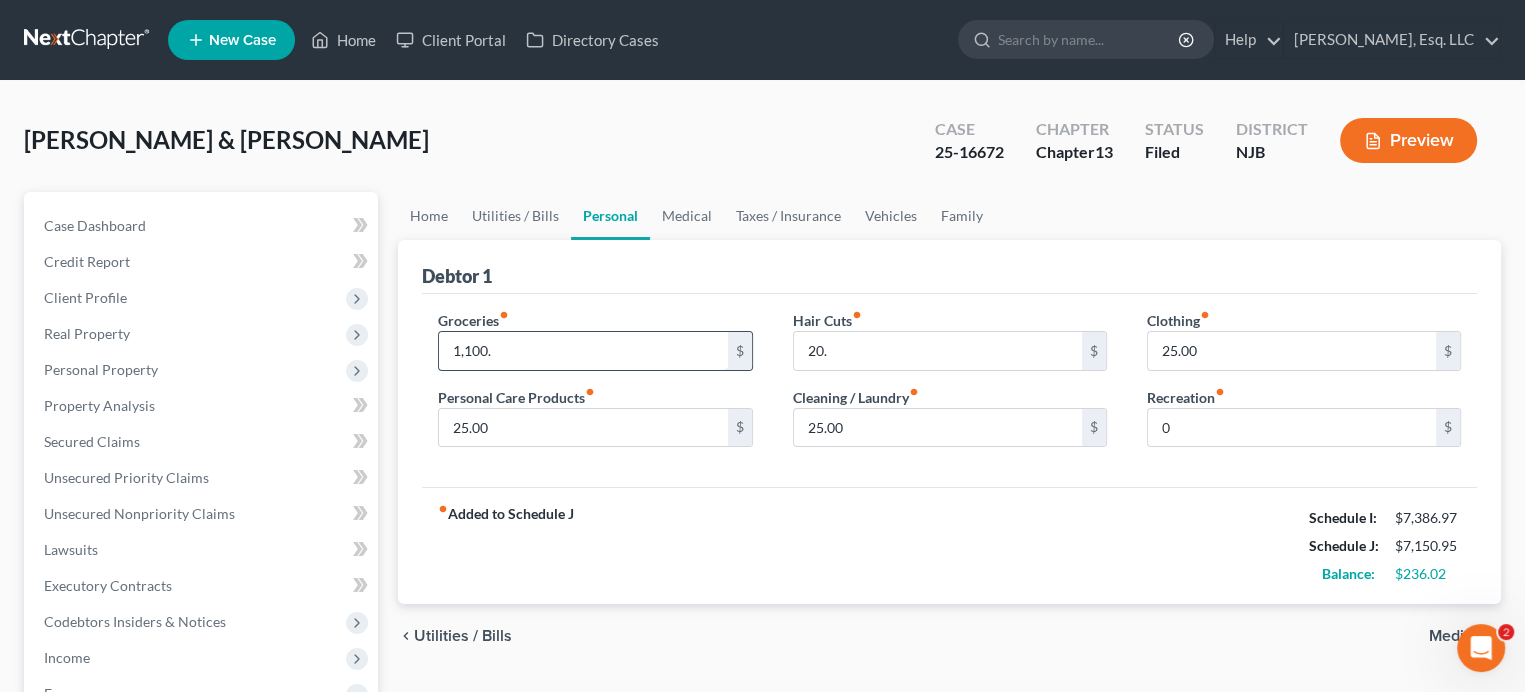 type on "1,100.00" 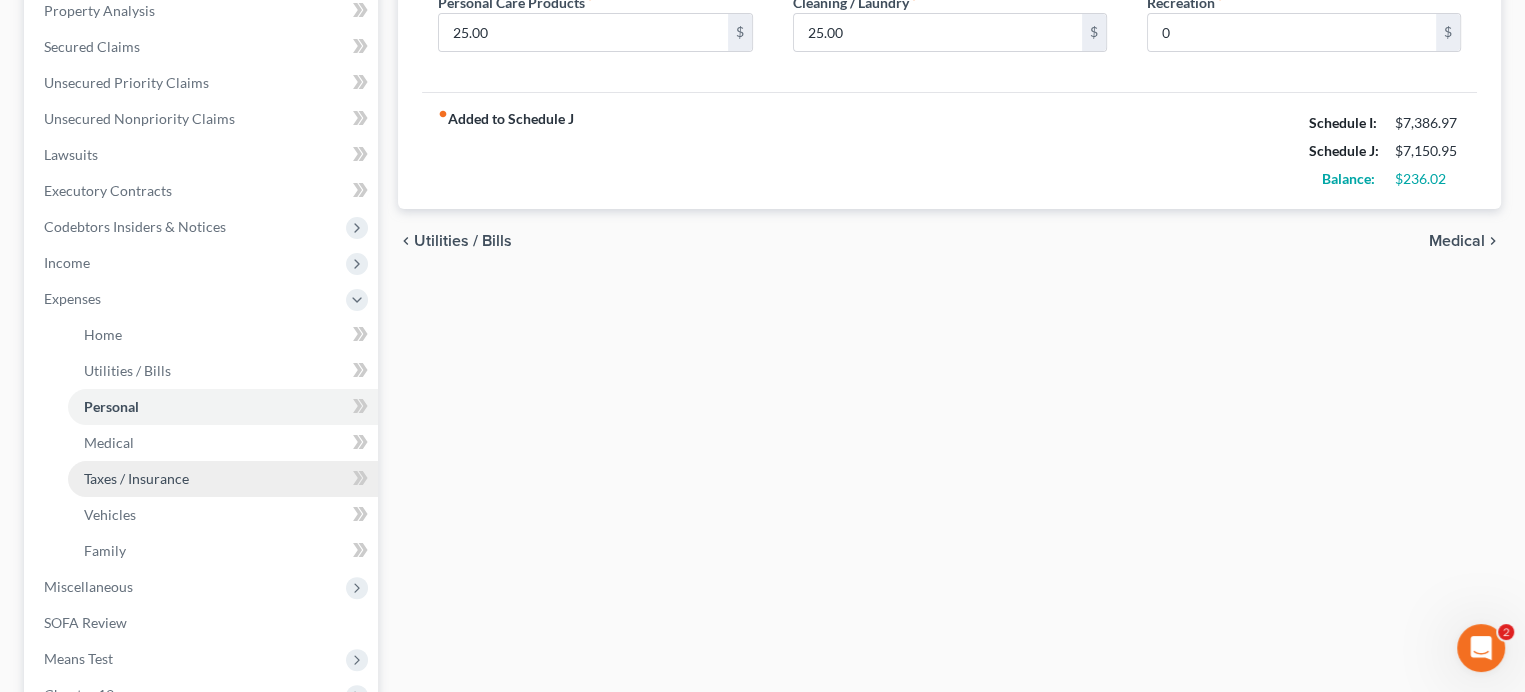 scroll, scrollTop: 400, scrollLeft: 0, axis: vertical 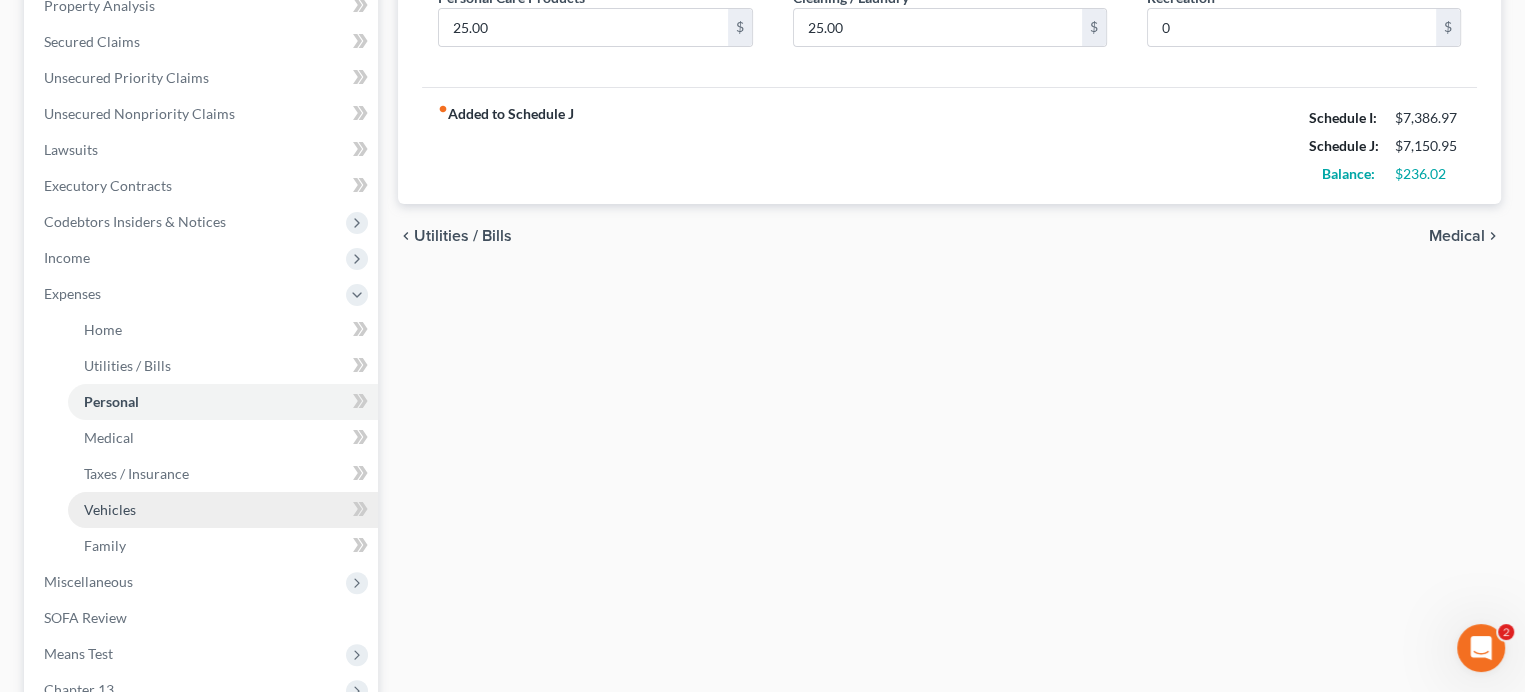 click on "Vehicles" at bounding box center (110, 509) 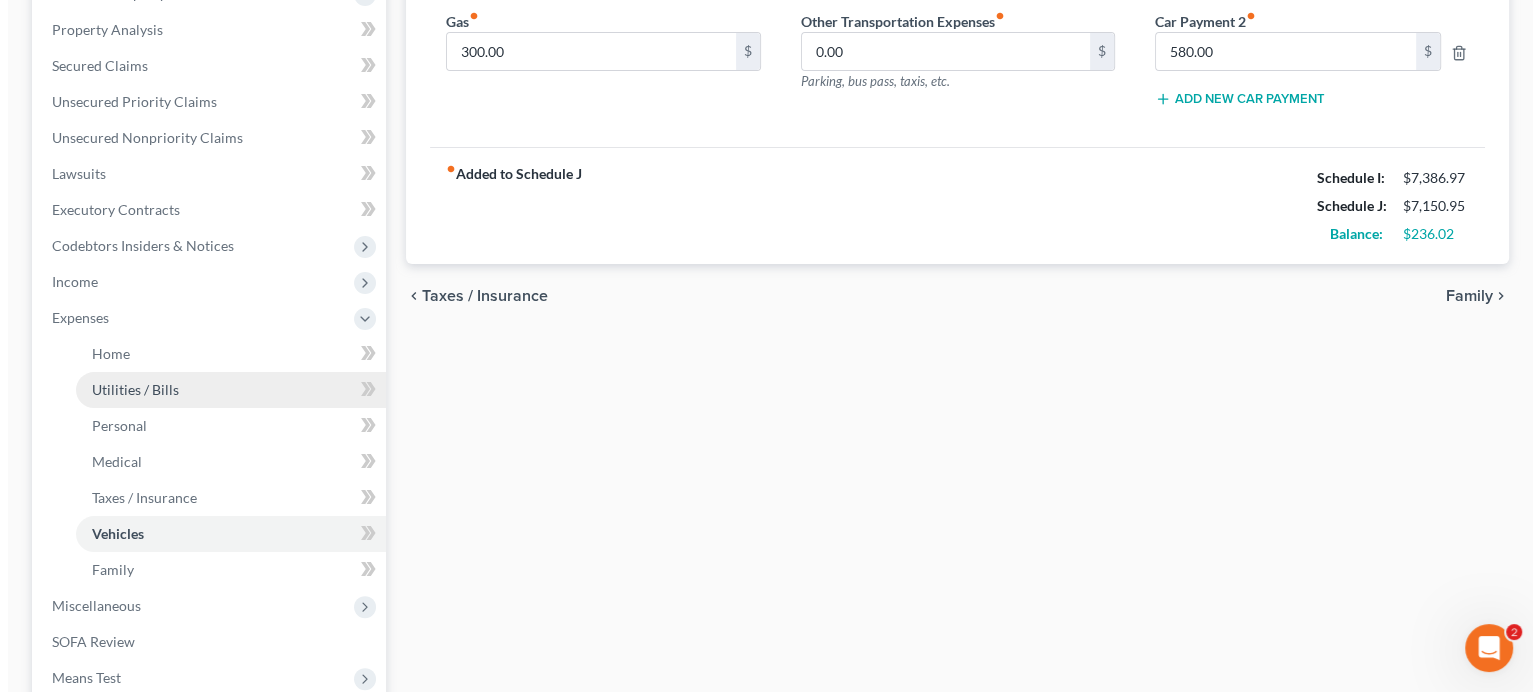scroll, scrollTop: 500, scrollLeft: 0, axis: vertical 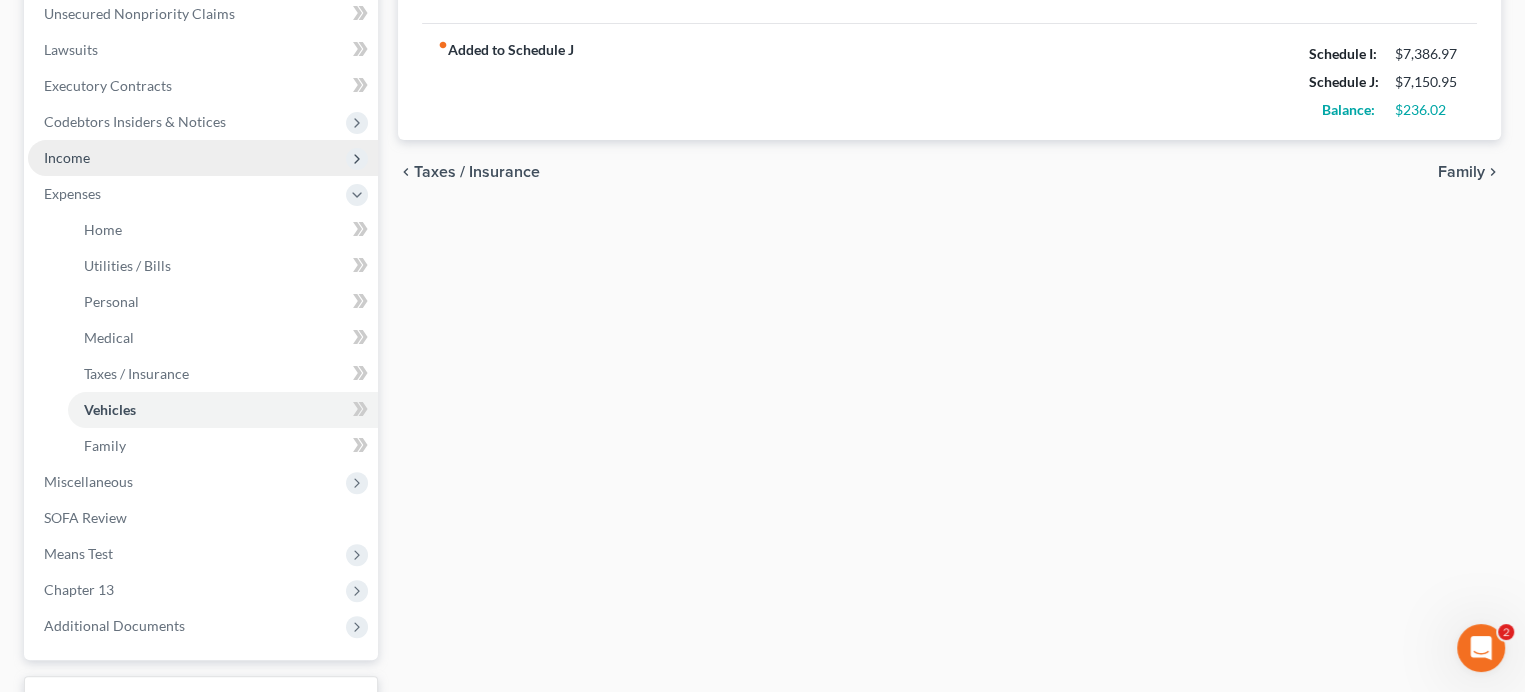 click on "Income" at bounding box center [203, 158] 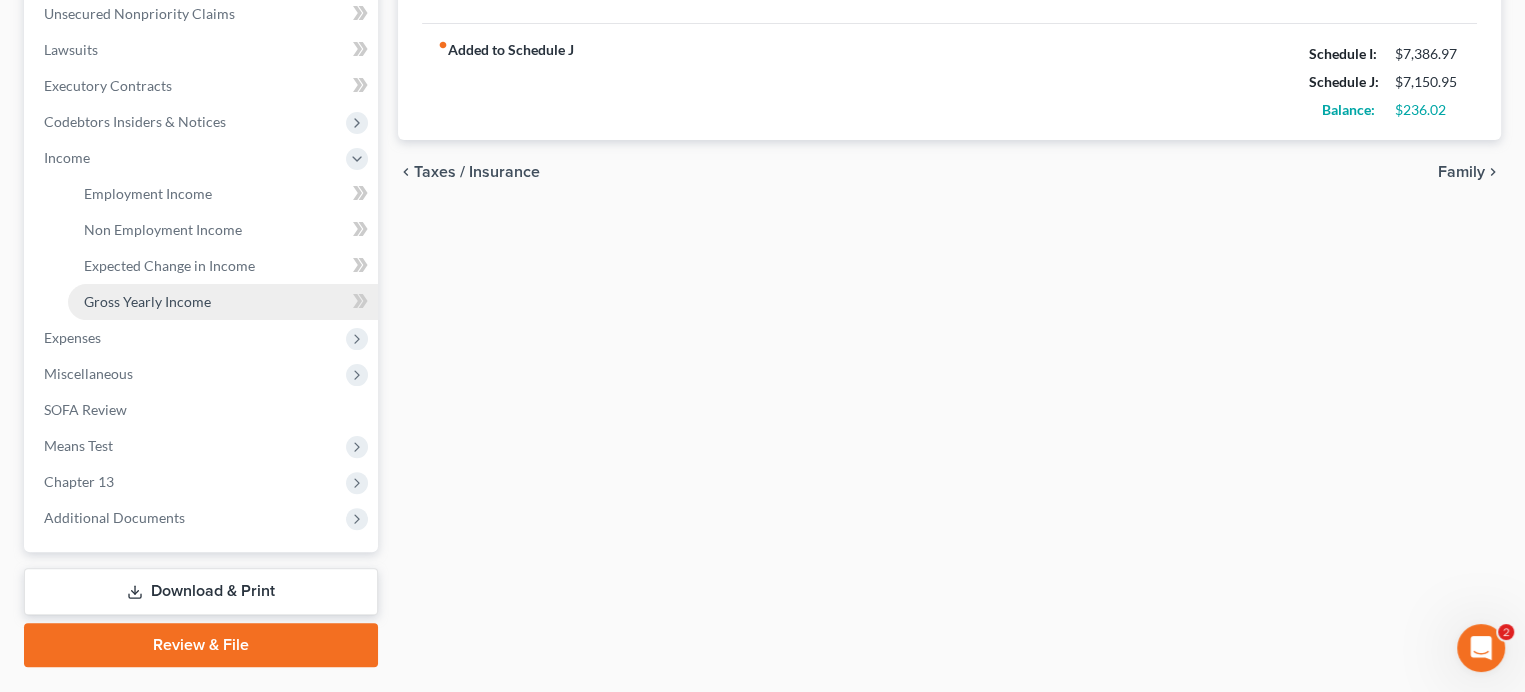 click on "Gross Yearly Income" at bounding box center [147, 301] 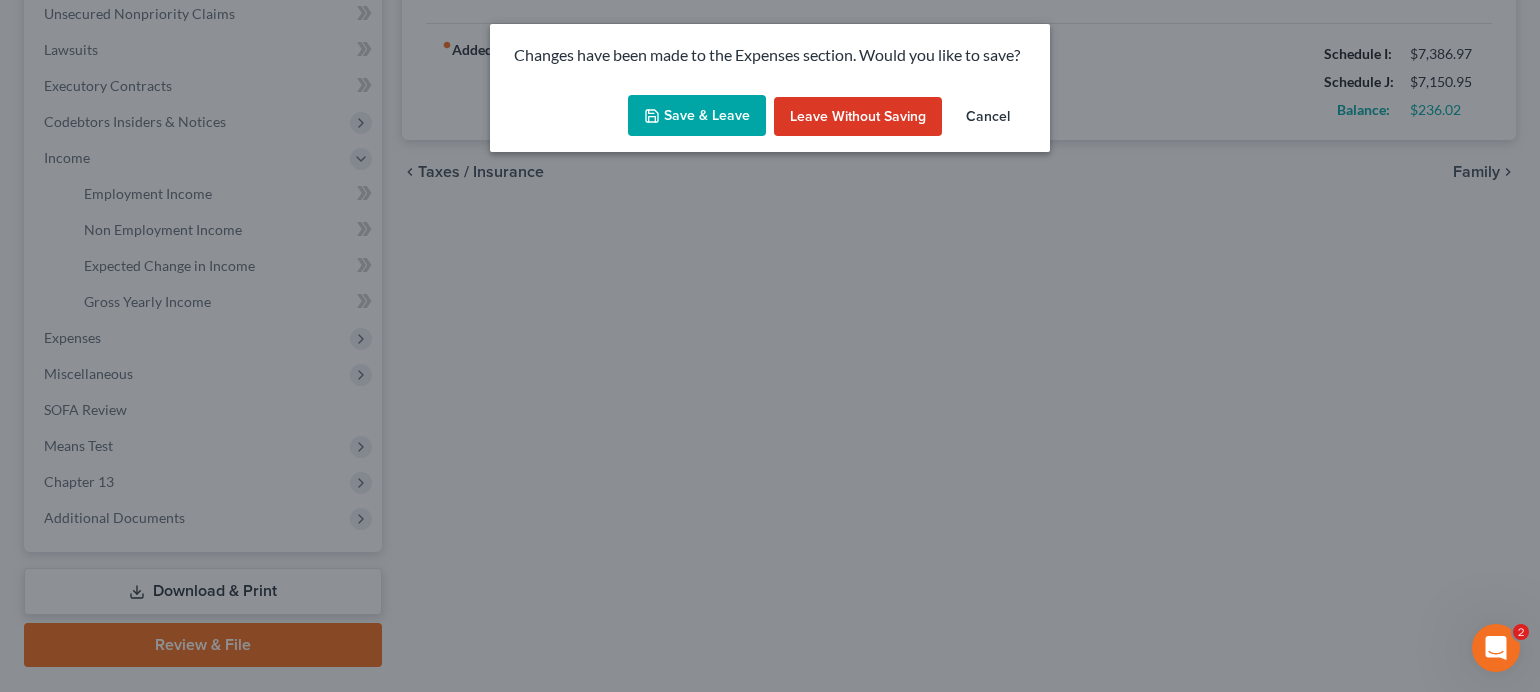 click on "Save & Leave" at bounding box center (697, 116) 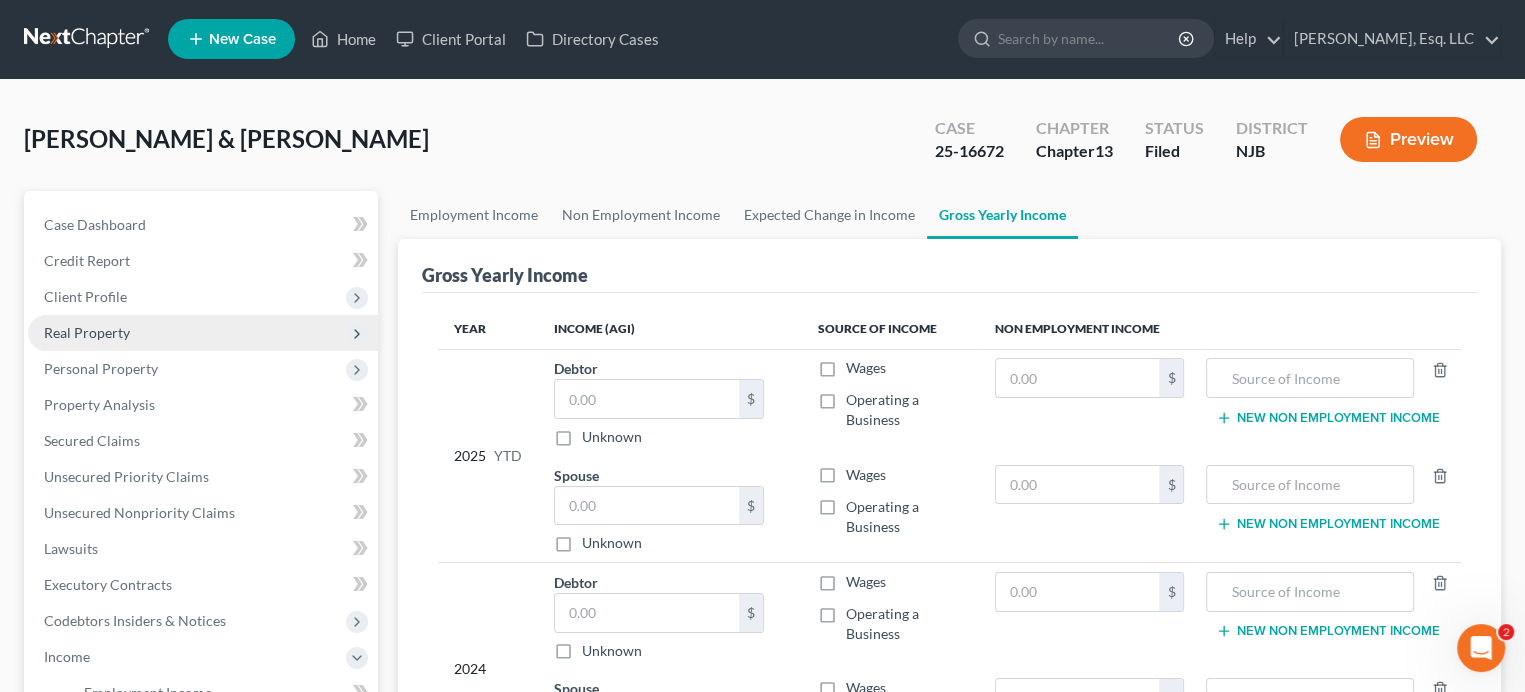 scroll, scrollTop: 0, scrollLeft: 0, axis: both 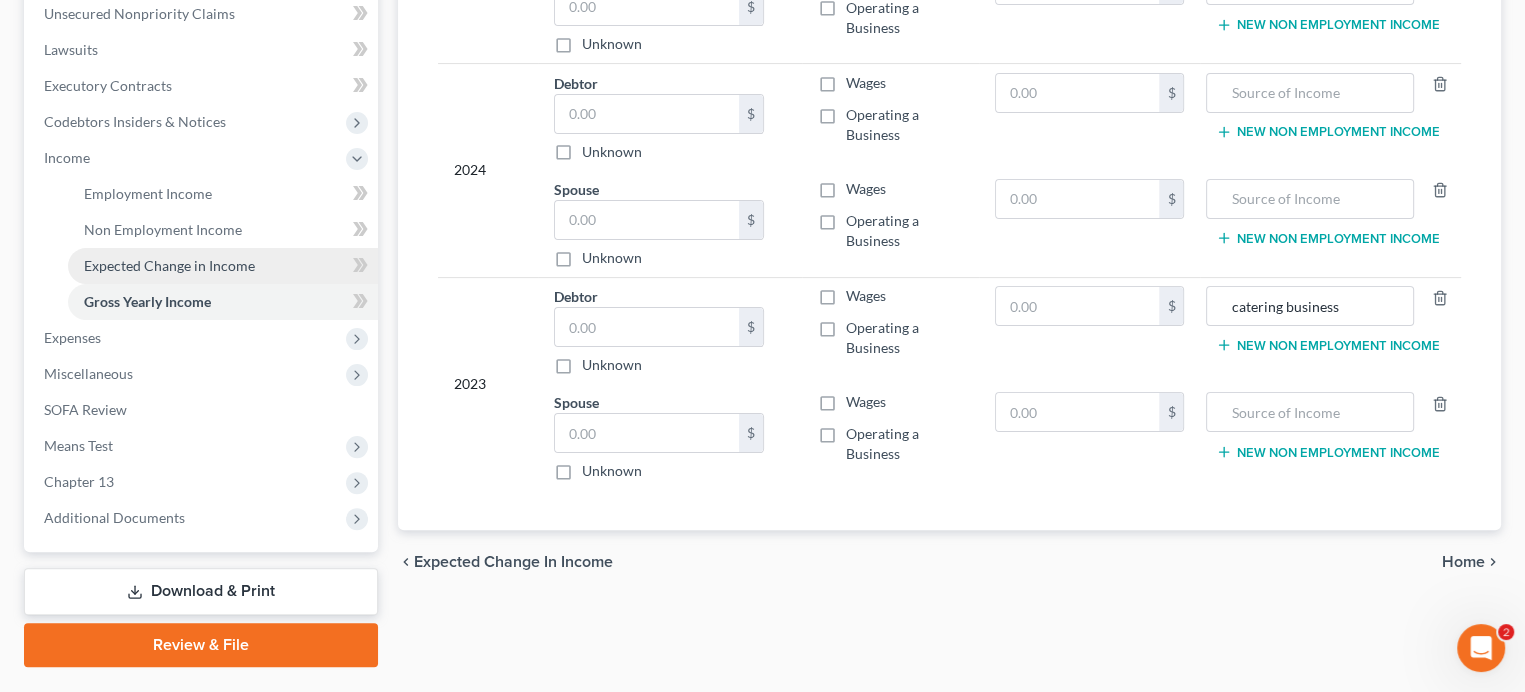 click on "Expected Change in Income" at bounding box center [169, 265] 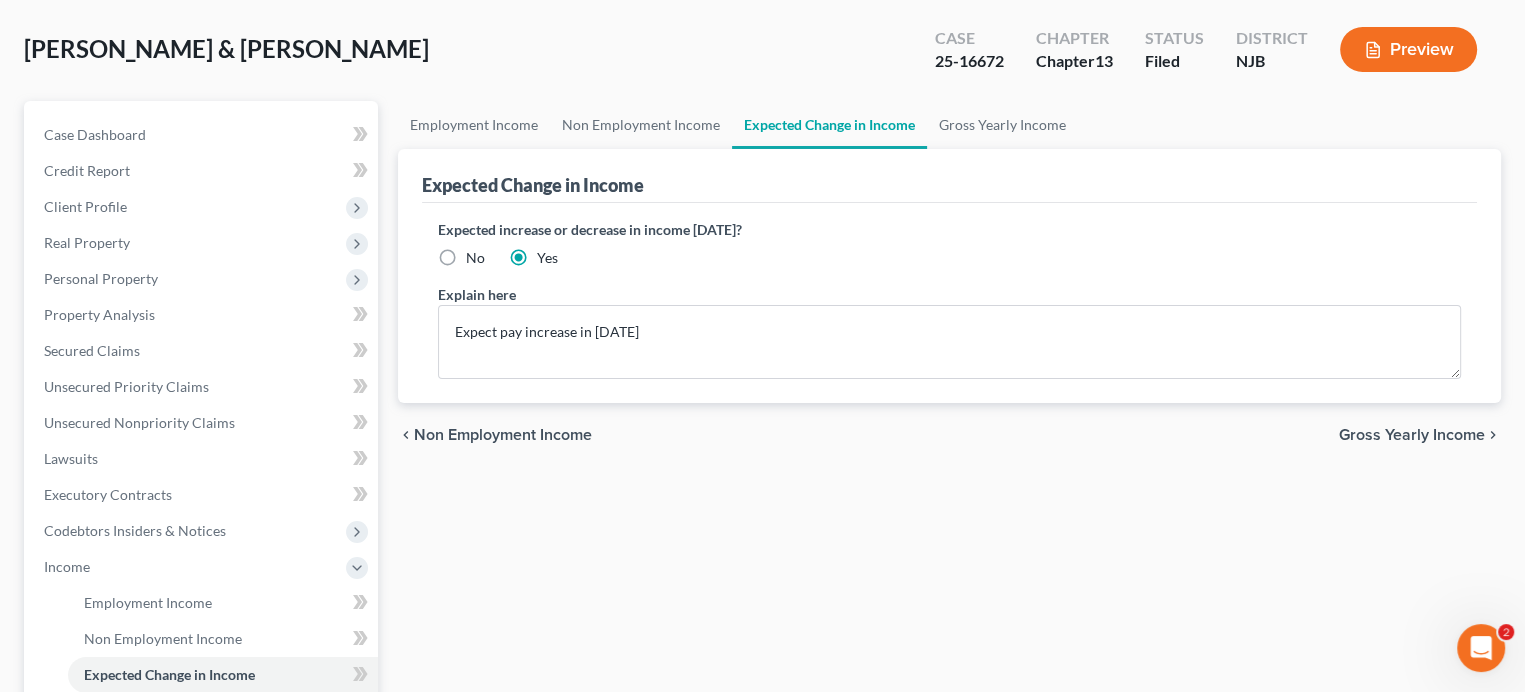 scroll, scrollTop: 200, scrollLeft: 0, axis: vertical 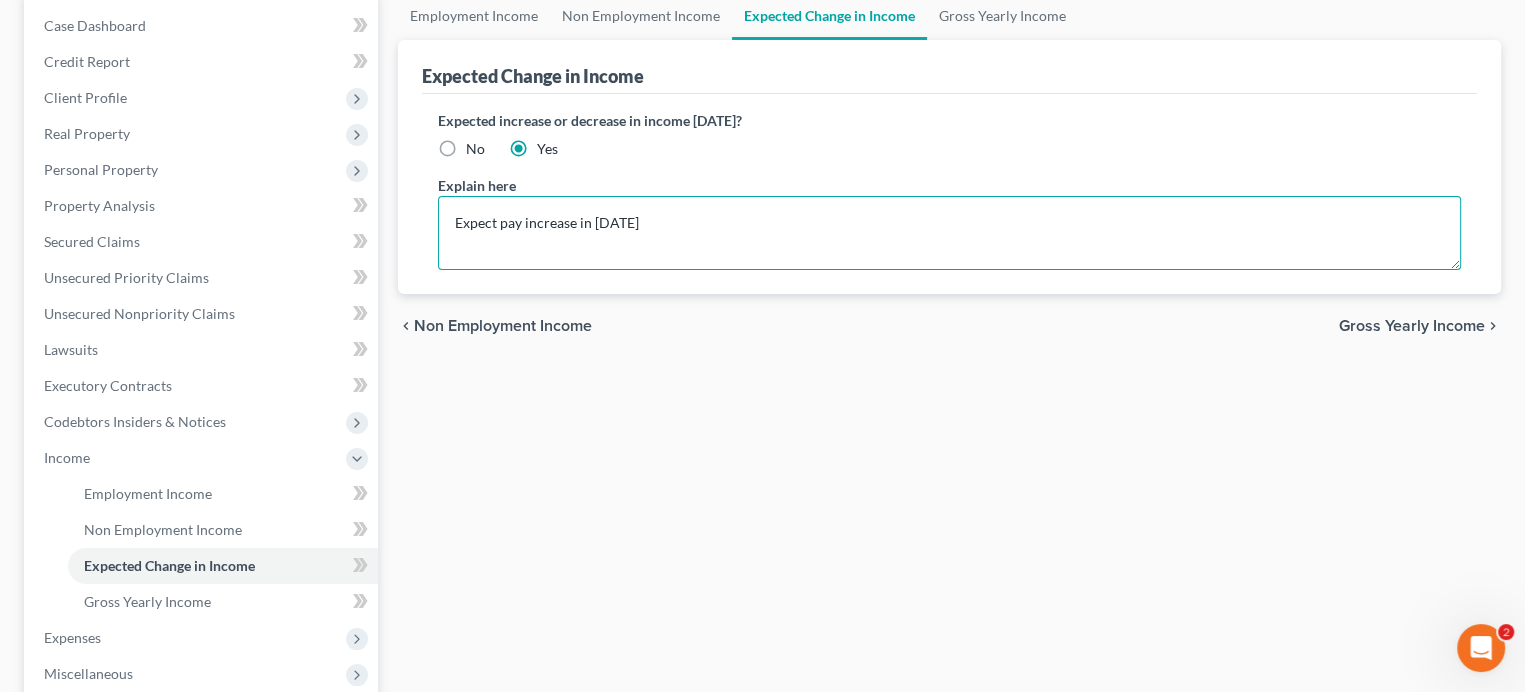 click on "Expect pay increase in [DATE]" at bounding box center [949, 233] 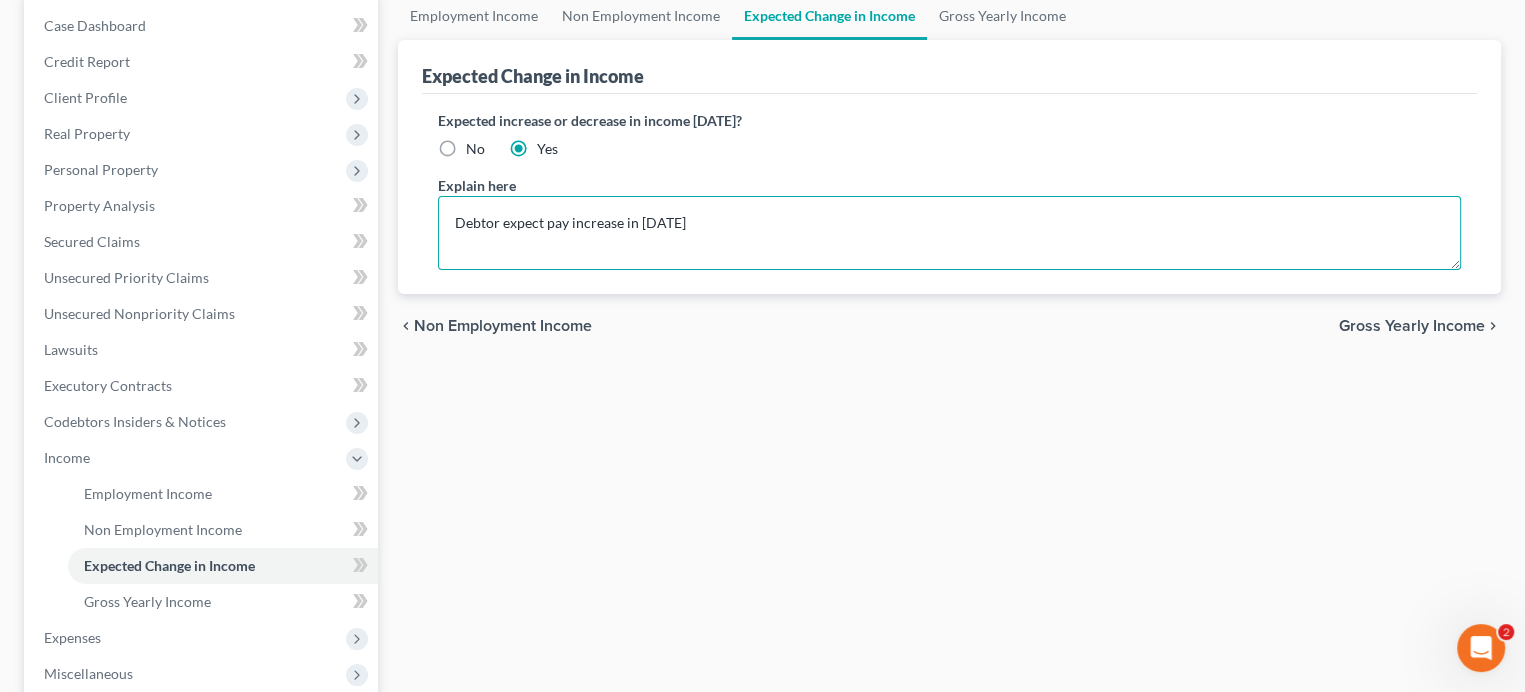 click on "Debtor expect pay increase in [DATE]" at bounding box center (949, 233) 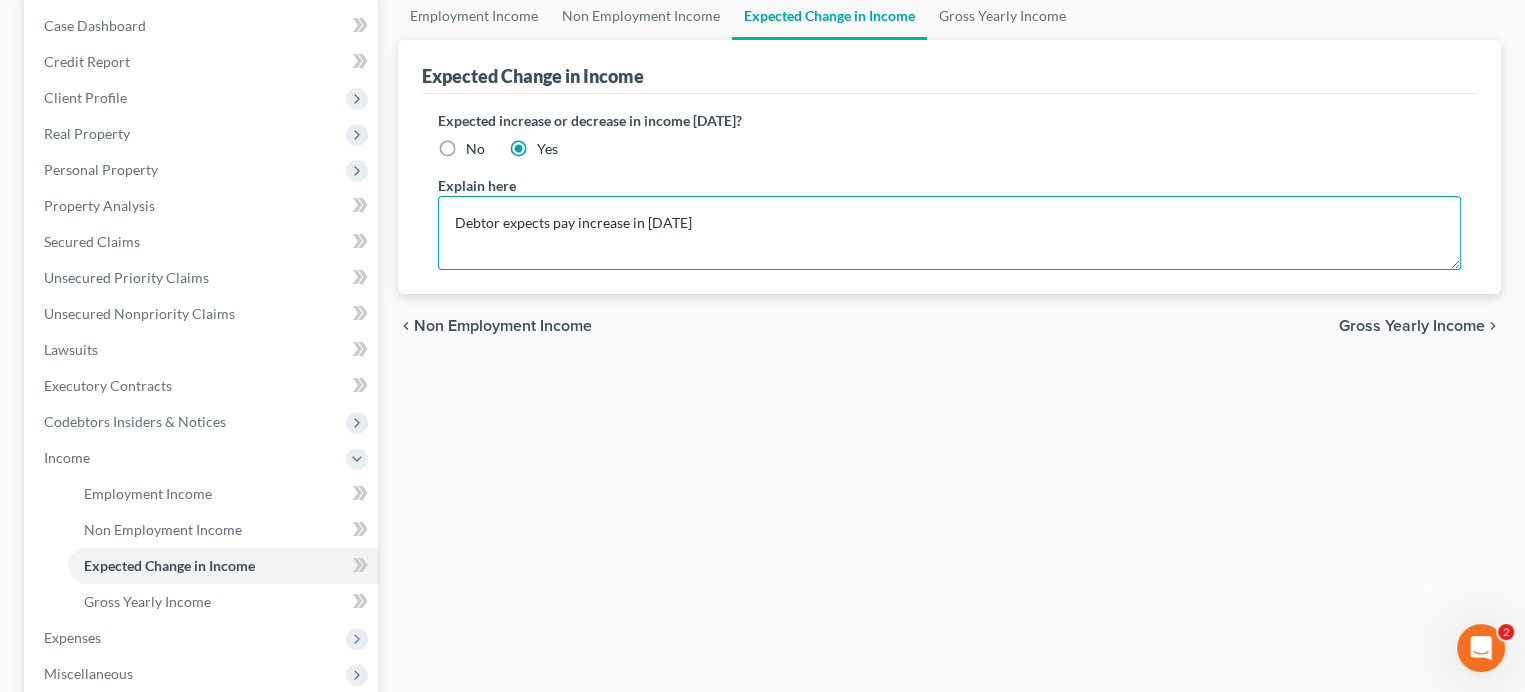 click on "Debtor expects pay increase in [DATE]" at bounding box center [949, 233] 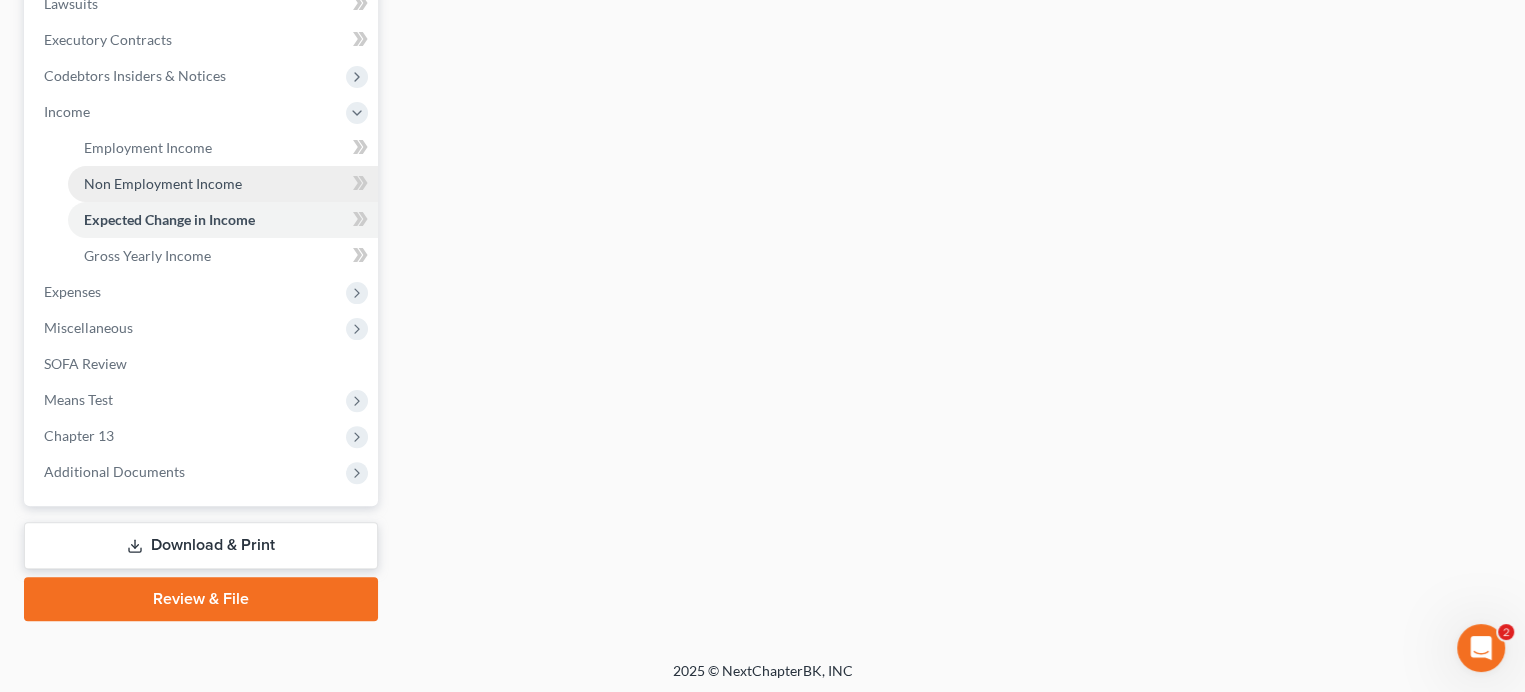 scroll, scrollTop: 549, scrollLeft: 0, axis: vertical 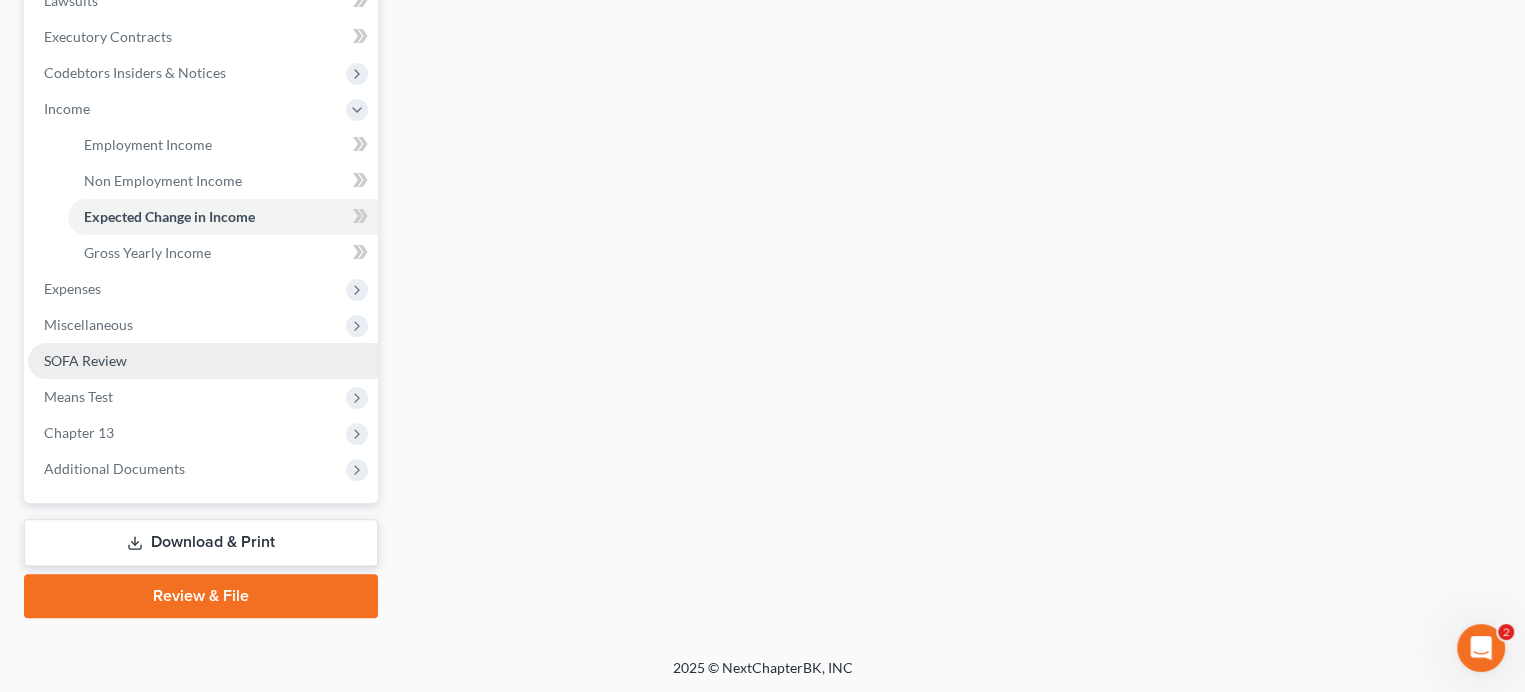 type on "Debtor expects pay increase in [DATE]; Co-Debtor will seek additional employment" 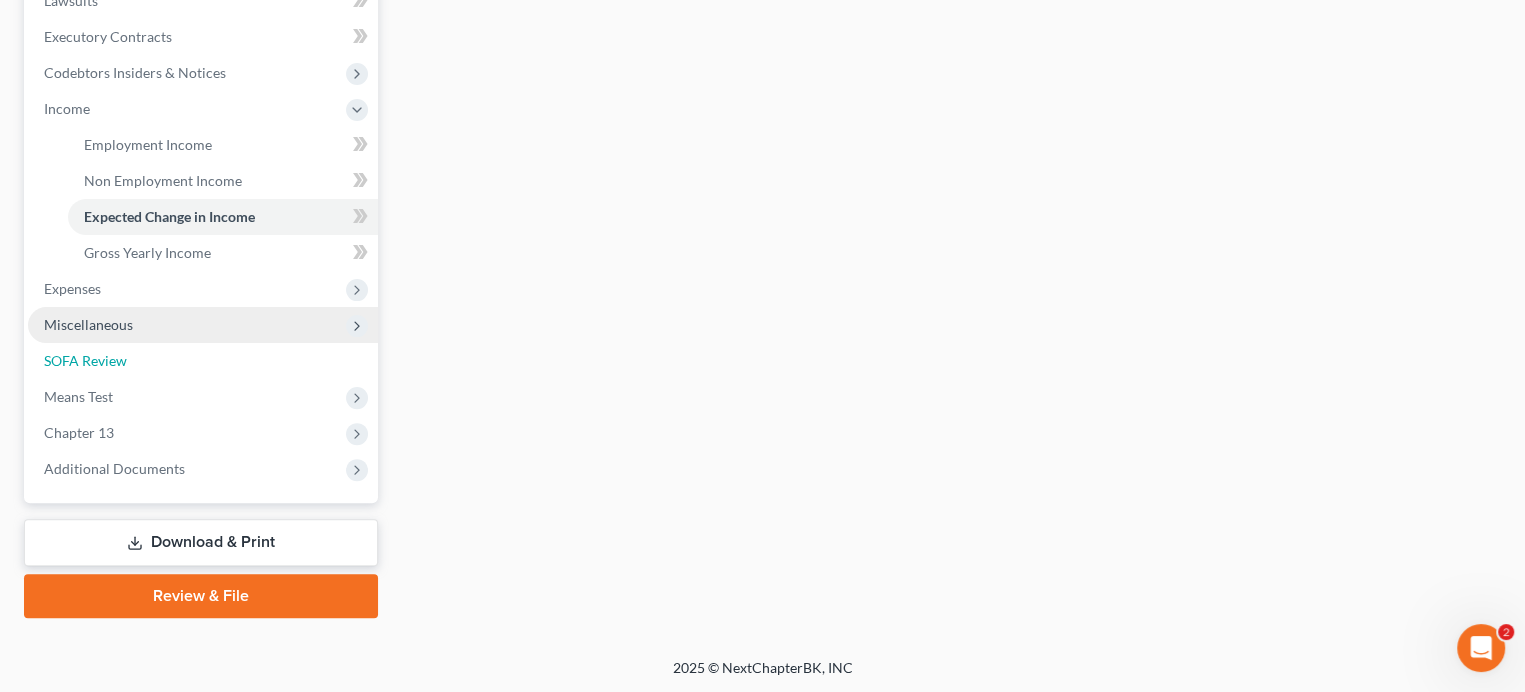 drag, startPoint x: 117, startPoint y: 355, endPoint x: 138, endPoint y: 355, distance: 21 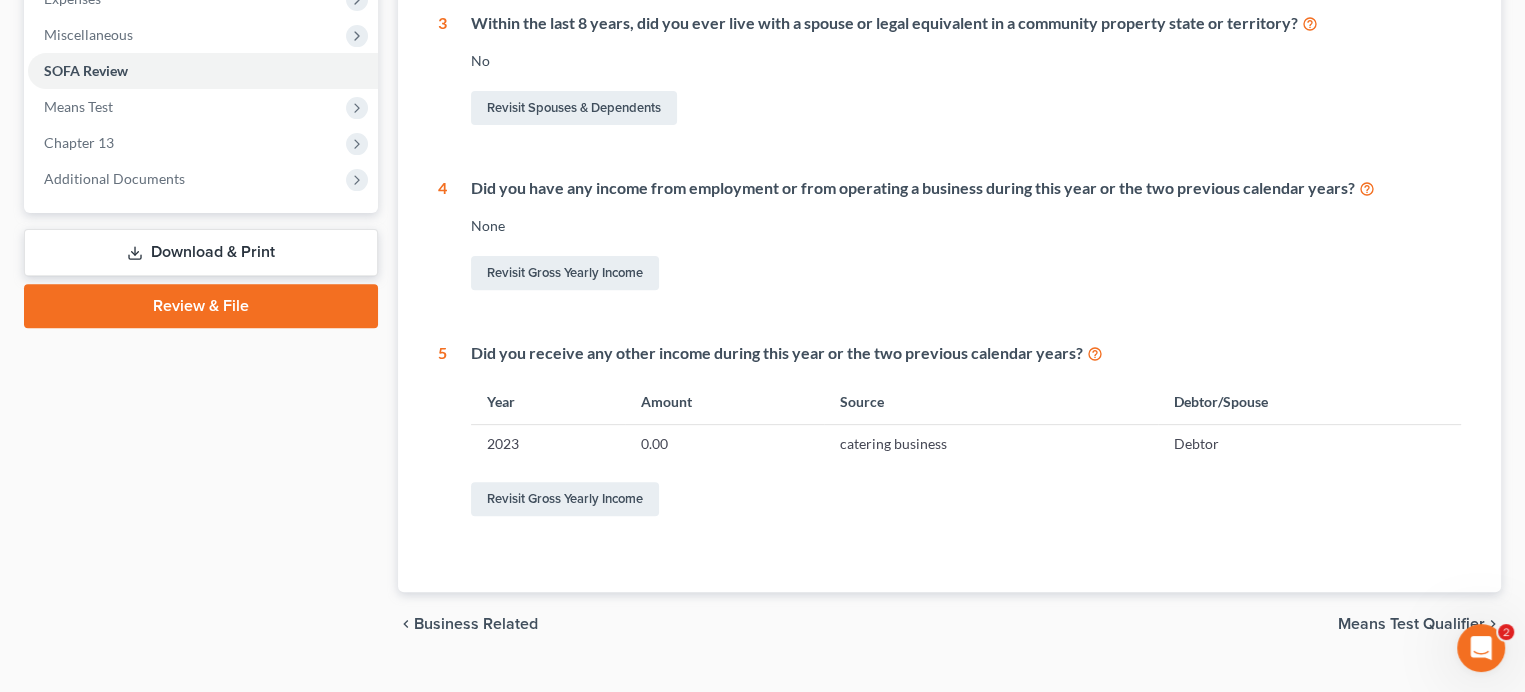 scroll, scrollTop: 734, scrollLeft: 0, axis: vertical 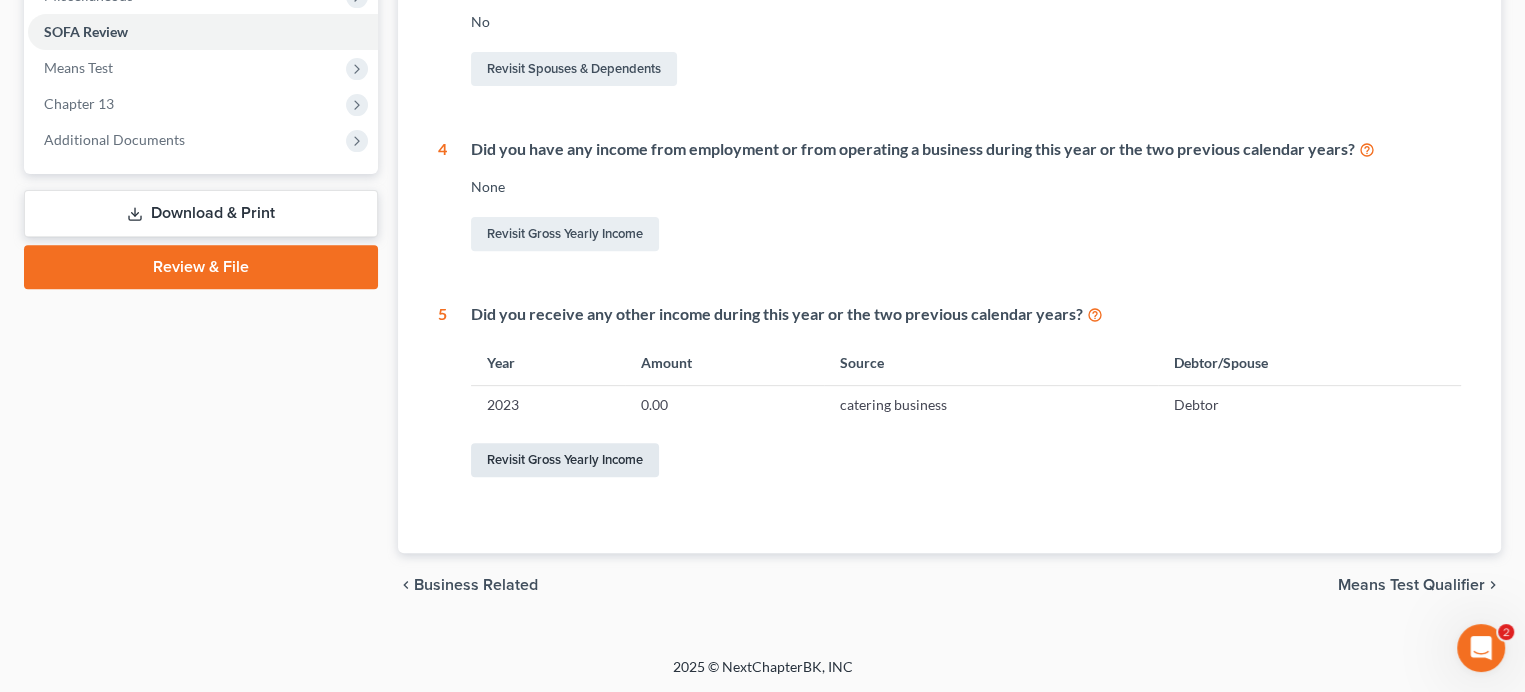 click on "Revisit Gross Yearly Income" at bounding box center [565, 460] 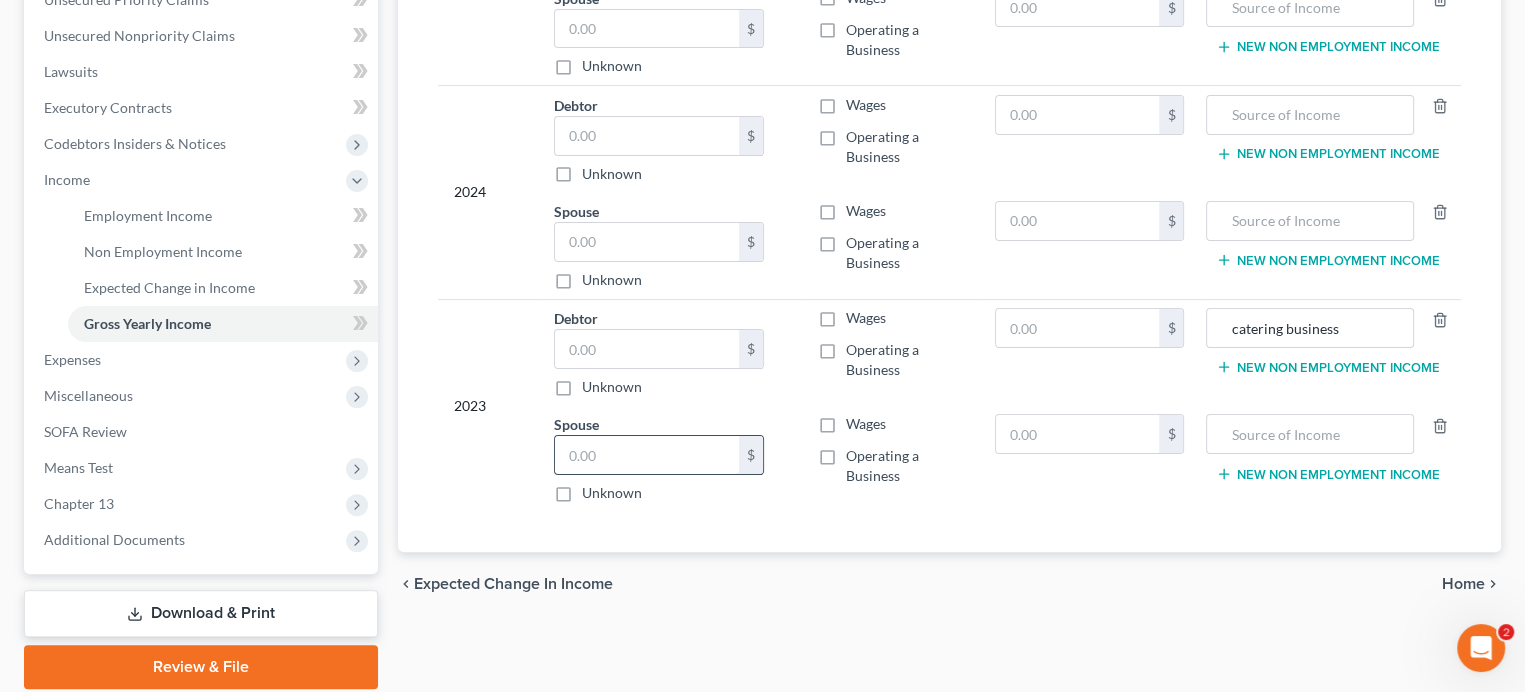 scroll, scrollTop: 549, scrollLeft: 0, axis: vertical 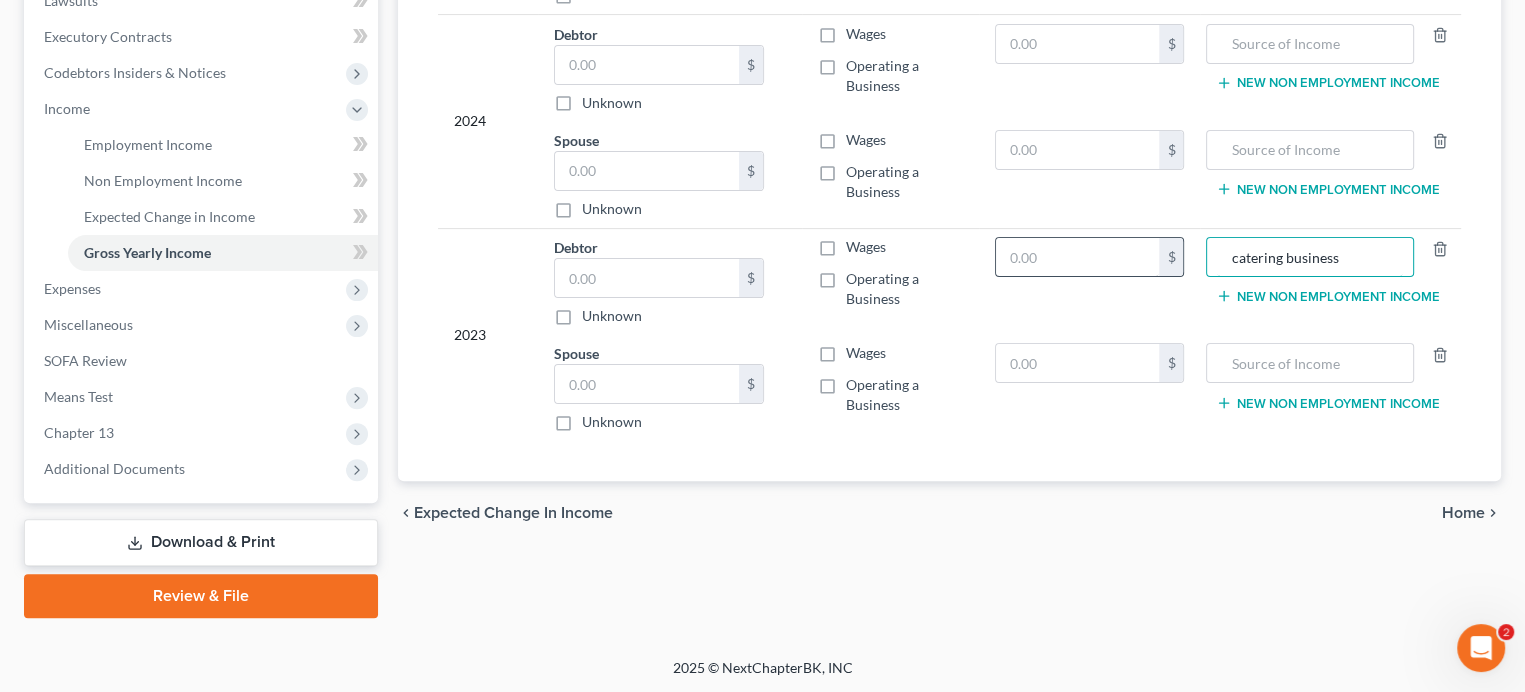 drag, startPoint x: 1367, startPoint y: 247, endPoint x: 1119, endPoint y: 248, distance: 248.00201 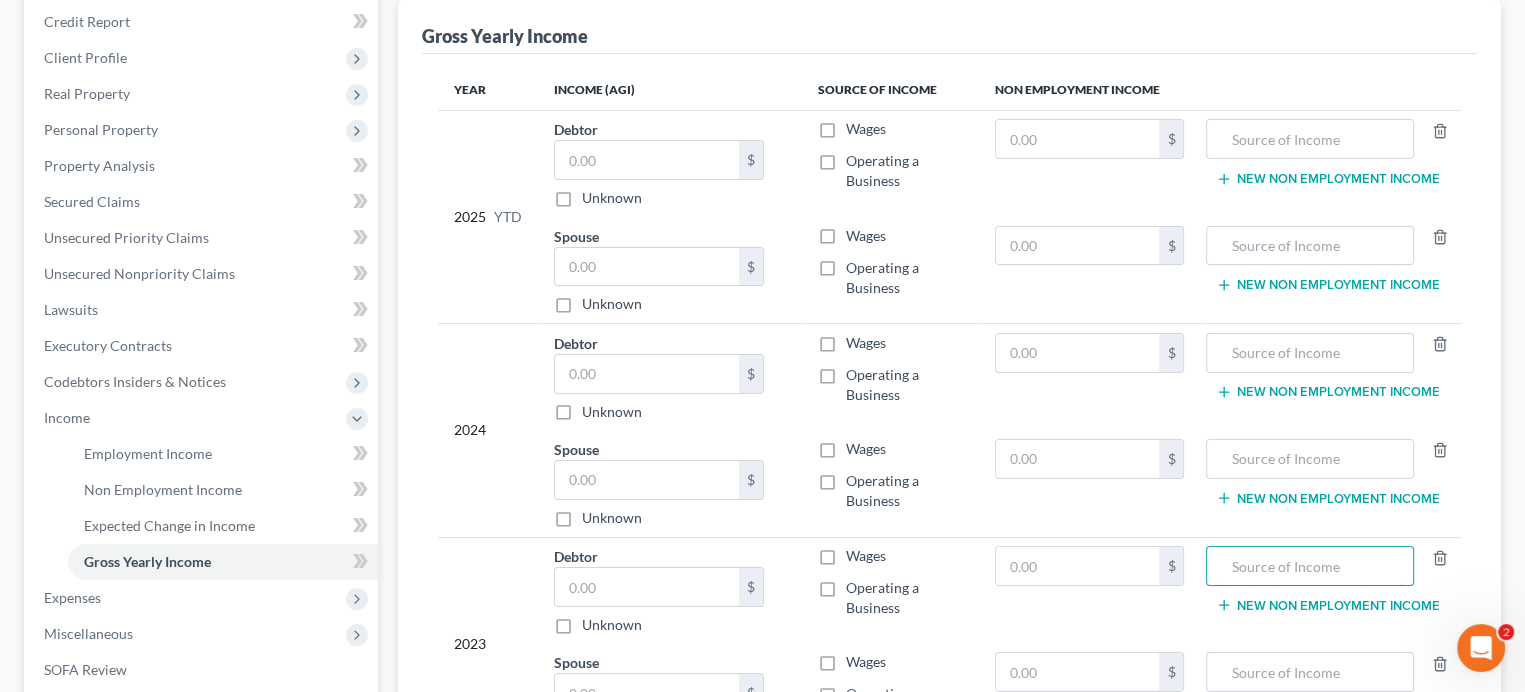 scroll, scrollTop: 349, scrollLeft: 0, axis: vertical 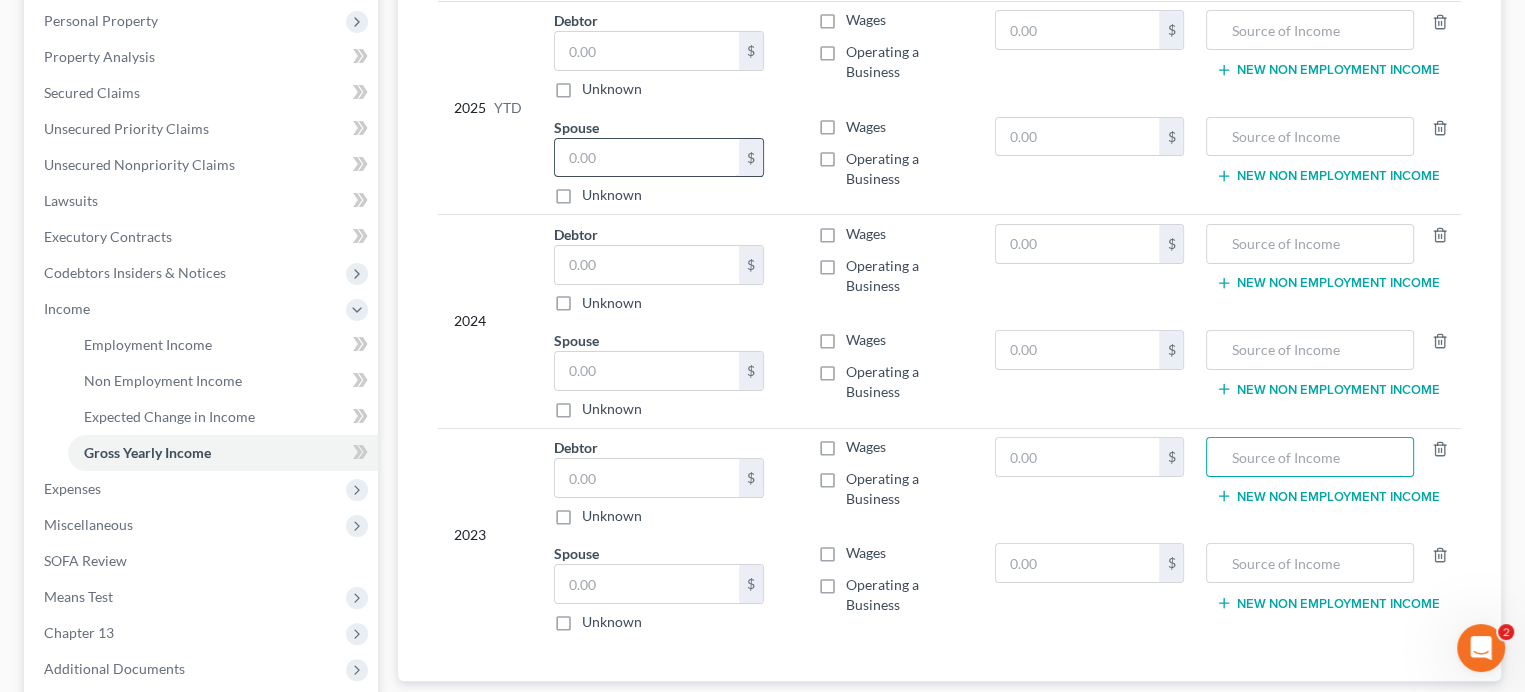 type 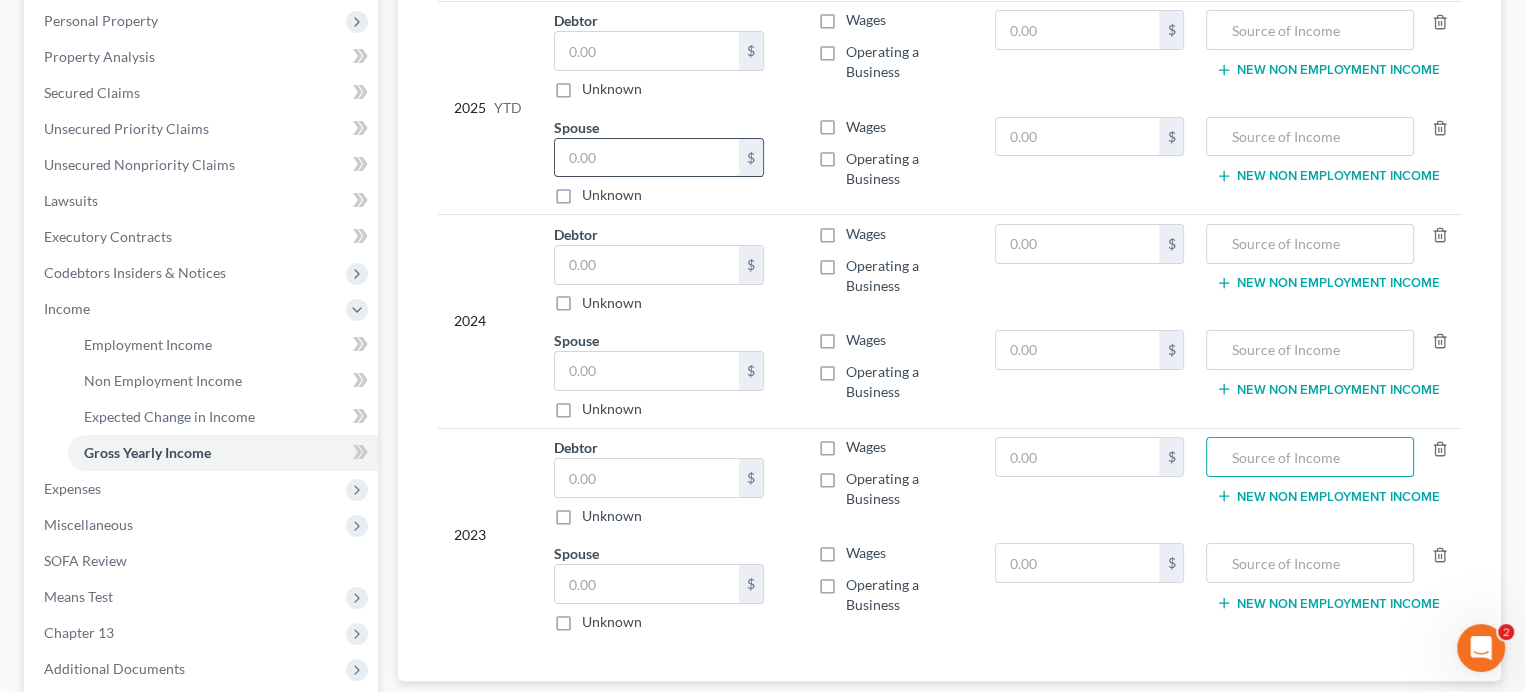 click at bounding box center [647, 158] 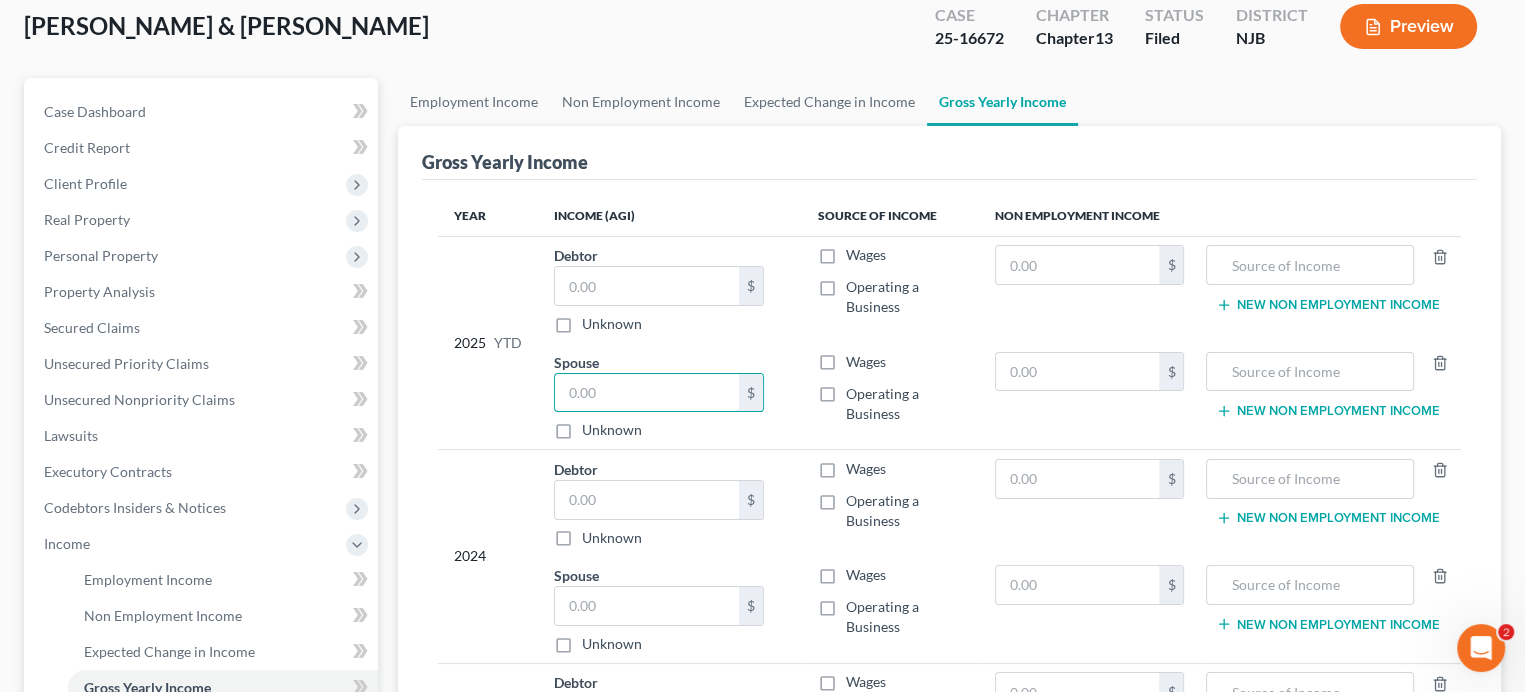 scroll, scrollTop: 0, scrollLeft: 0, axis: both 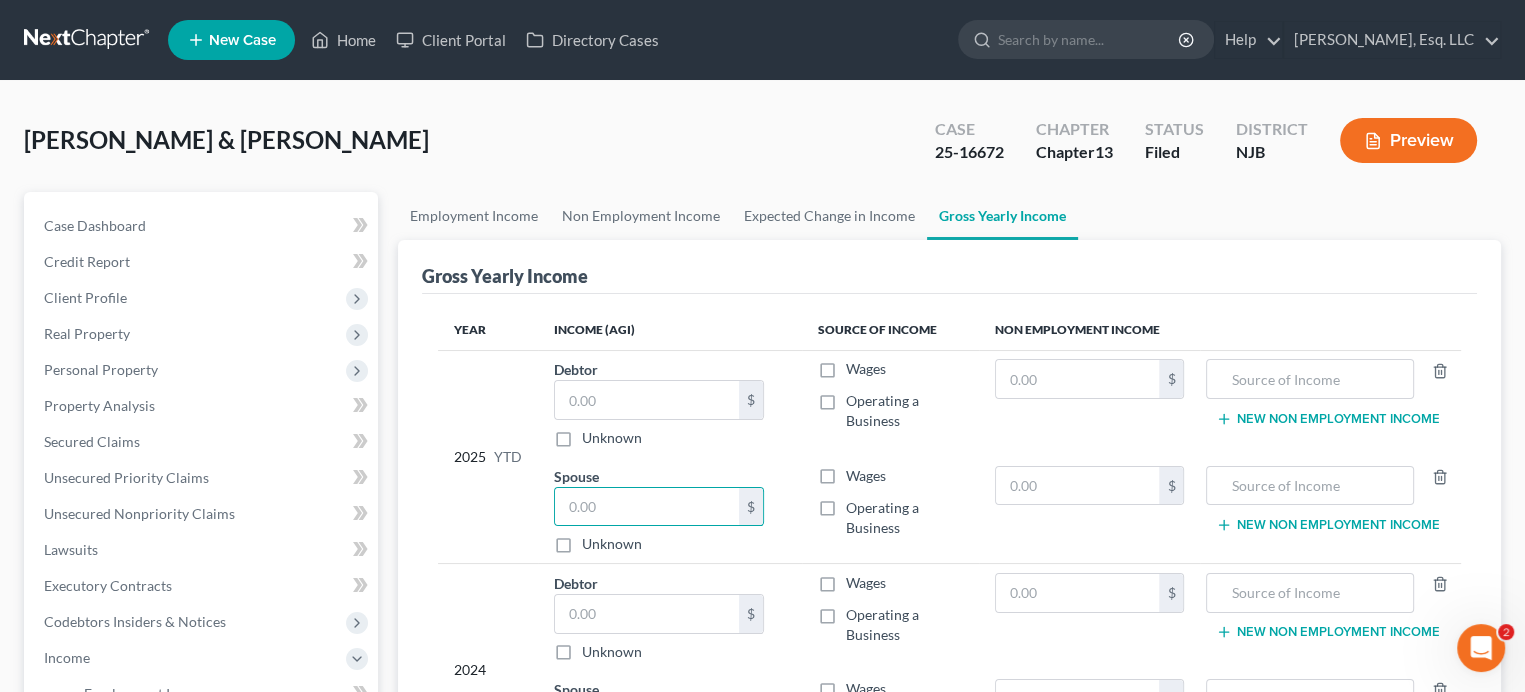 click on "Wages" at bounding box center (866, 369) 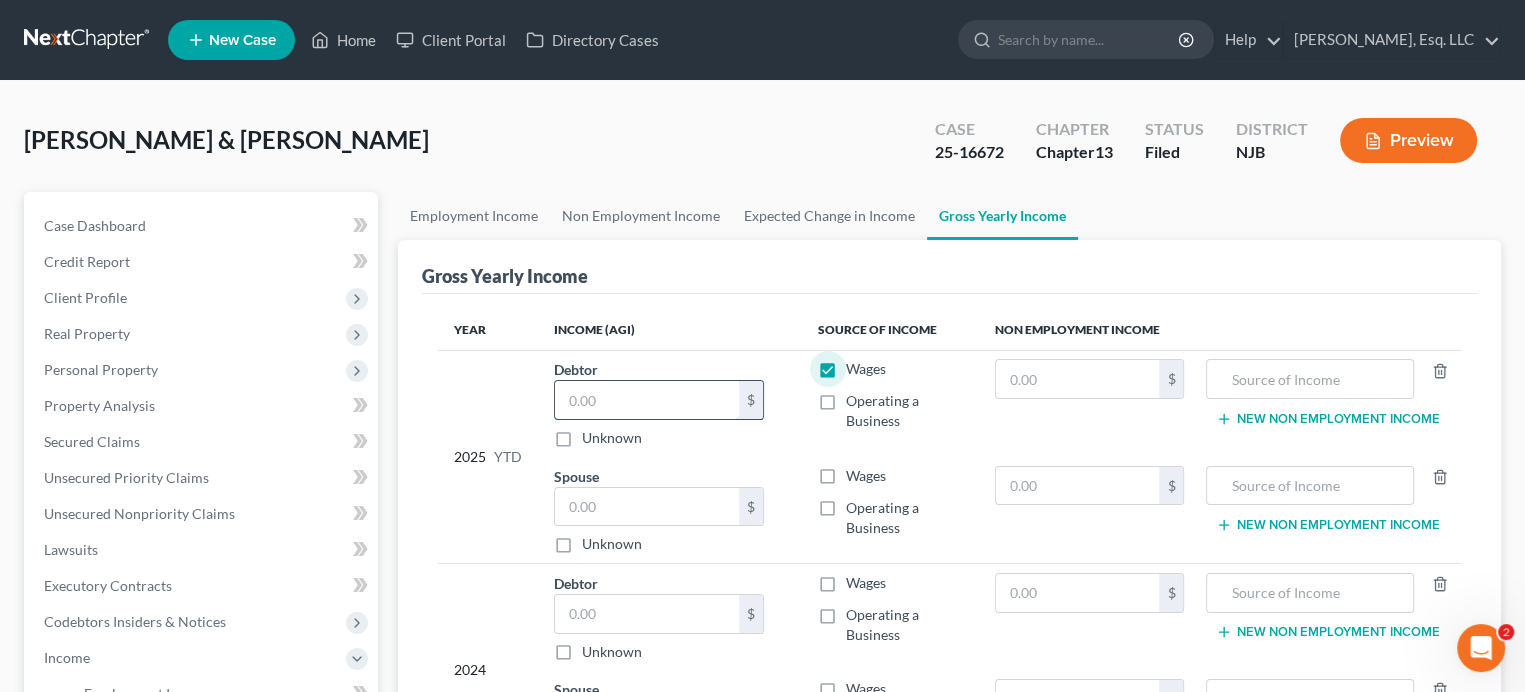 click at bounding box center [647, 400] 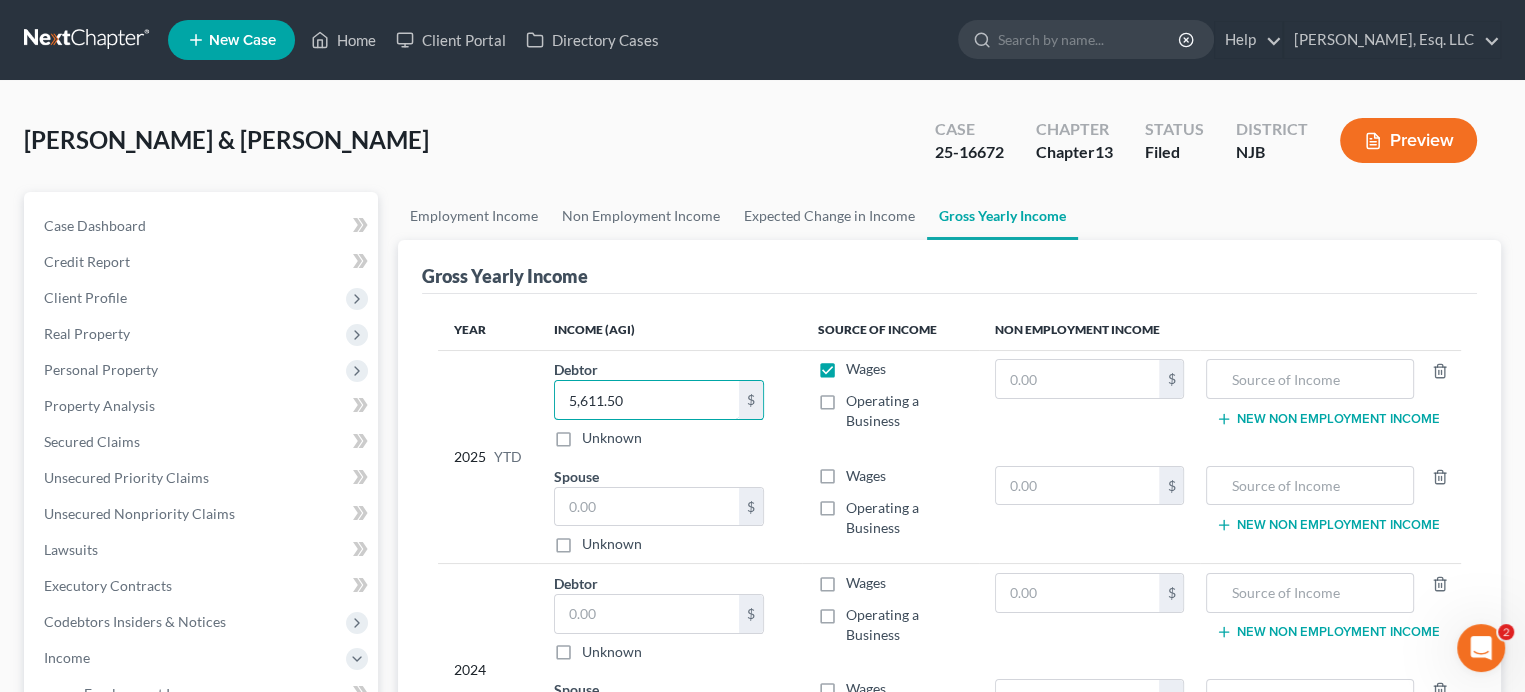 type on "5,611.50" 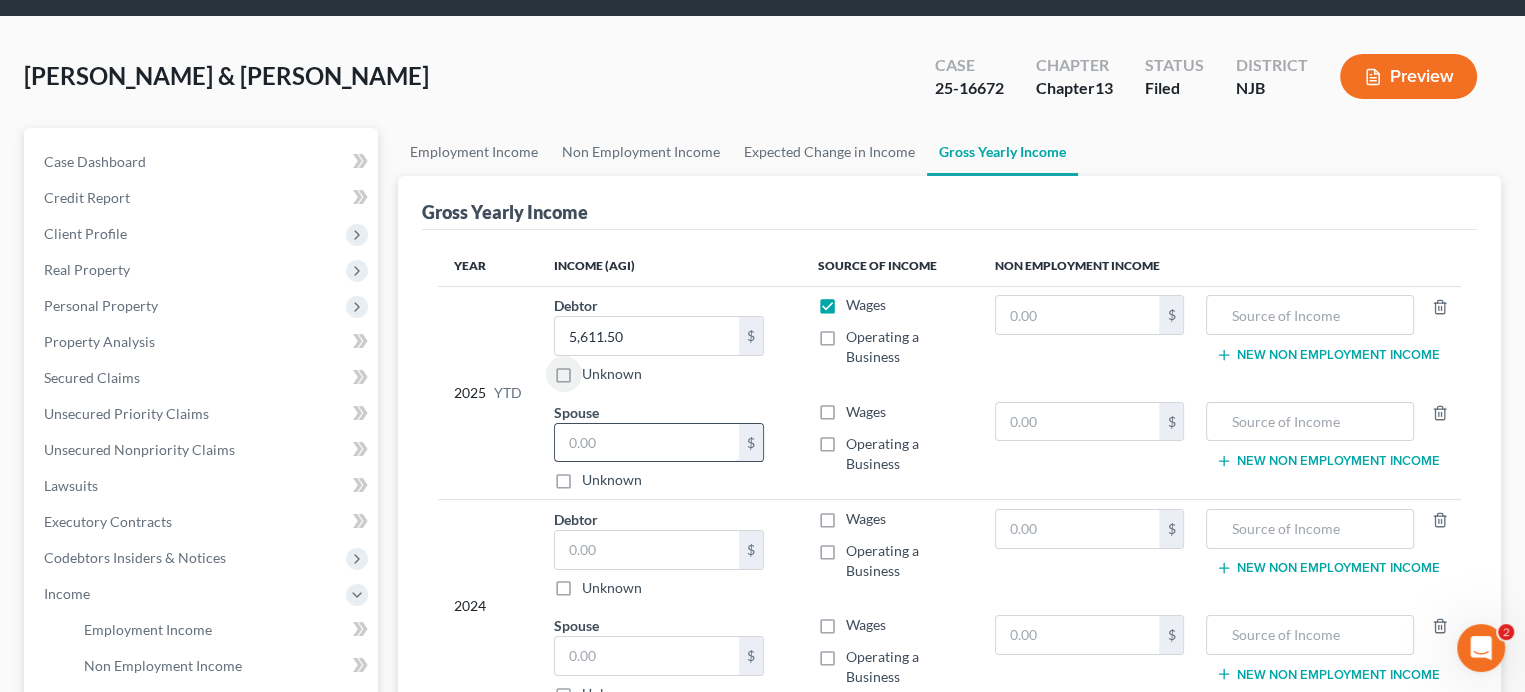 scroll, scrollTop: 100, scrollLeft: 0, axis: vertical 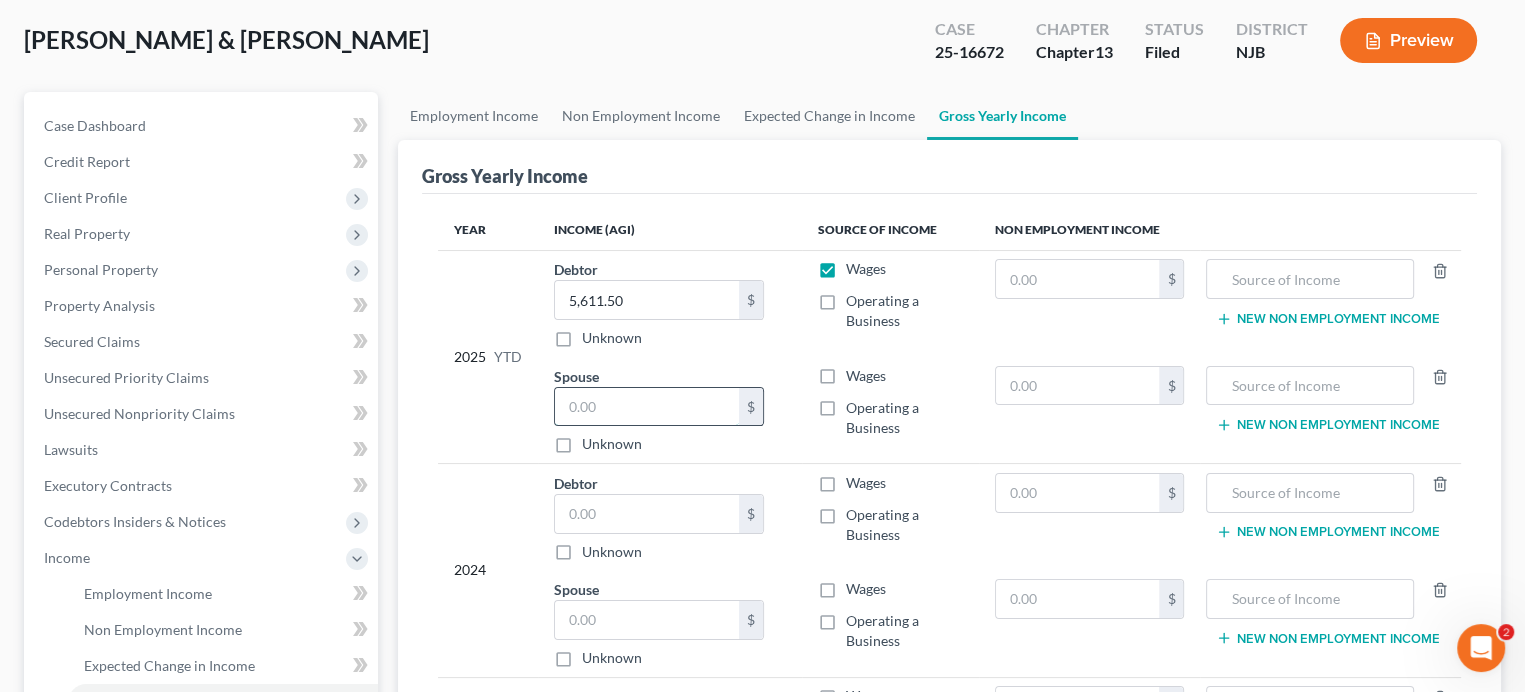 click at bounding box center (647, 407) 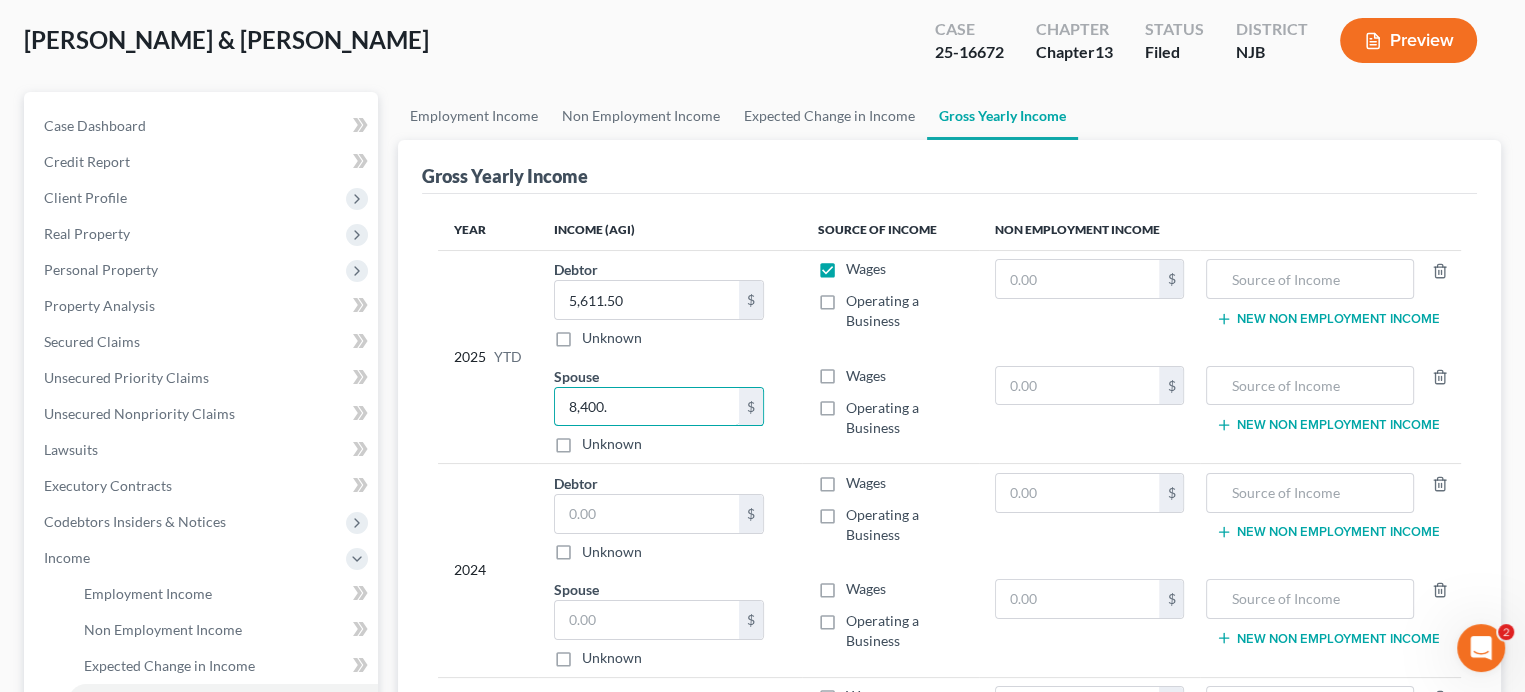 type on "8,400." 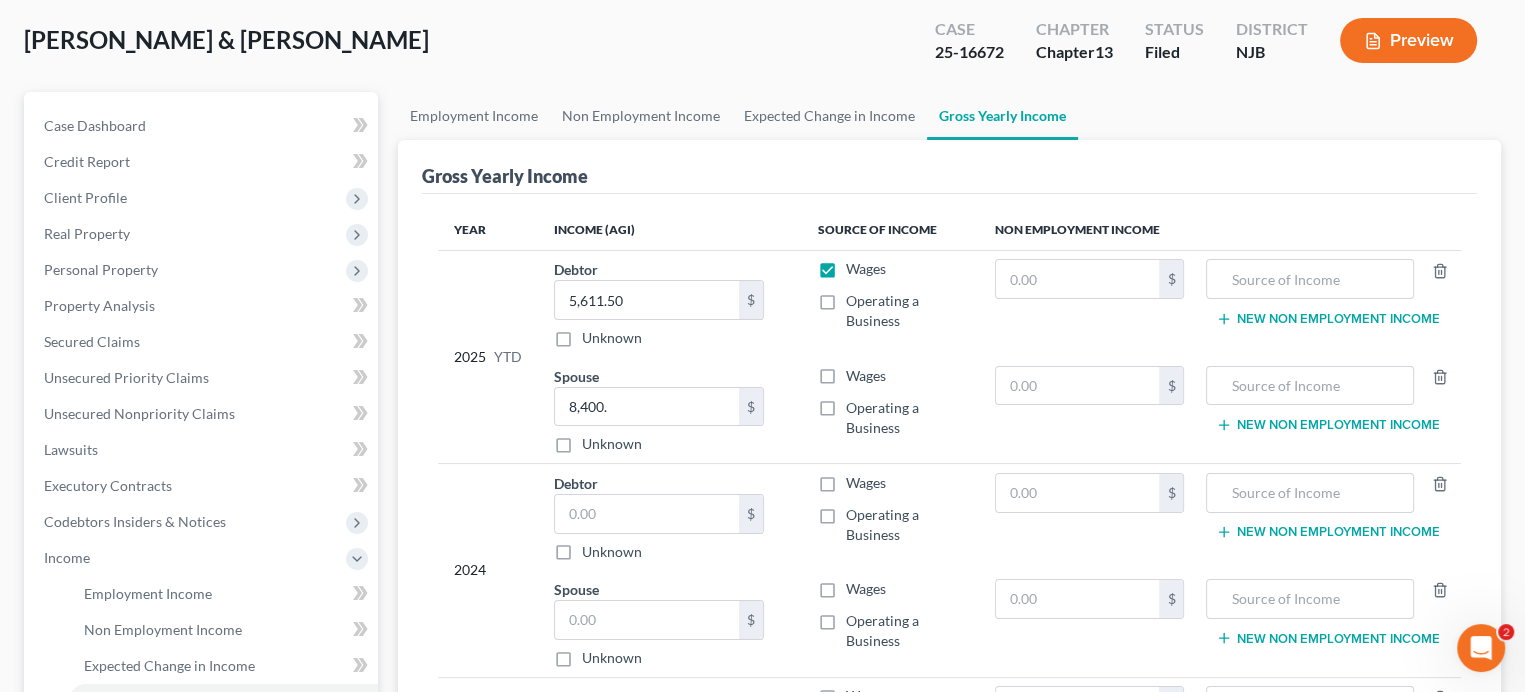 click on "Operating a Business" at bounding box center [904, 418] 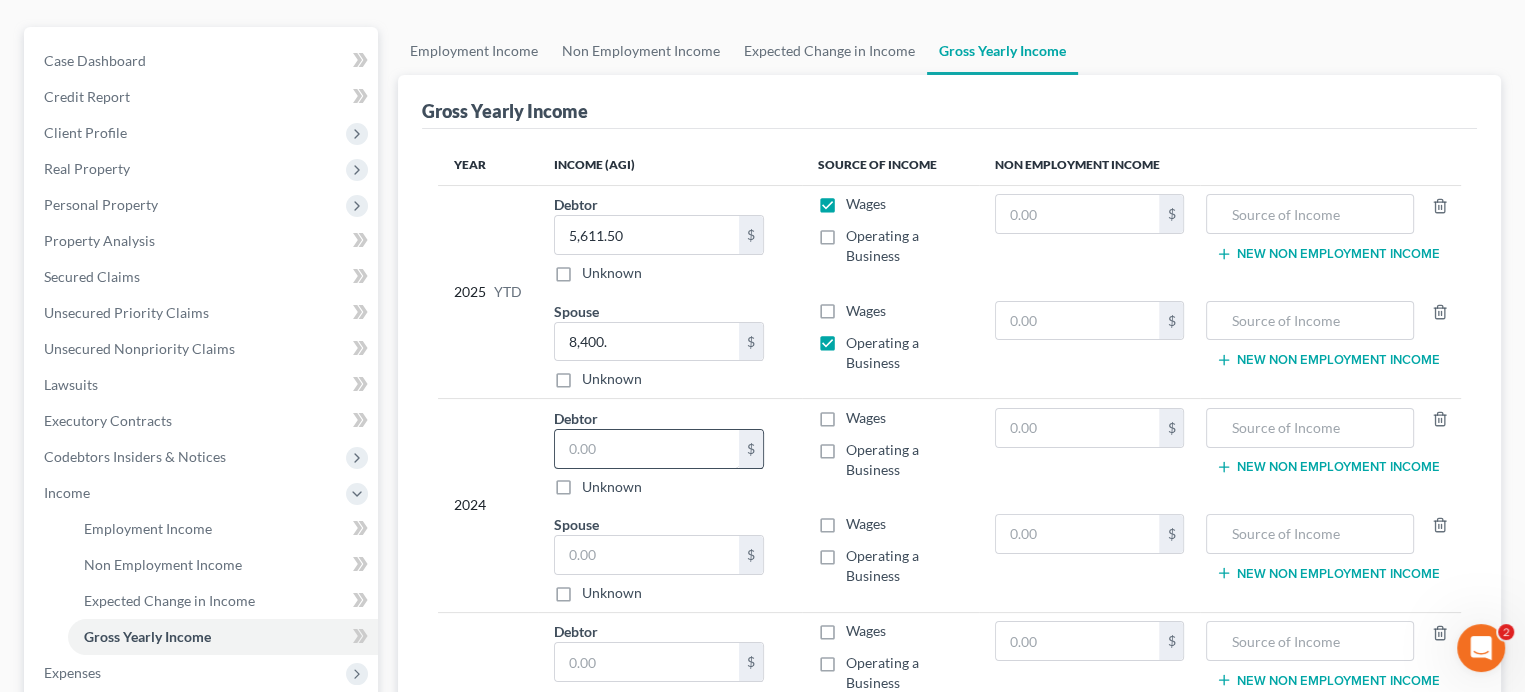 scroll, scrollTop: 200, scrollLeft: 0, axis: vertical 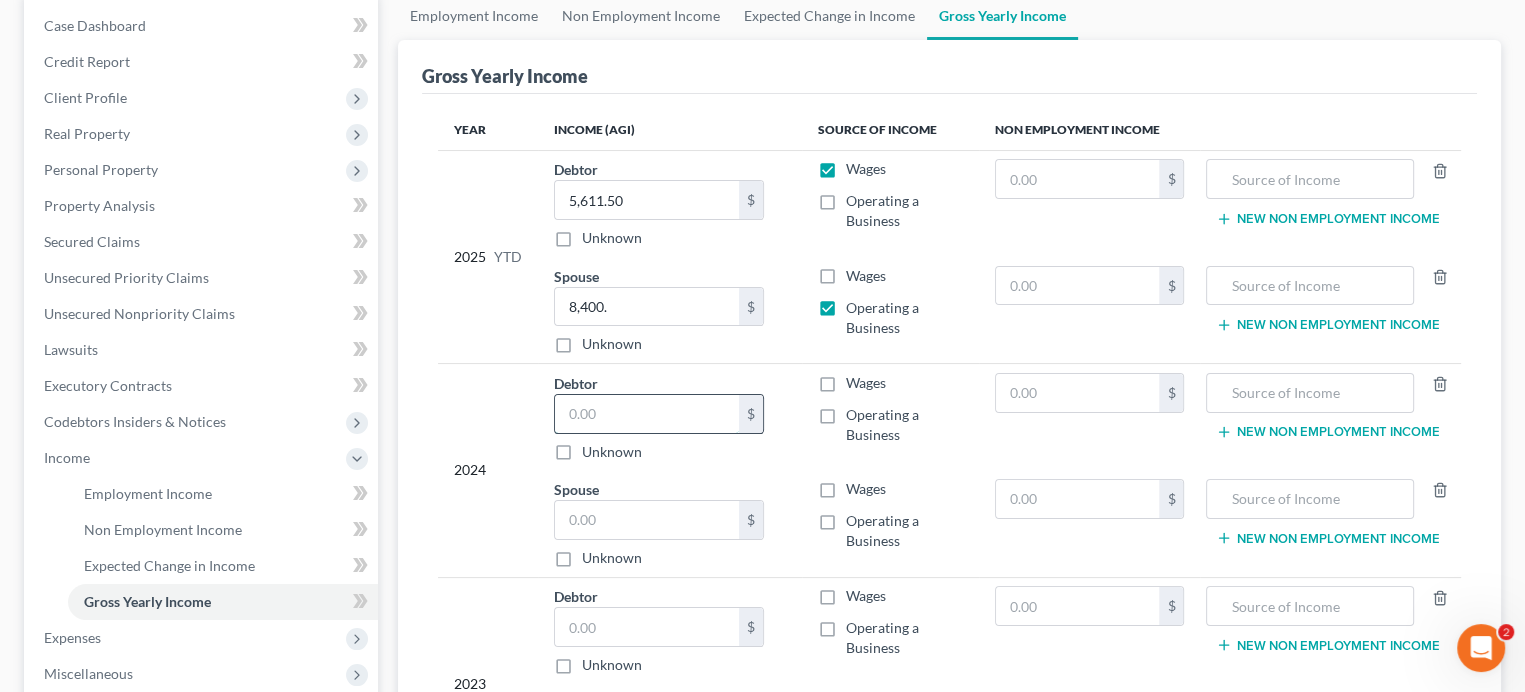 click at bounding box center (647, 414) 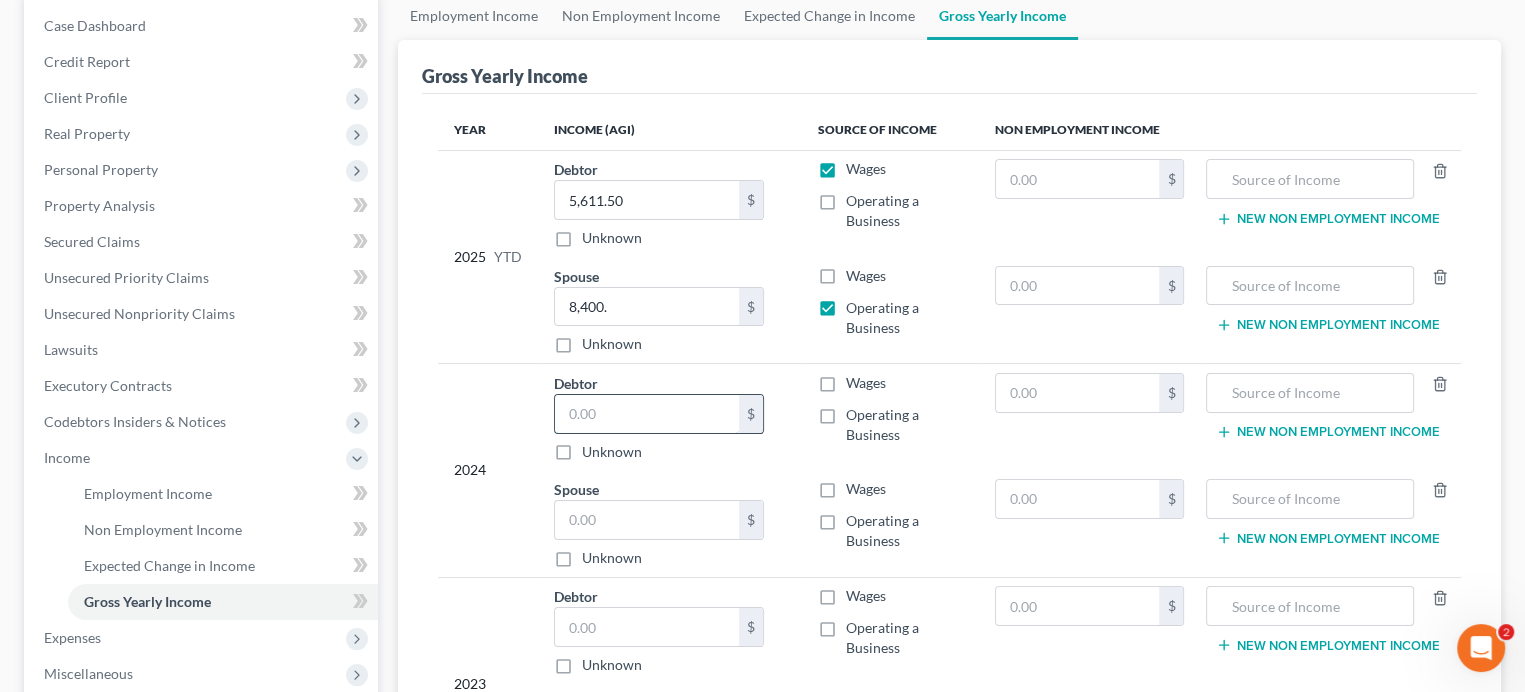 click at bounding box center [647, 414] 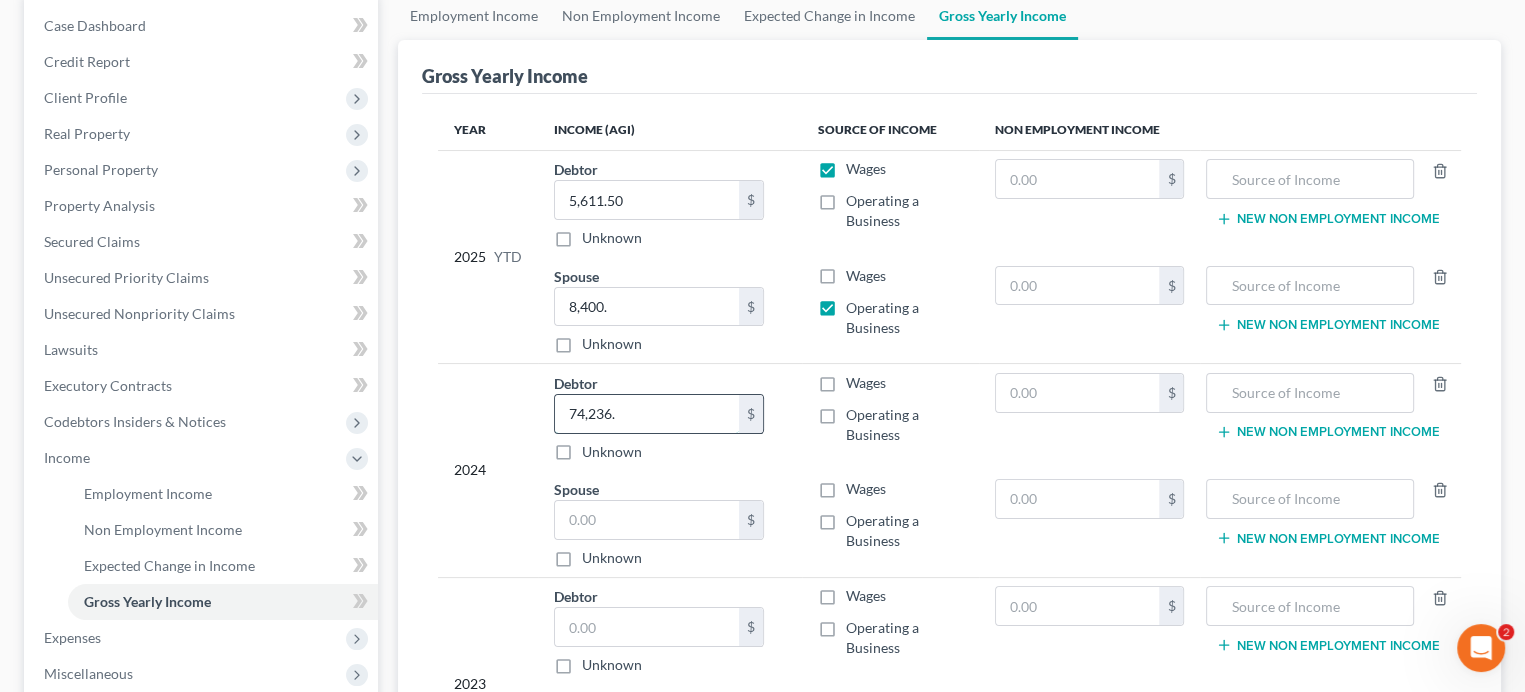 type on "74,236." 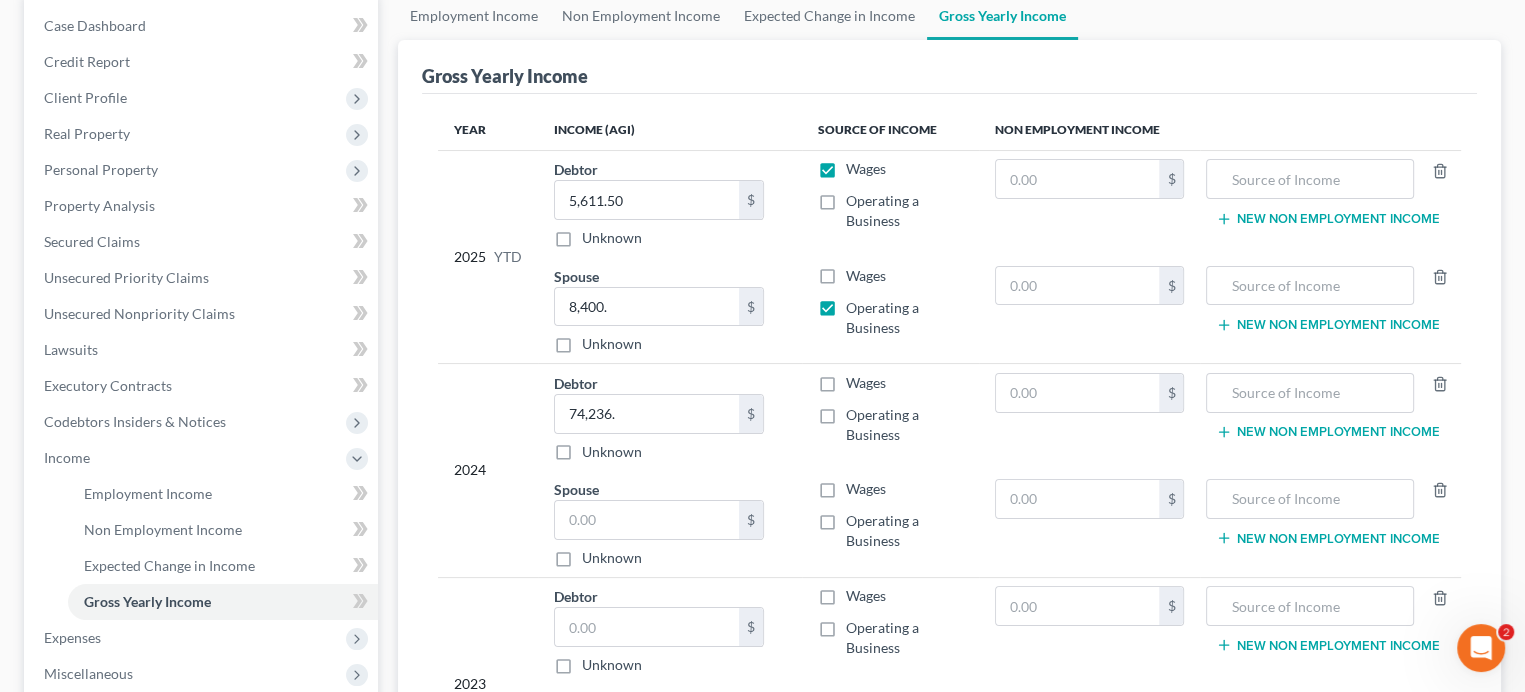 click on "Wages" at bounding box center [866, 383] 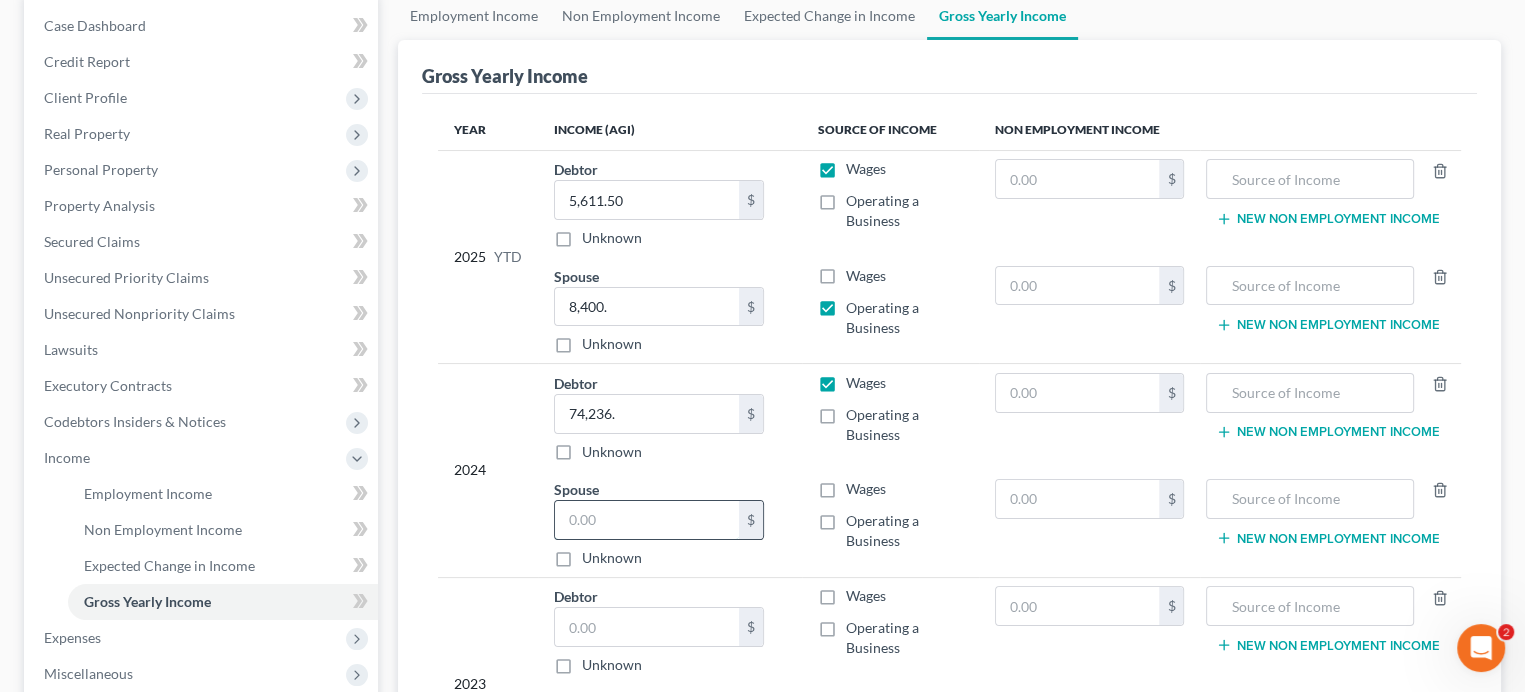 click at bounding box center (647, 520) 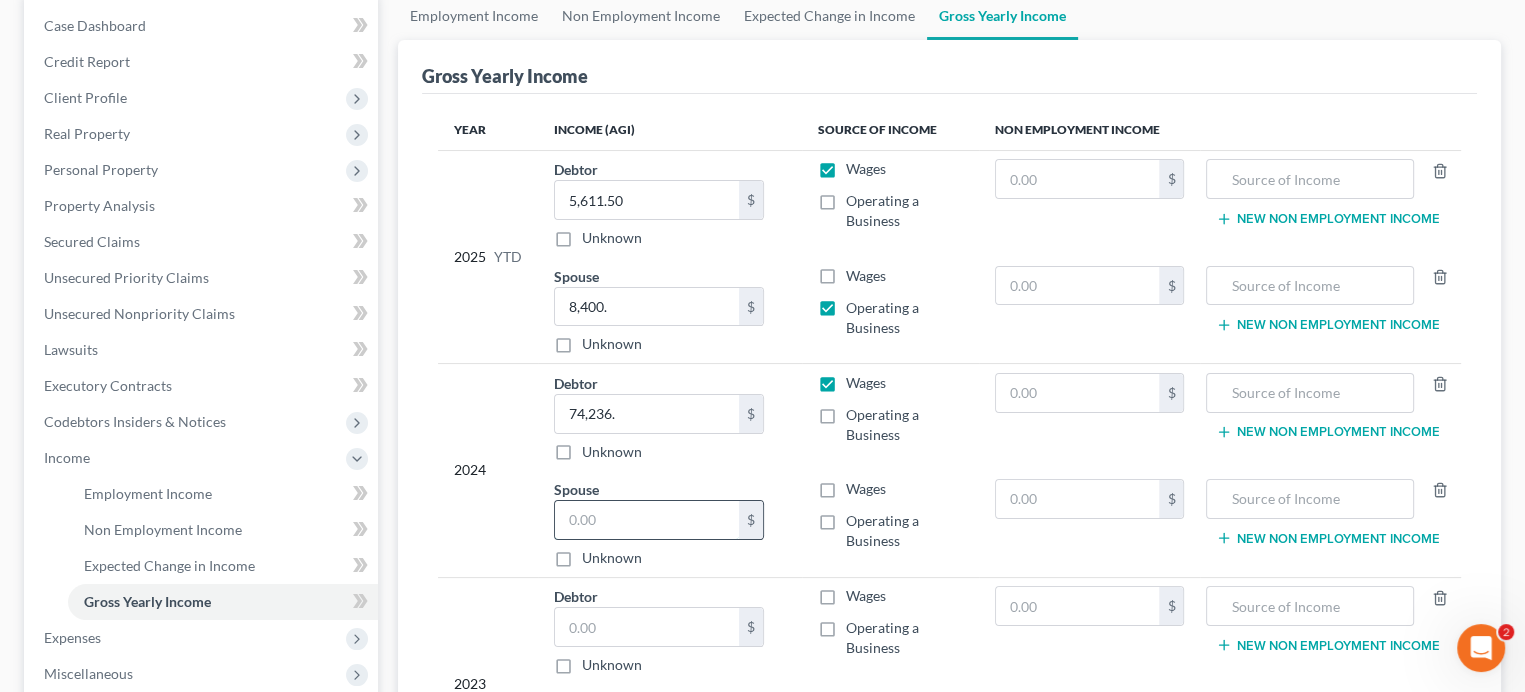 drag, startPoint x: 567, startPoint y: 522, endPoint x: 591, endPoint y: 525, distance: 24.186773 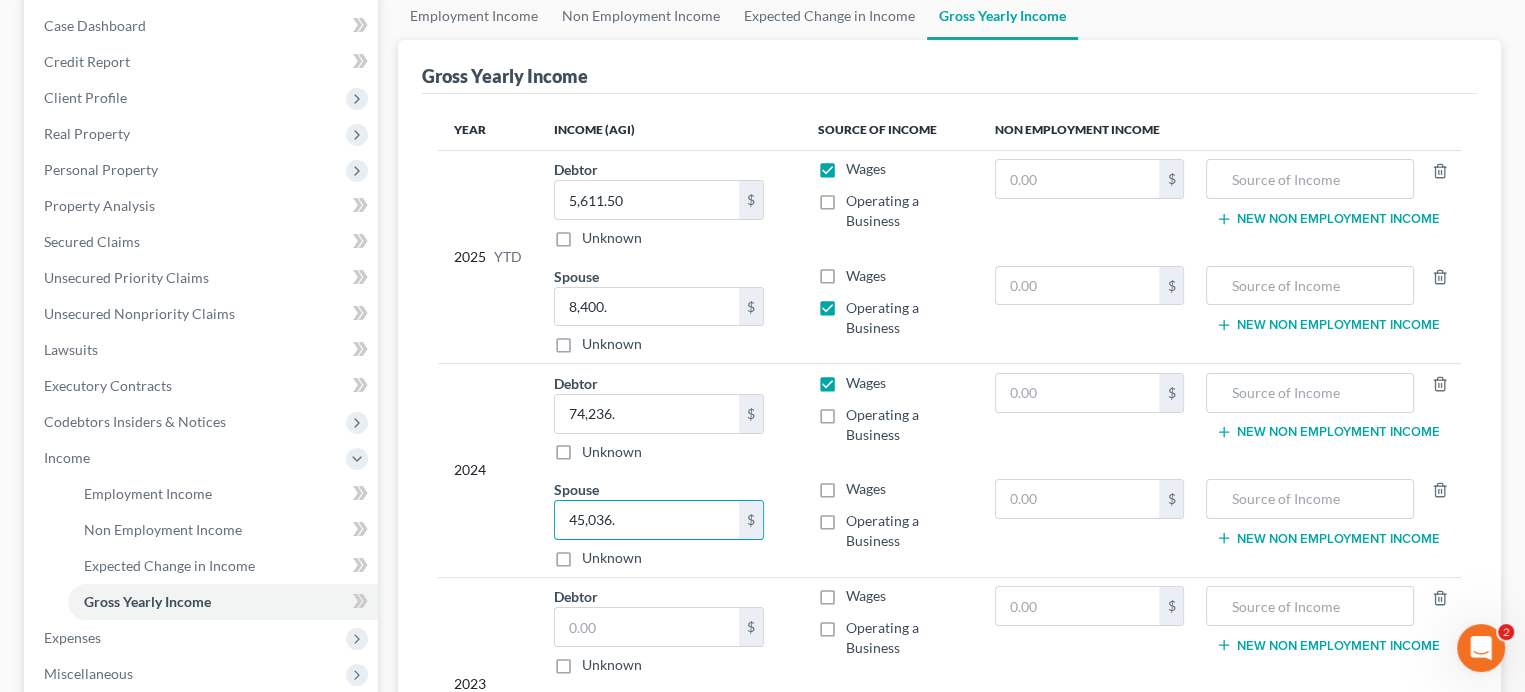 type on "45,036." 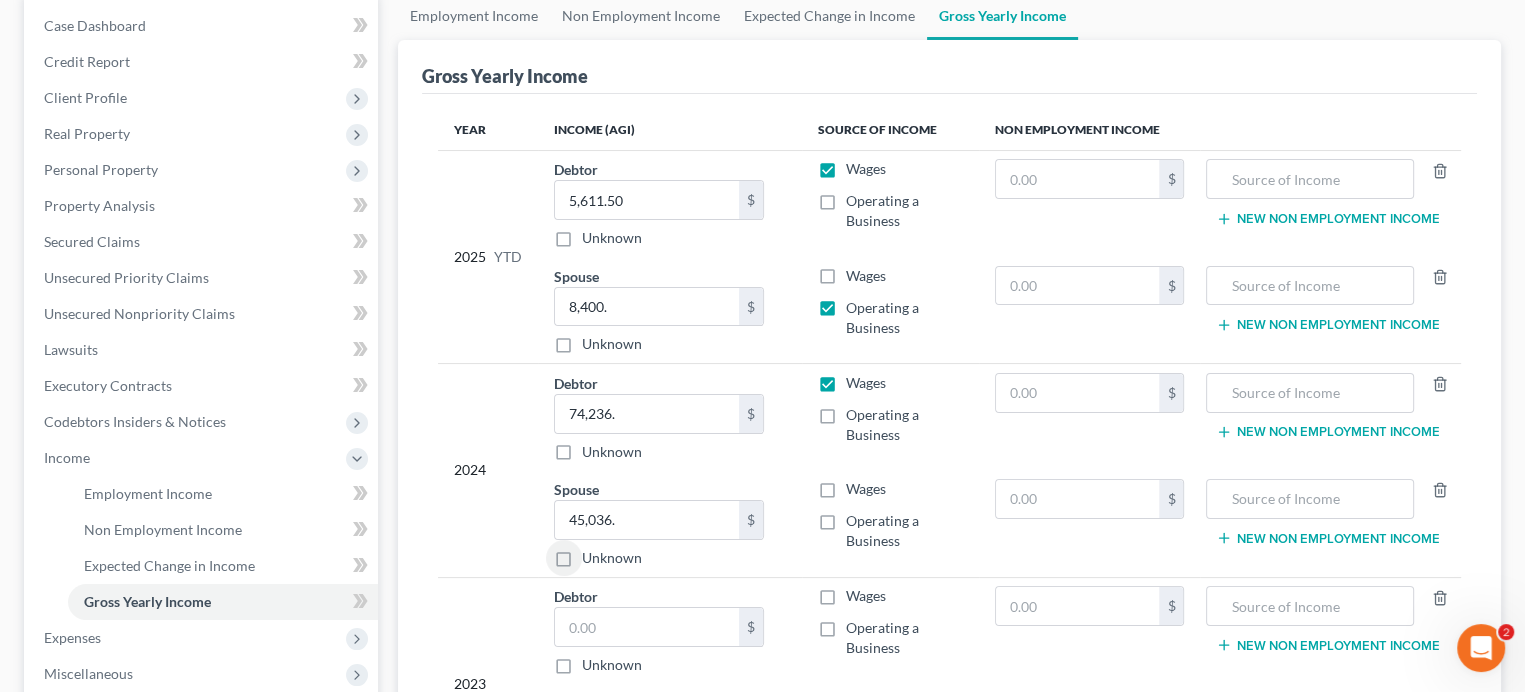 click on "Operating a Business" at bounding box center (904, 531) 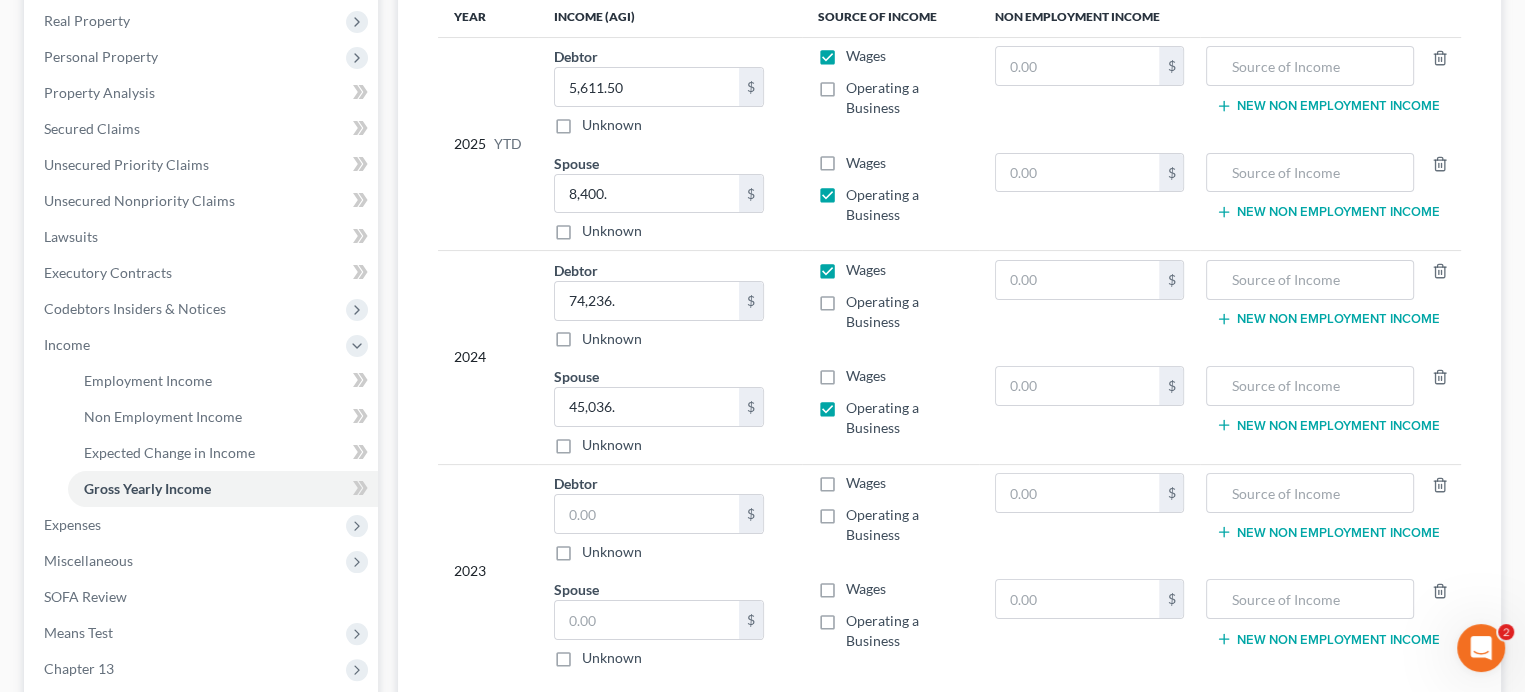 scroll, scrollTop: 400, scrollLeft: 0, axis: vertical 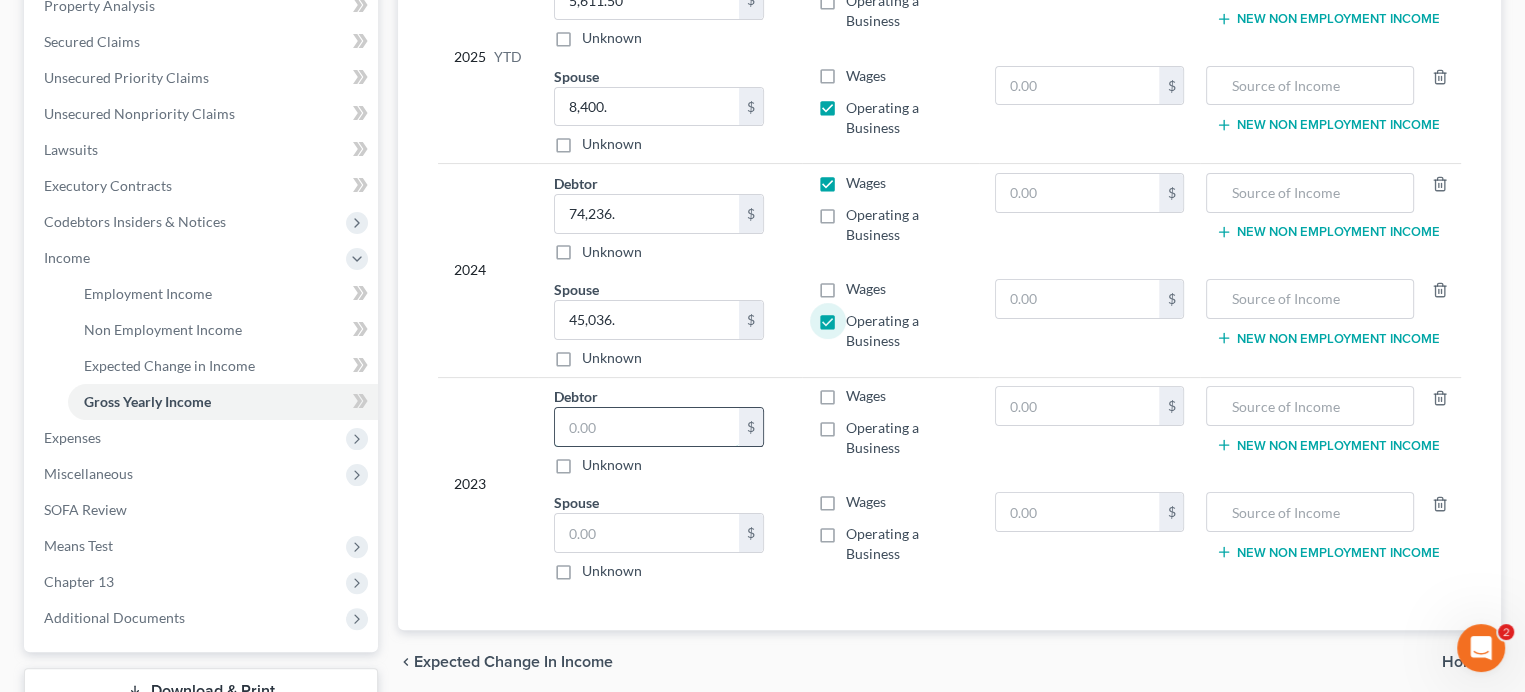 click at bounding box center (647, 427) 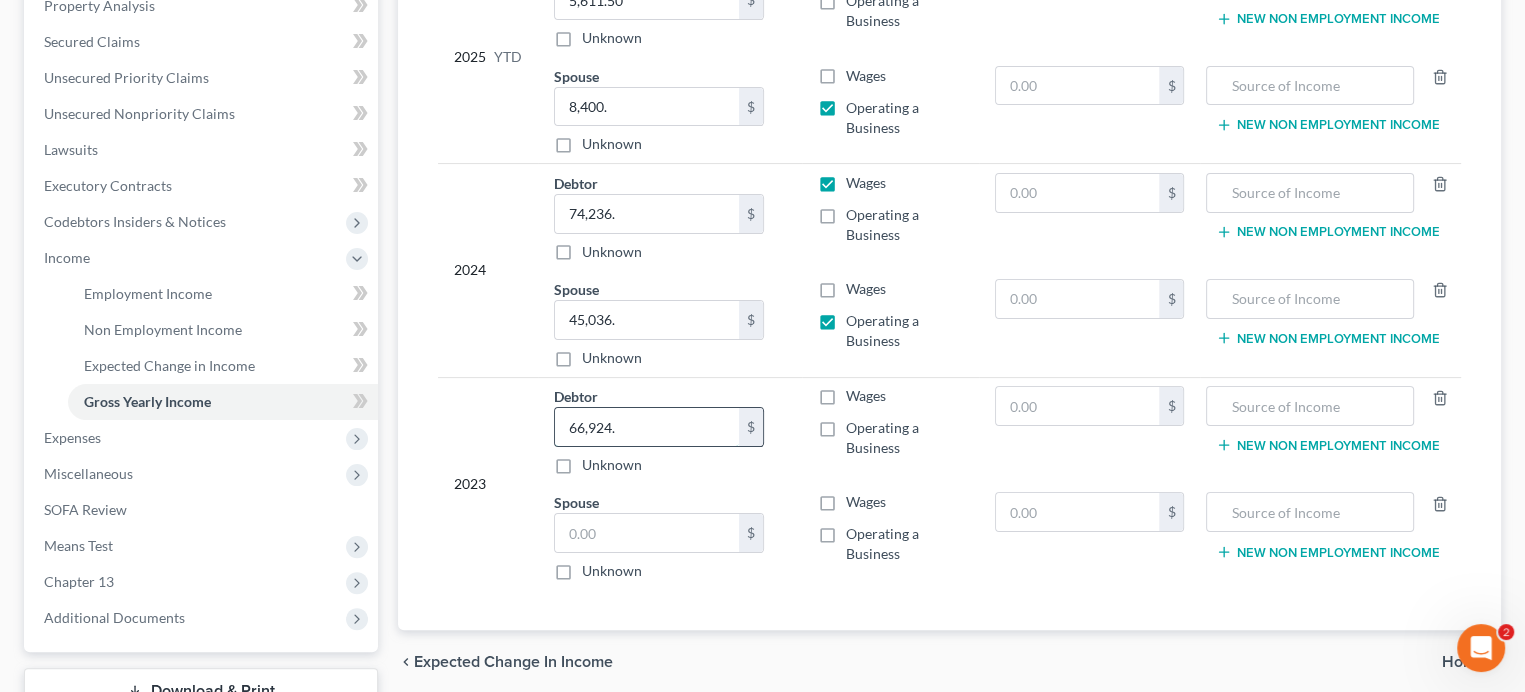 type on "66,924." 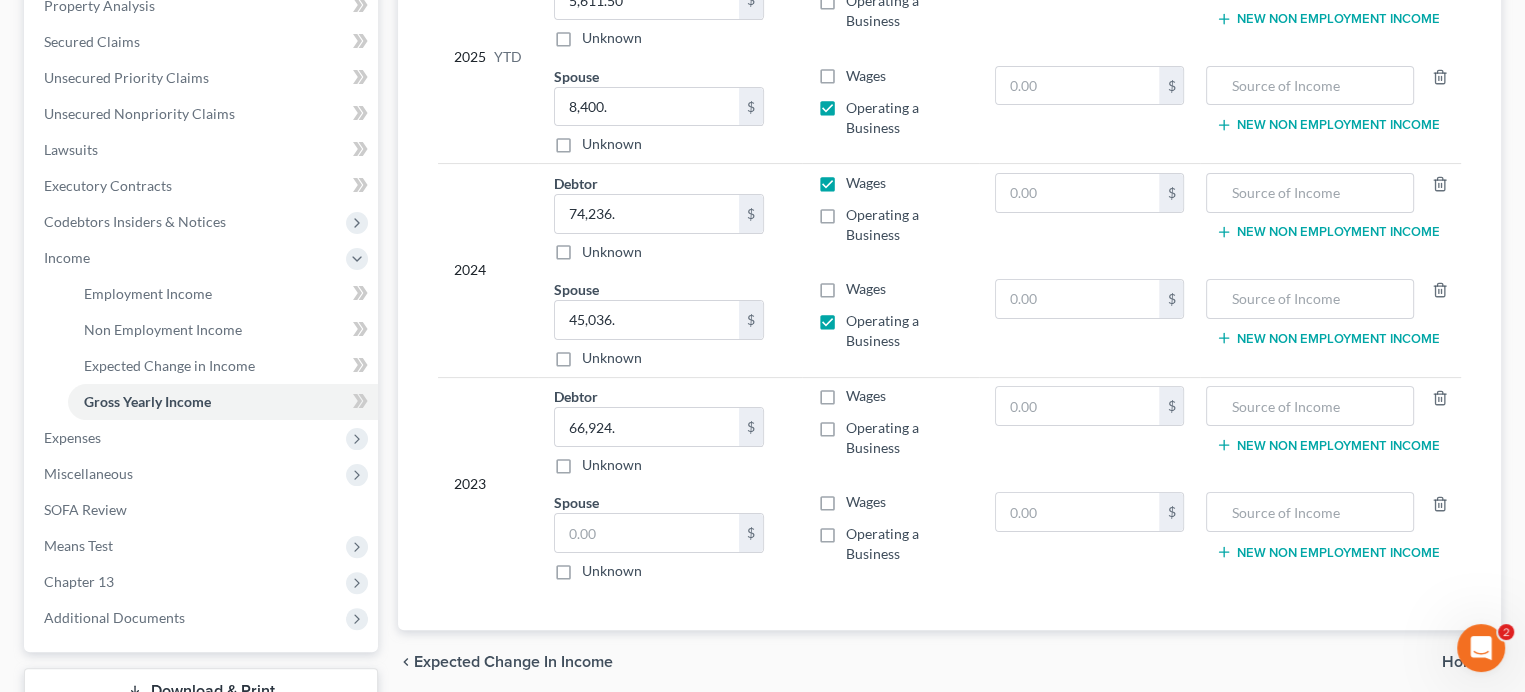 click on "Wages" at bounding box center (866, 396) 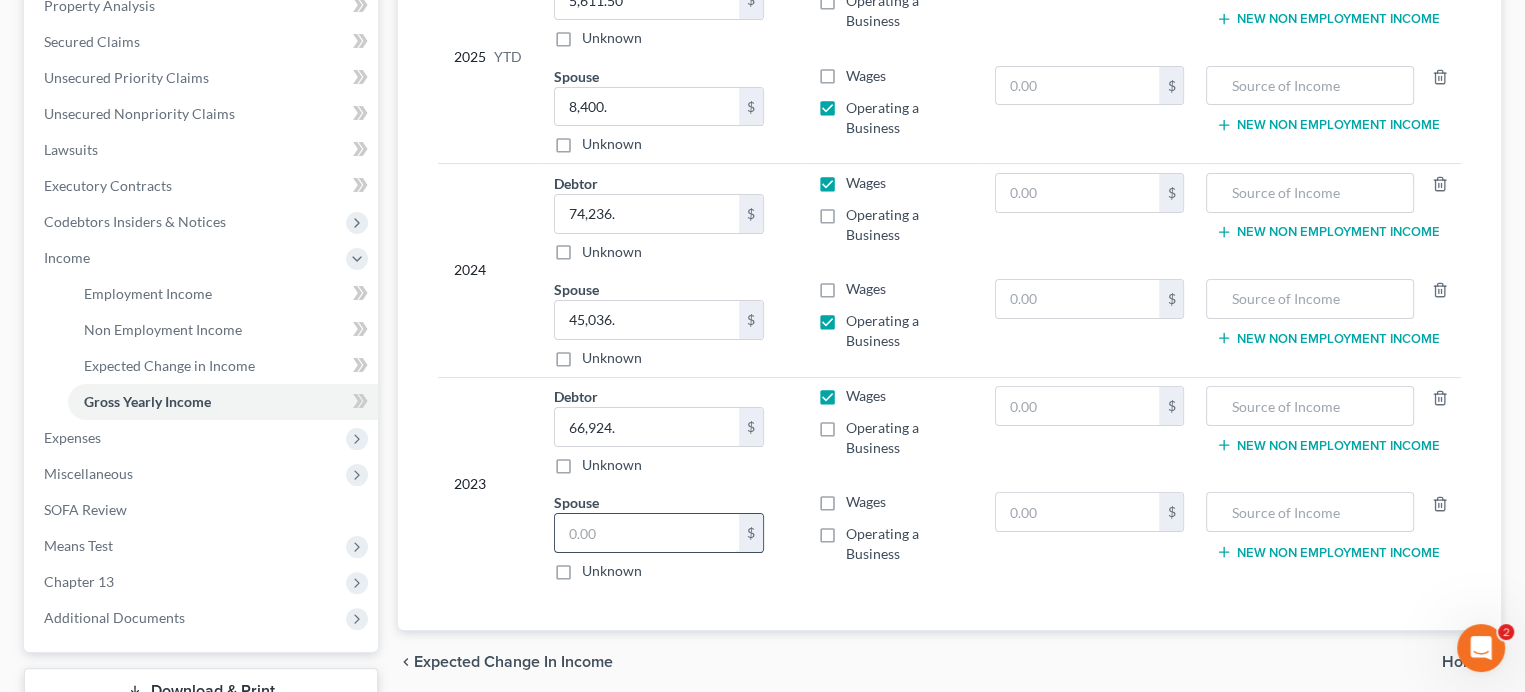 click at bounding box center [647, 533] 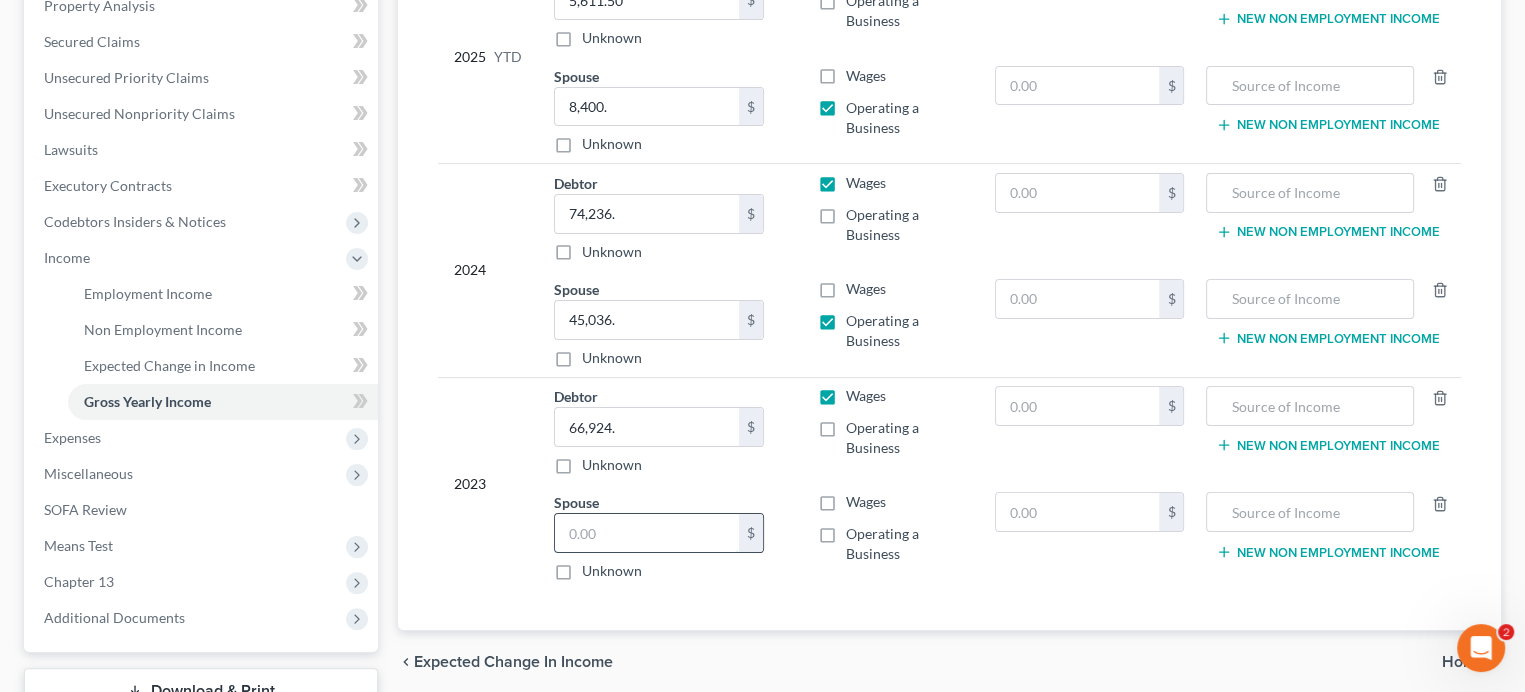 click at bounding box center (647, 533) 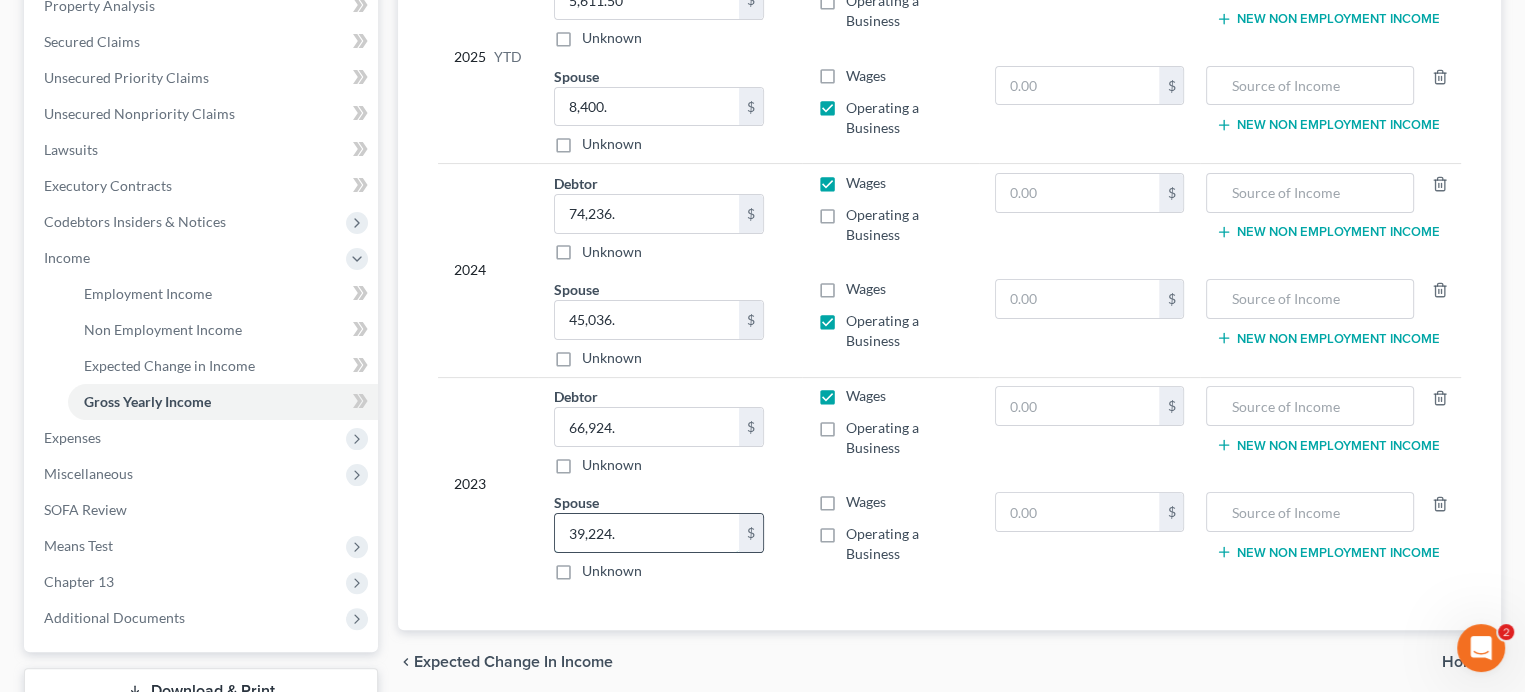 type on "39,224." 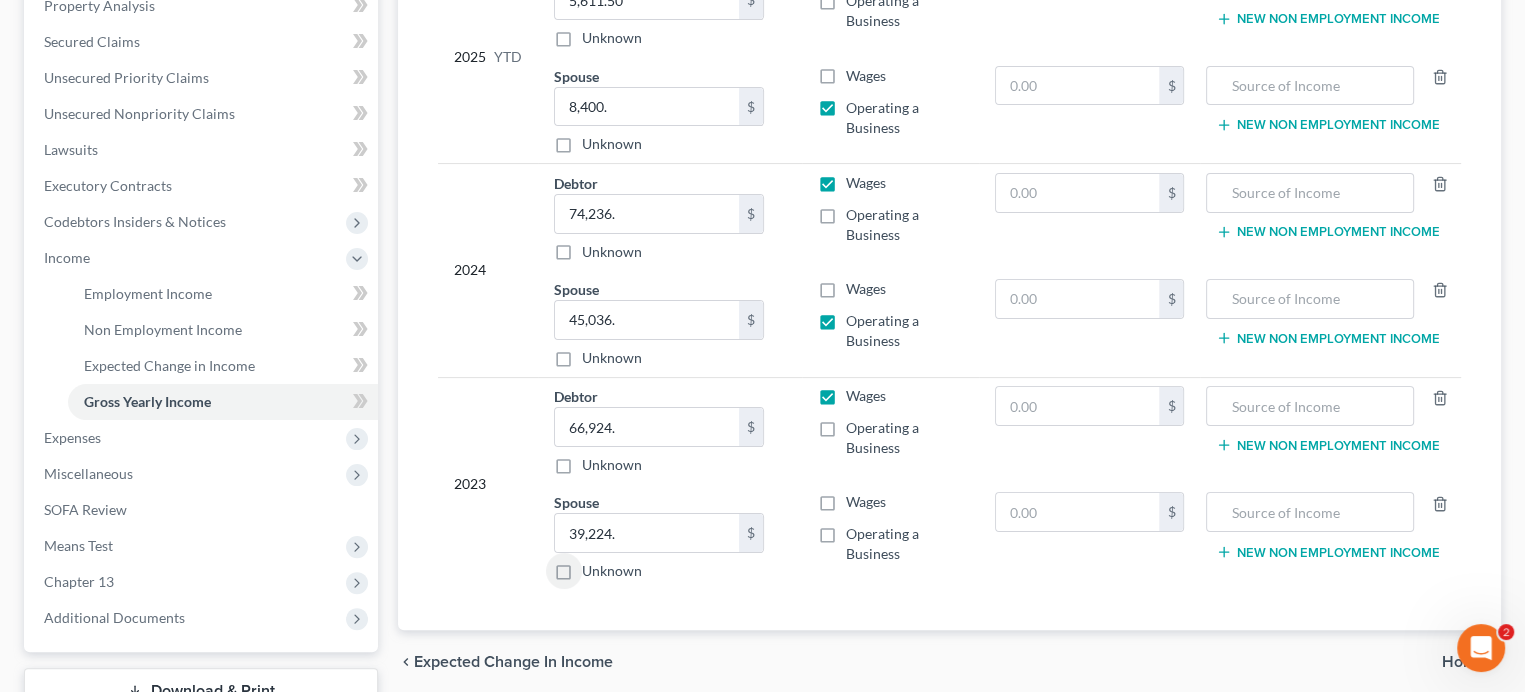 click on "Operating a Business" at bounding box center [904, 544] 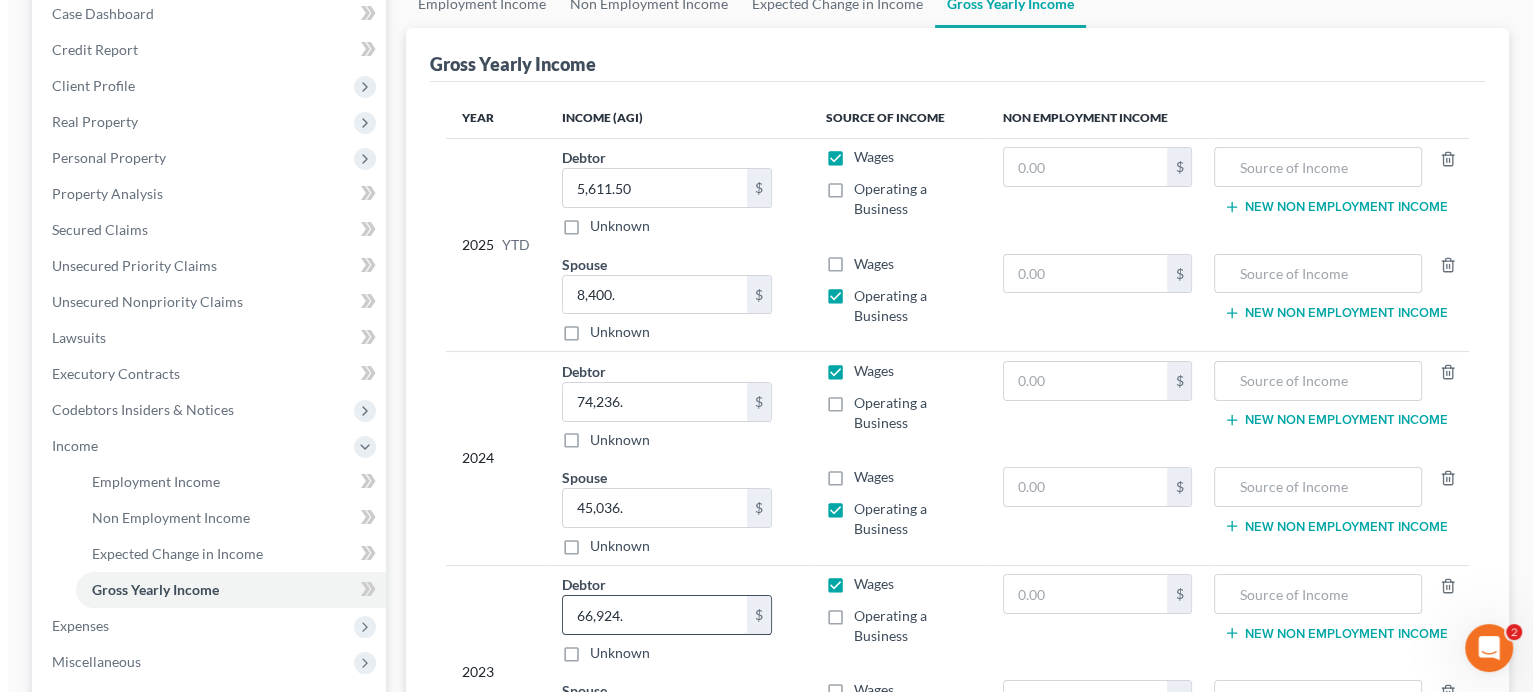 scroll, scrollTop: 149, scrollLeft: 0, axis: vertical 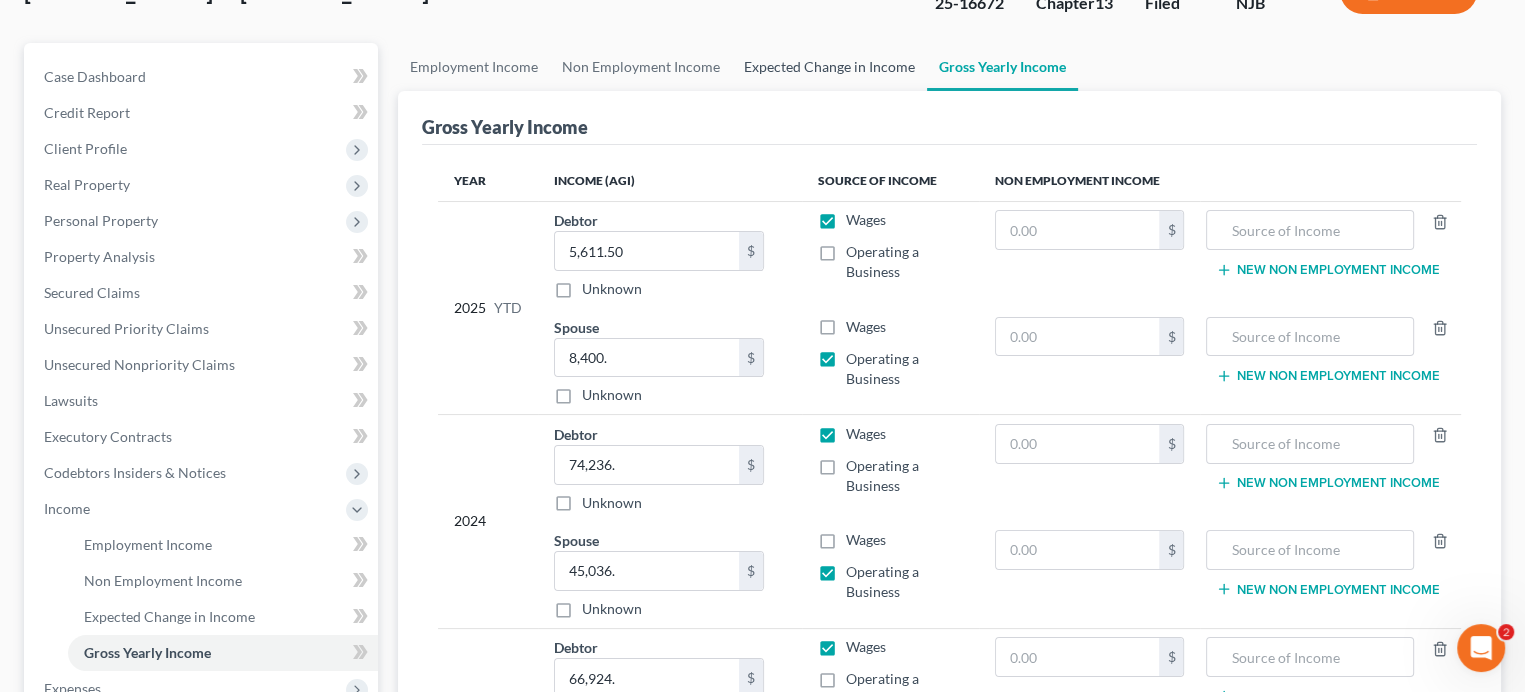 click on "Expected Change in Income" at bounding box center [829, 67] 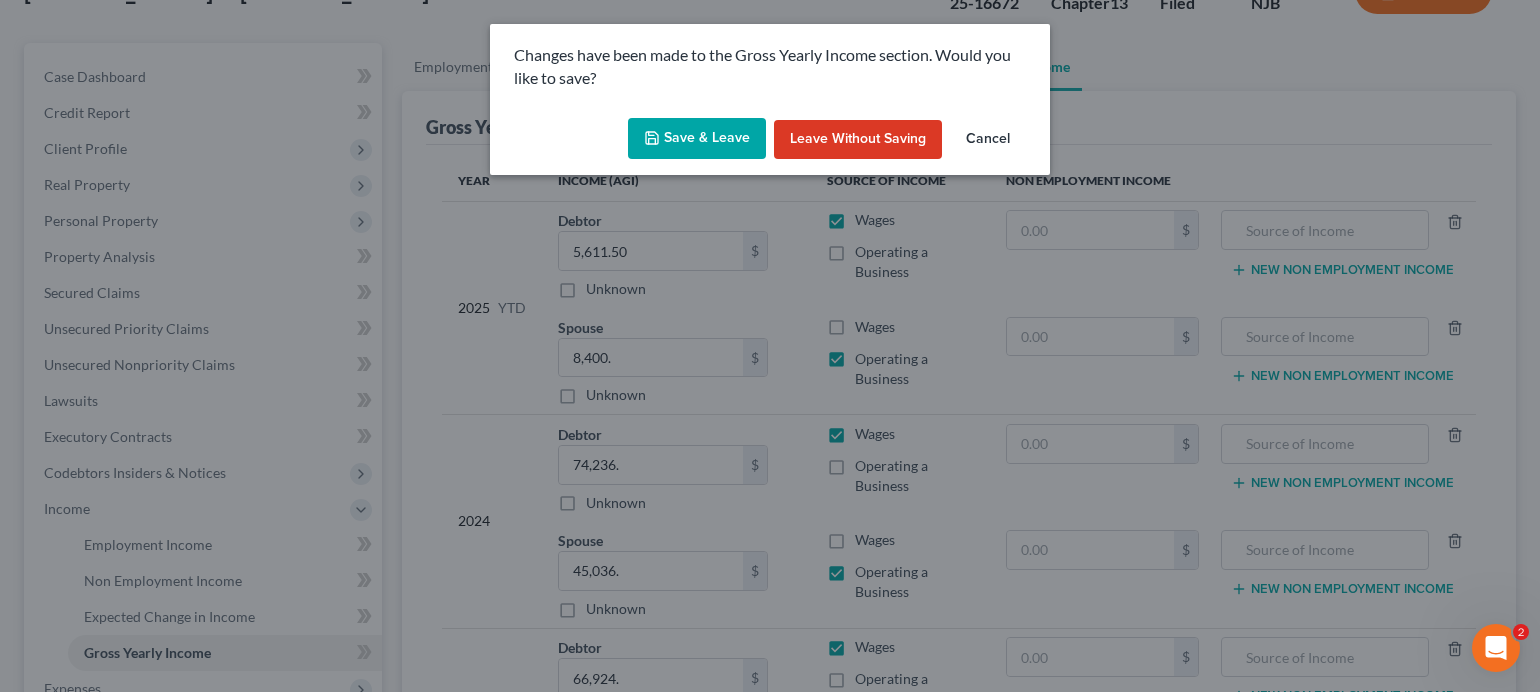 click on "Save & Leave" at bounding box center (697, 139) 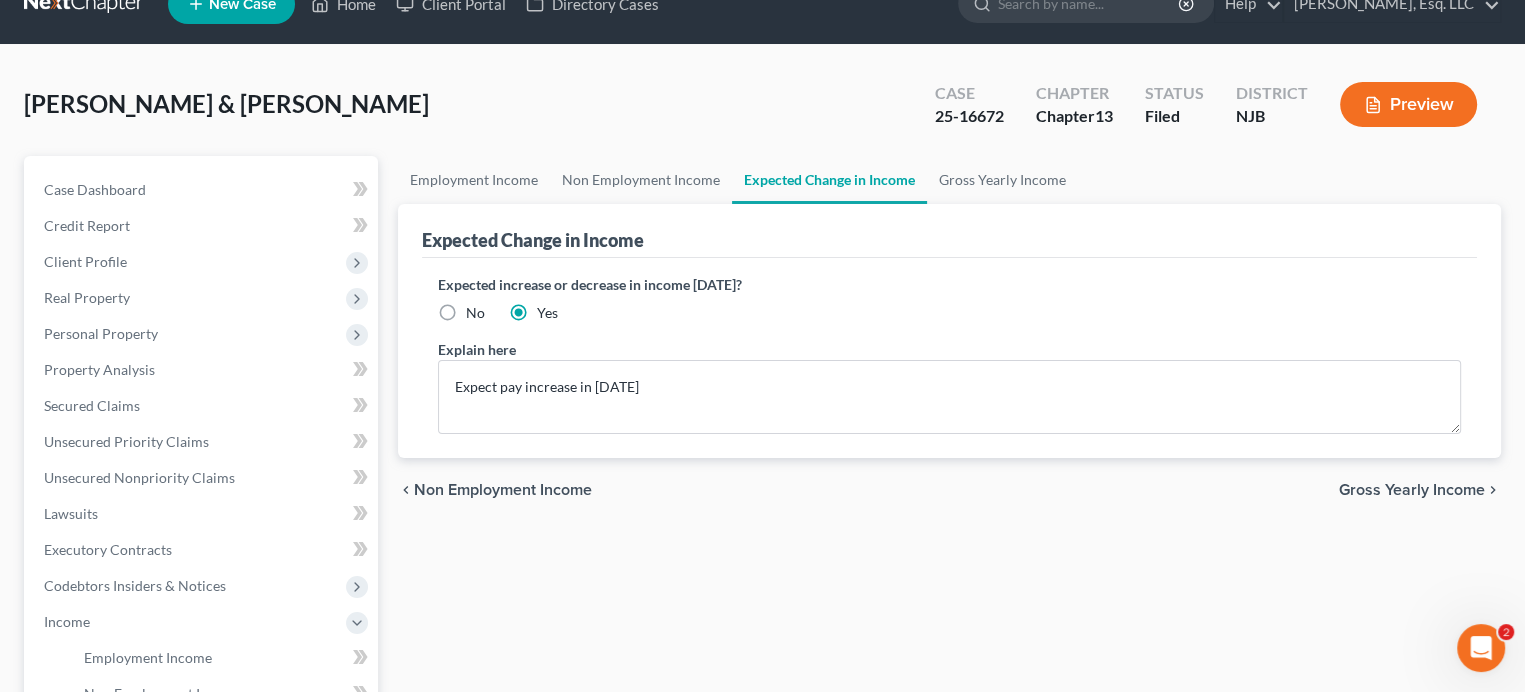scroll, scrollTop: 0, scrollLeft: 0, axis: both 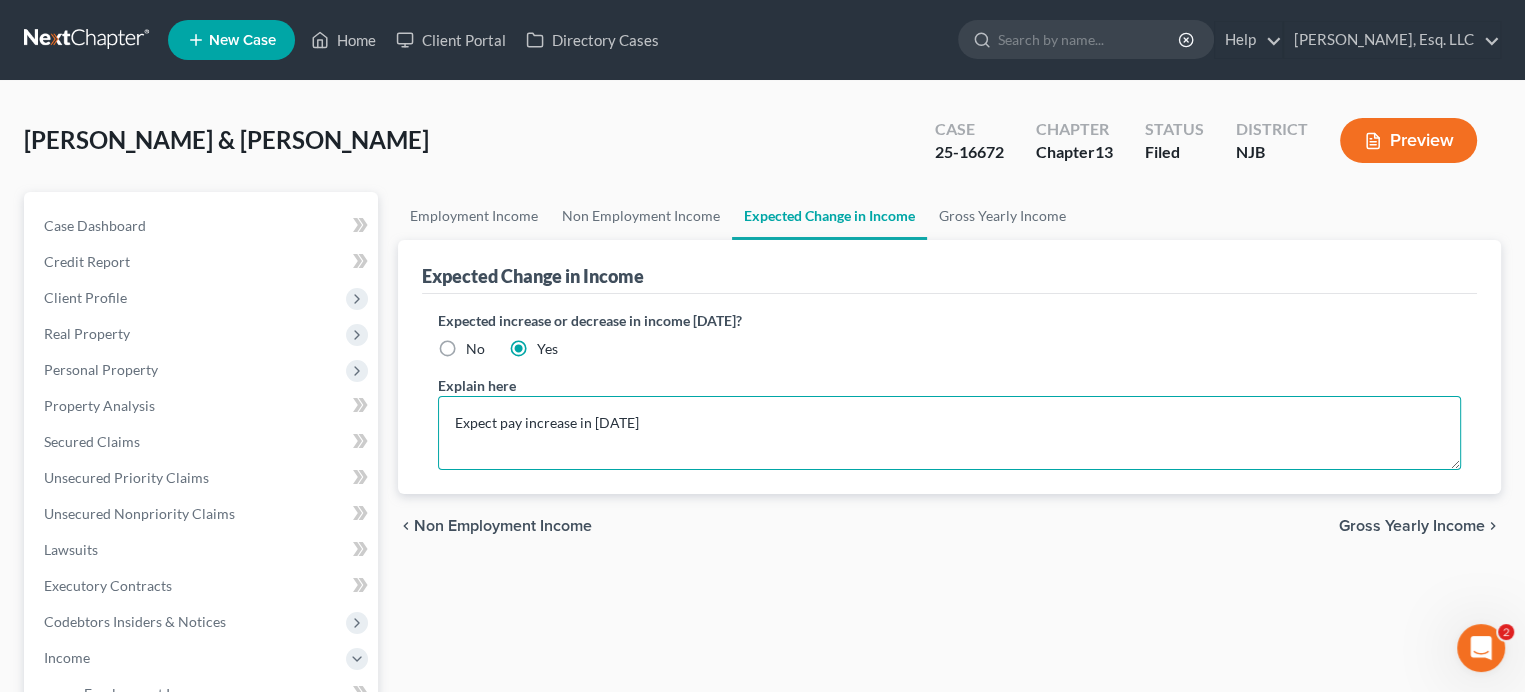 click on "Expect pay increase in [DATE]" at bounding box center (949, 433) 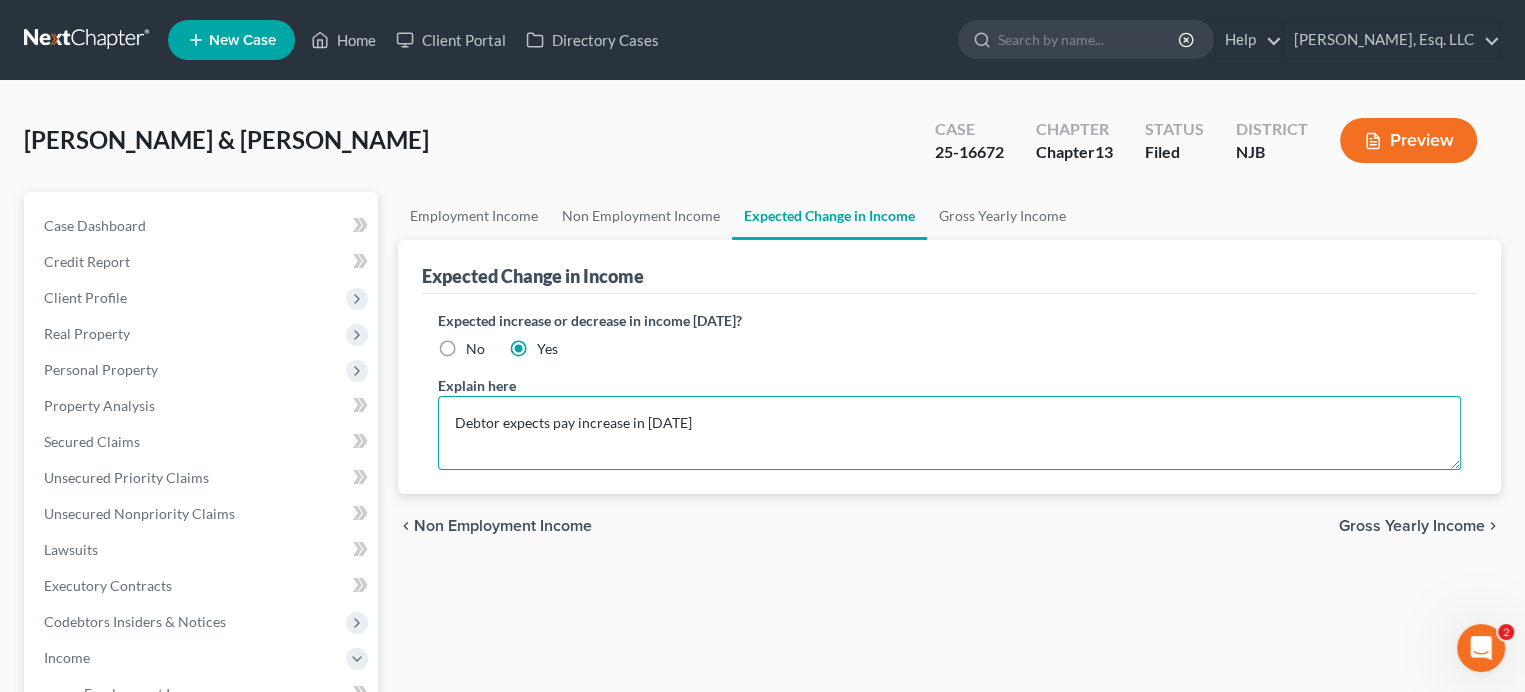 click on "Debtor expects pay increase in [DATE]" at bounding box center [949, 433] 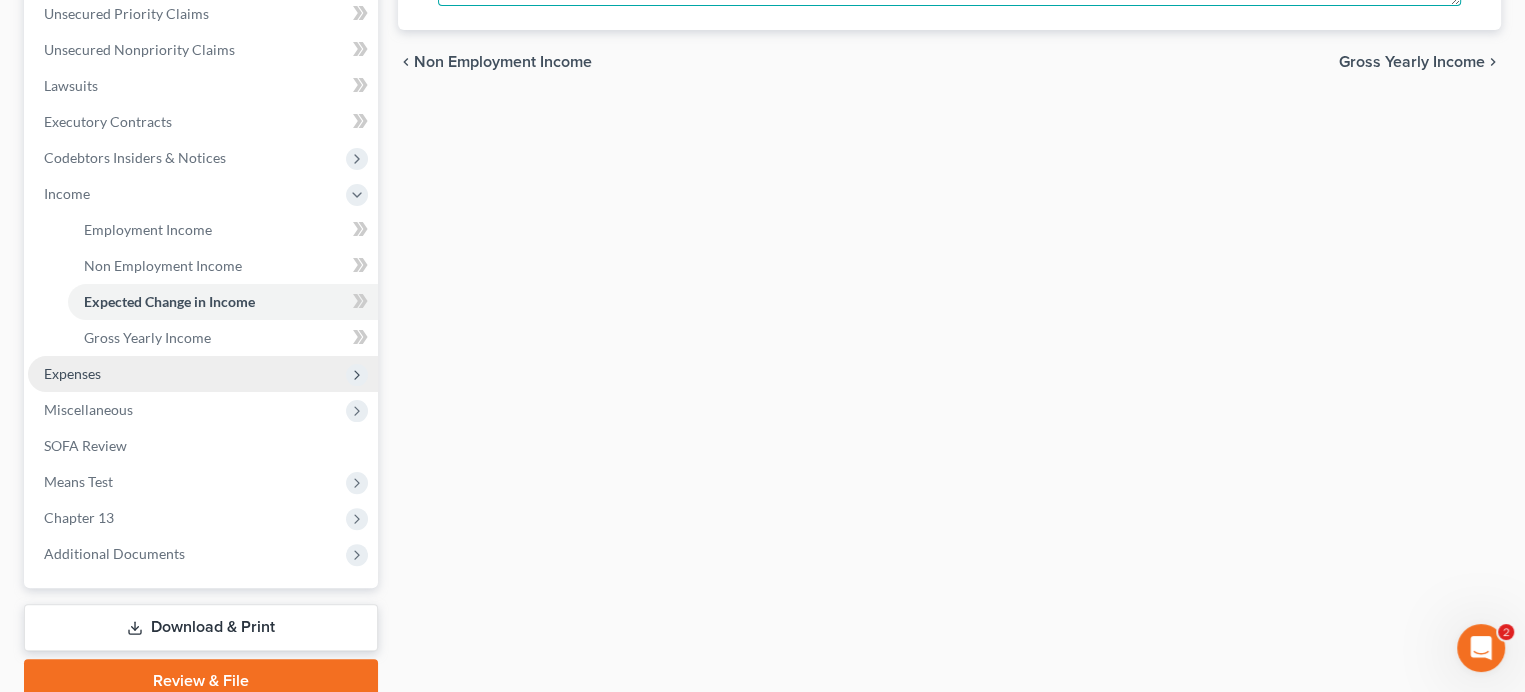scroll, scrollTop: 549, scrollLeft: 0, axis: vertical 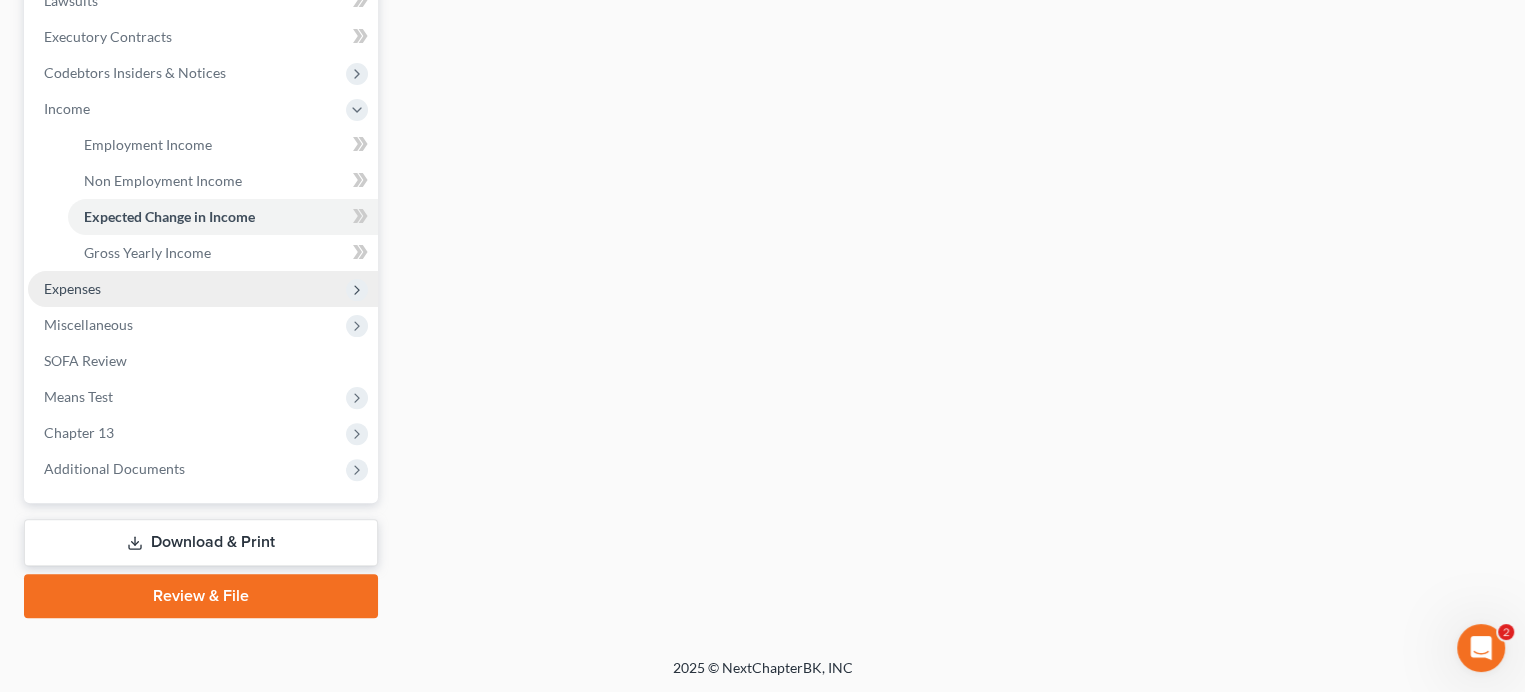 type on "Debtor expects pay increase in [DATE]; Co-Debtor expects more business and will seek additional PT employment" 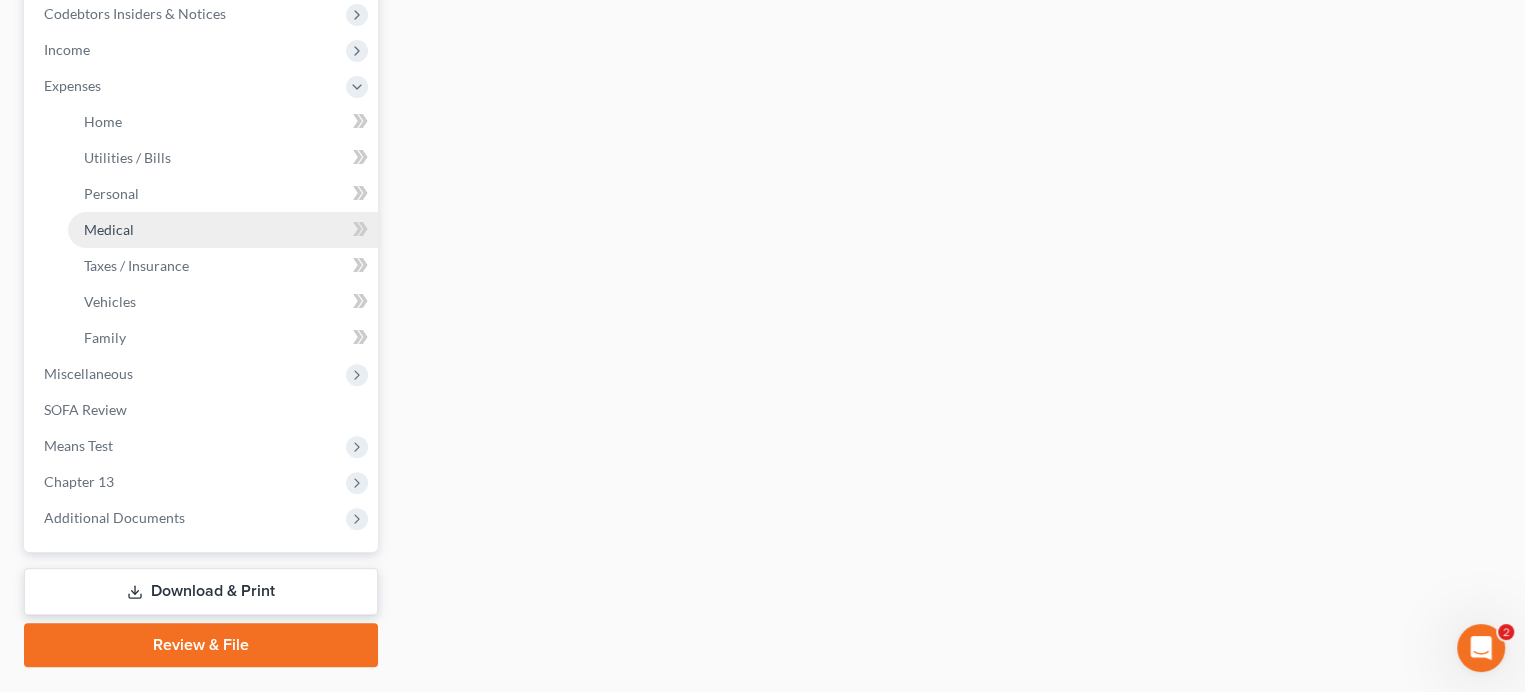 scroll, scrollTop: 657, scrollLeft: 0, axis: vertical 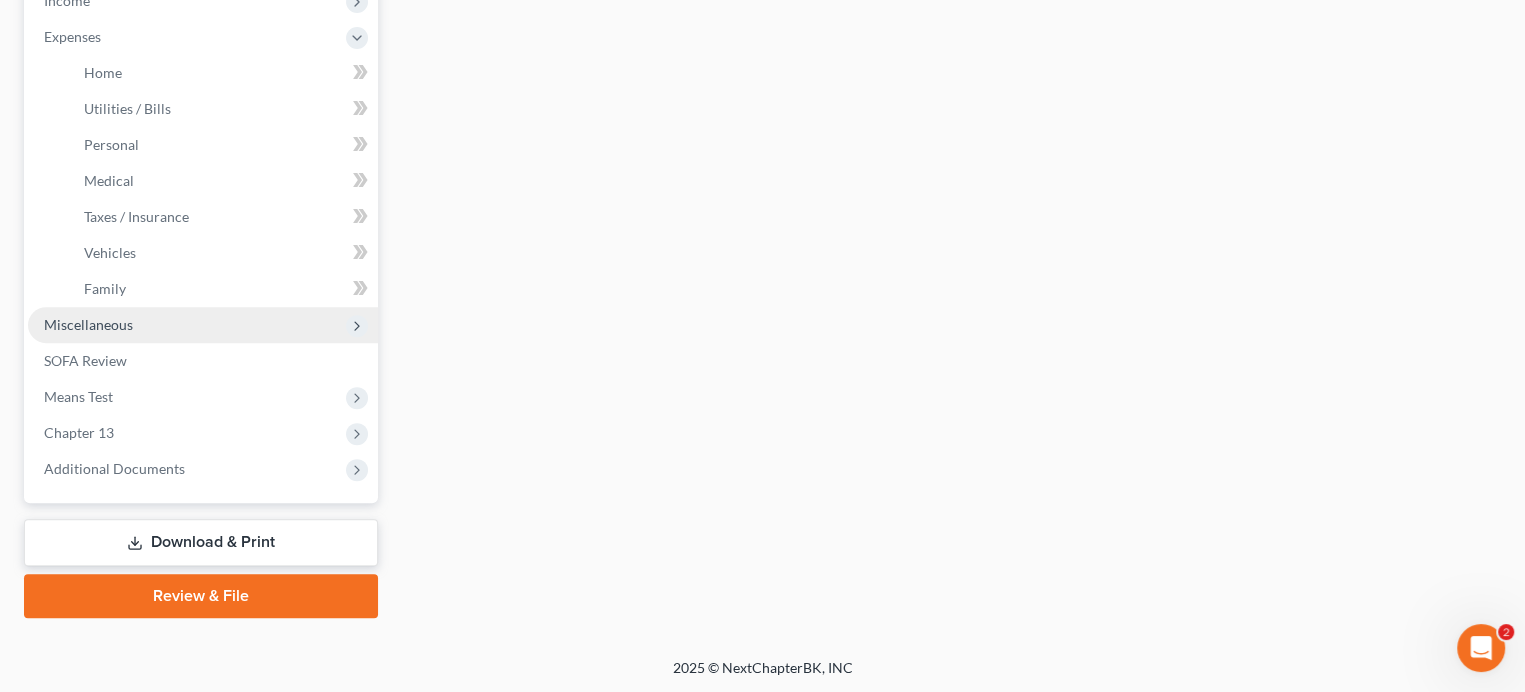 click on "Miscellaneous" at bounding box center [88, 324] 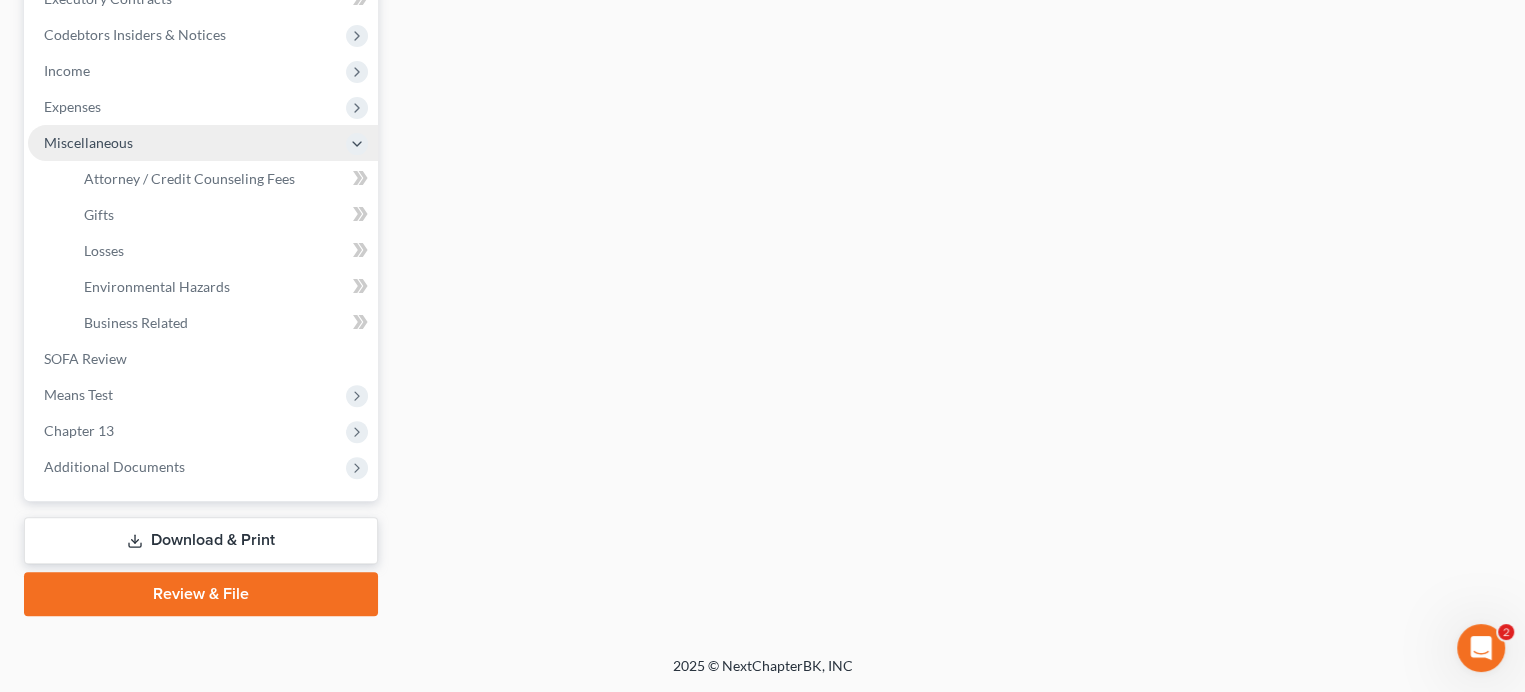 scroll, scrollTop: 585, scrollLeft: 0, axis: vertical 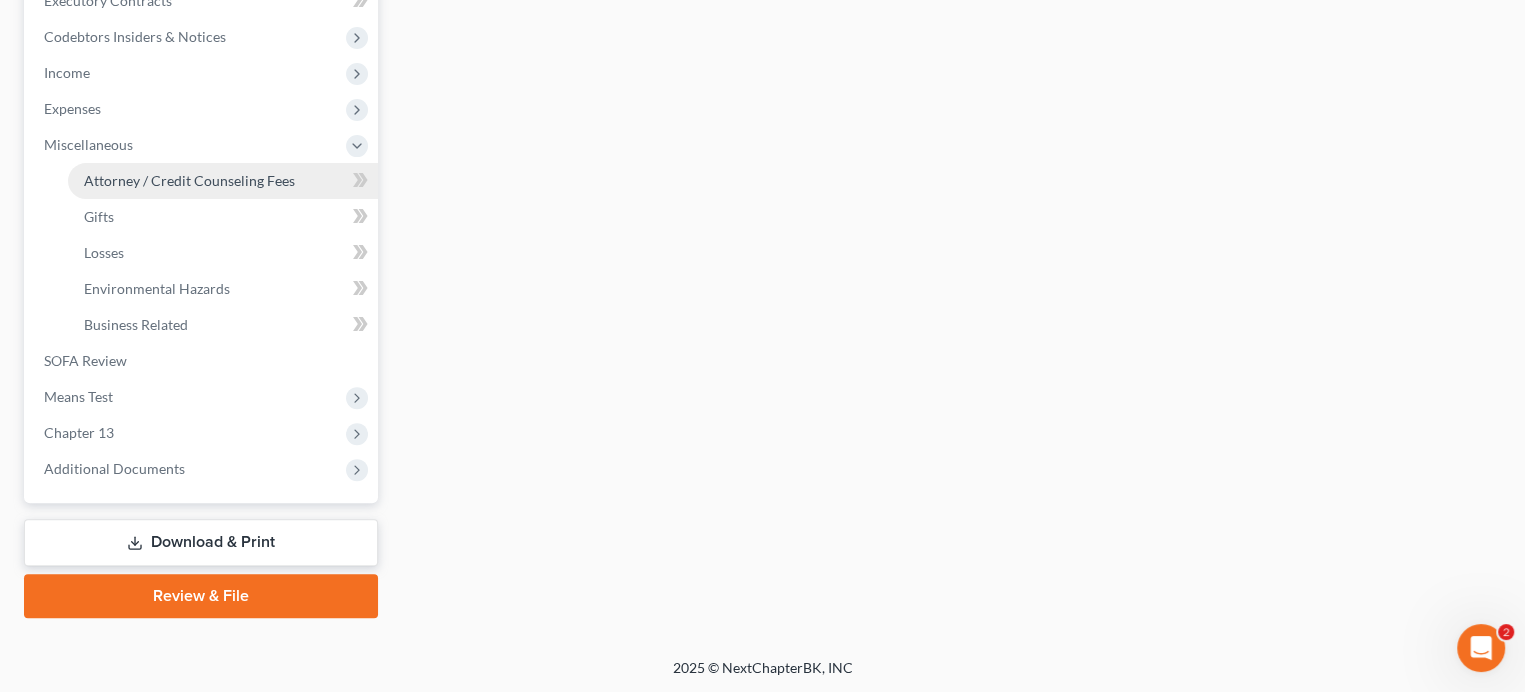 click on "Attorney / Credit Counseling Fees" at bounding box center (189, 180) 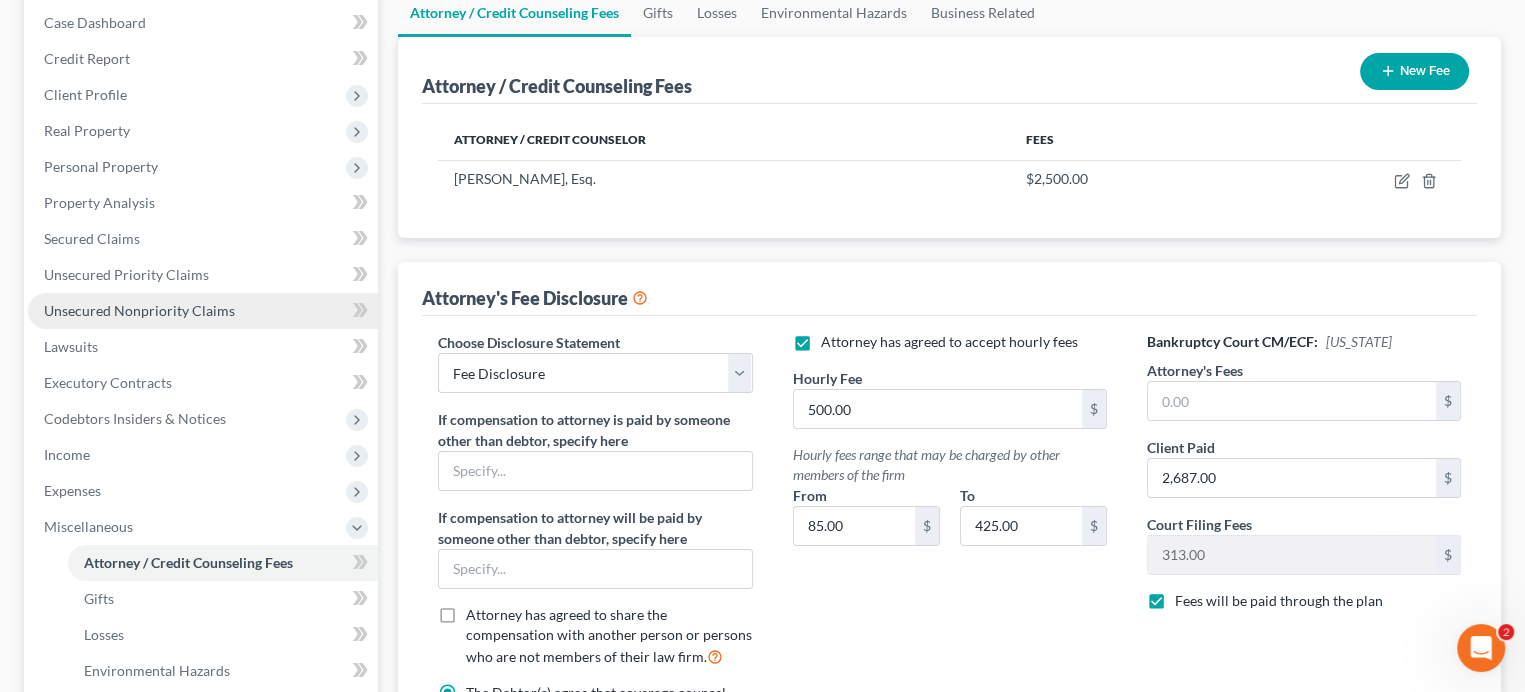 scroll, scrollTop: 312, scrollLeft: 0, axis: vertical 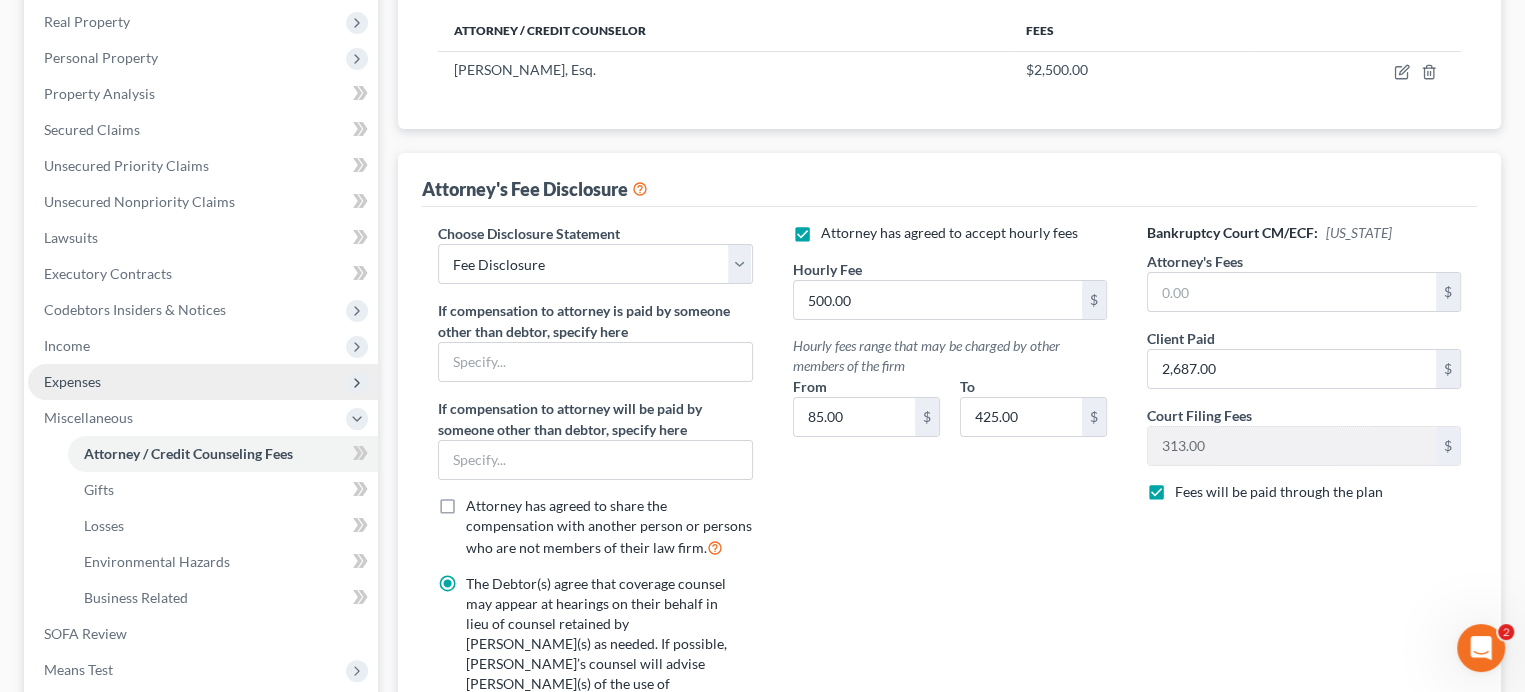 click on "Expenses" at bounding box center [203, 382] 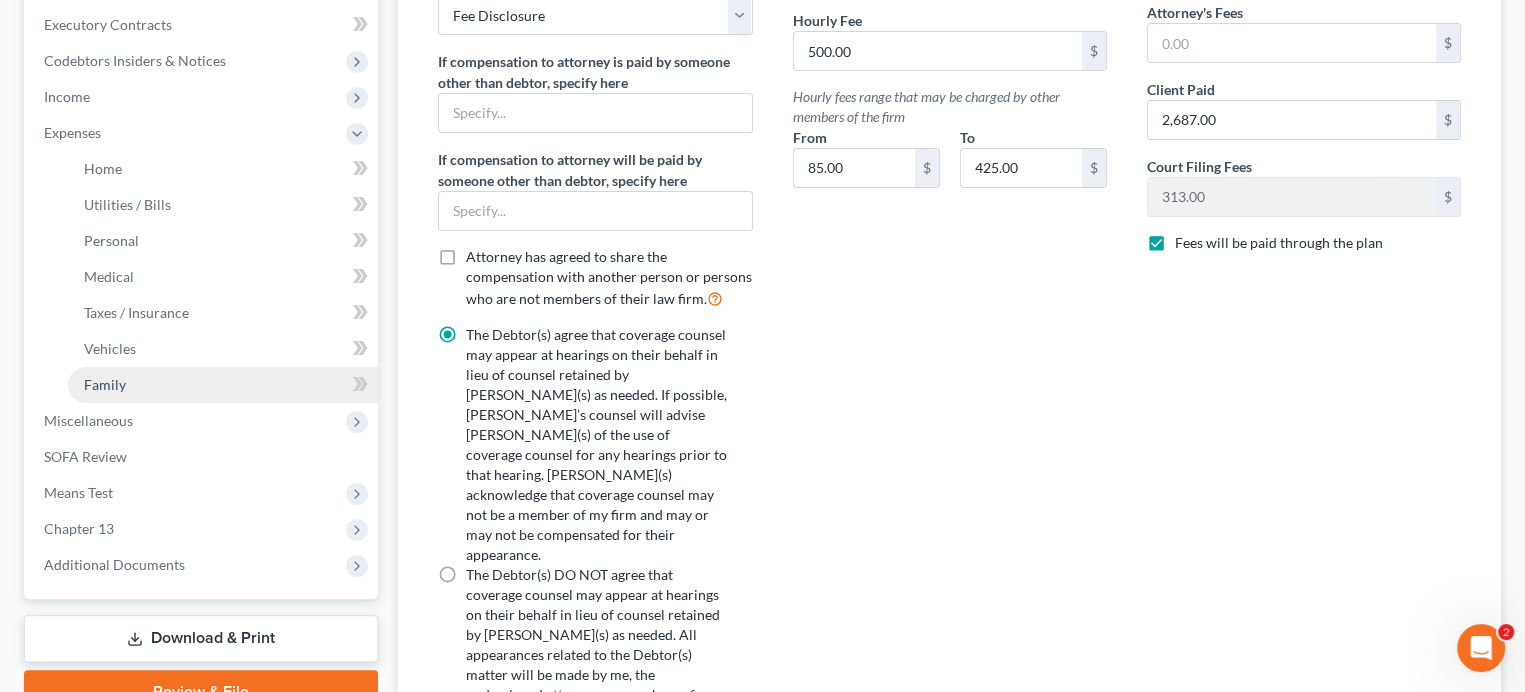 scroll, scrollTop: 712, scrollLeft: 0, axis: vertical 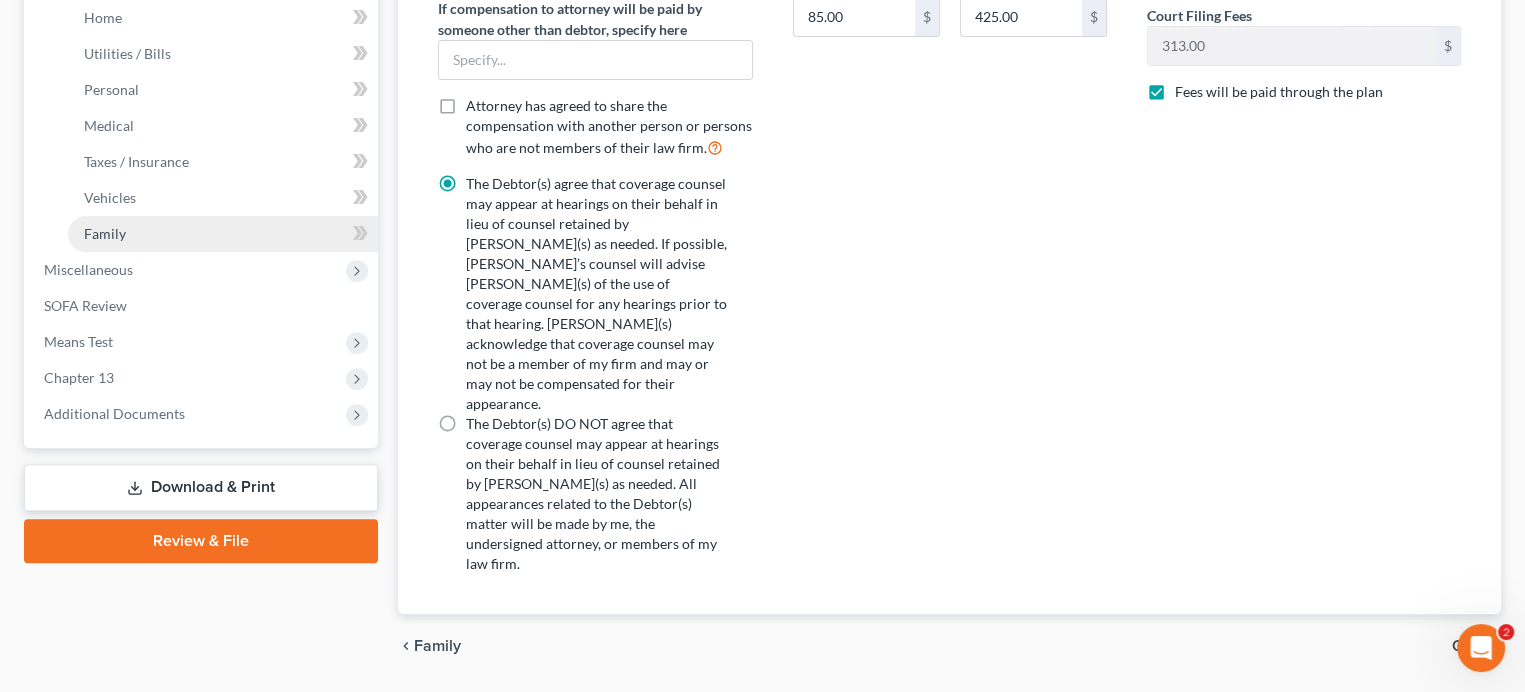 click on "Family" at bounding box center [105, 233] 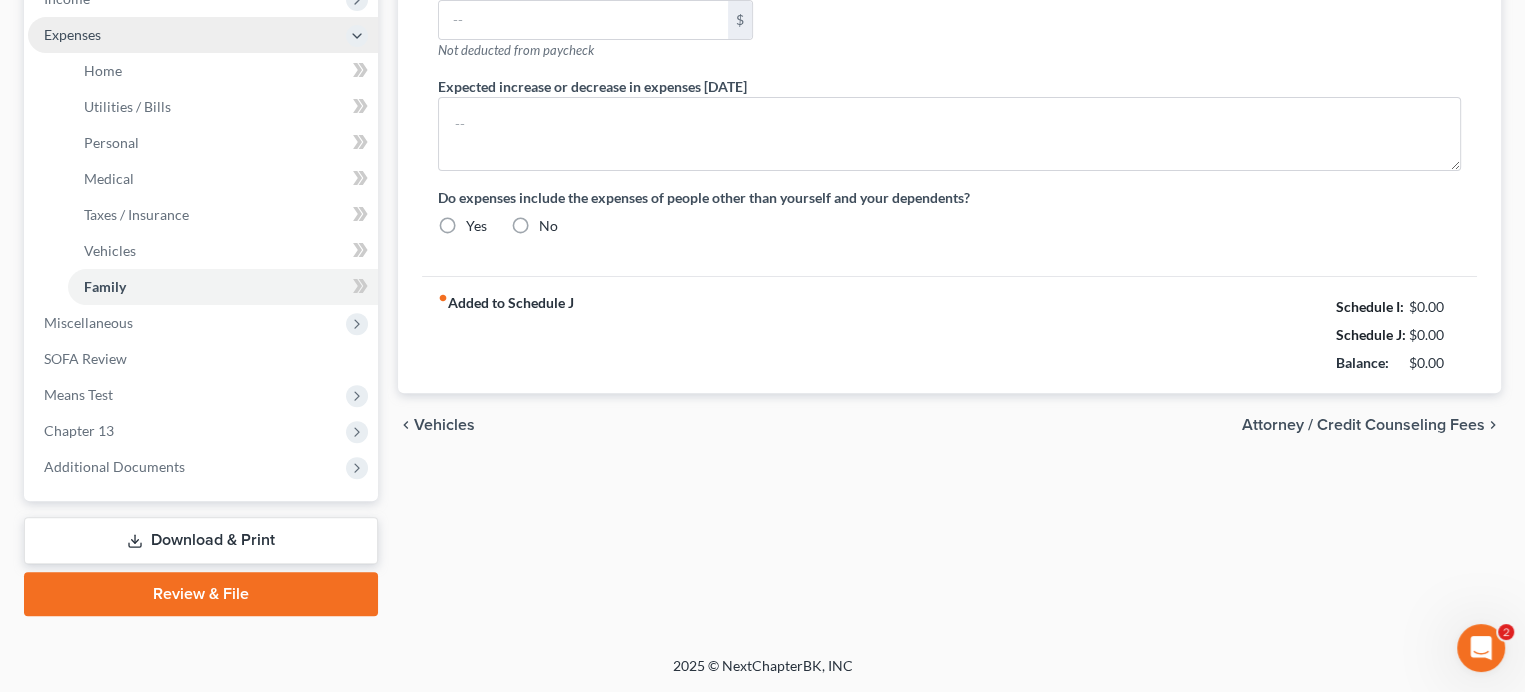 type on "350.00" 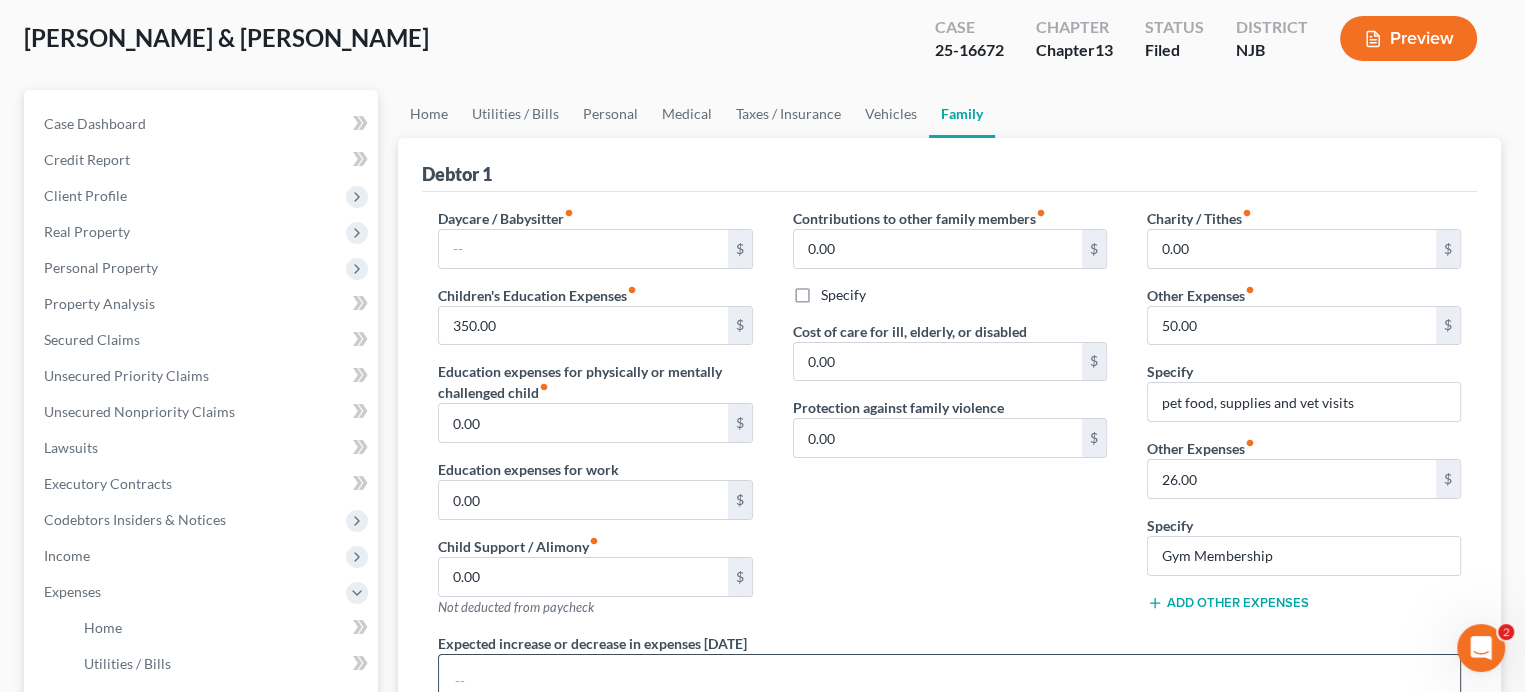 scroll, scrollTop: 100, scrollLeft: 0, axis: vertical 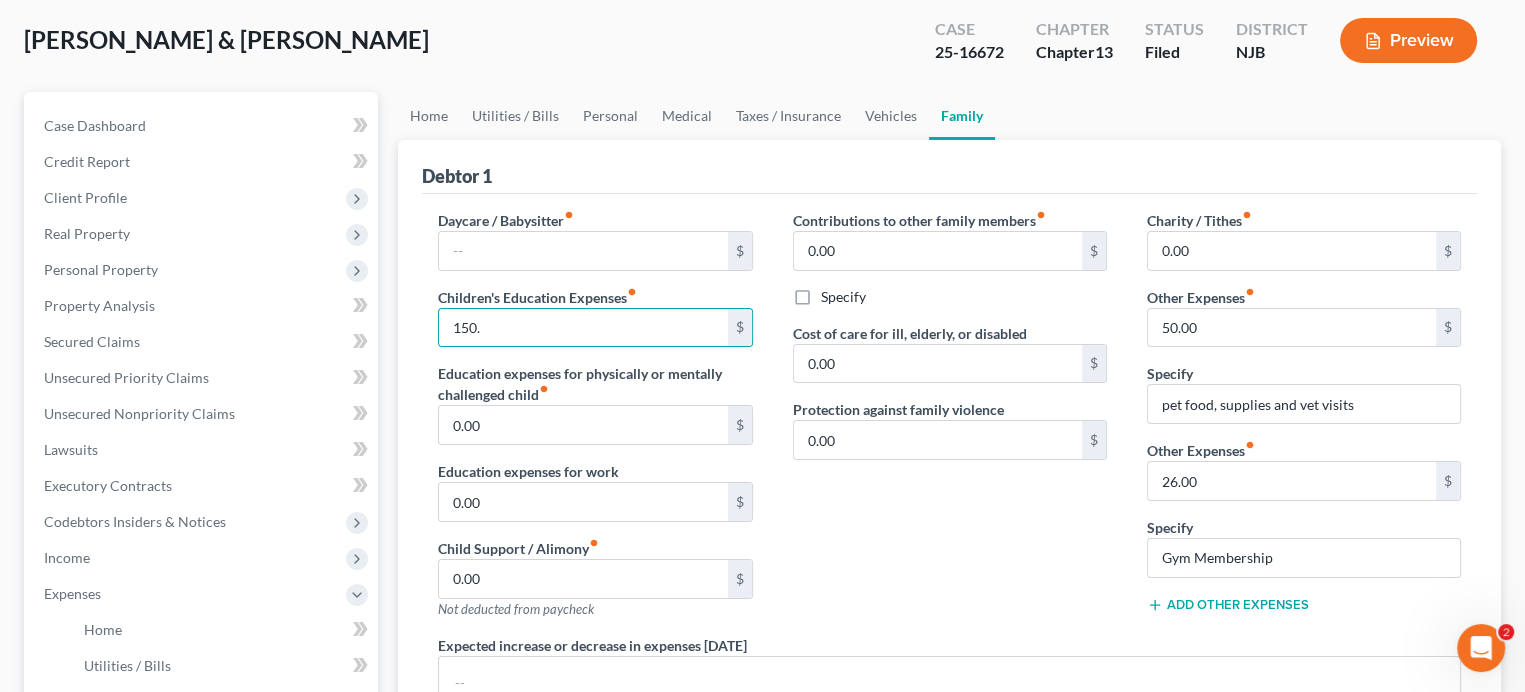 click on "Contributions to other family members  fiber_manual_record 0.00 $ Specify Cost of care for ill, elderly, or disabled 0.00 $ Protection against family violence 0.00 $" at bounding box center (950, 422) 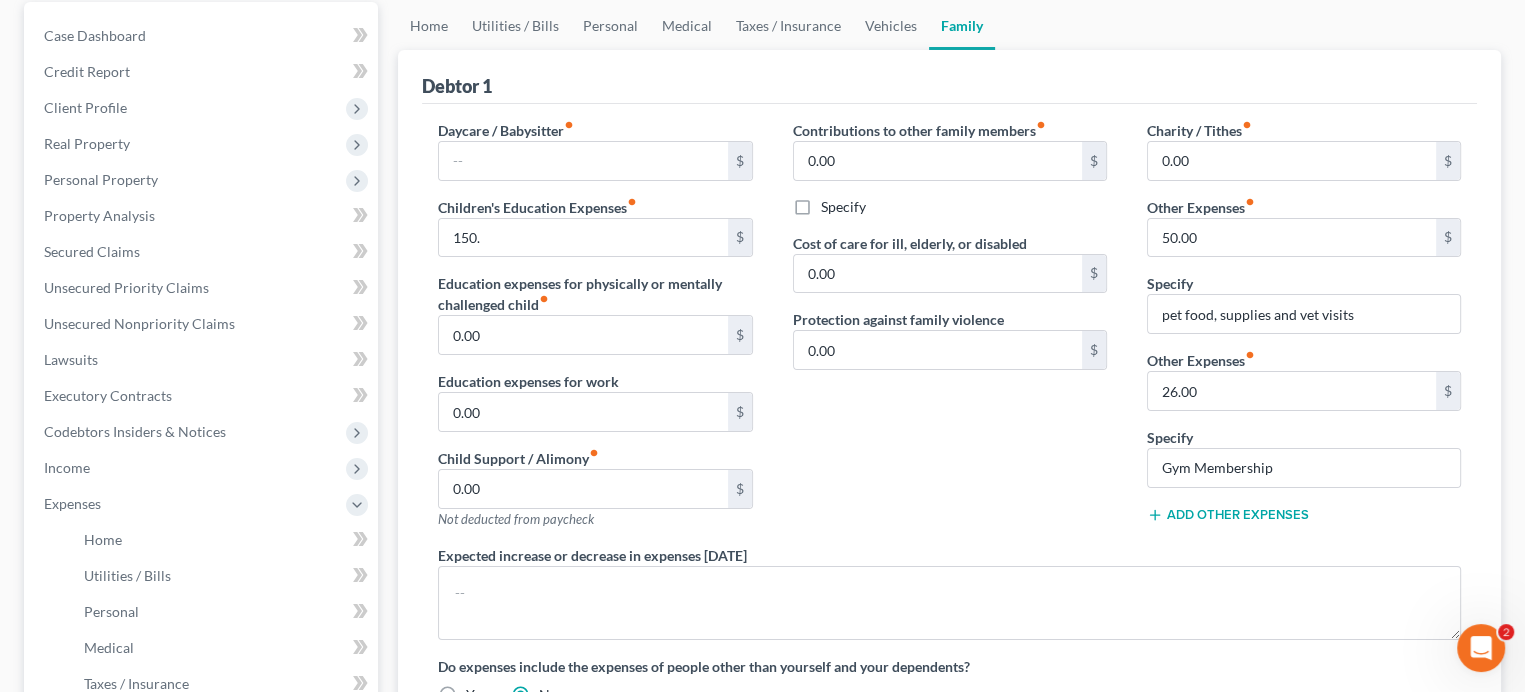 scroll, scrollTop: 400, scrollLeft: 0, axis: vertical 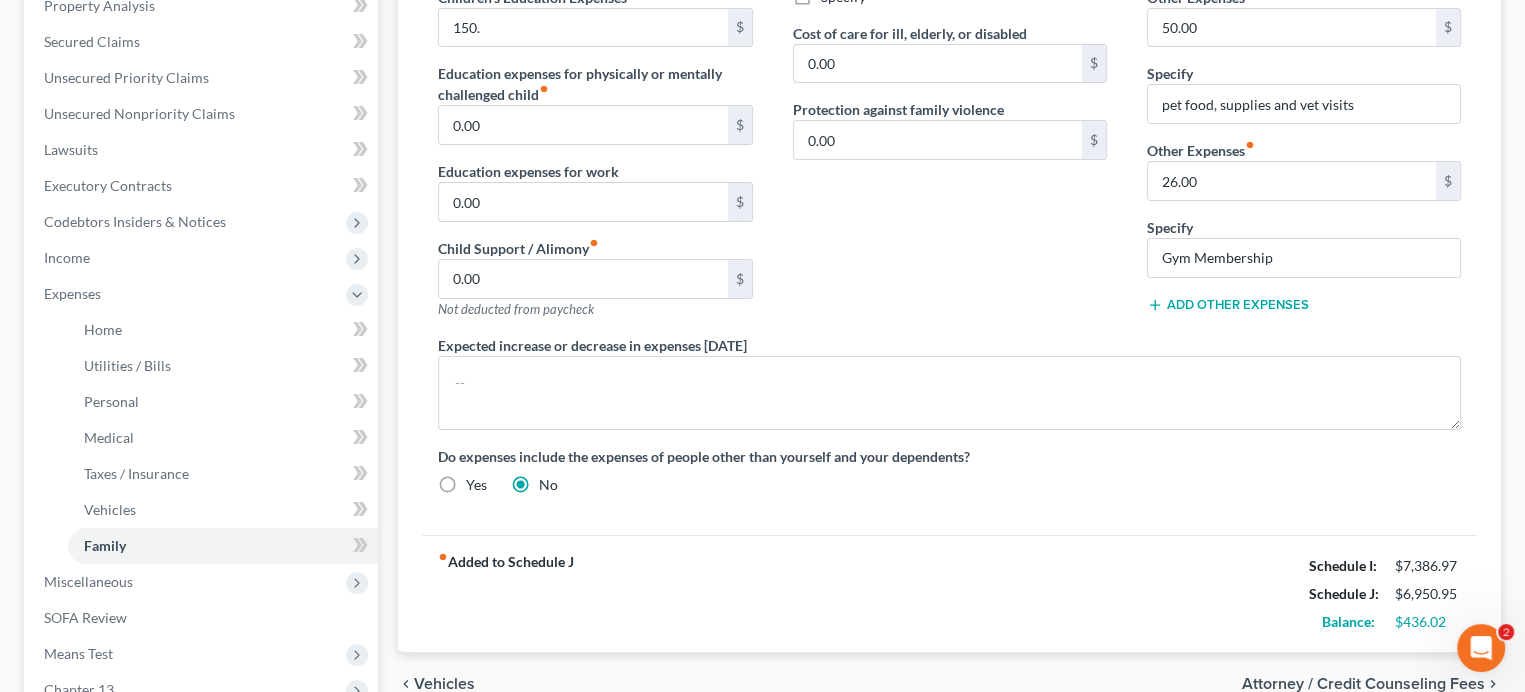 click on "fiber_manual_record  Added to Schedule J Schedule I: $7,386.97 Schedule J: $6,950.95 Balance: $436.02" at bounding box center (949, 593) 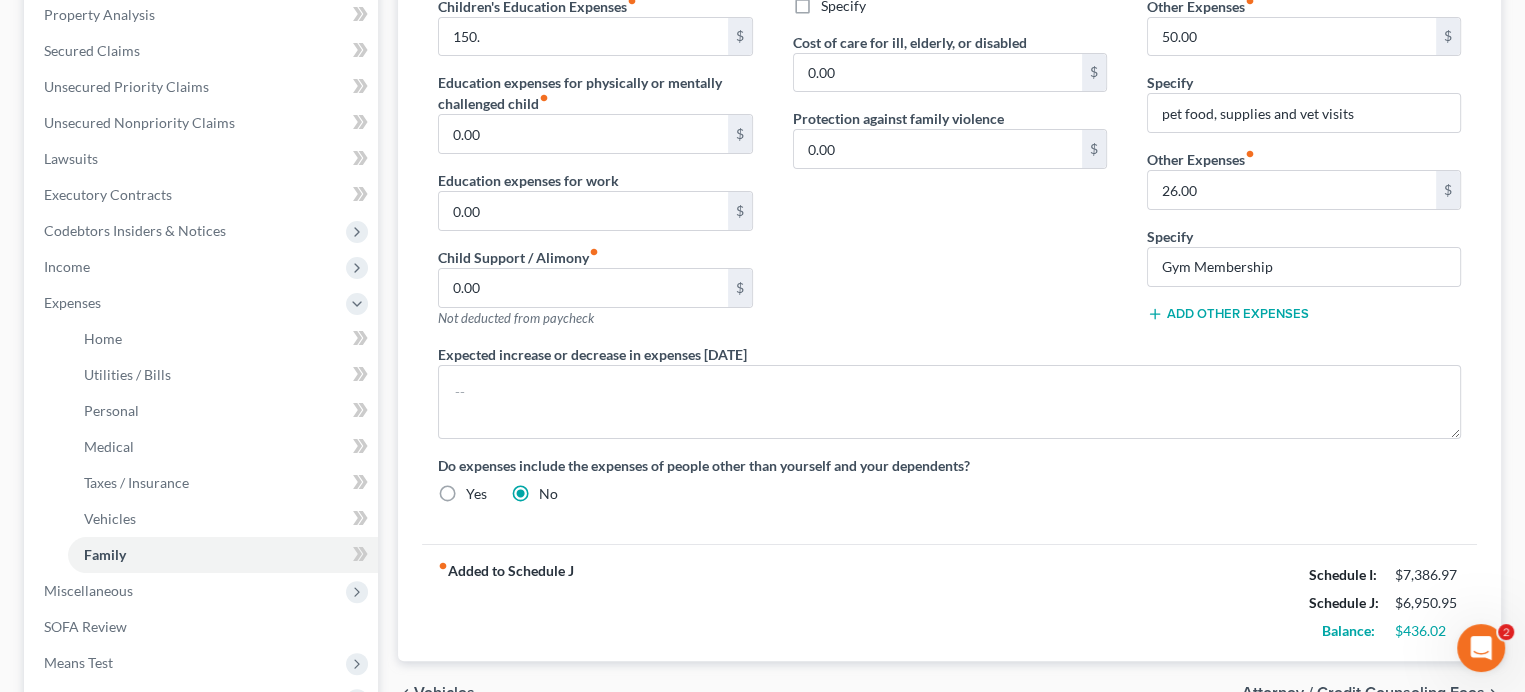 scroll, scrollTop: 500, scrollLeft: 0, axis: vertical 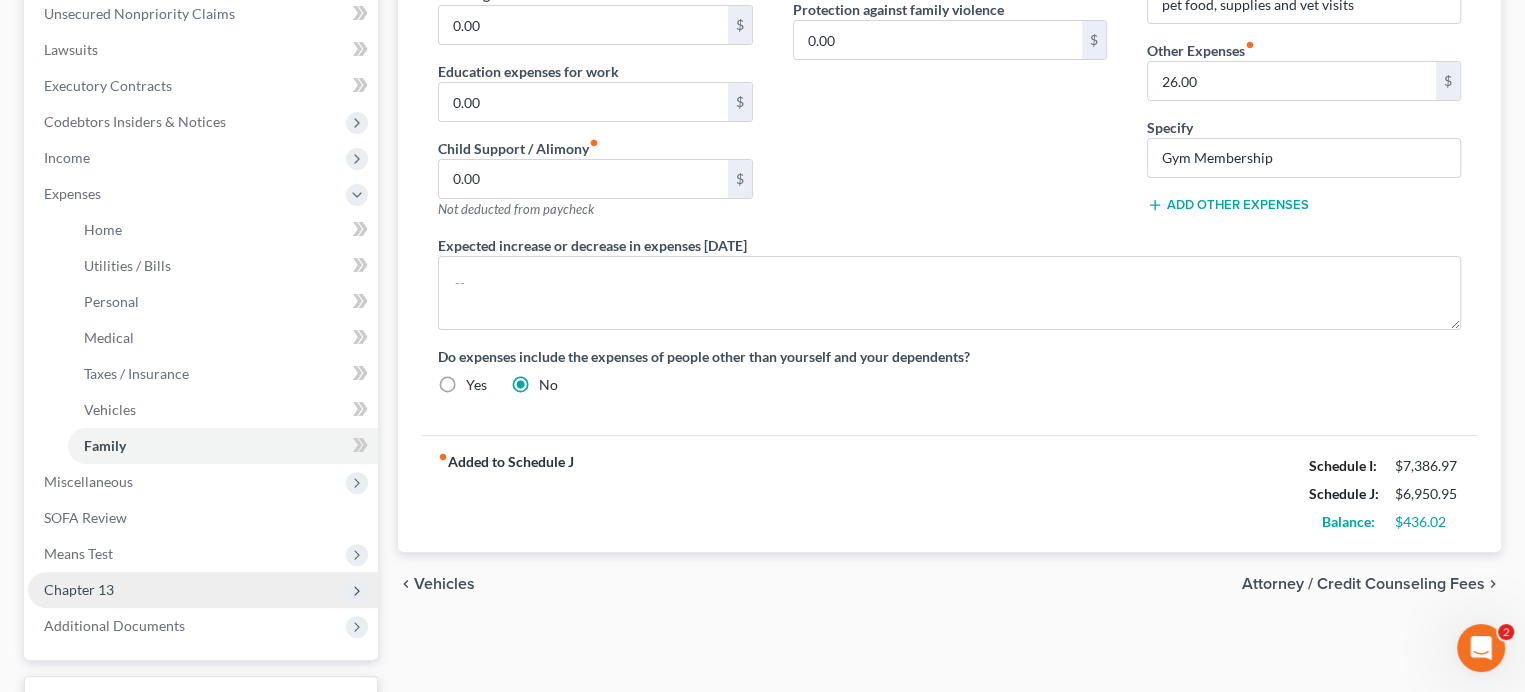 click on "Chapter 13" at bounding box center [79, 589] 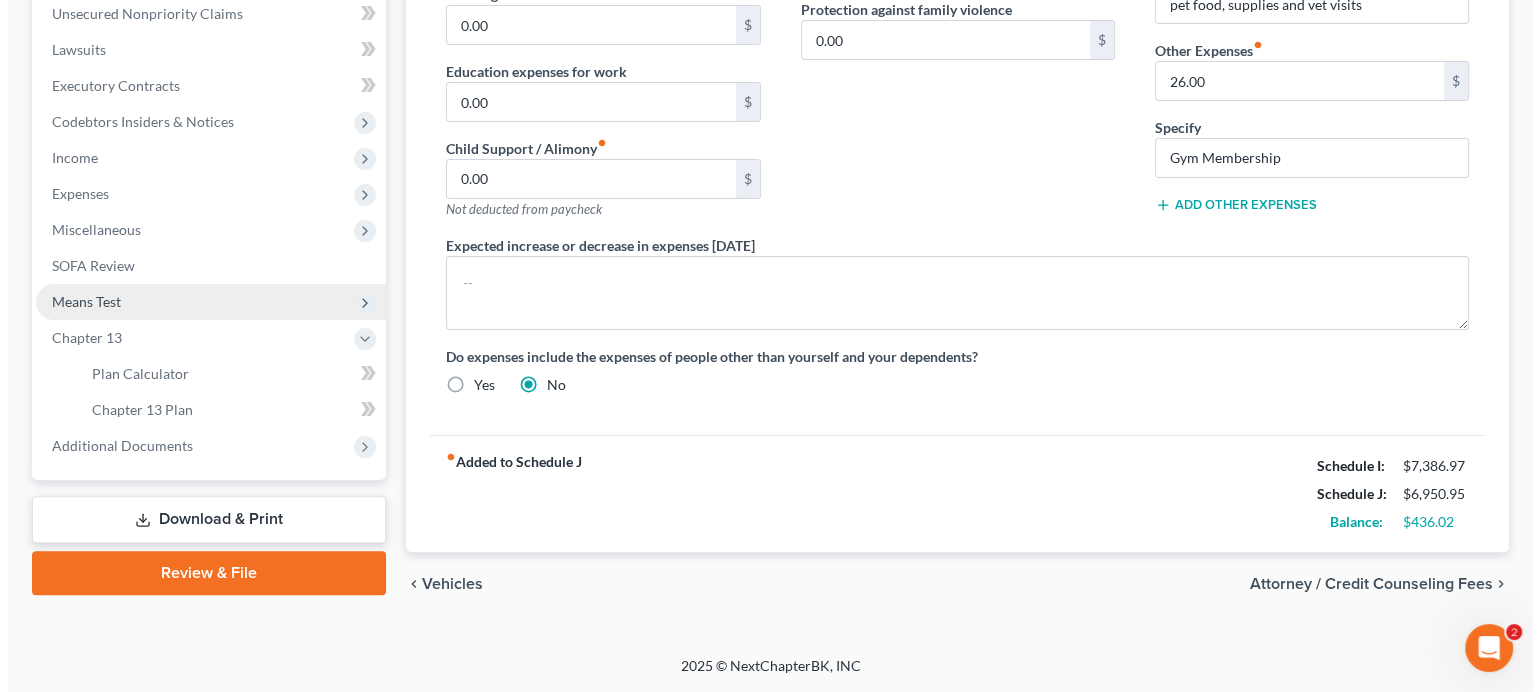 scroll, scrollTop: 496, scrollLeft: 0, axis: vertical 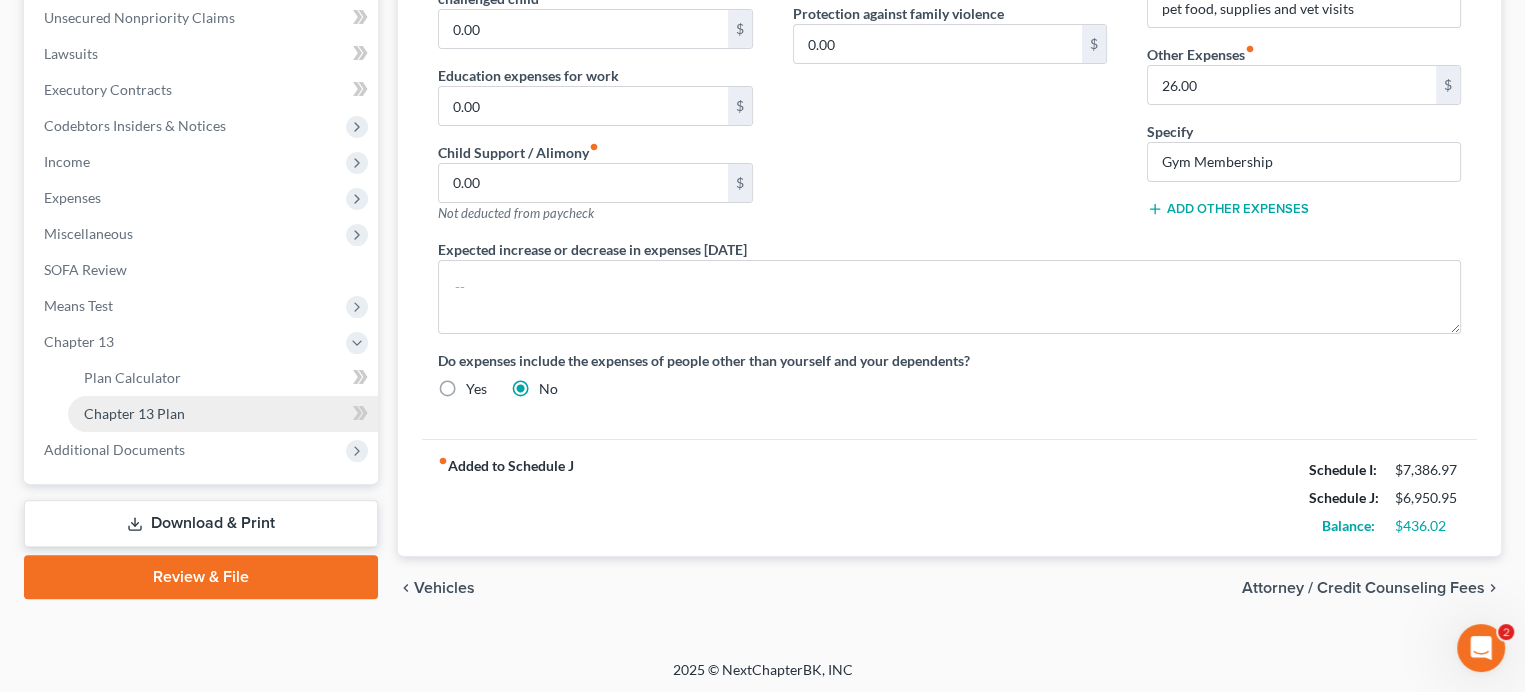 click on "Chapter 13 Plan" at bounding box center [134, 413] 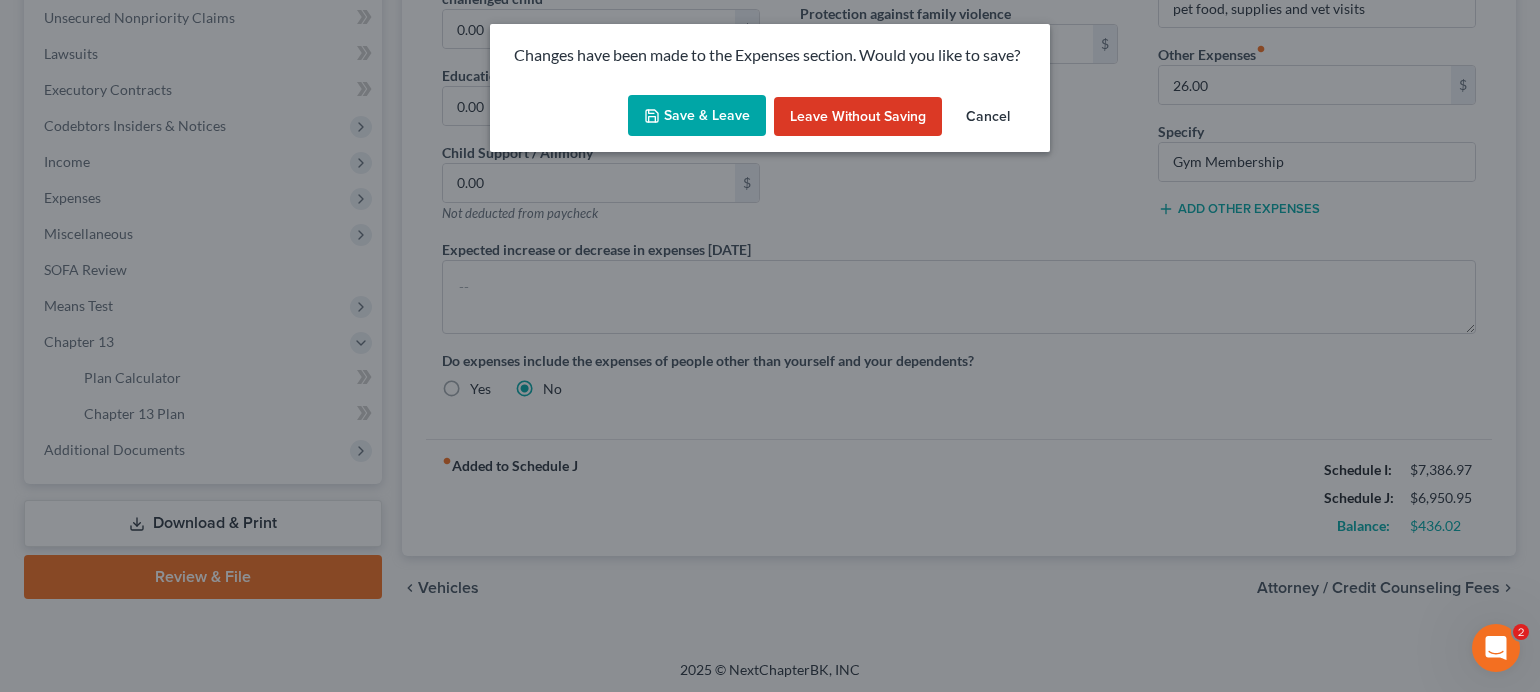 click on "Save & Leave" at bounding box center [697, 116] 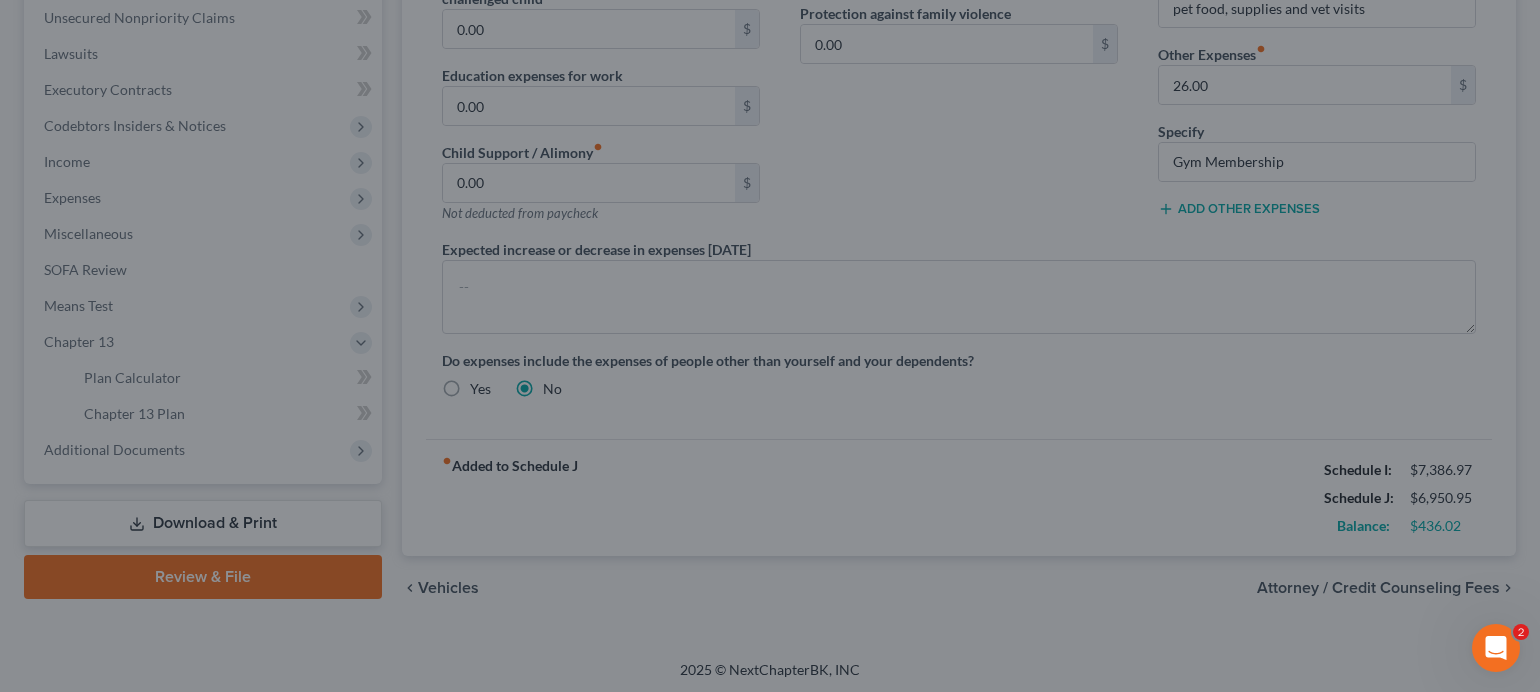 type on "150.00" 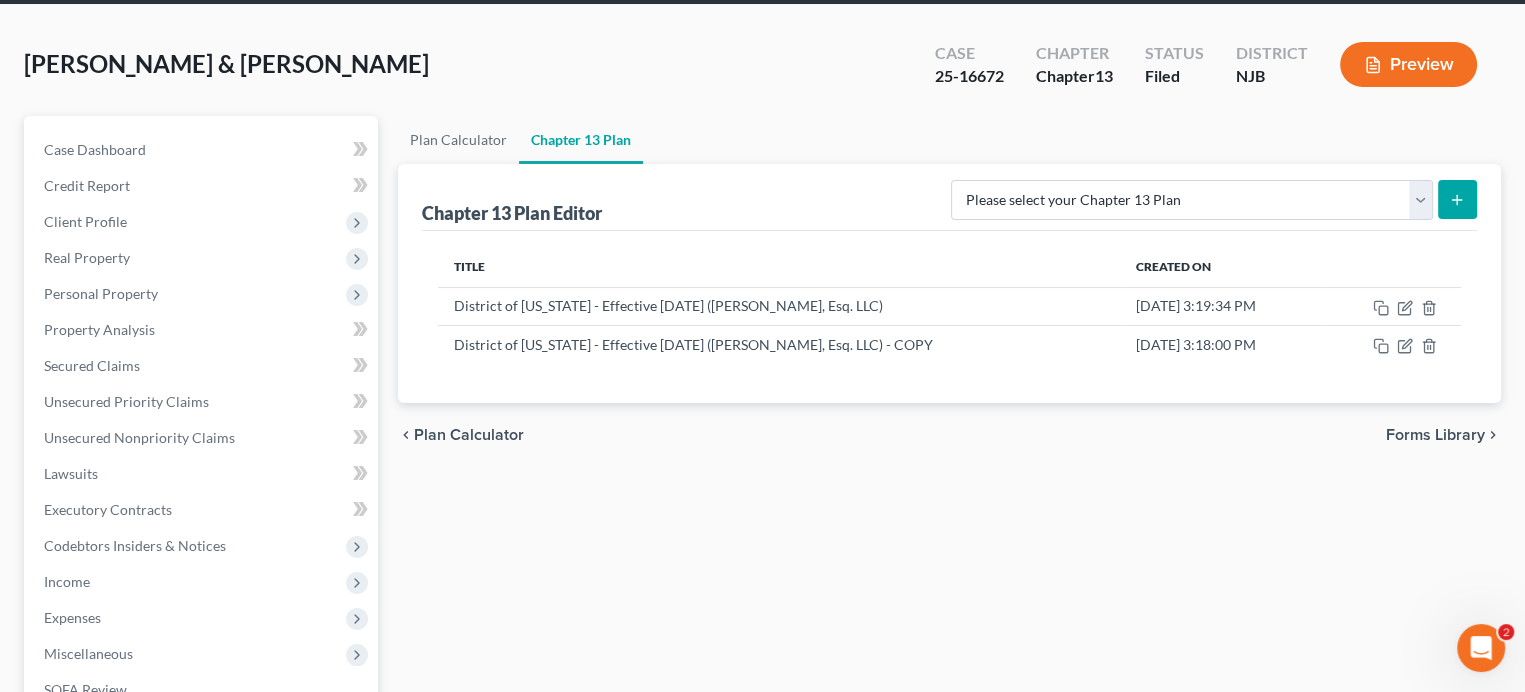 scroll, scrollTop: 200, scrollLeft: 0, axis: vertical 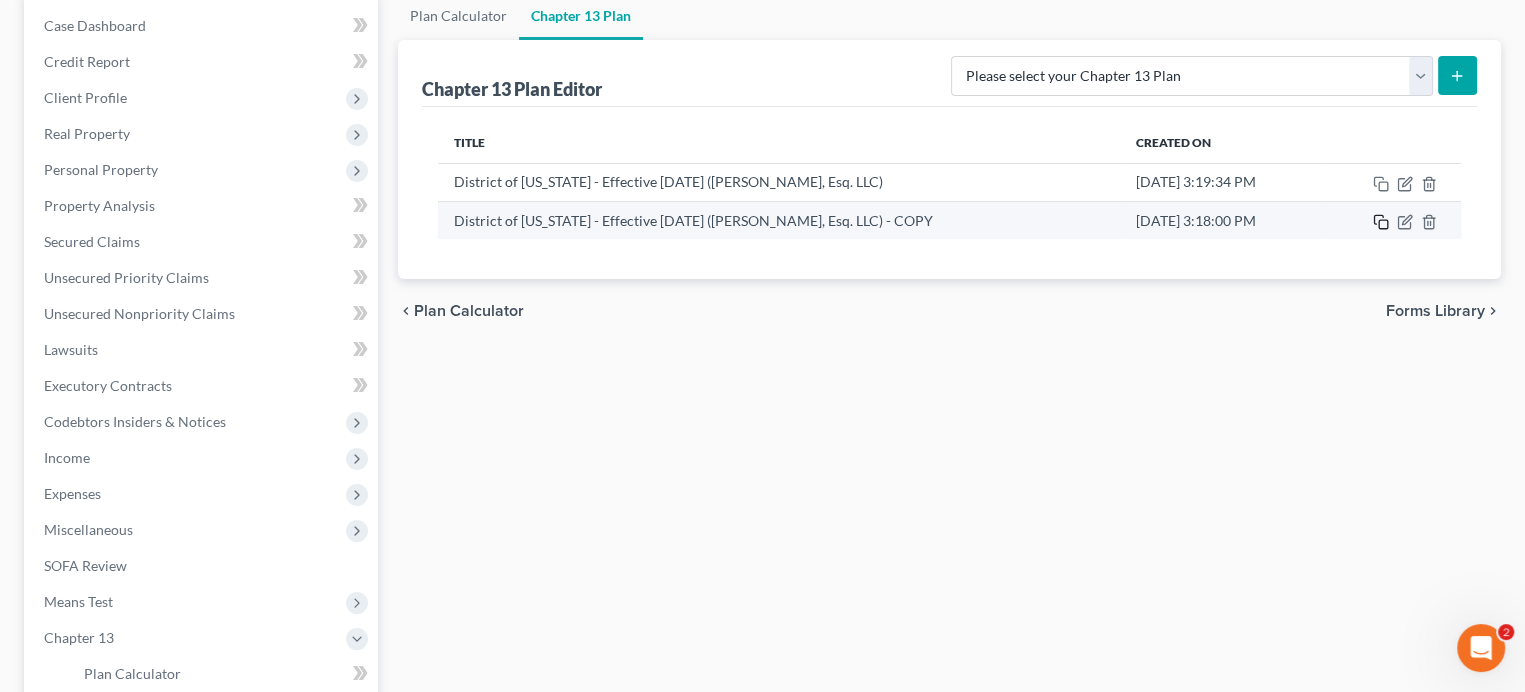 click 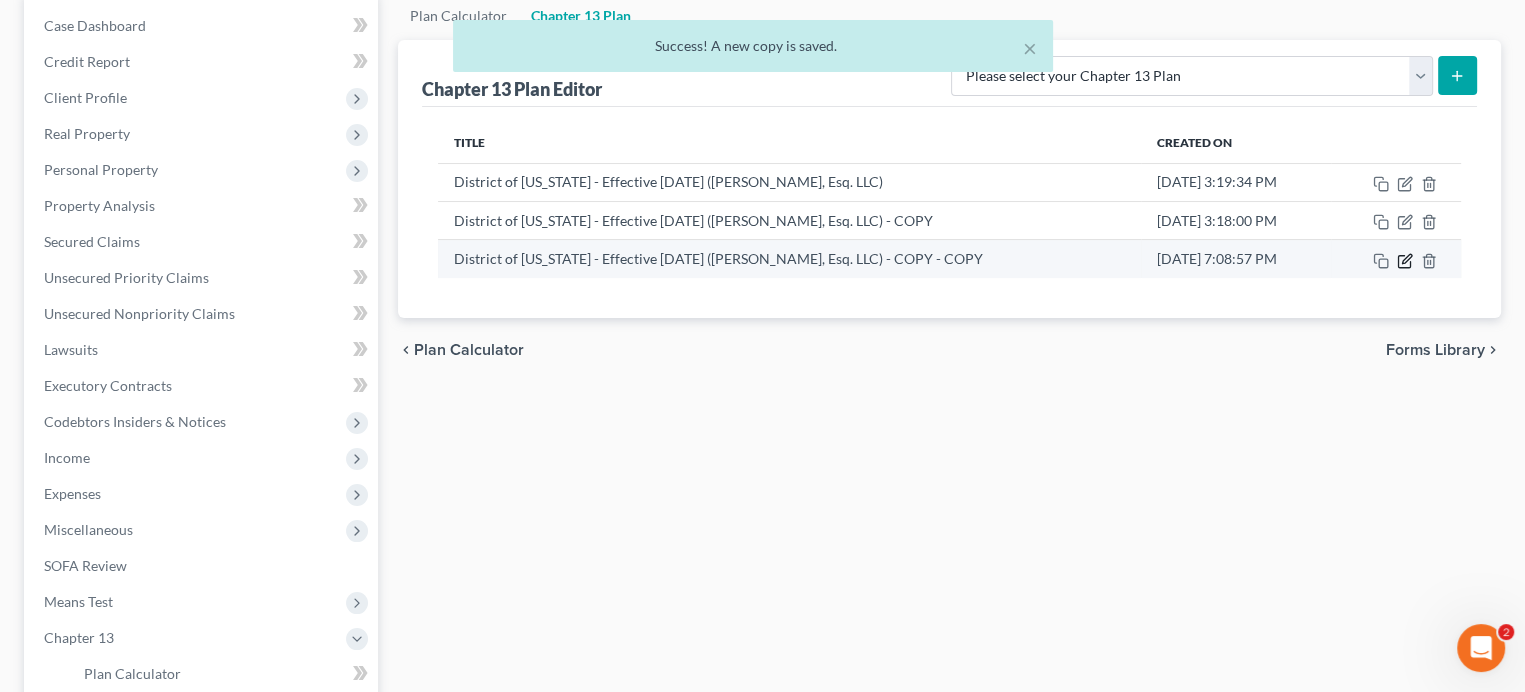 click 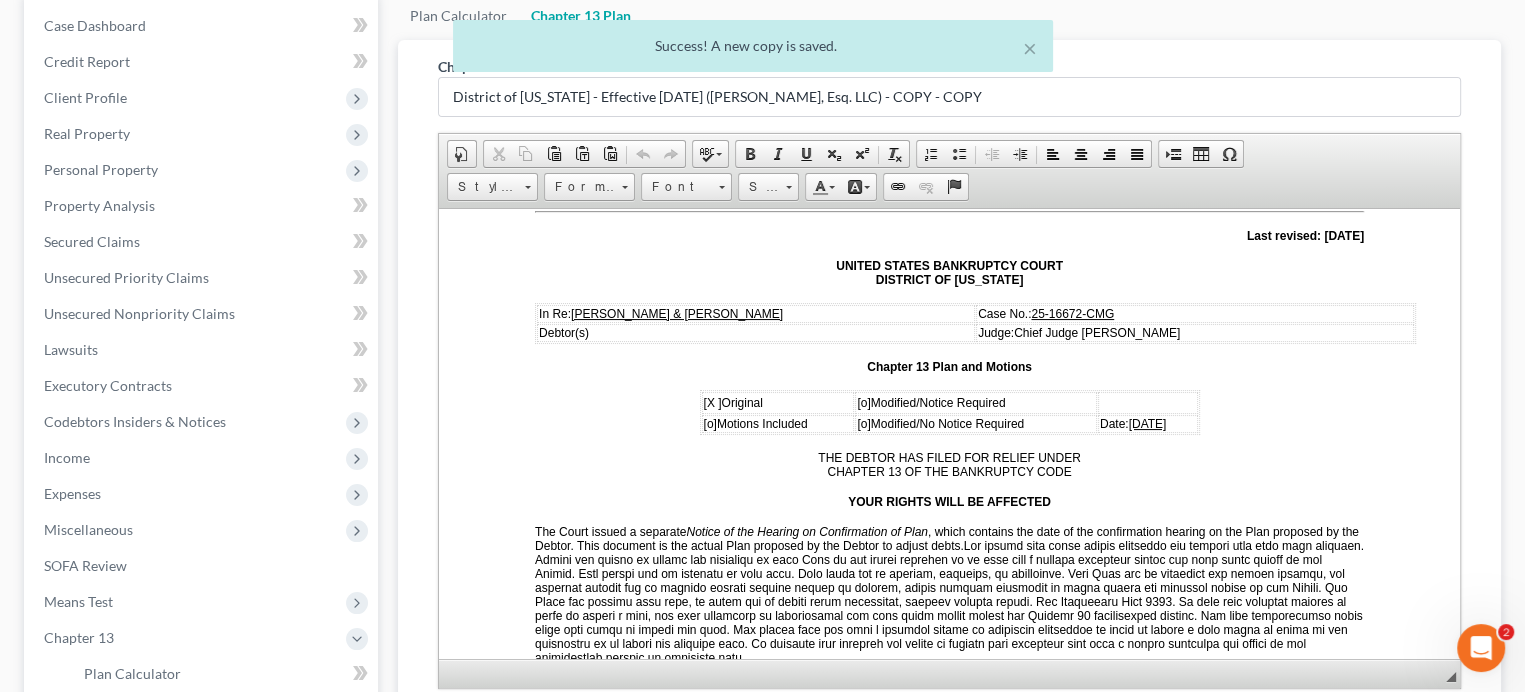 scroll, scrollTop: 200, scrollLeft: 0, axis: vertical 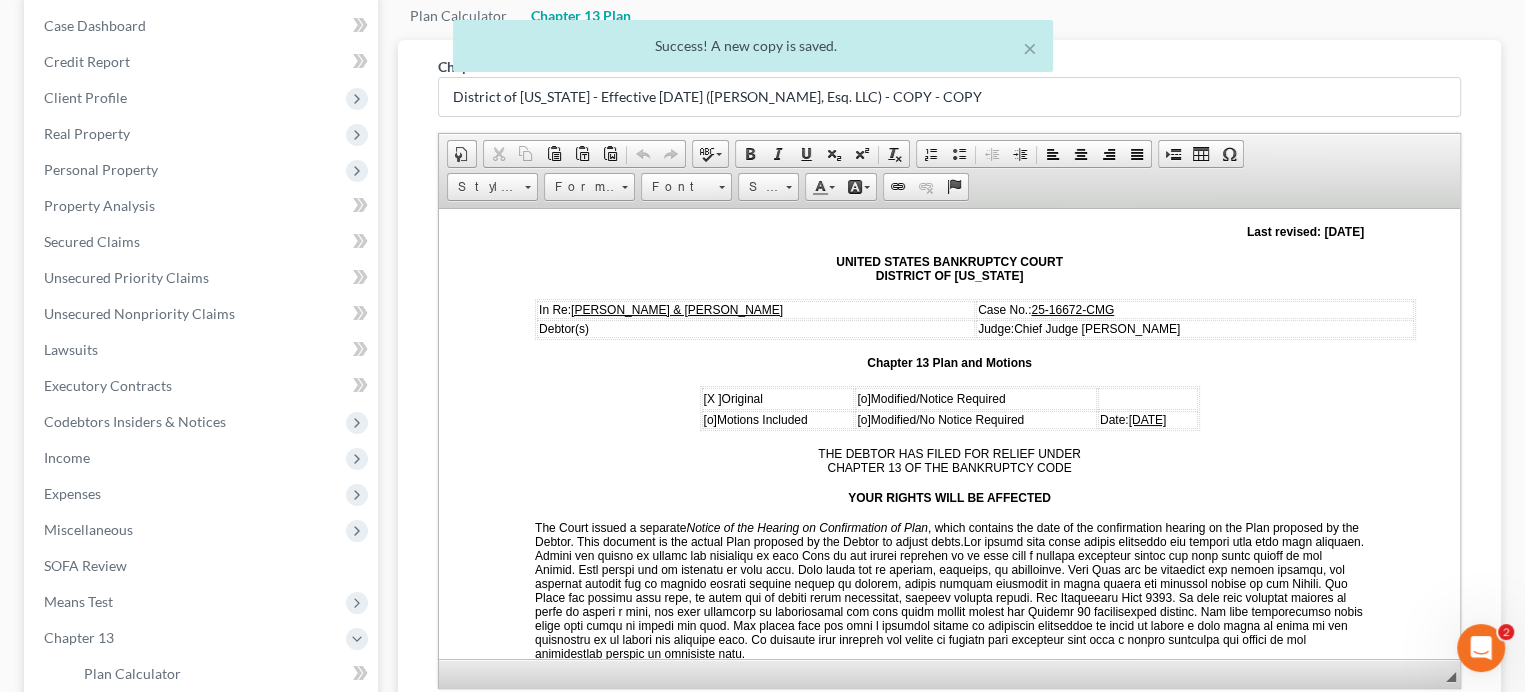 click on "[DATE]" at bounding box center (1148, 419) 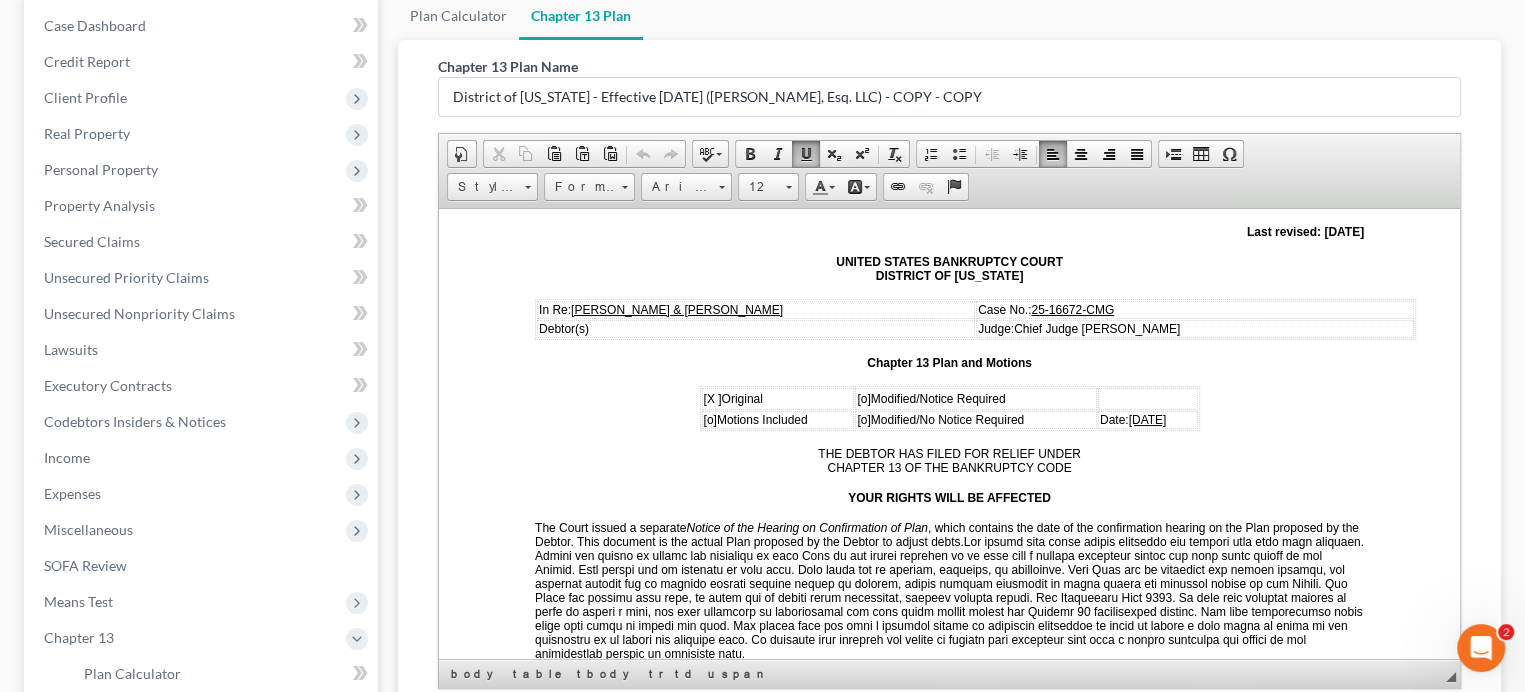 click on "[DATE]" at bounding box center (1148, 419) 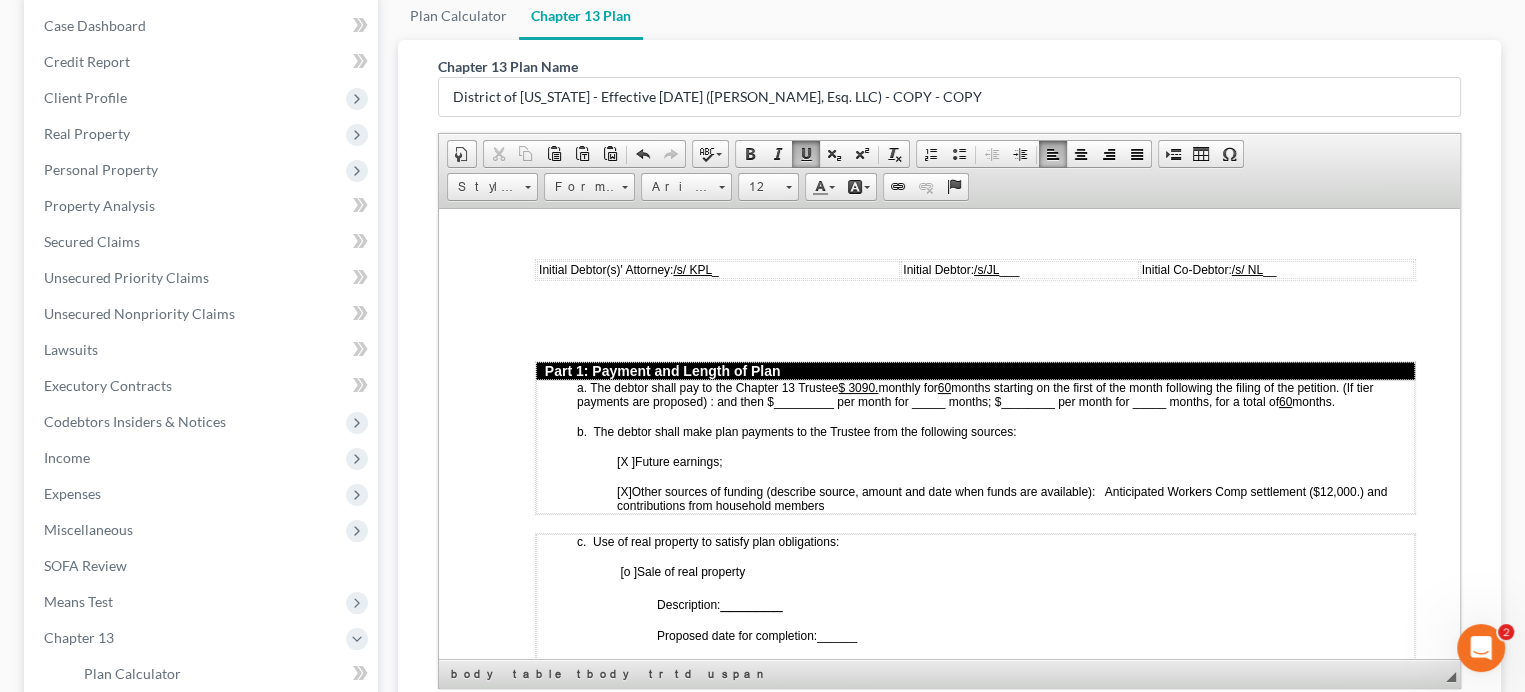 scroll, scrollTop: 900, scrollLeft: 0, axis: vertical 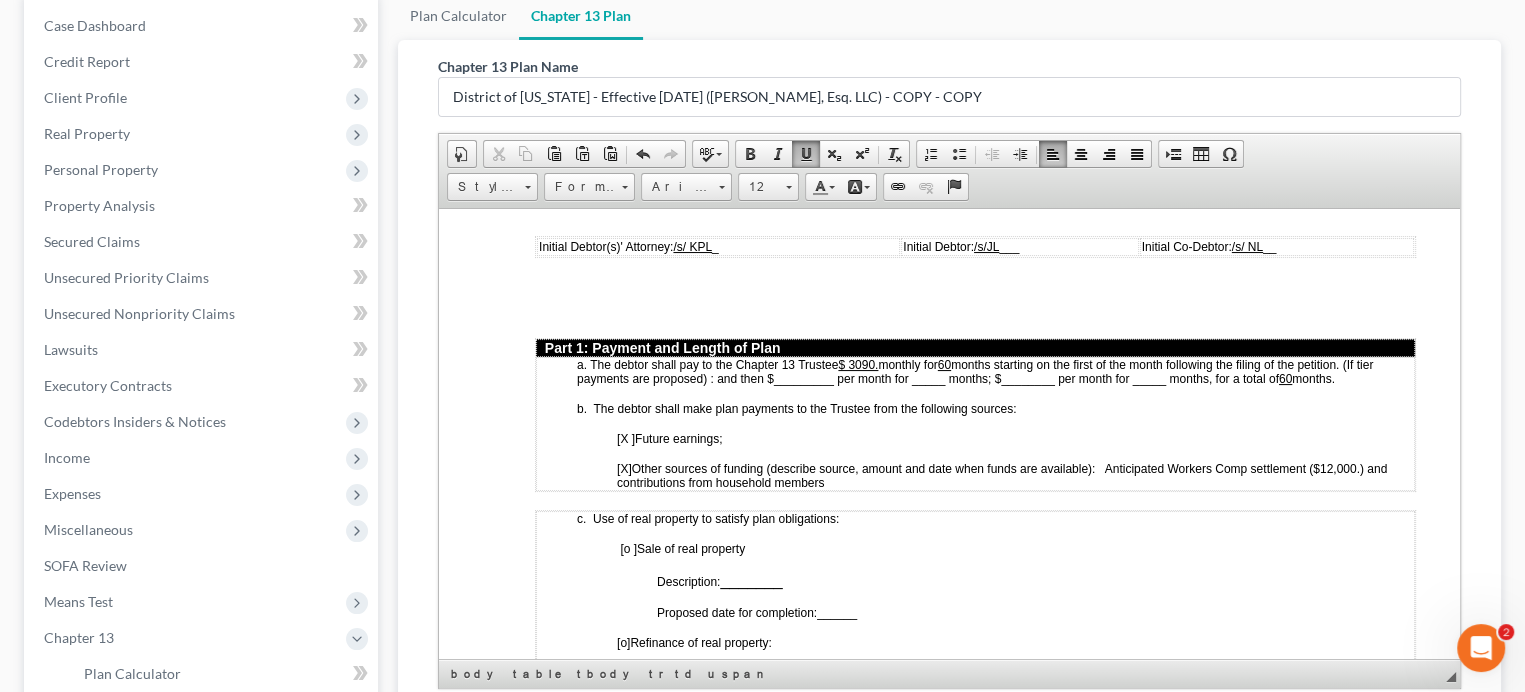 drag, startPoint x: 849, startPoint y: 346, endPoint x: 881, endPoint y: 342, distance: 32.24903 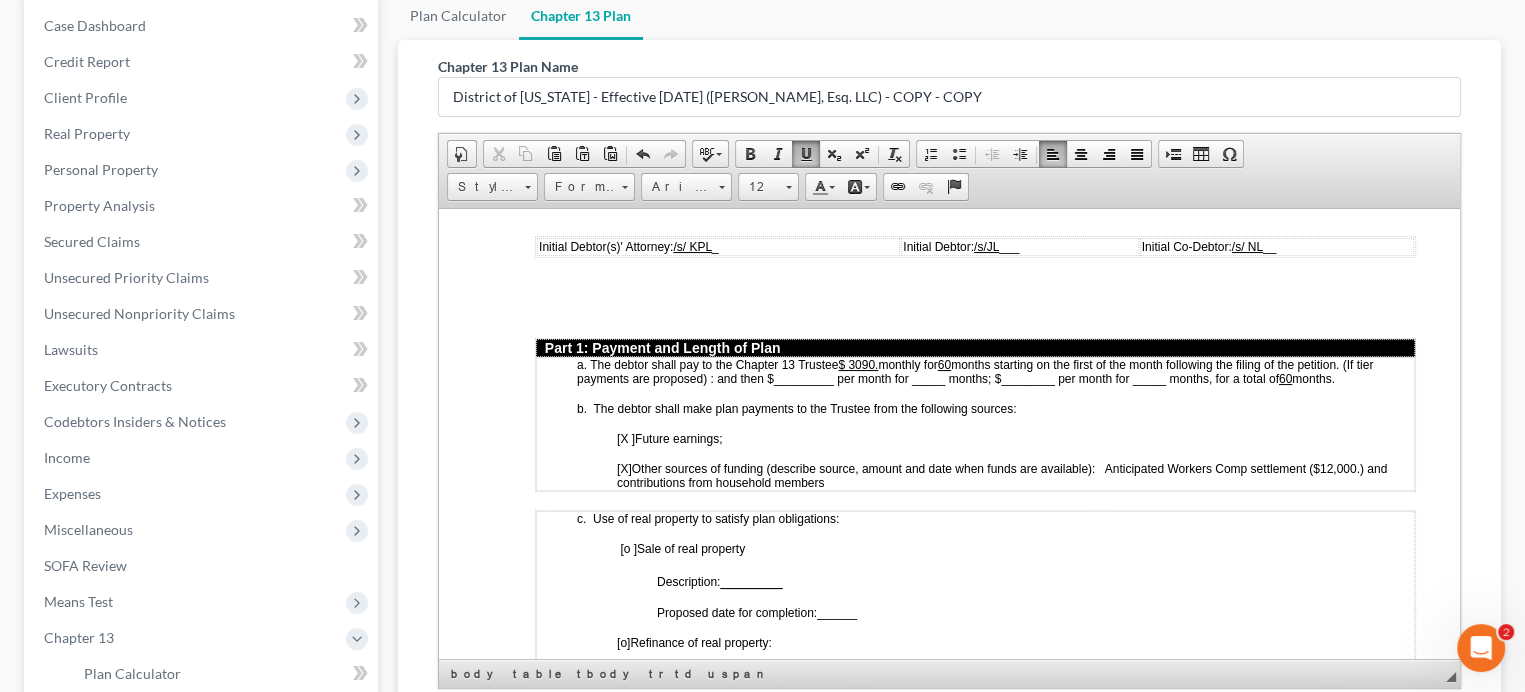 click on "$ 3090." at bounding box center (858, 364) 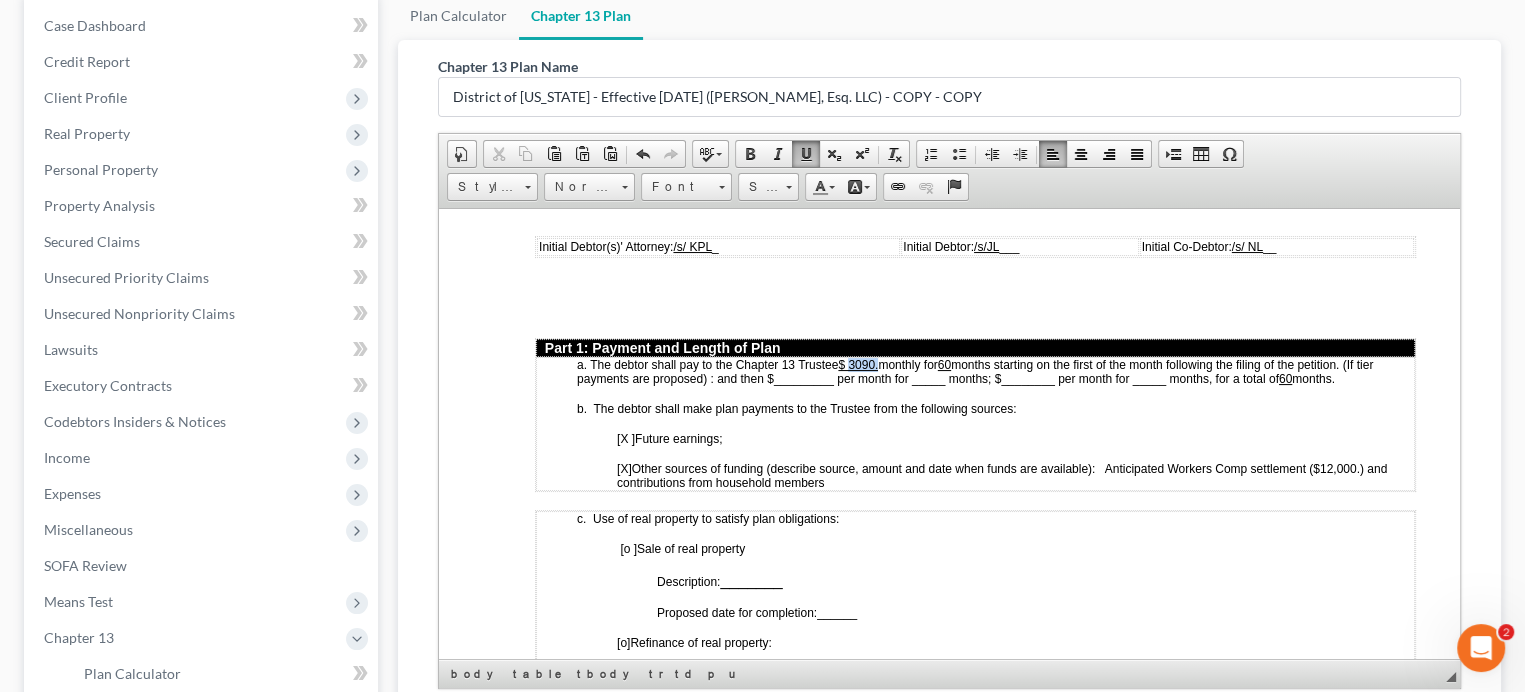 drag, startPoint x: 881, startPoint y: 342, endPoint x: 852, endPoint y: 350, distance: 30.083218 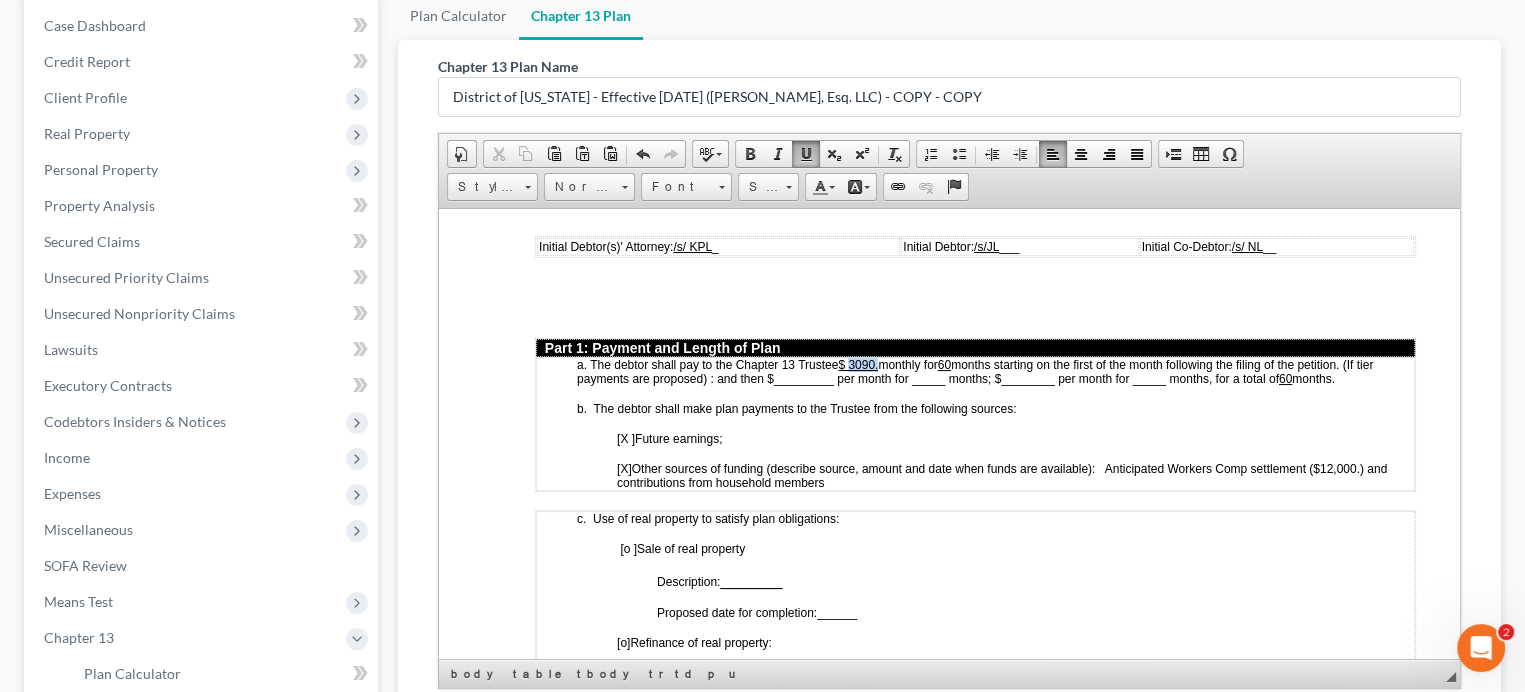 click on "a. The debtor shall pay to the Chapter 13 Trustee  $ 3090.   monthly for  60  months starting on the first of the month following the filing of the petition. (If tier payments are proposed) : and then $_________ per month for _____ months; $________ per month for _____ months, for a total of  60  months." at bounding box center (995, 371) 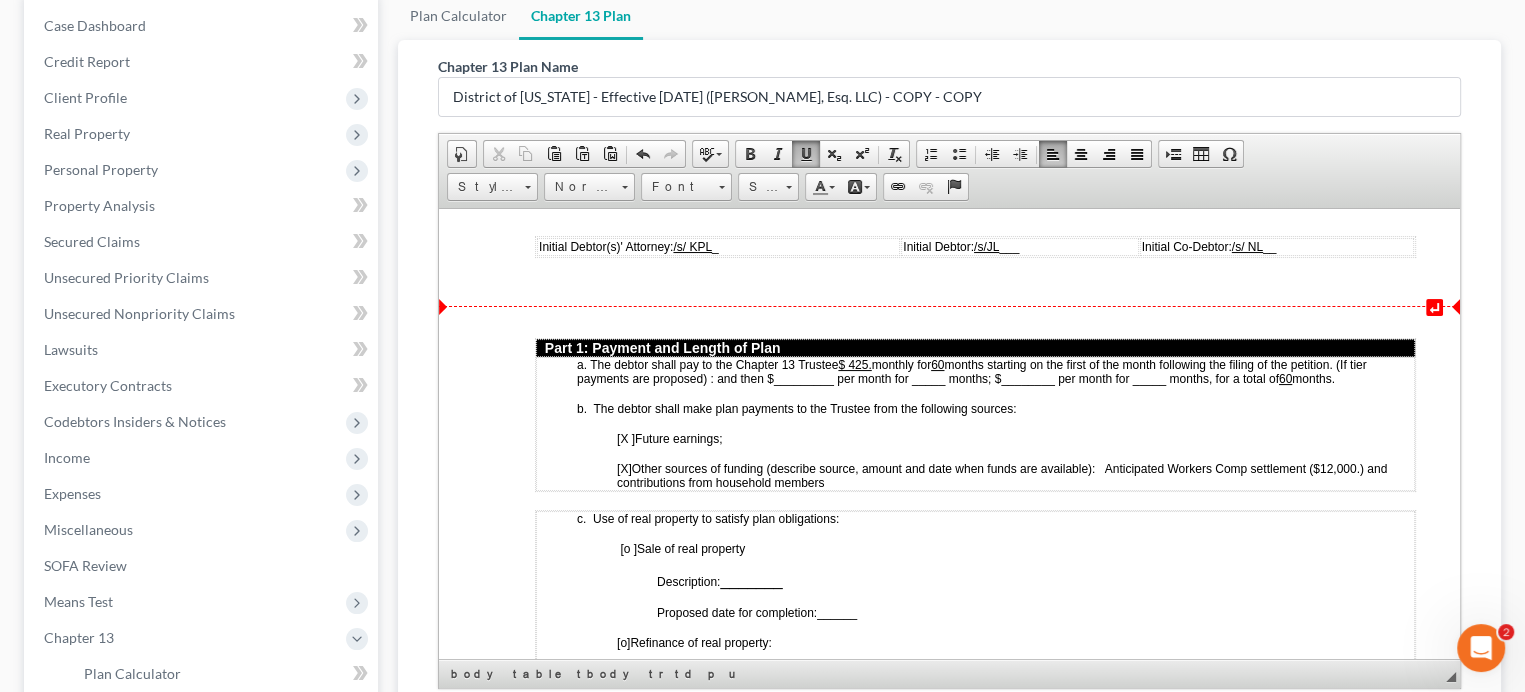 click on "months starting on the first of the month following the filing of the petition. (If tier payments are proposed) : and then $_________ per month for _____ months; $________ per month for _____ months, for a total of" at bounding box center [972, 371] 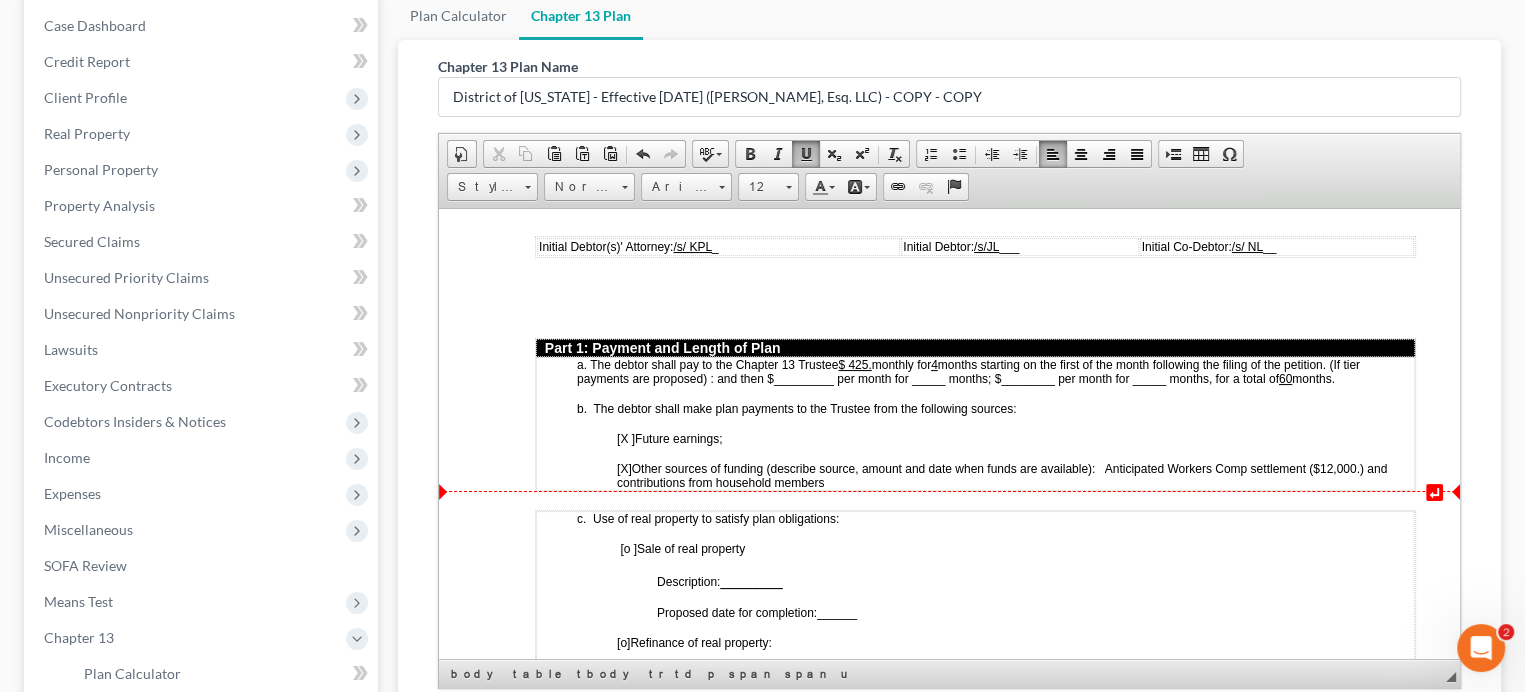 click at bounding box center [934, 500] 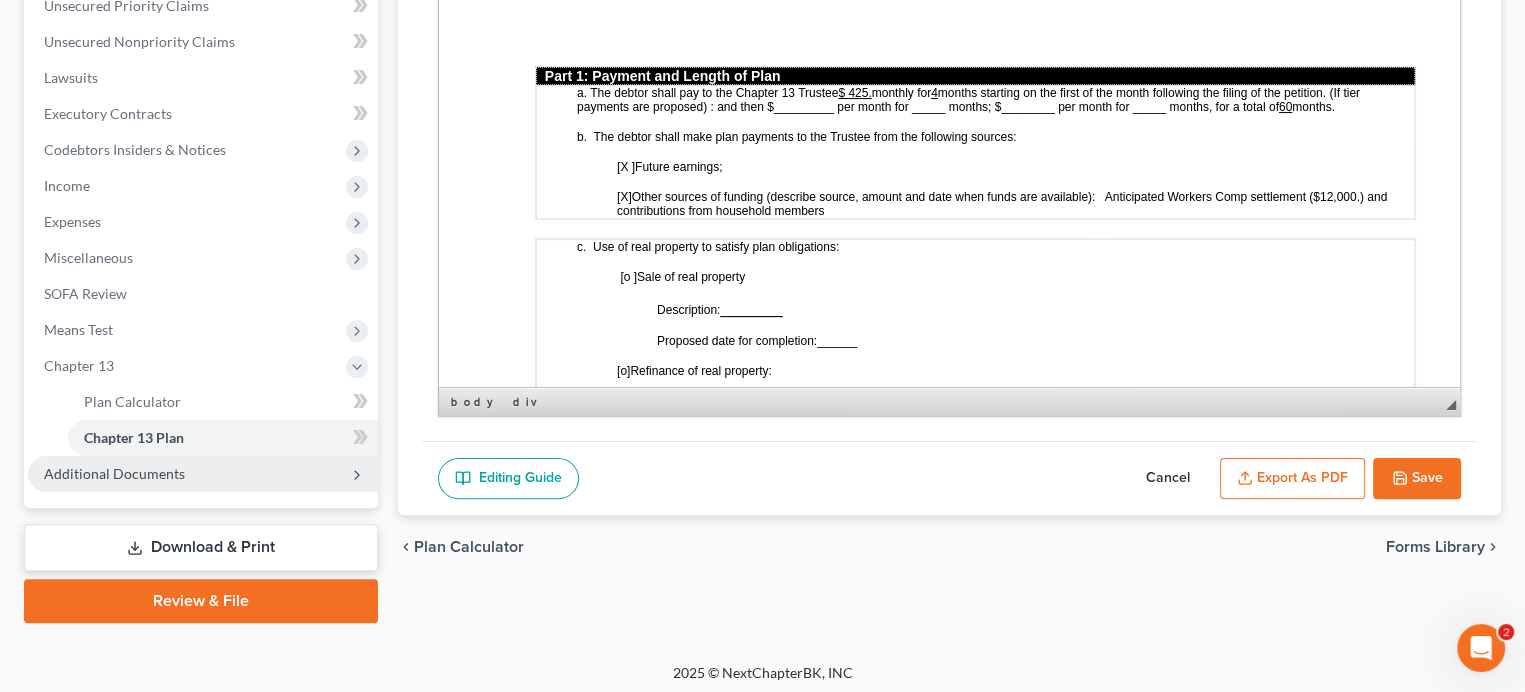 scroll, scrollTop: 477, scrollLeft: 0, axis: vertical 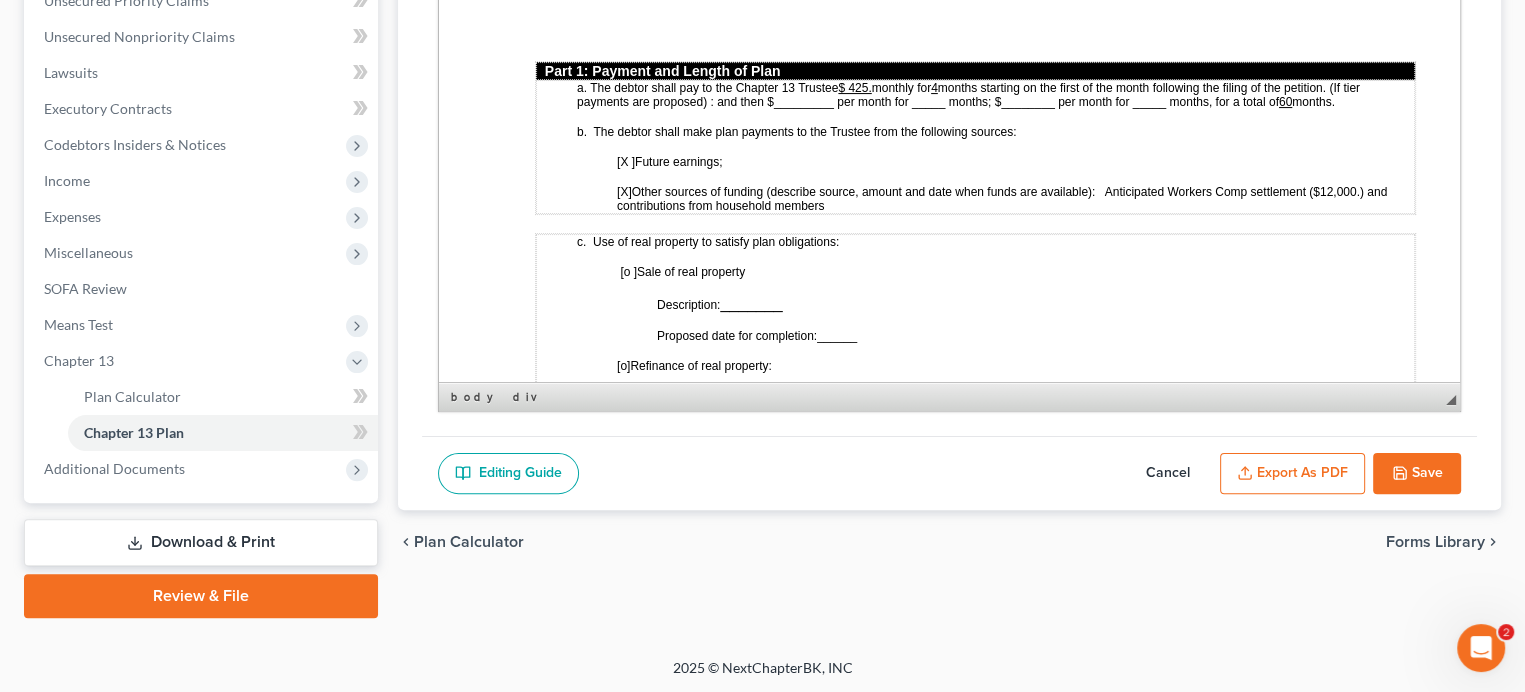 click on "months starting on the first of the month following the filing of the petition. (If tier payments are proposed) : and then $_________ per month for _____ months; $________ per month for _____ months, for a total of" at bounding box center (968, 95) 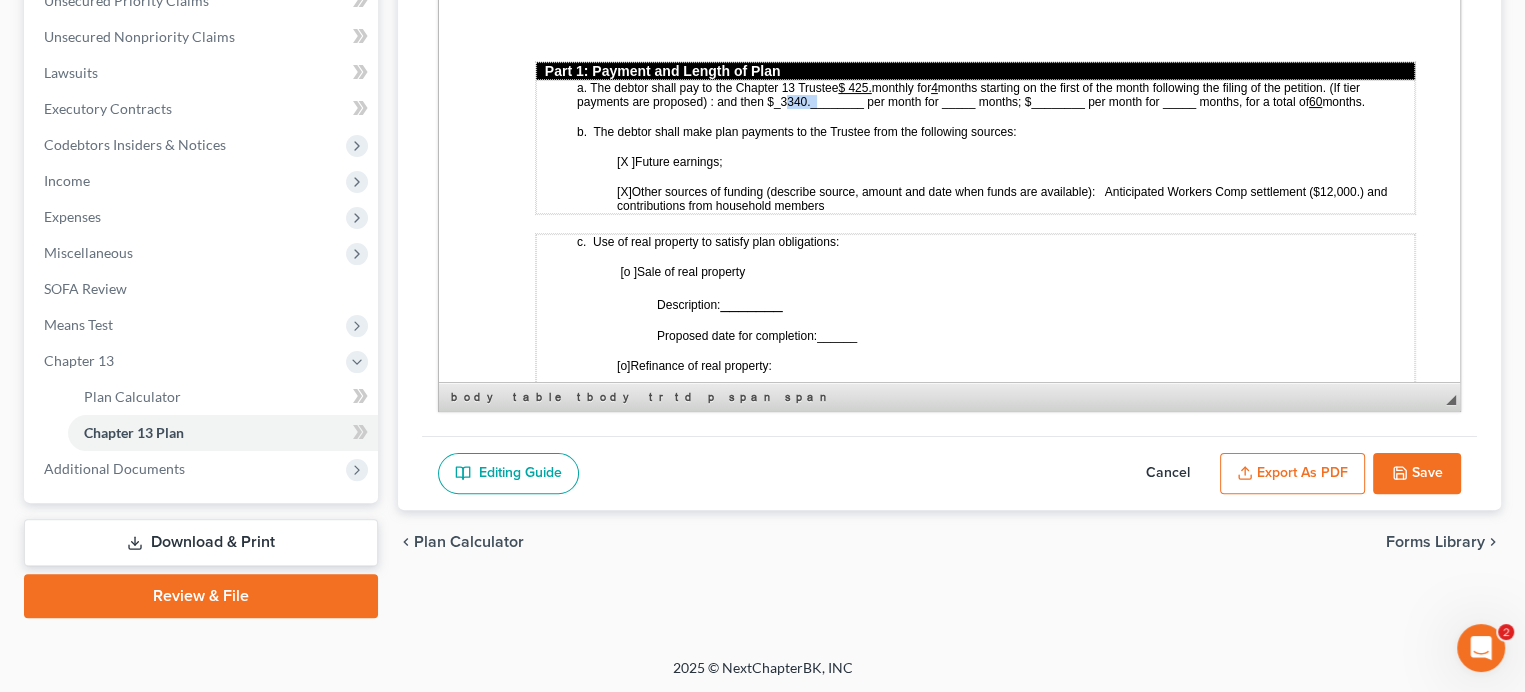 drag, startPoint x: 779, startPoint y: 88, endPoint x: 812, endPoint y: 86, distance: 33.06055 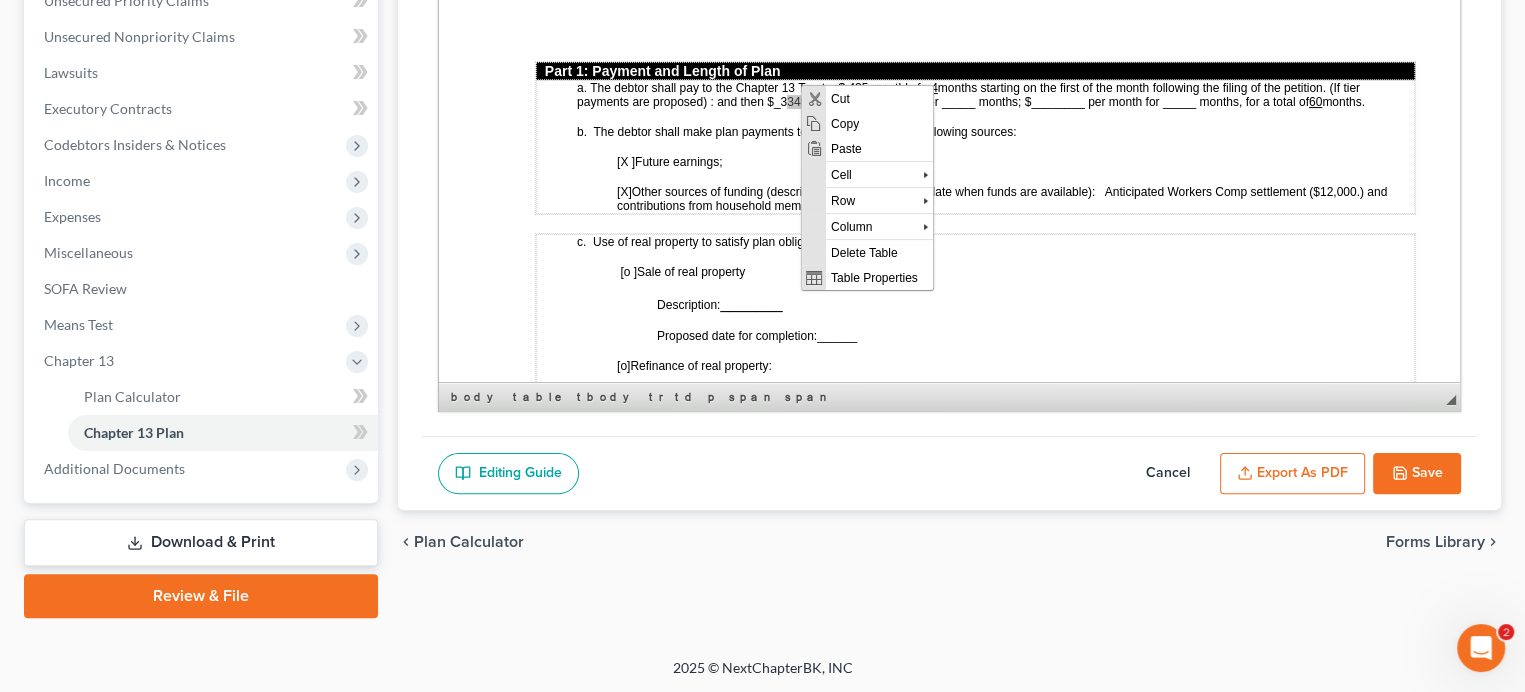 scroll, scrollTop: 0, scrollLeft: 0, axis: both 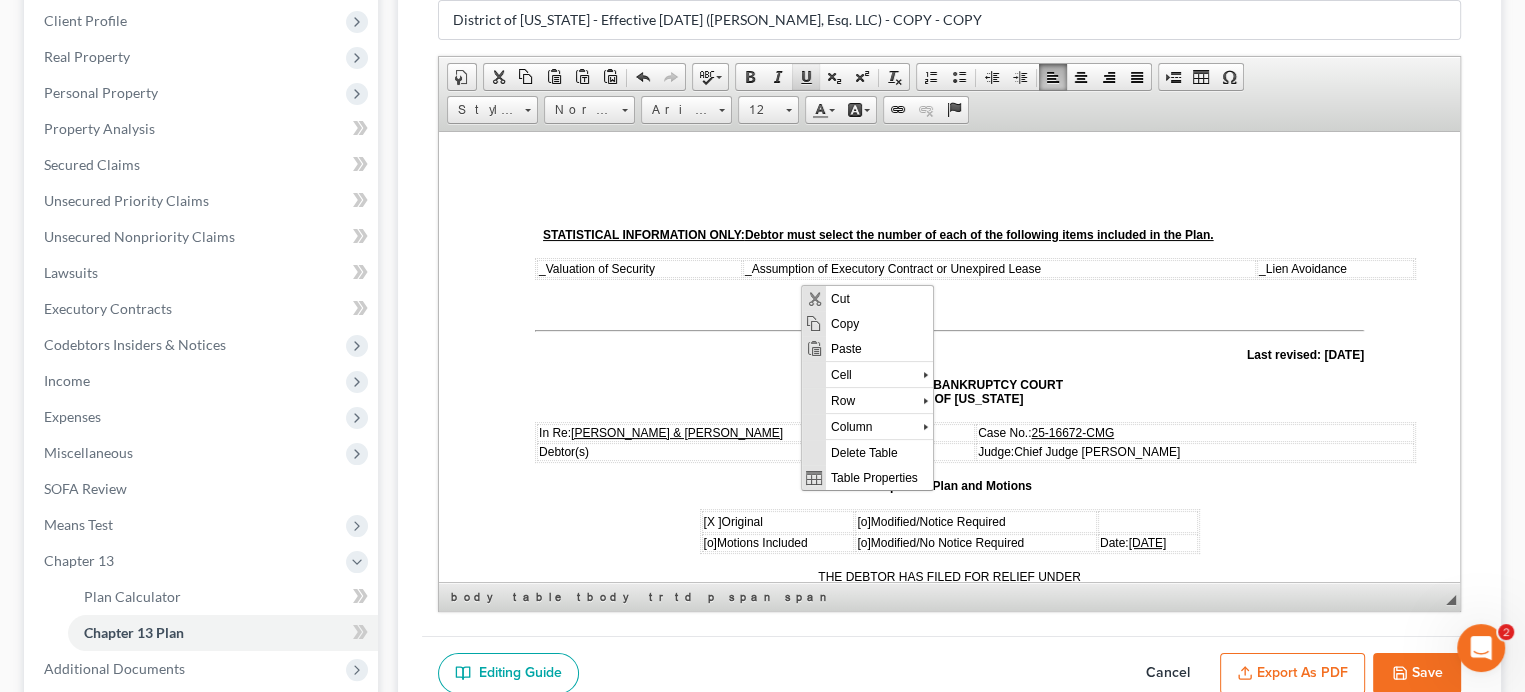 click at bounding box center [806, 77] 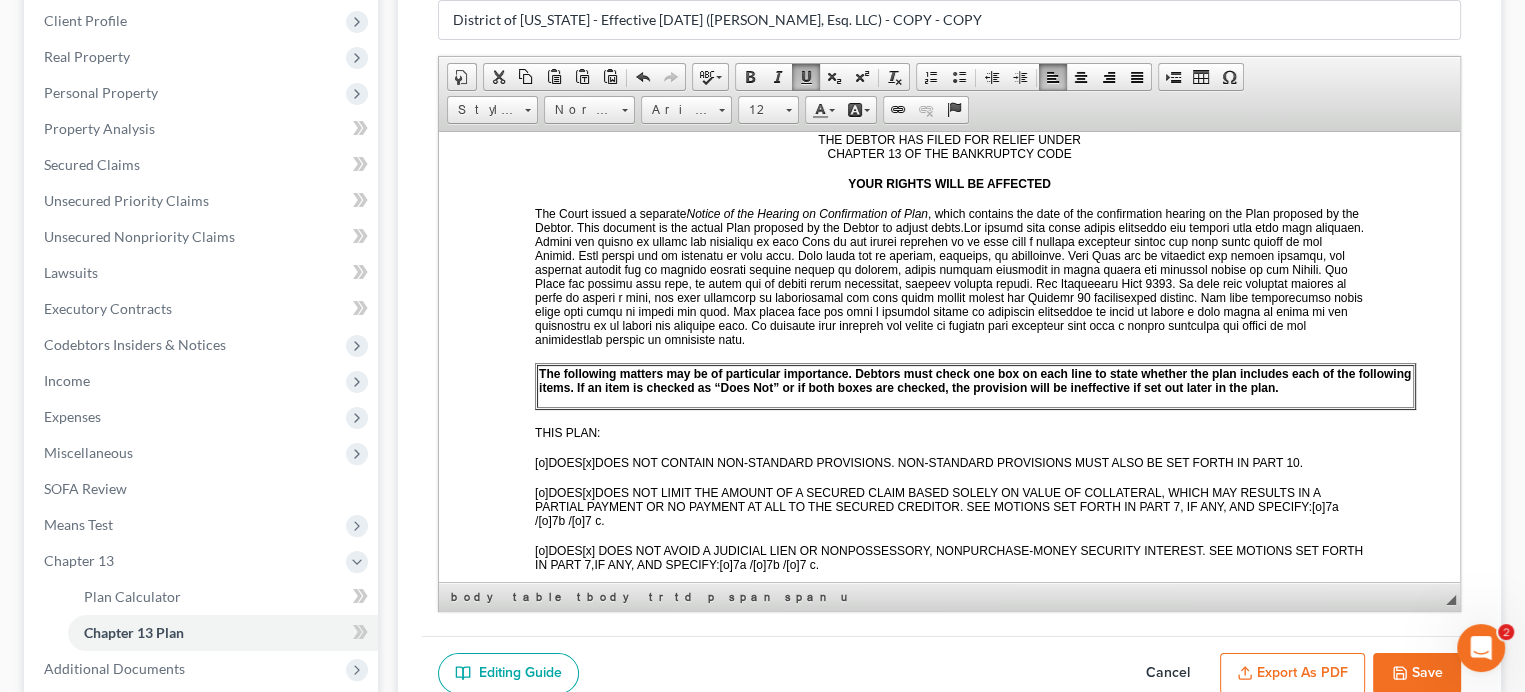 scroll, scrollTop: 700, scrollLeft: 0, axis: vertical 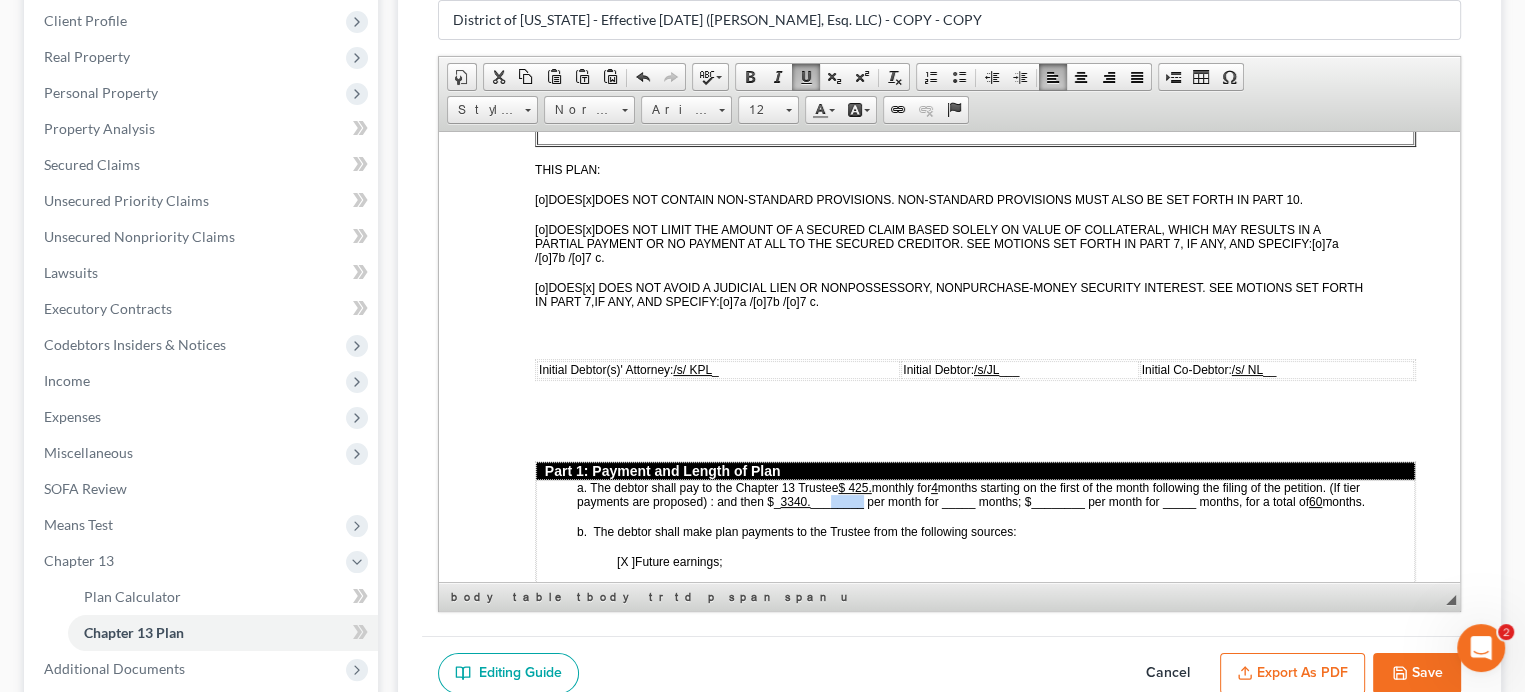 drag, startPoint x: 863, startPoint y: 479, endPoint x: 832, endPoint y: 486, distance: 31.780497 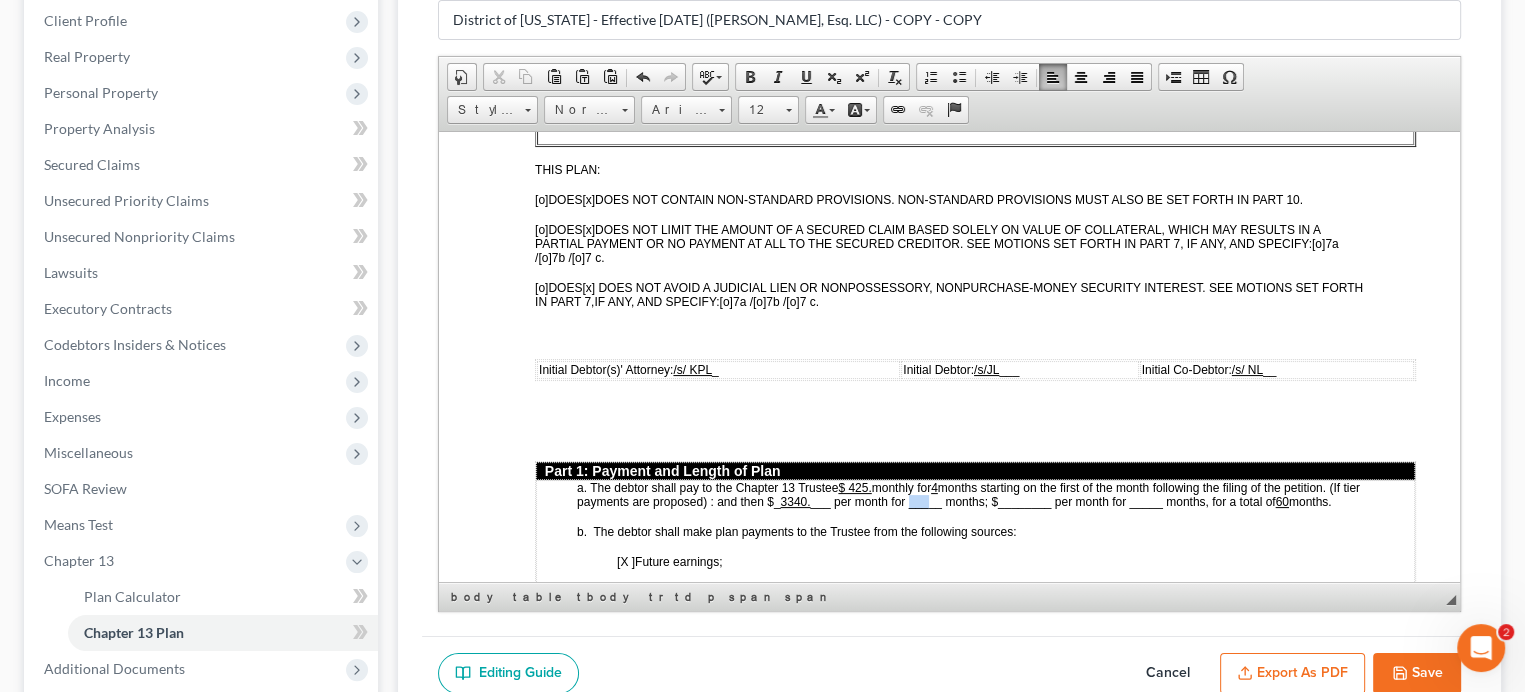 drag, startPoint x: 910, startPoint y: 489, endPoint x: 930, endPoint y: 489, distance: 20 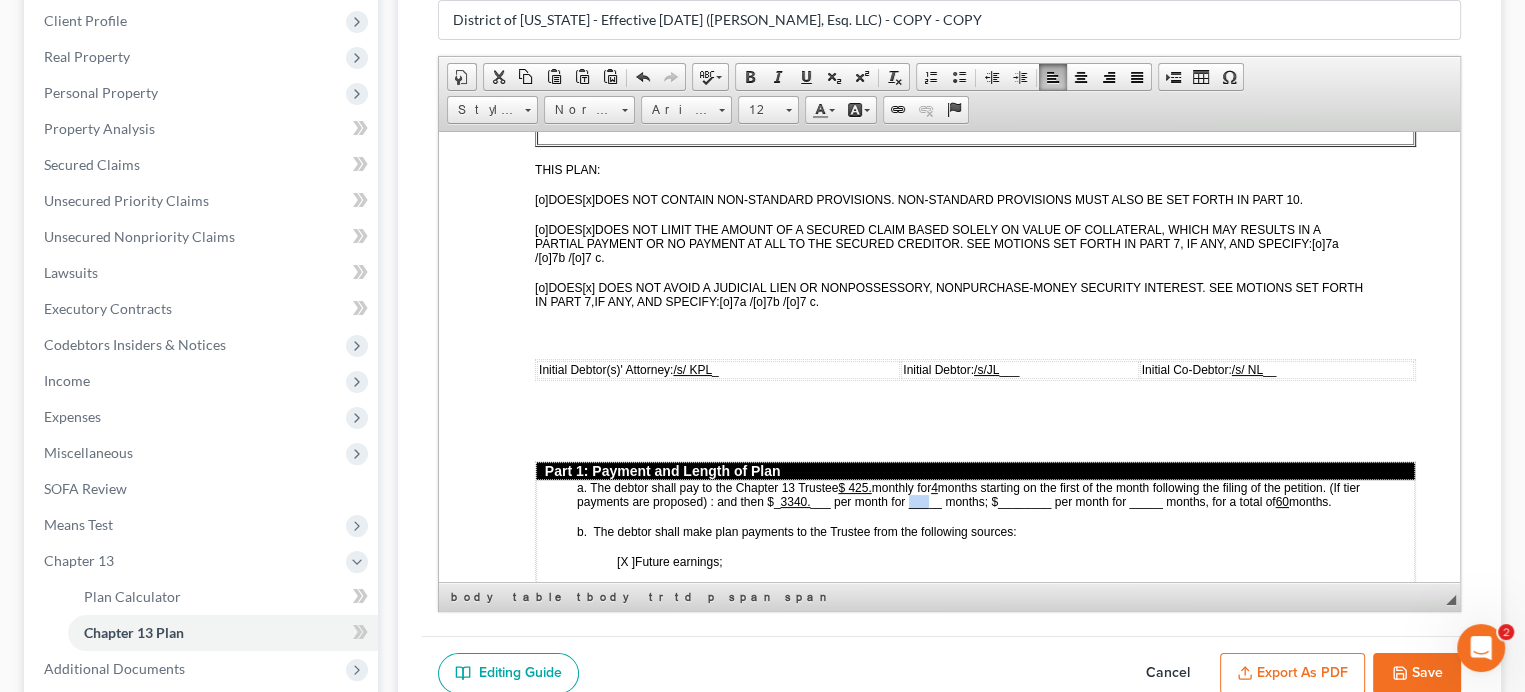 click on "months starting on the first of the month following the filing of the petition. (If tier payments are proposed) : and then $_ 3340. ___ per month for _____ months; $________ per month for _____ months, for a total of" at bounding box center (968, 494) 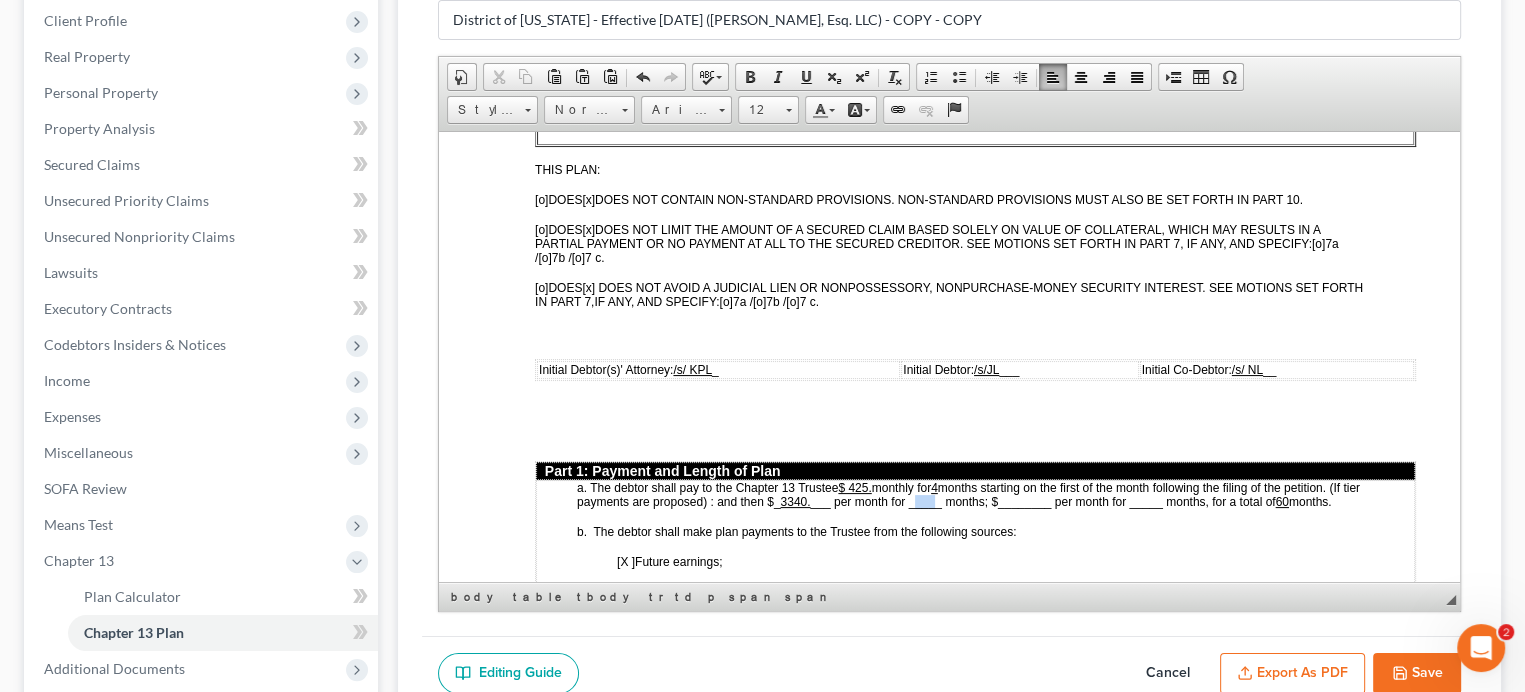 drag, startPoint x: 912, startPoint y: 482, endPoint x: 936, endPoint y: 482, distance: 24 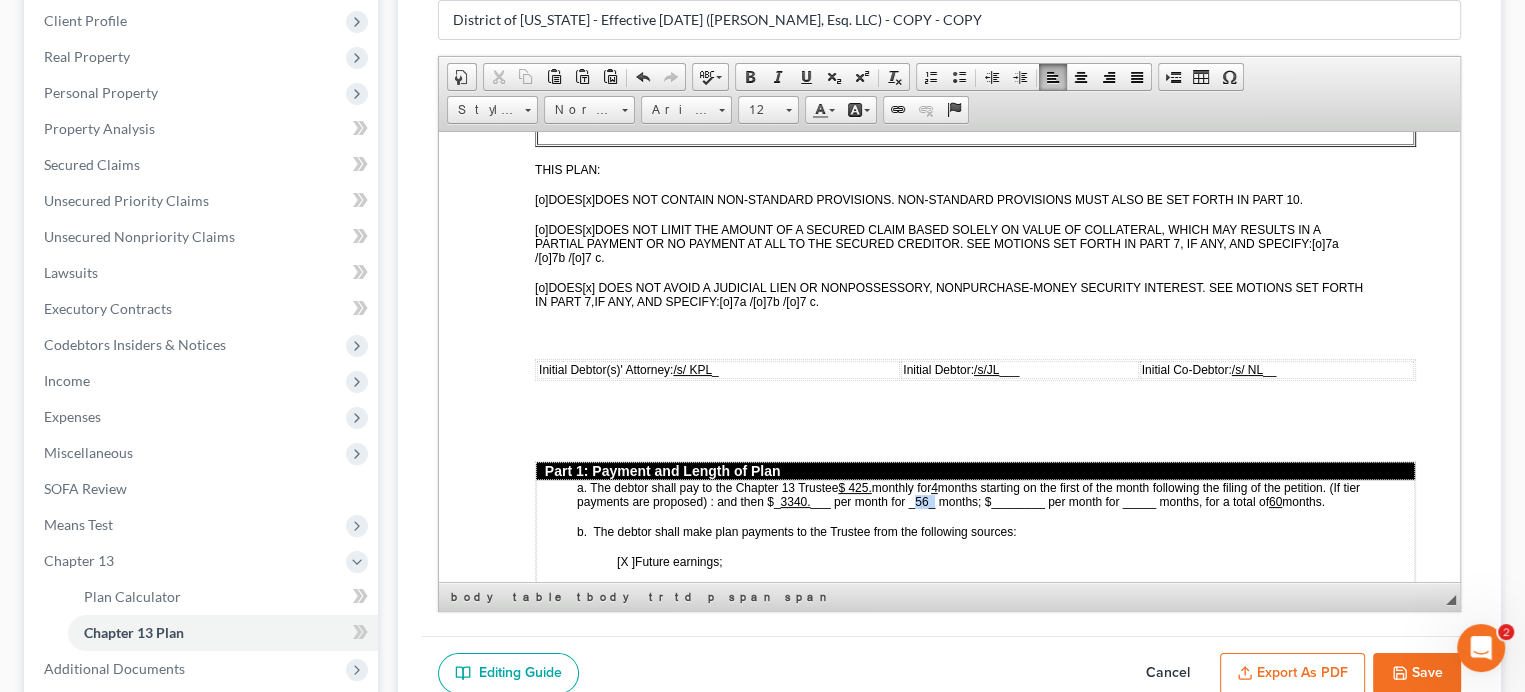 drag, startPoint x: 913, startPoint y: 486, endPoint x: 933, endPoint y: 481, distance: 20.615528 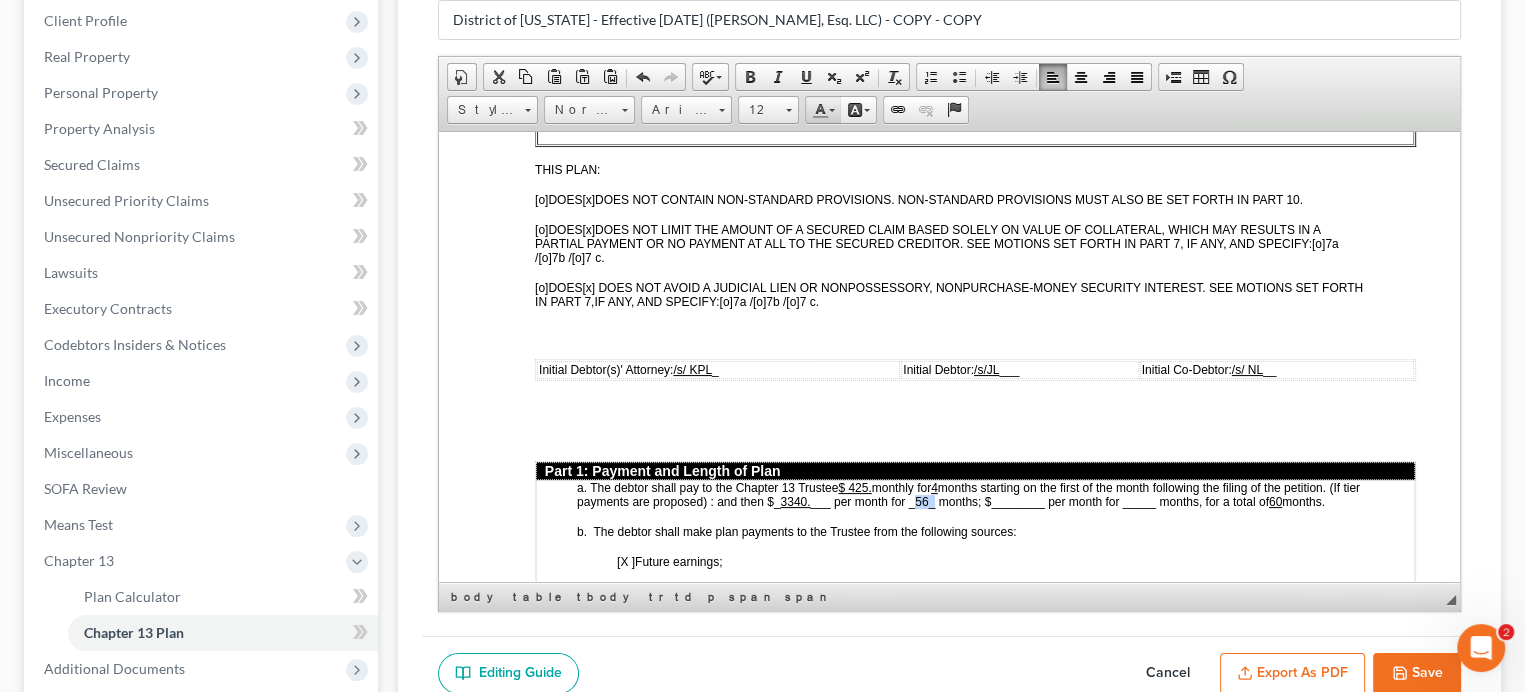 drag, startPoint x: 796, startPoint y: 72, endPoint x: 807, endPoint y: 104, distance: 33.83785 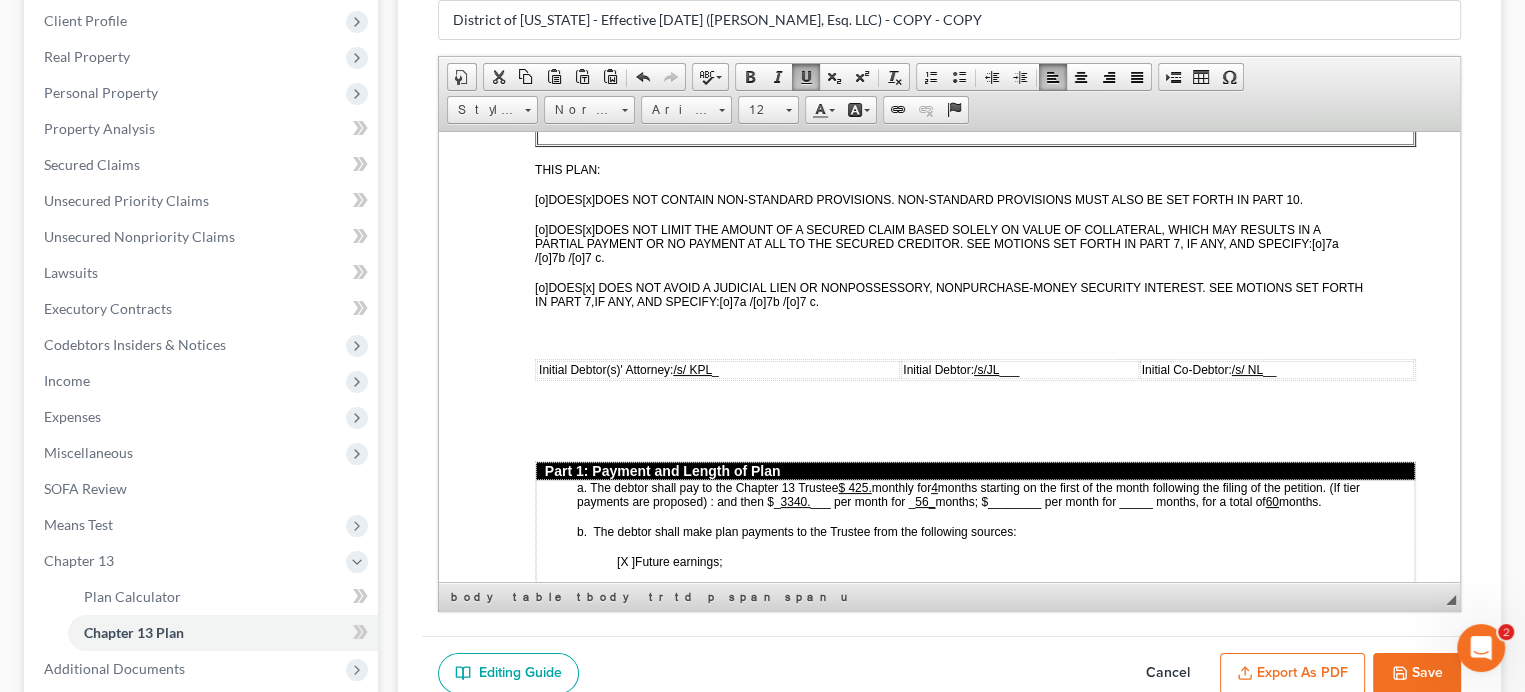 click on "b.  The debtor shall make plan payments to the Trustee from the following sources:" at bounding box center (796, 531) 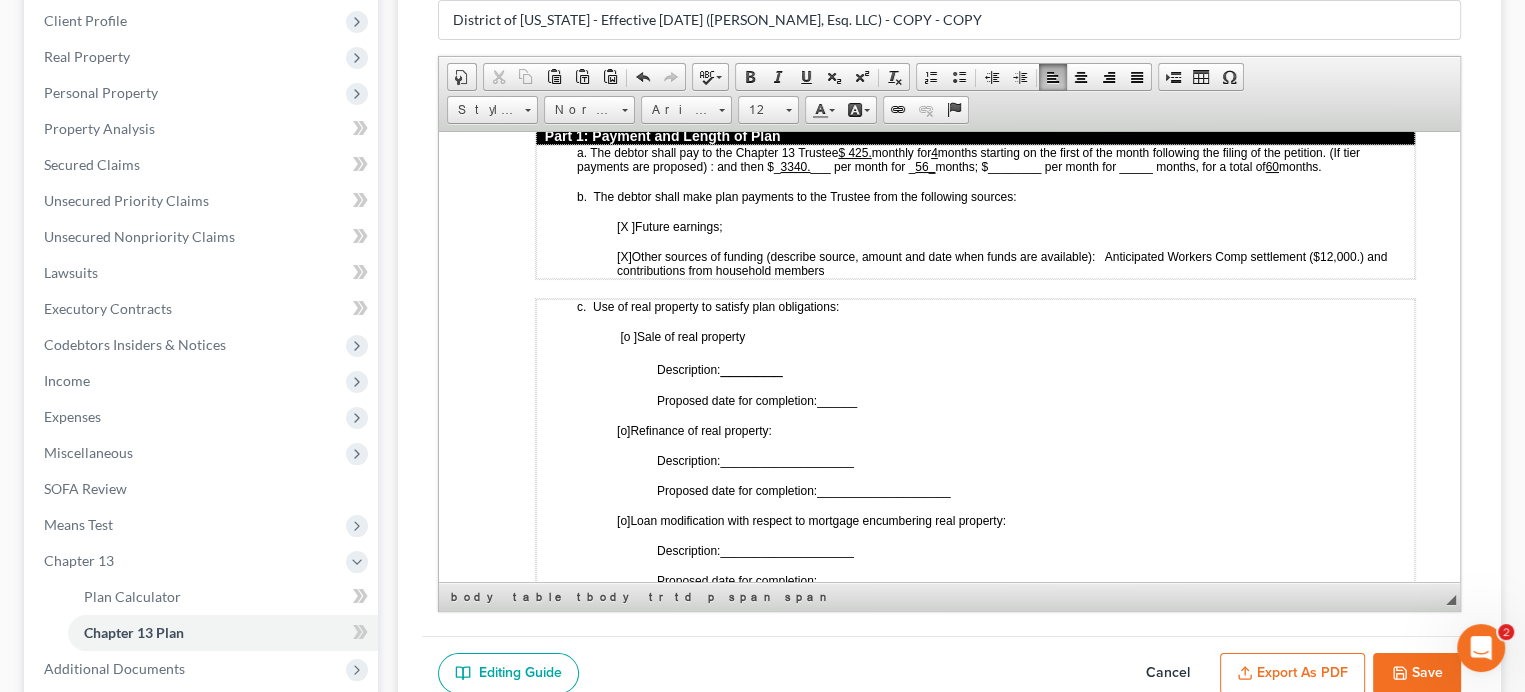 scroll, scrollTop: 1000, scrollLeft: 0, axis: vertical 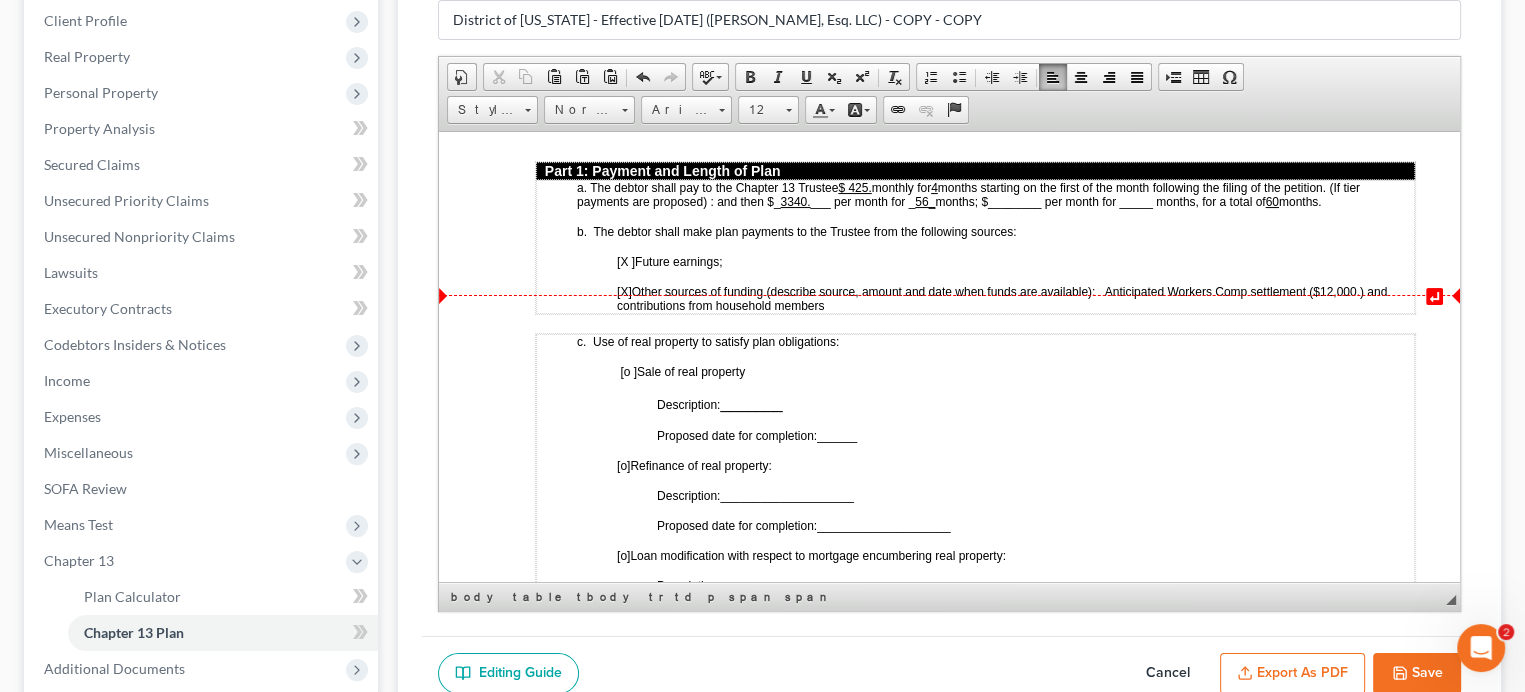 click on "[X]     Other sources of funding (describe source, amount and date when funds are available):   Anticipated Workers Comp settlement ($12,000.) and contributions from household members" at bounding box center [1015, 298] 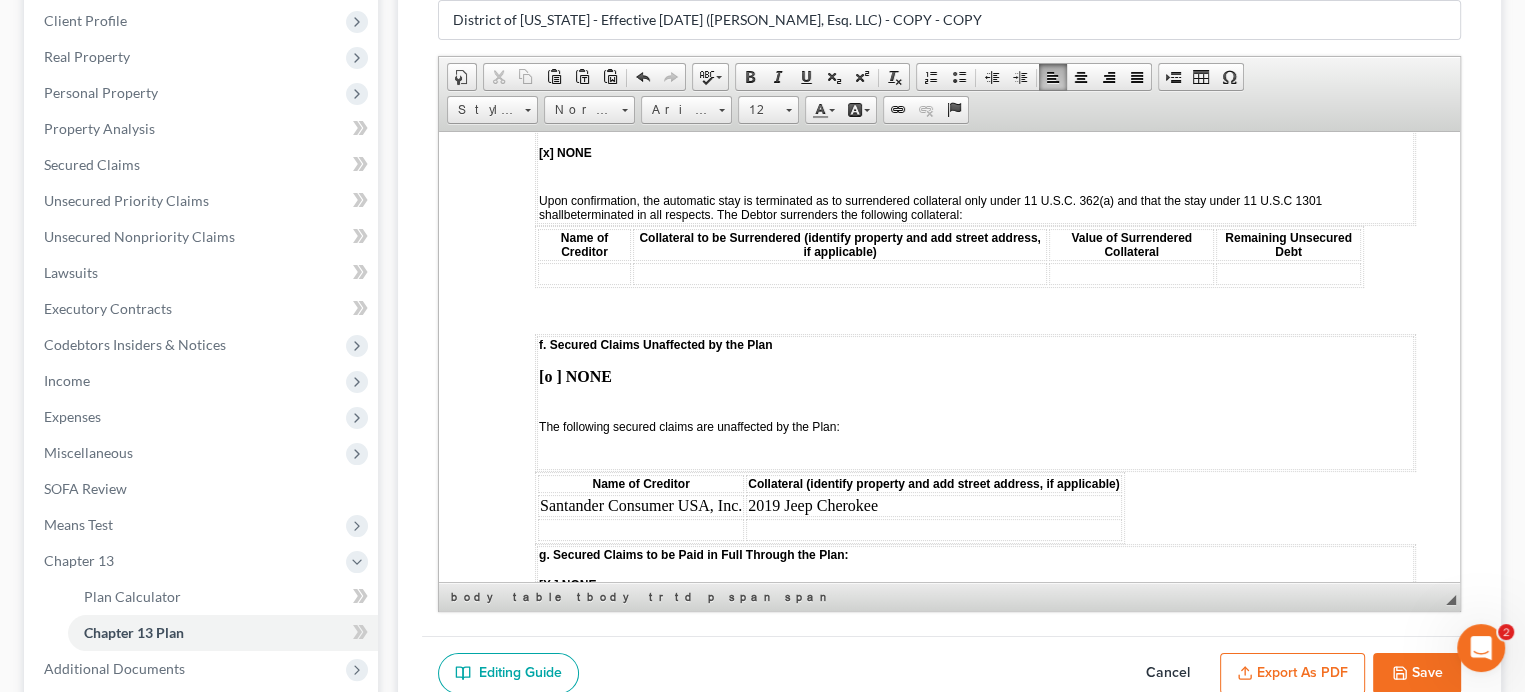scroll, scrollTop: 3300, scrollLeft: 0, axis: vertical 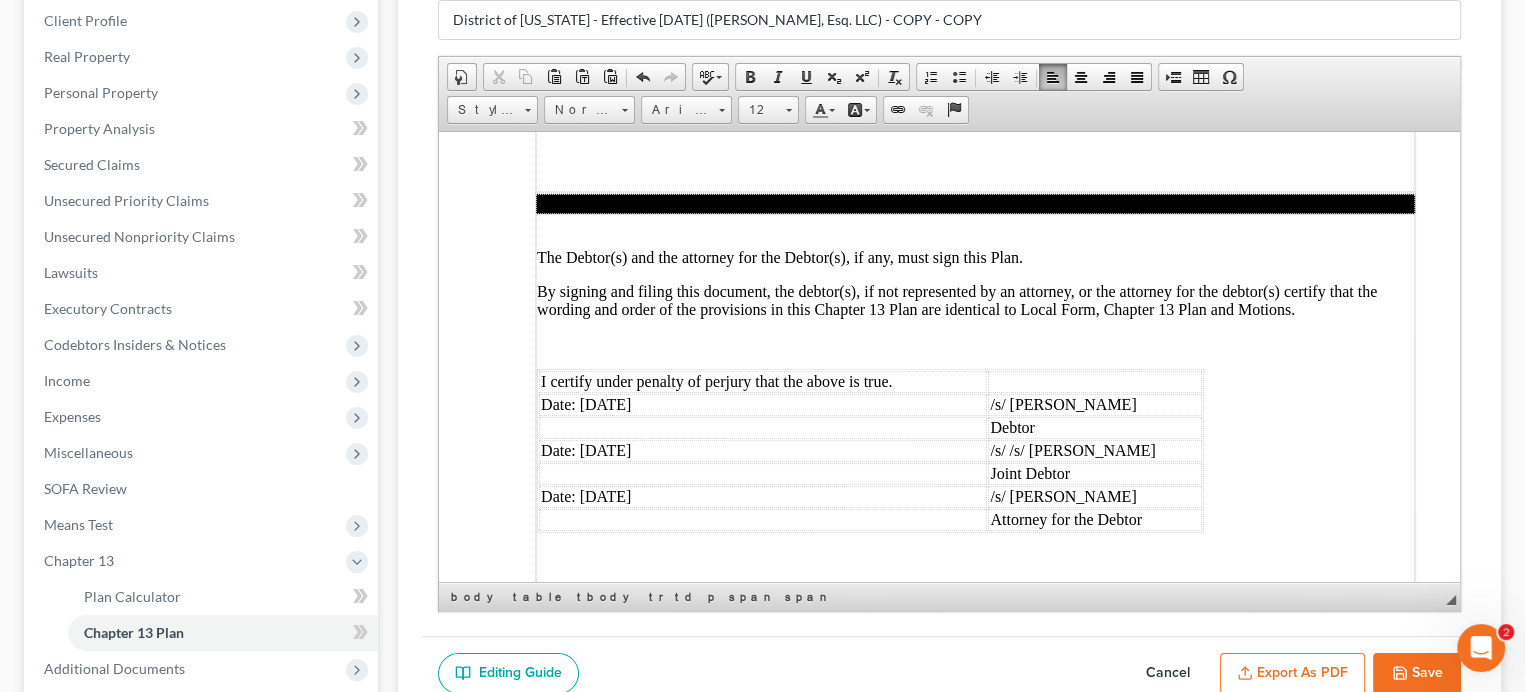 click on "Date: [DATE]" at bounding box center [763, 404] 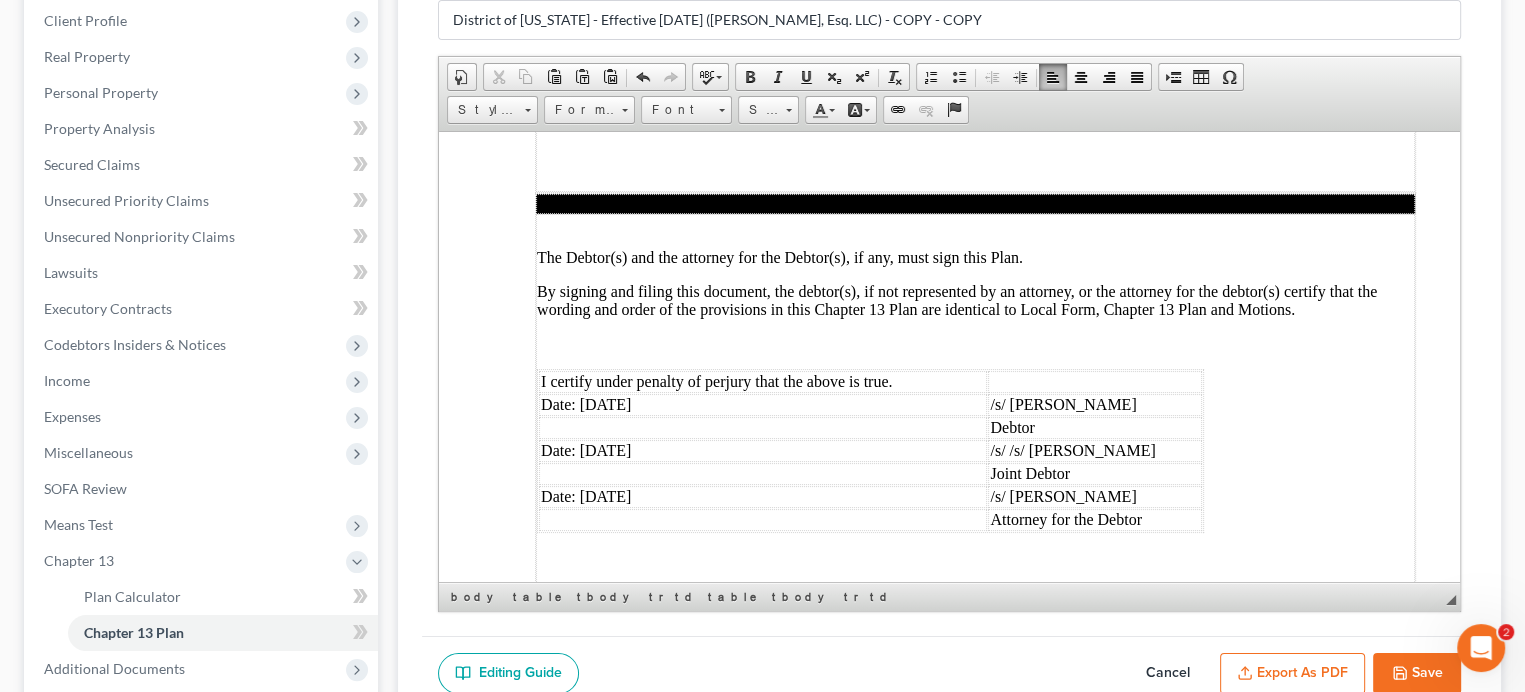 click on "Date: [DATE]" at bounding box center [763, 450] 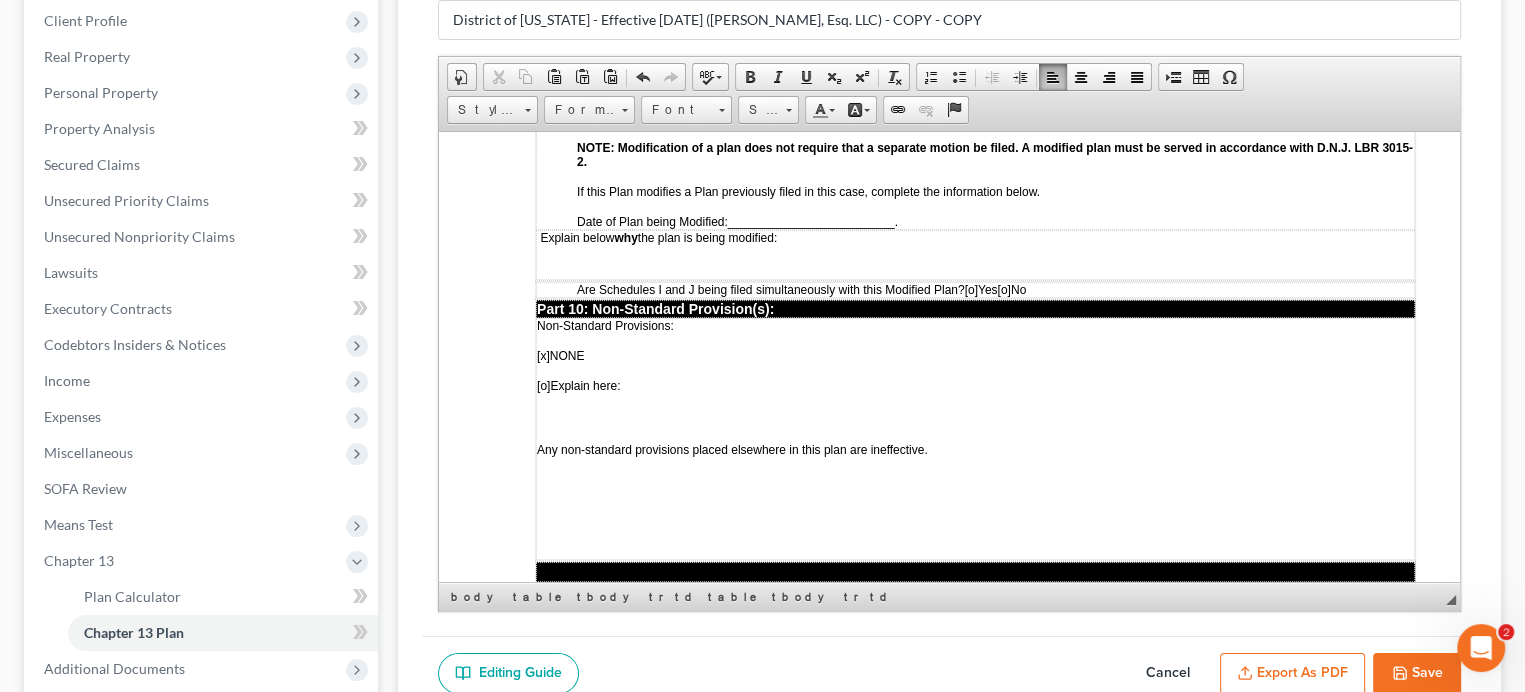 scroll, scrollTop: 5360, scrollLeft: 0, axis: vertical 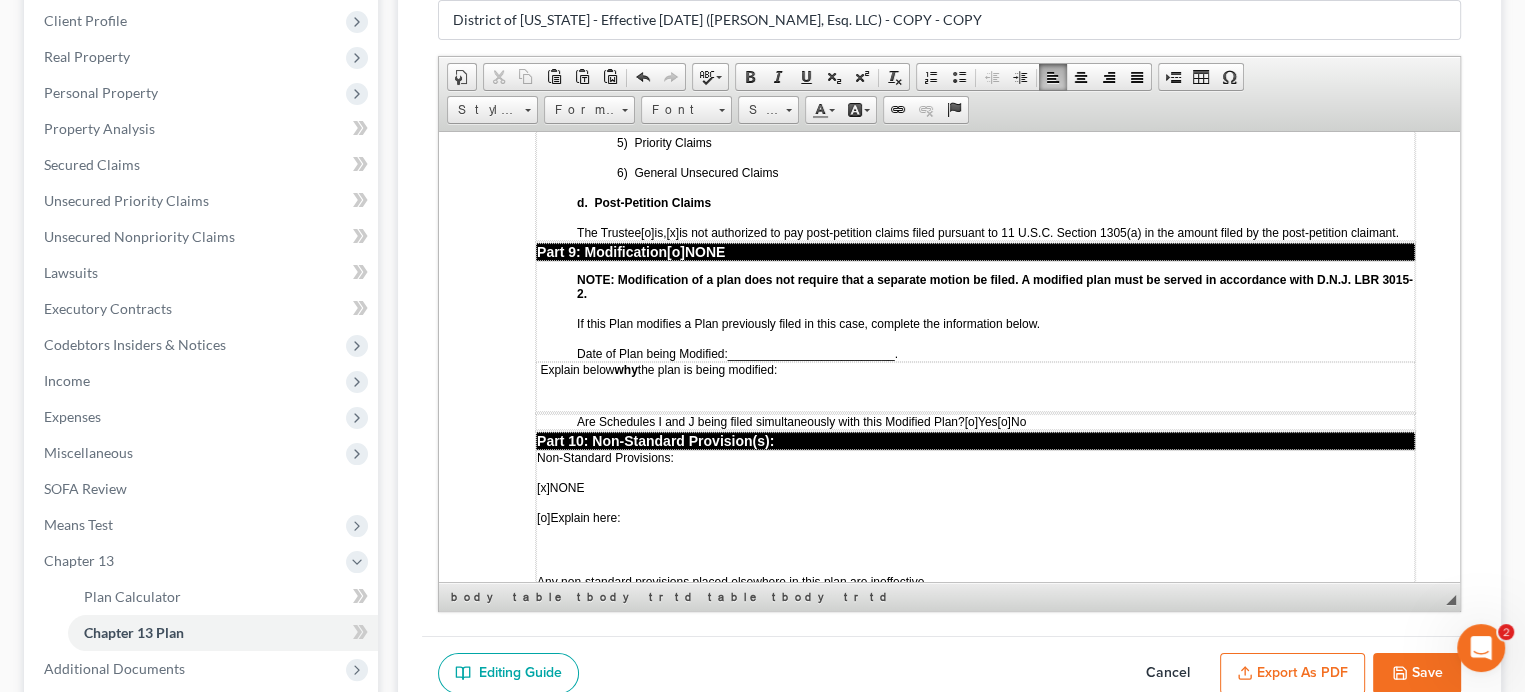 click on "Save" at bounding box center (1417, 674) 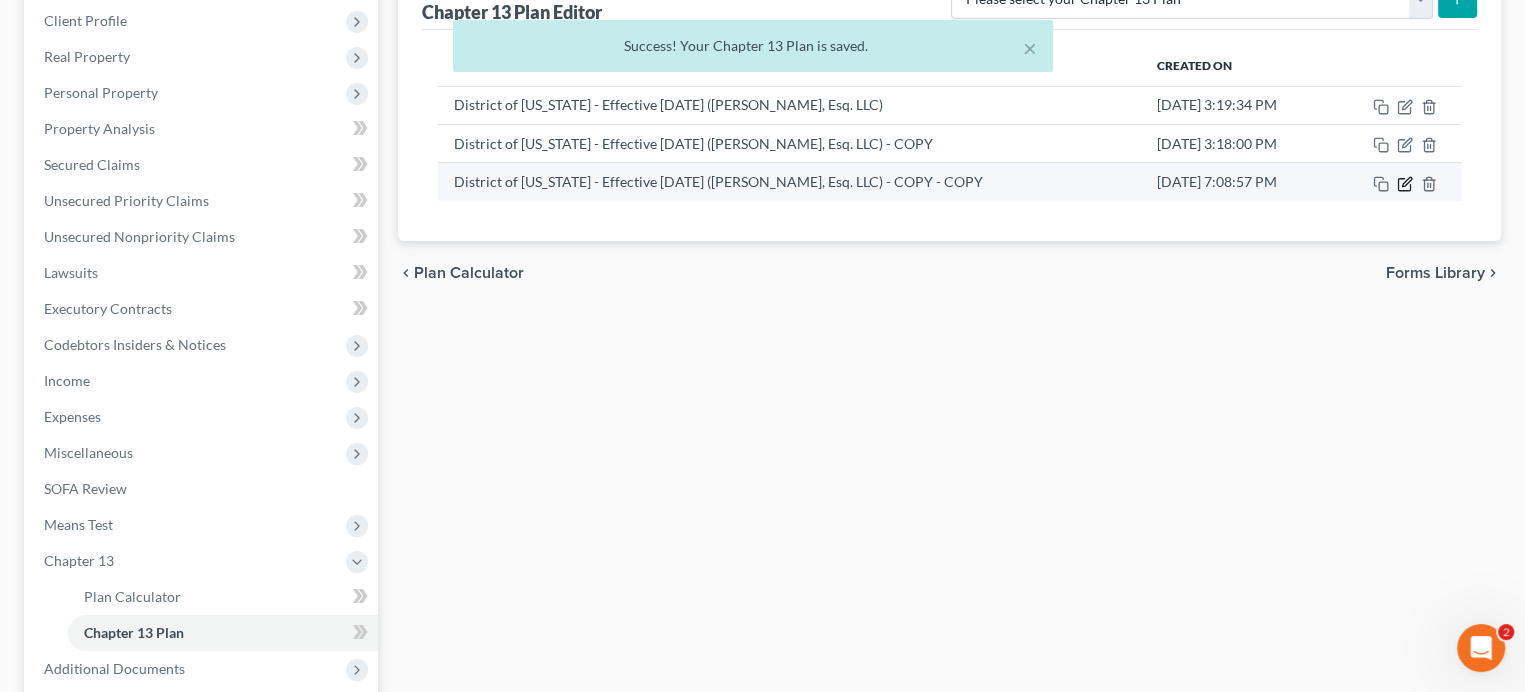 click 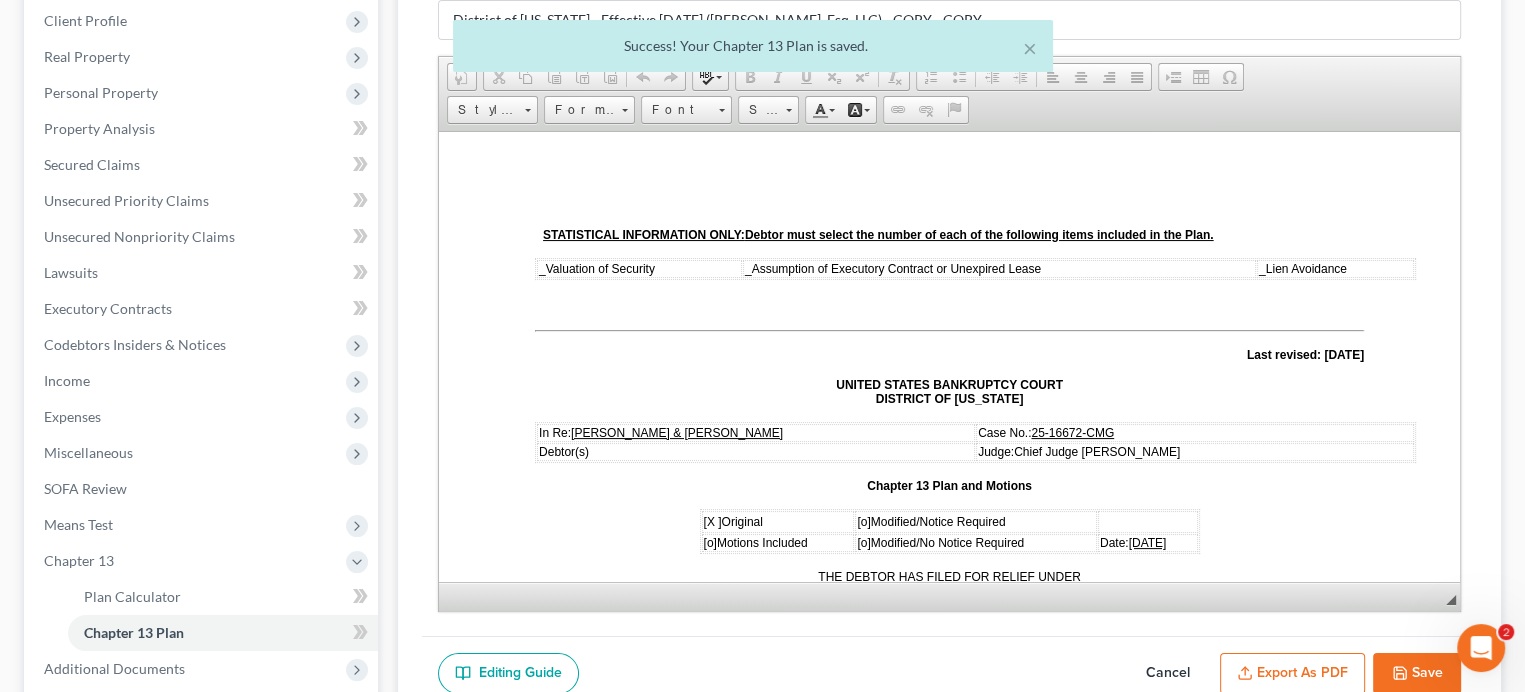 scroll, scrollTop: 0, scrollLeft: 0, axis: both 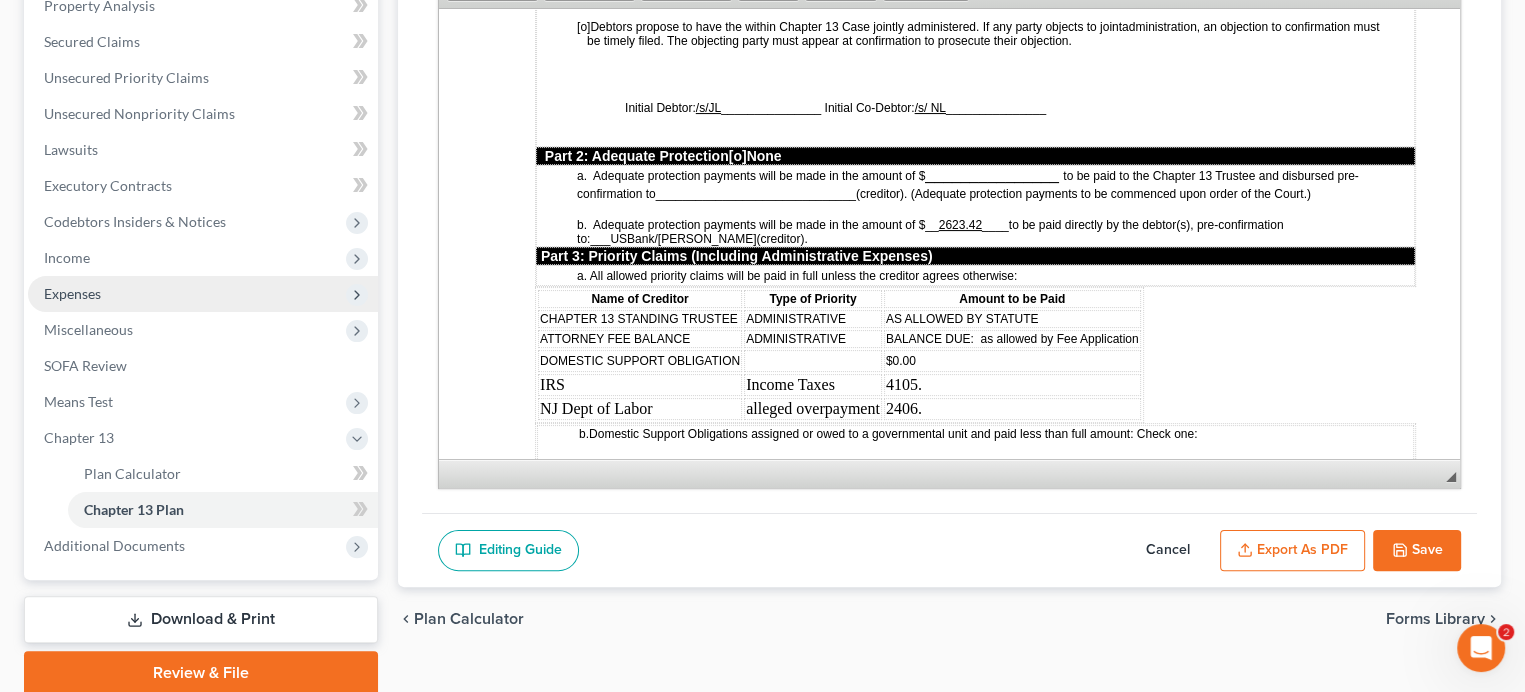 click on "Expenses" at bounding box center (72, 293) 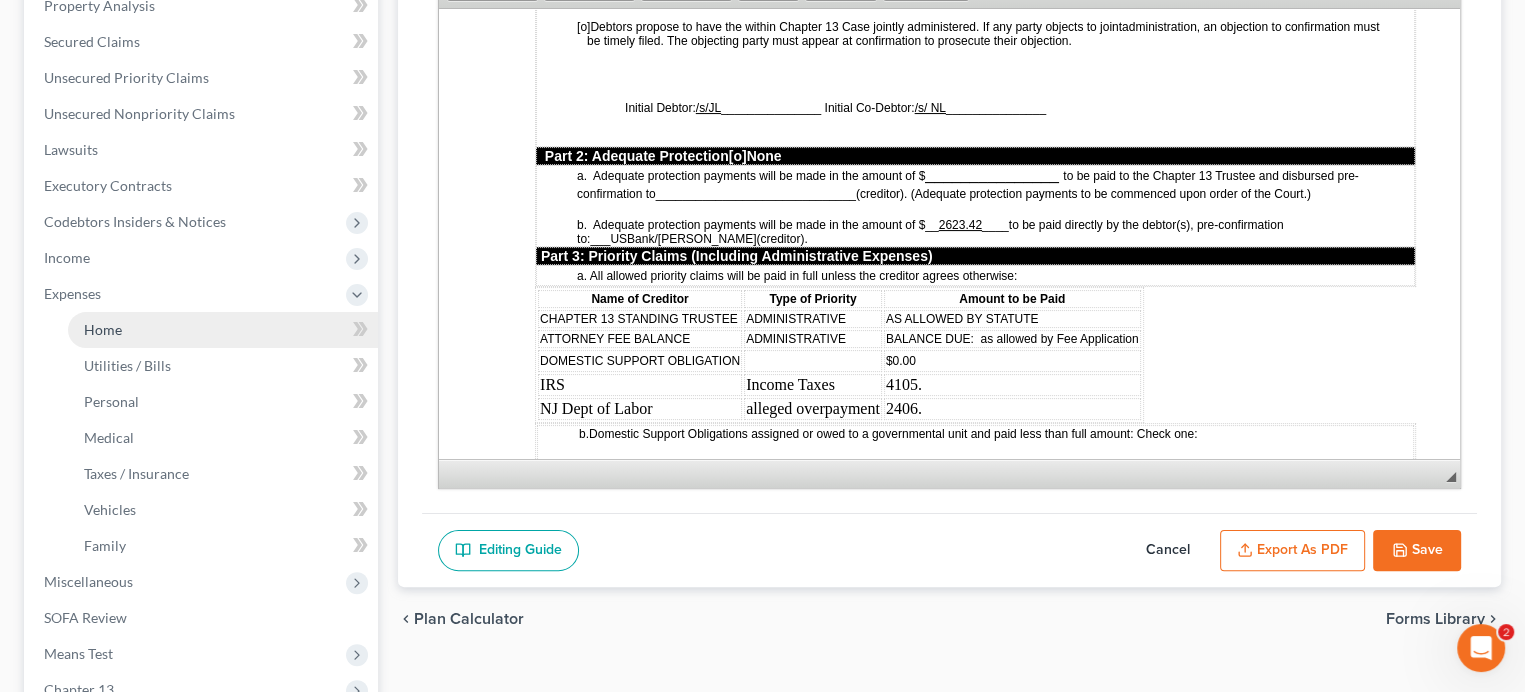 click on "Home" at bounding box center (103, 329) 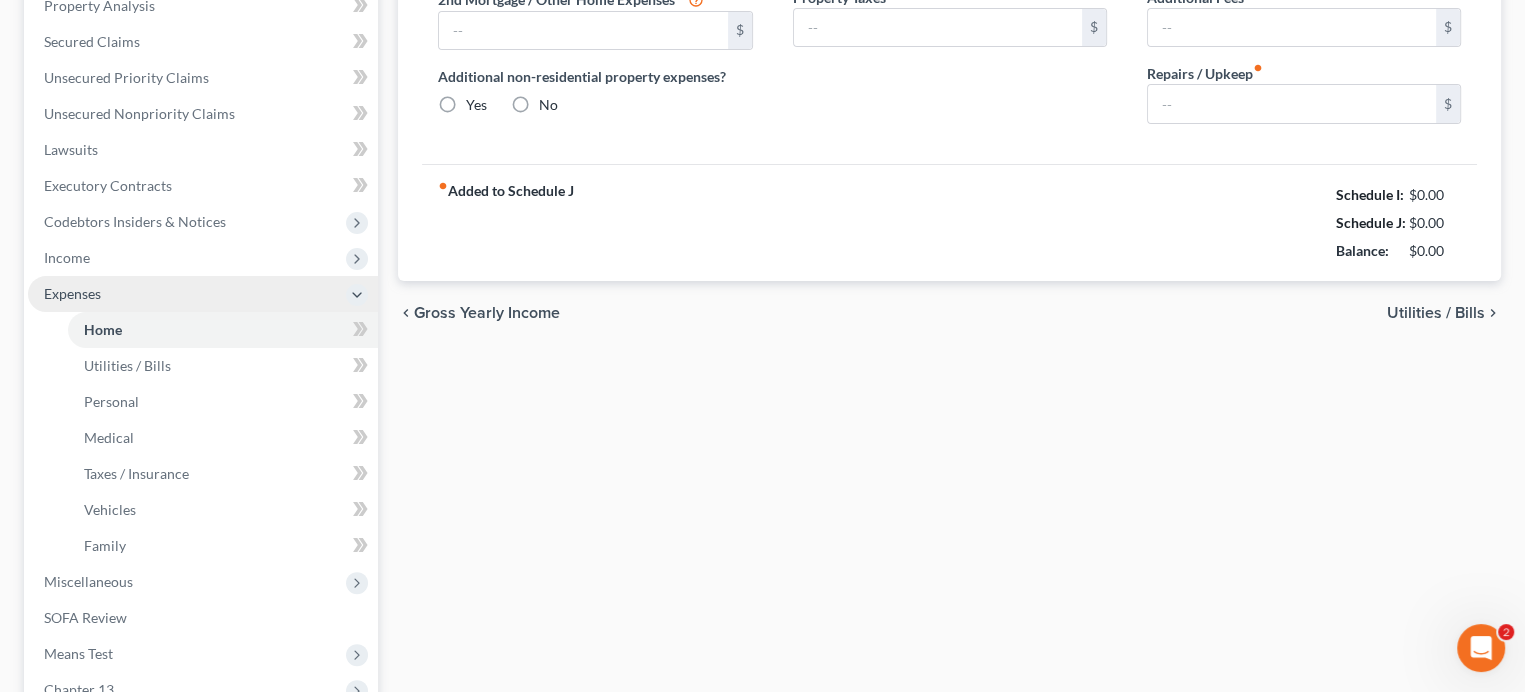 type on "2,714.67" 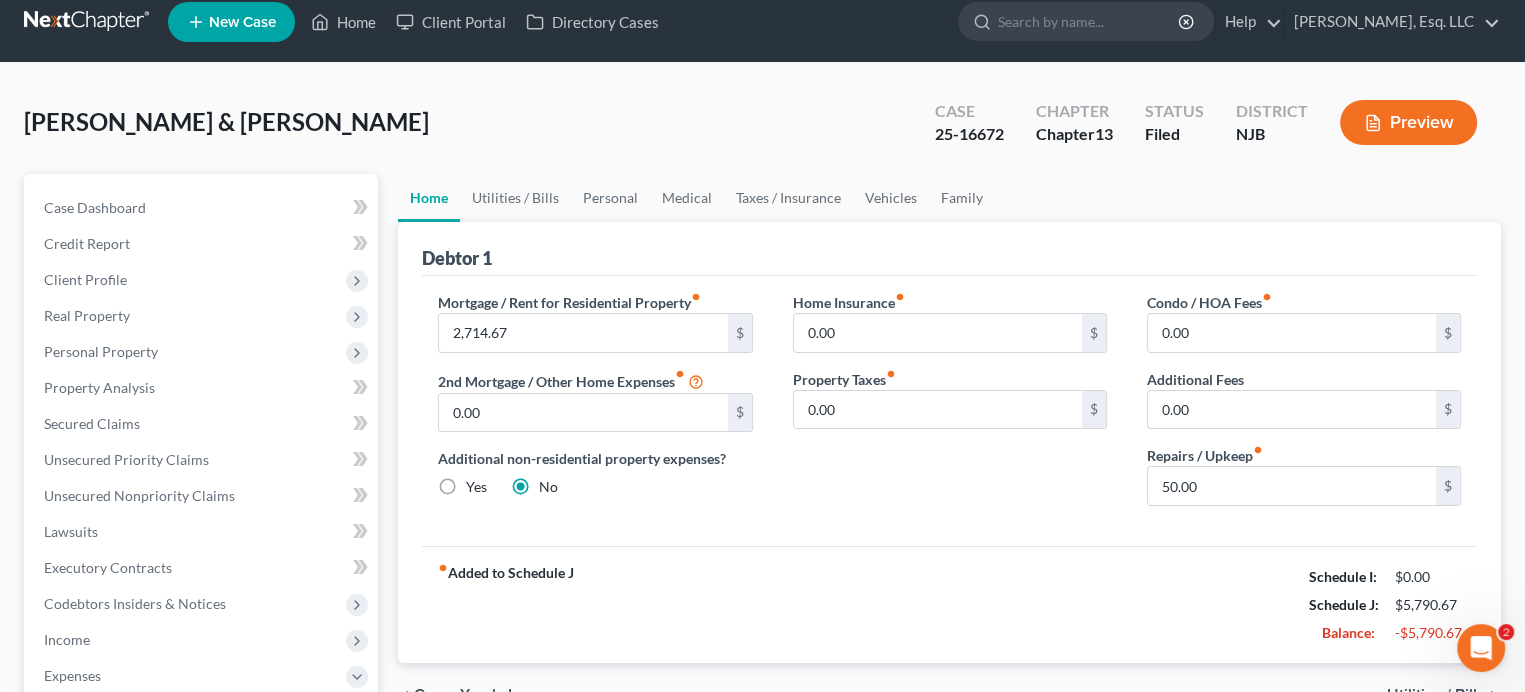 scroll, scrollTop: 0, scrollLeft: 0, axis: both 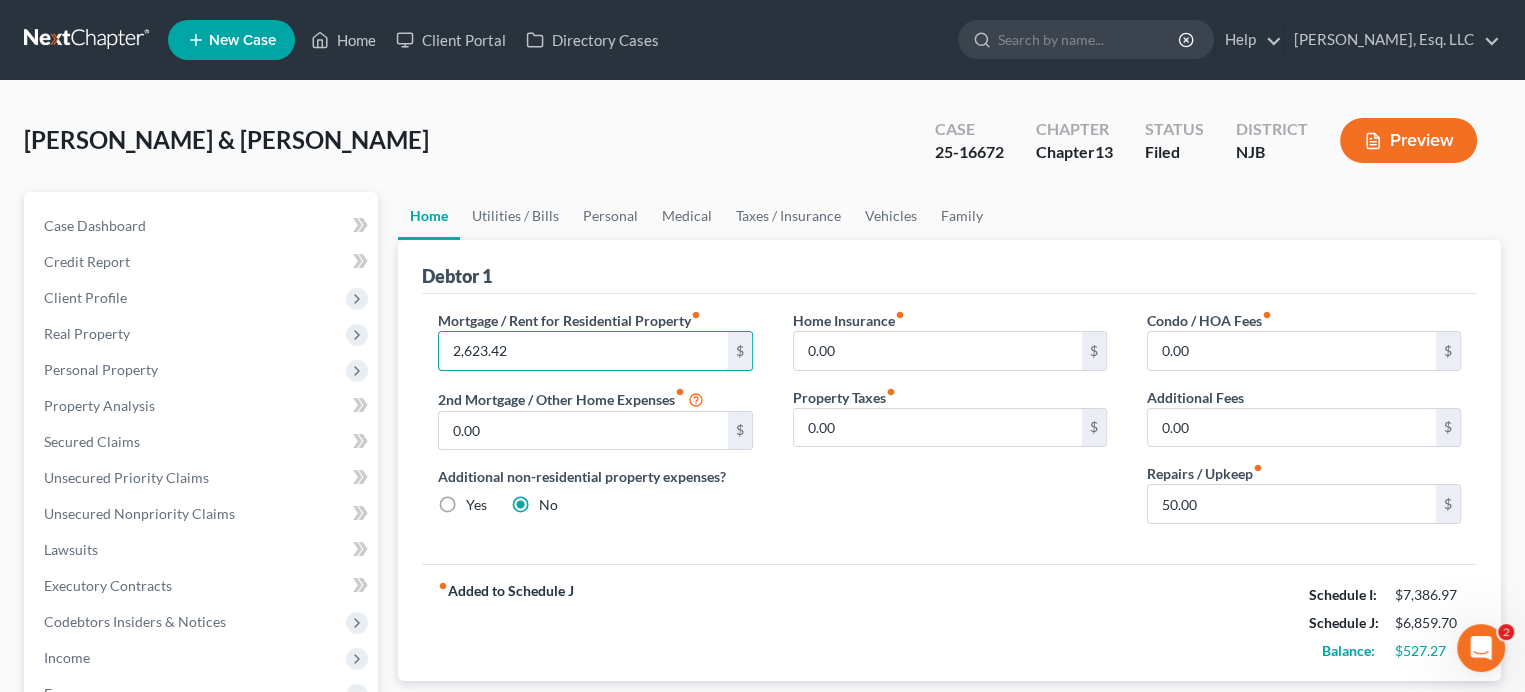 type on "2,623.42" 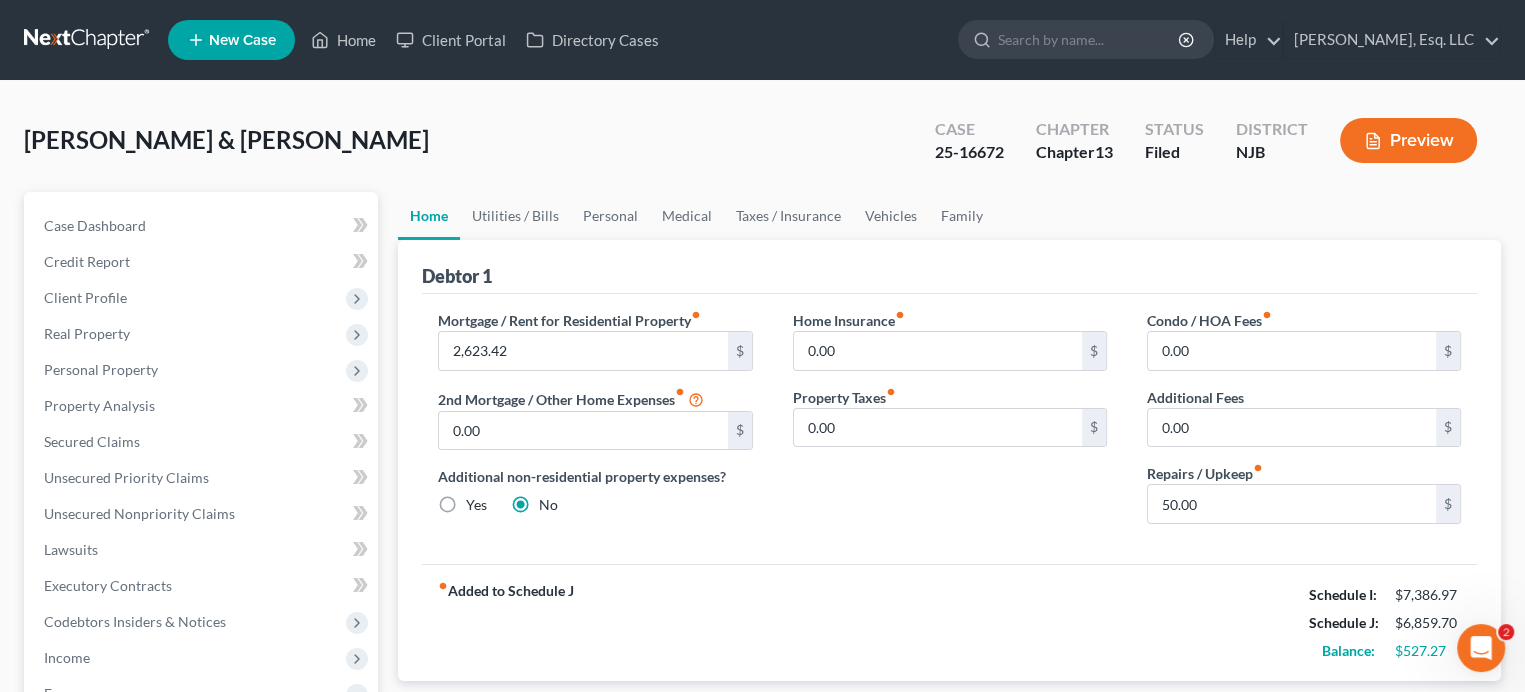 click on "Mortgage / Rent for Residential Property  fiber_manual_record 2,623.42 $ 2nd Mortgage / Other Home Expenses  fiber_manual_record   0.00 $ Additional non-residential property expenses? Yes No Home Insurance  fiber_manual_record 0.00 $ Property Taxes  fiber_manual_record 0.00 $ Condo / HOA Fees  fiber_manual_record 0.00 $ Additional Fees 0.00 $ Repairs / Upkeep  fiber_manual_record 50.00 $" at bounding box center (949, 429) 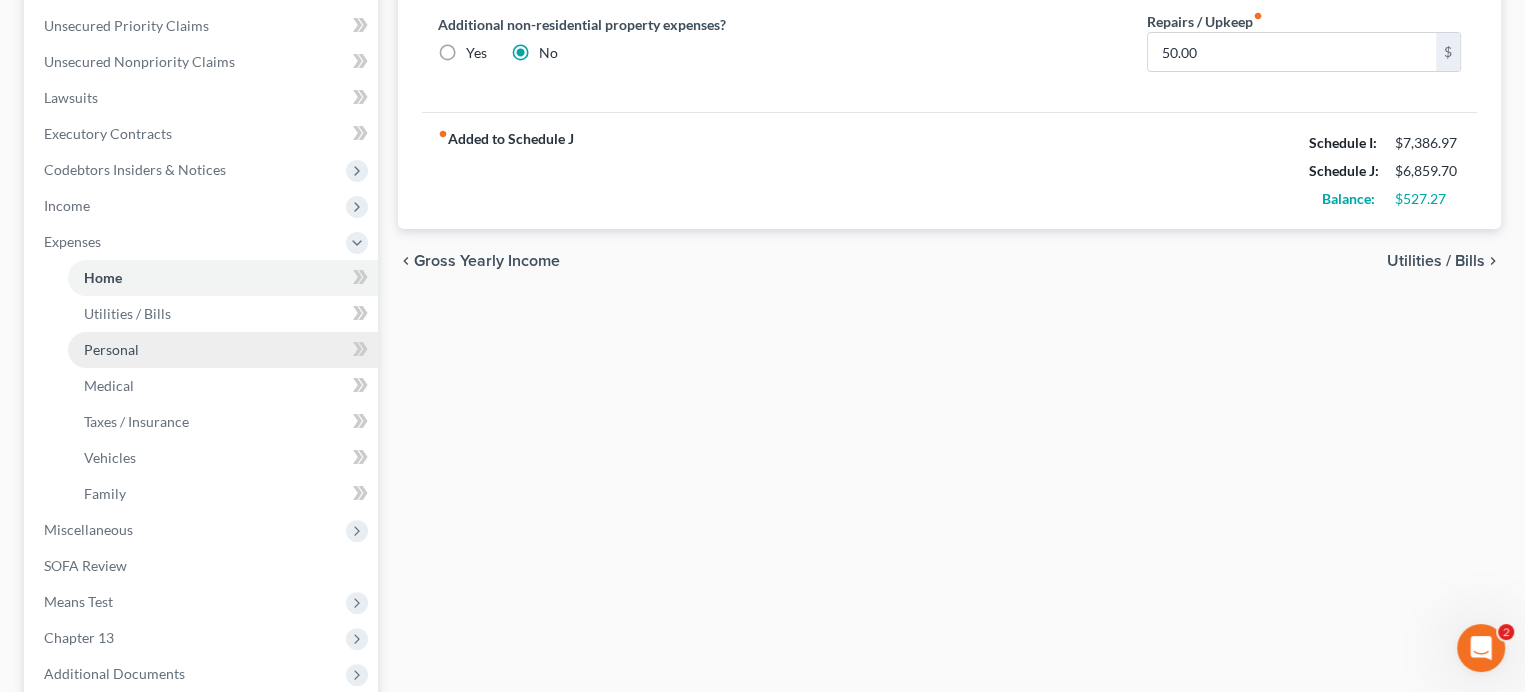 scroll, scrollTop: 600, scrollLeft: 0, axis: vertical 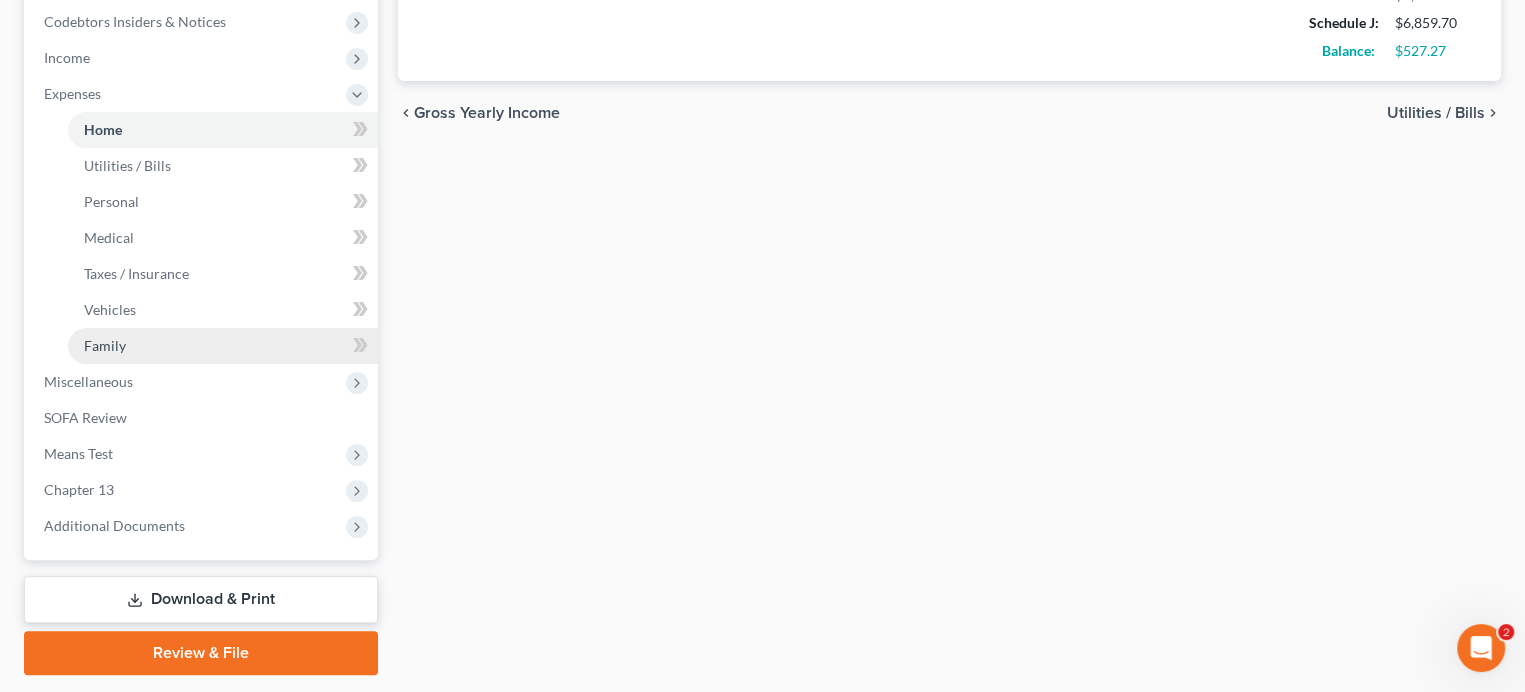 click on "Family" at bounding box center (223, 346) 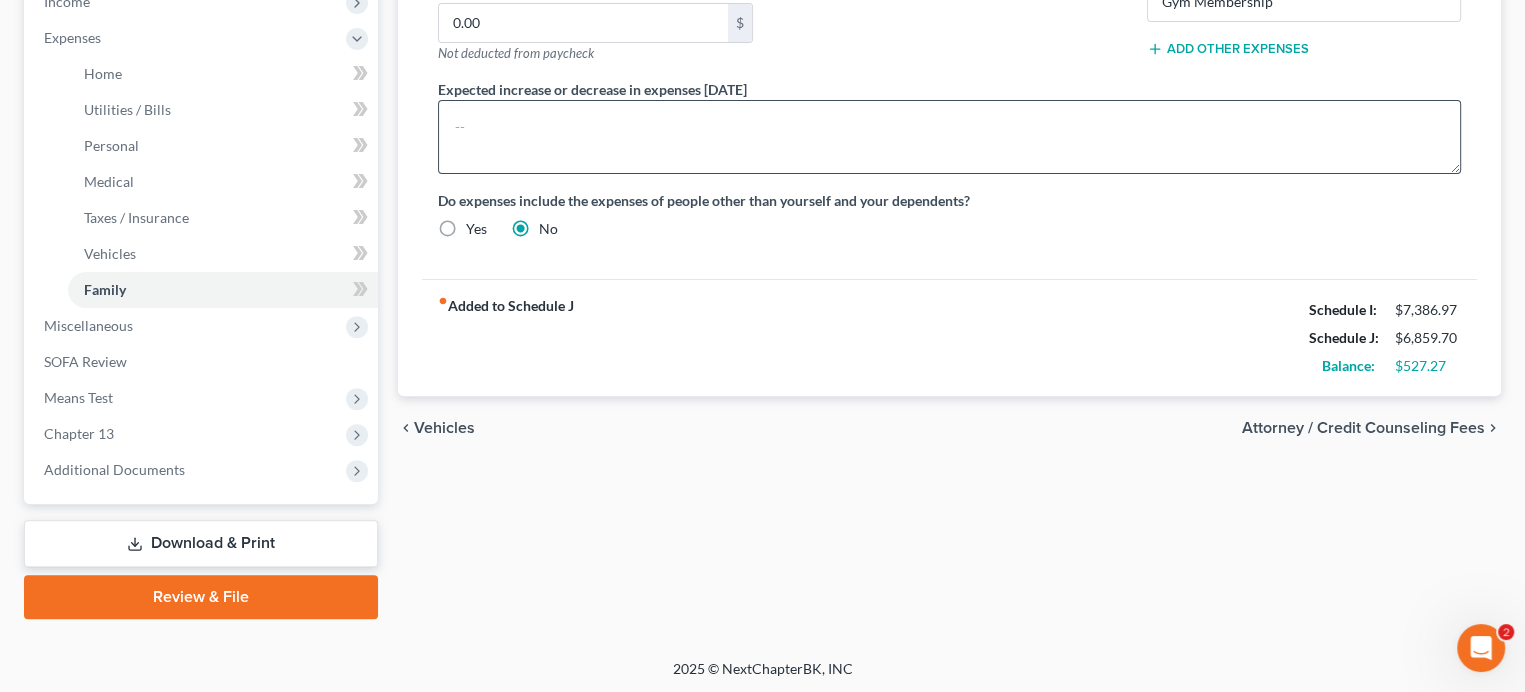 scroll, scrollTop: 657, scrollLeft: 0, axis: vertical 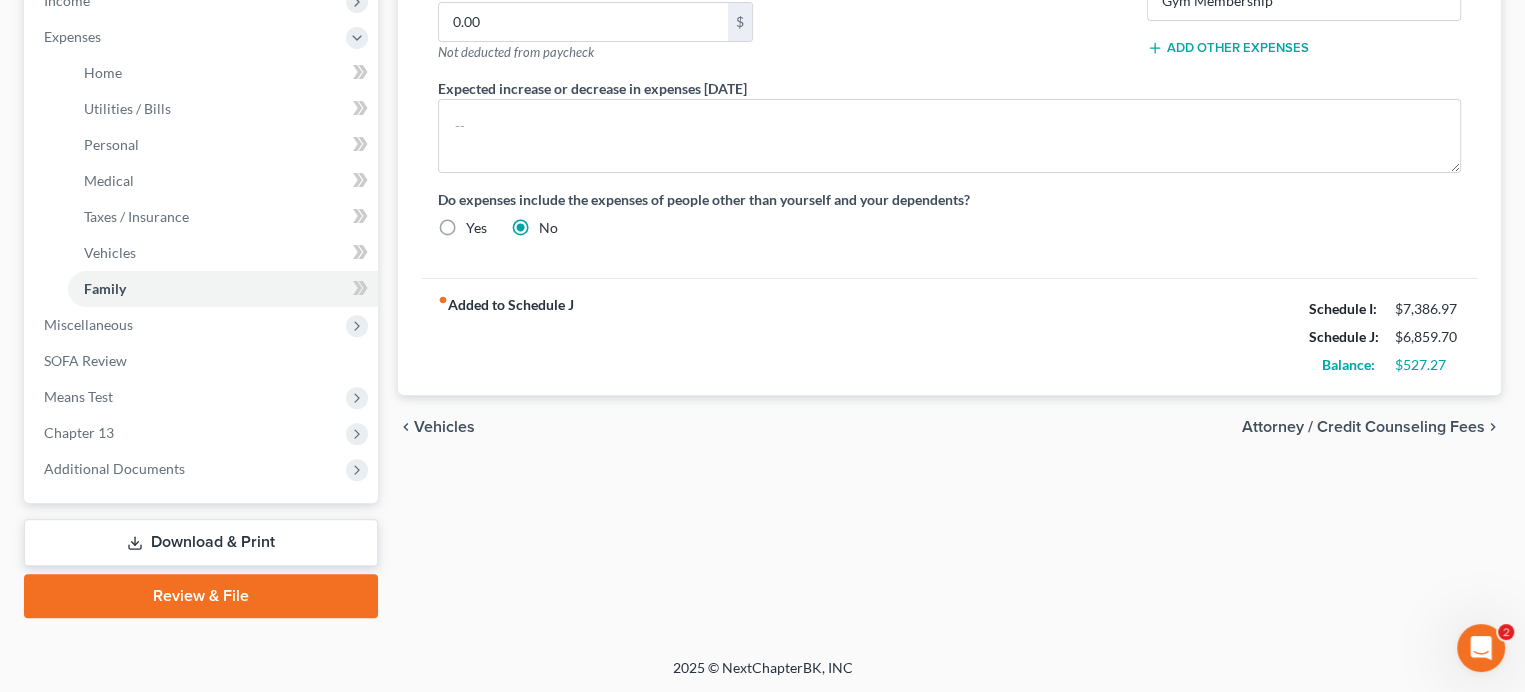 click on "fiber_manual_record  Added to Schedule J Schedule I: $7,386.97 Schedule J: $6,859.70 Balance: $527.27" at bounding box center (949, 336) 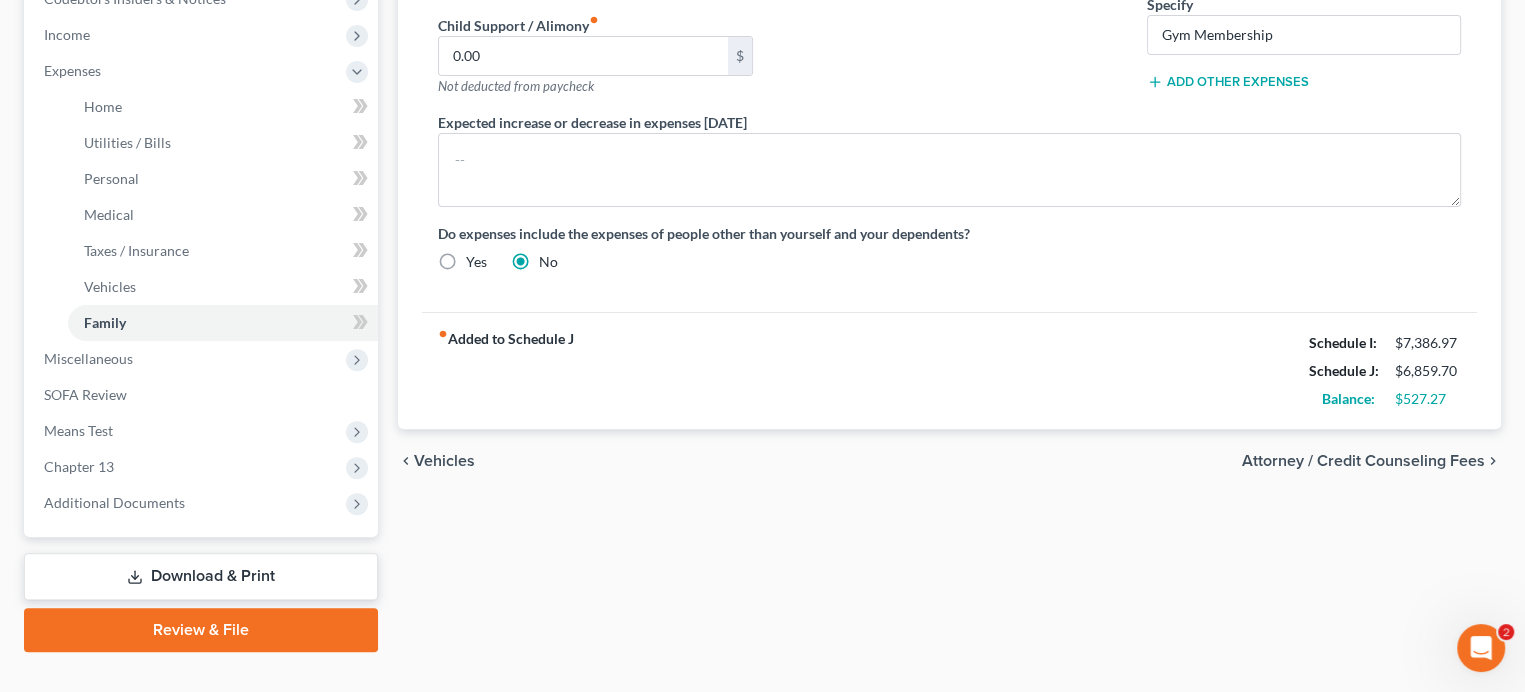 scroll, scrollTop: 657, scrollLeft: 0, axis: vertical 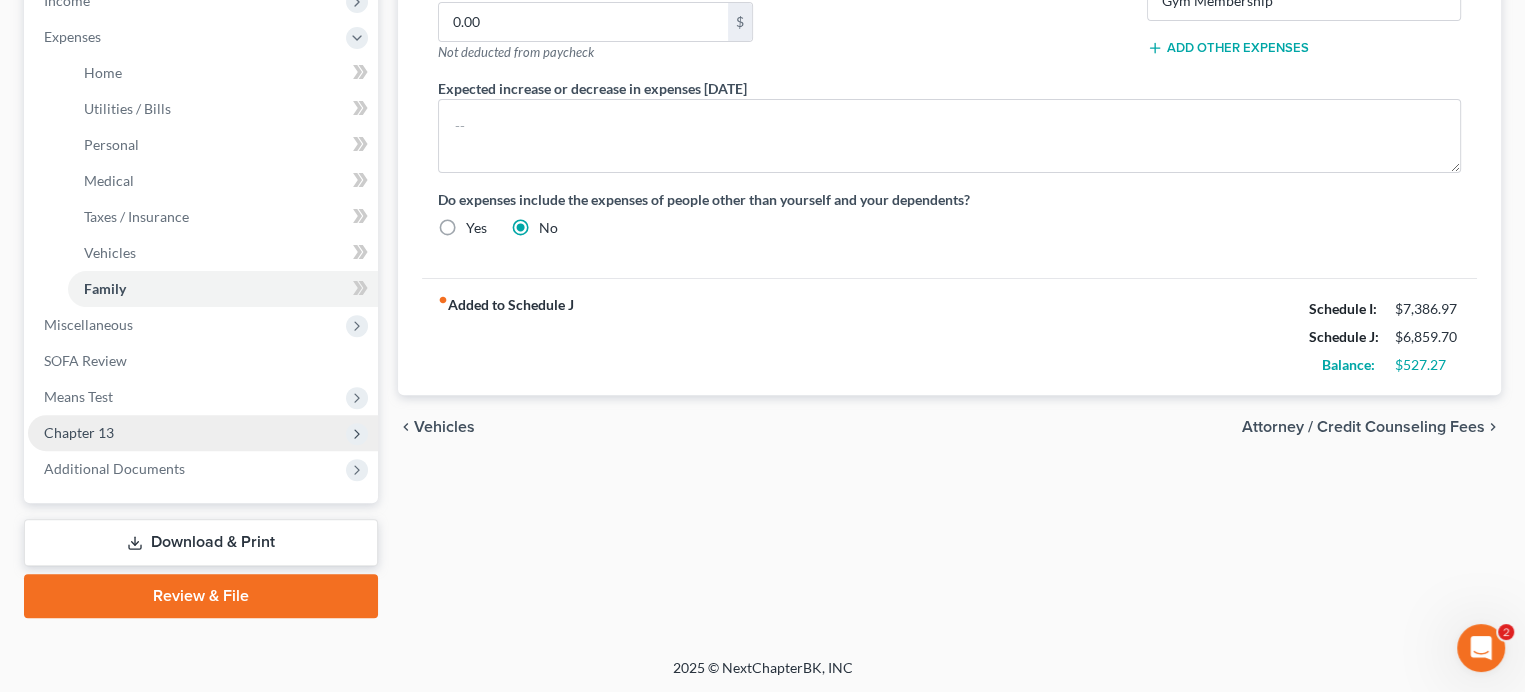 click on "Chapter 13" at bounding box center (79, 432) 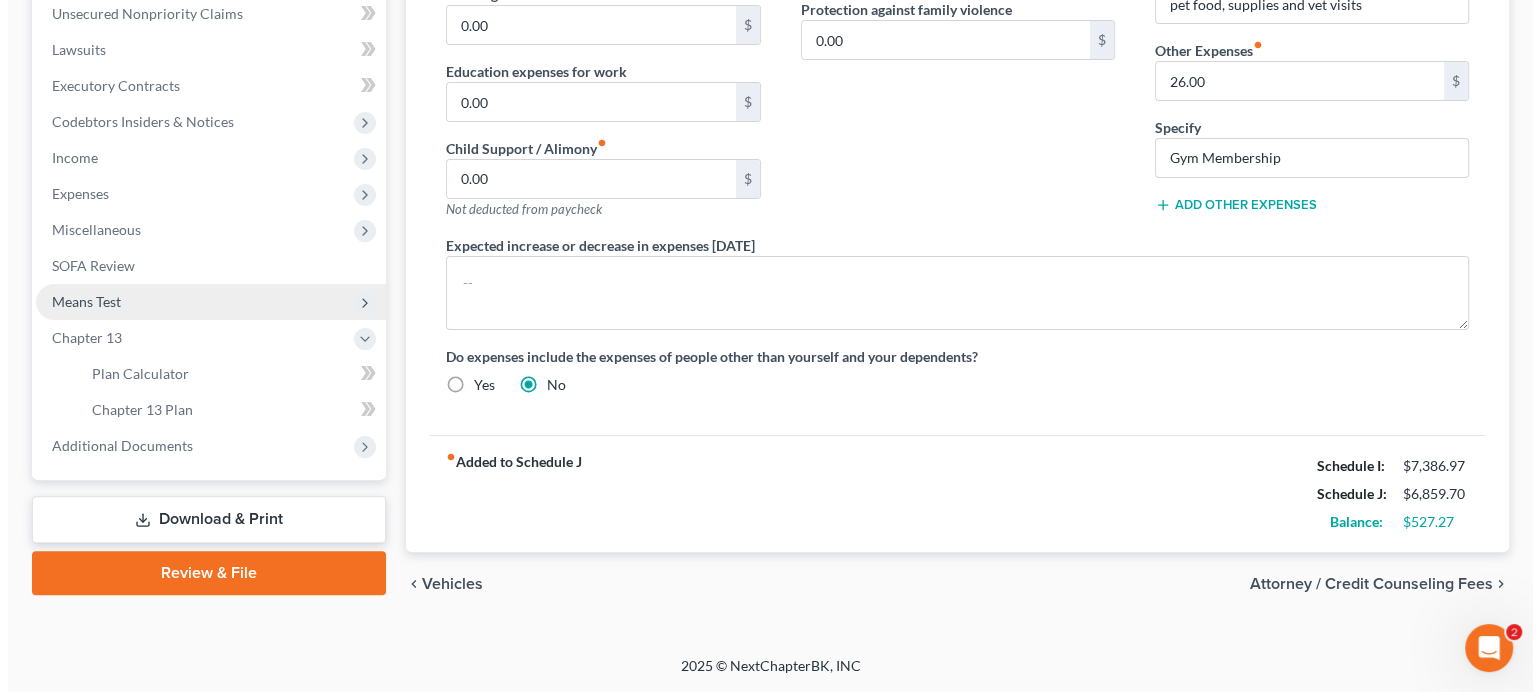scroll, scrollTop: 496, scrollLeft: 0, axis: vertical 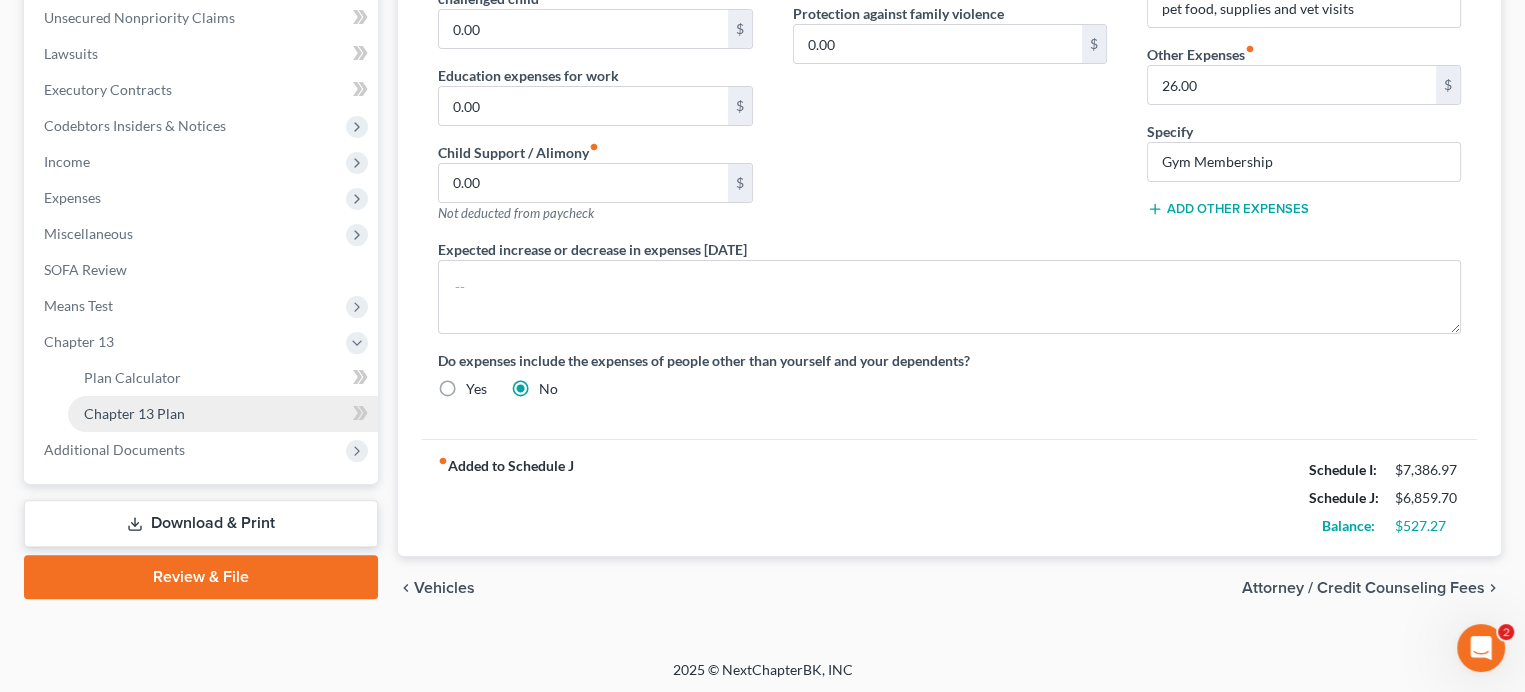 click on "Chapter 13 Plan" at bounding box center (134, 413) 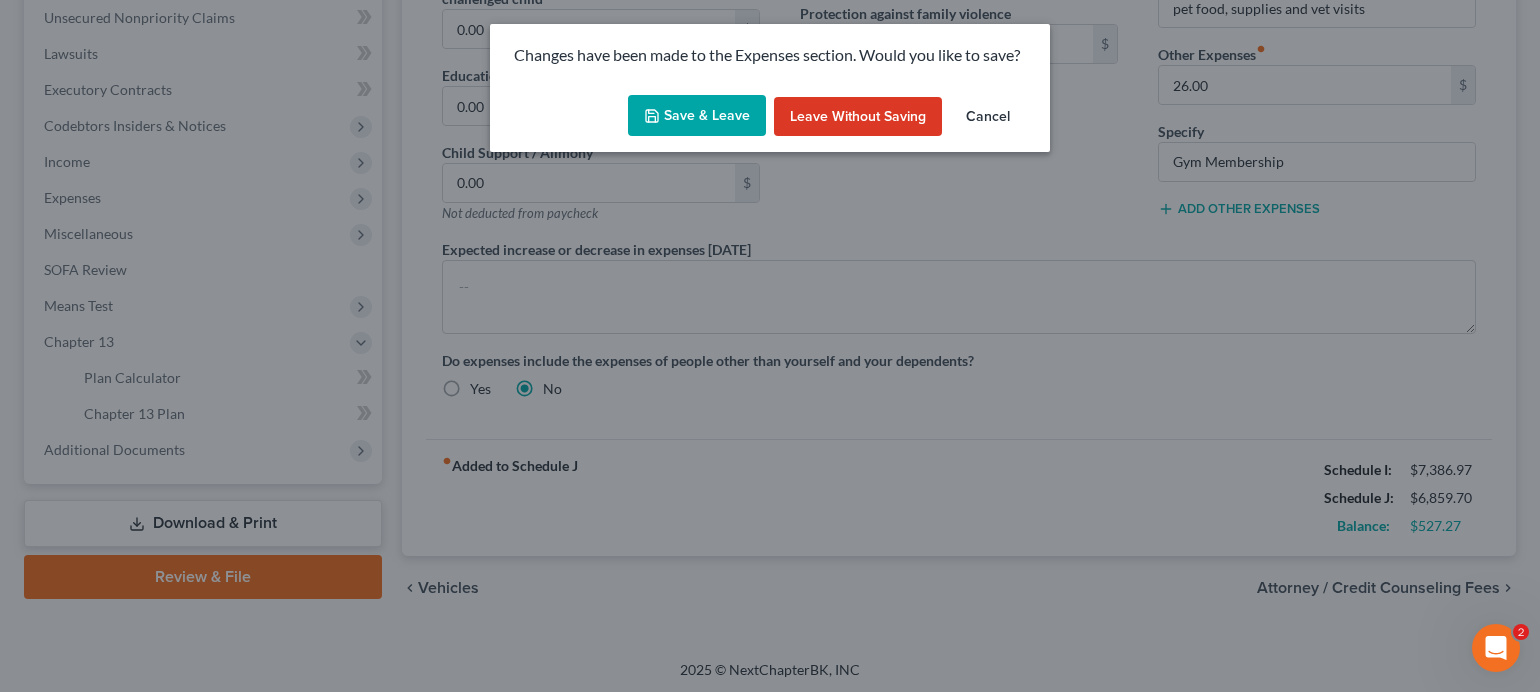 click on "Save & Leave" at bounding box center (697, 116) 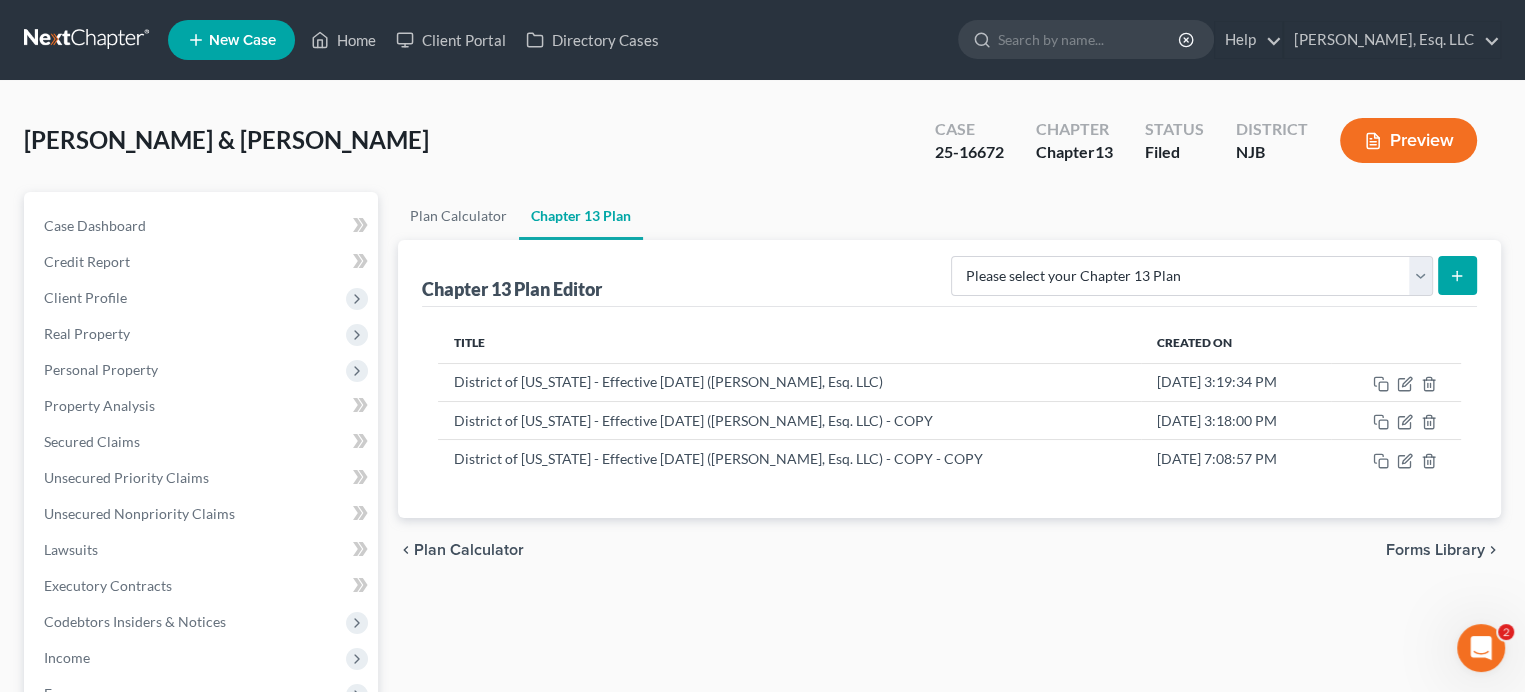 scroll, scrollTop: 300, scrollLeft: 0, axis: vertical 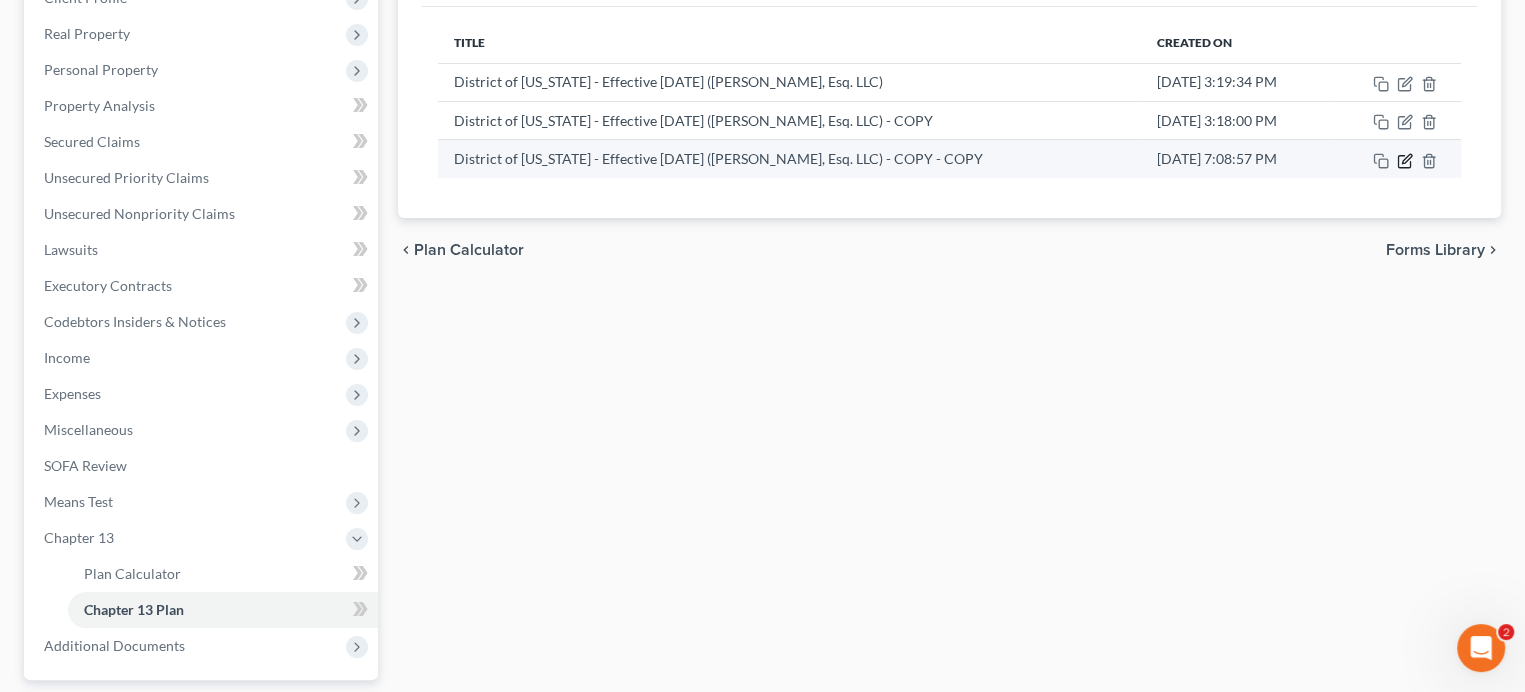 click 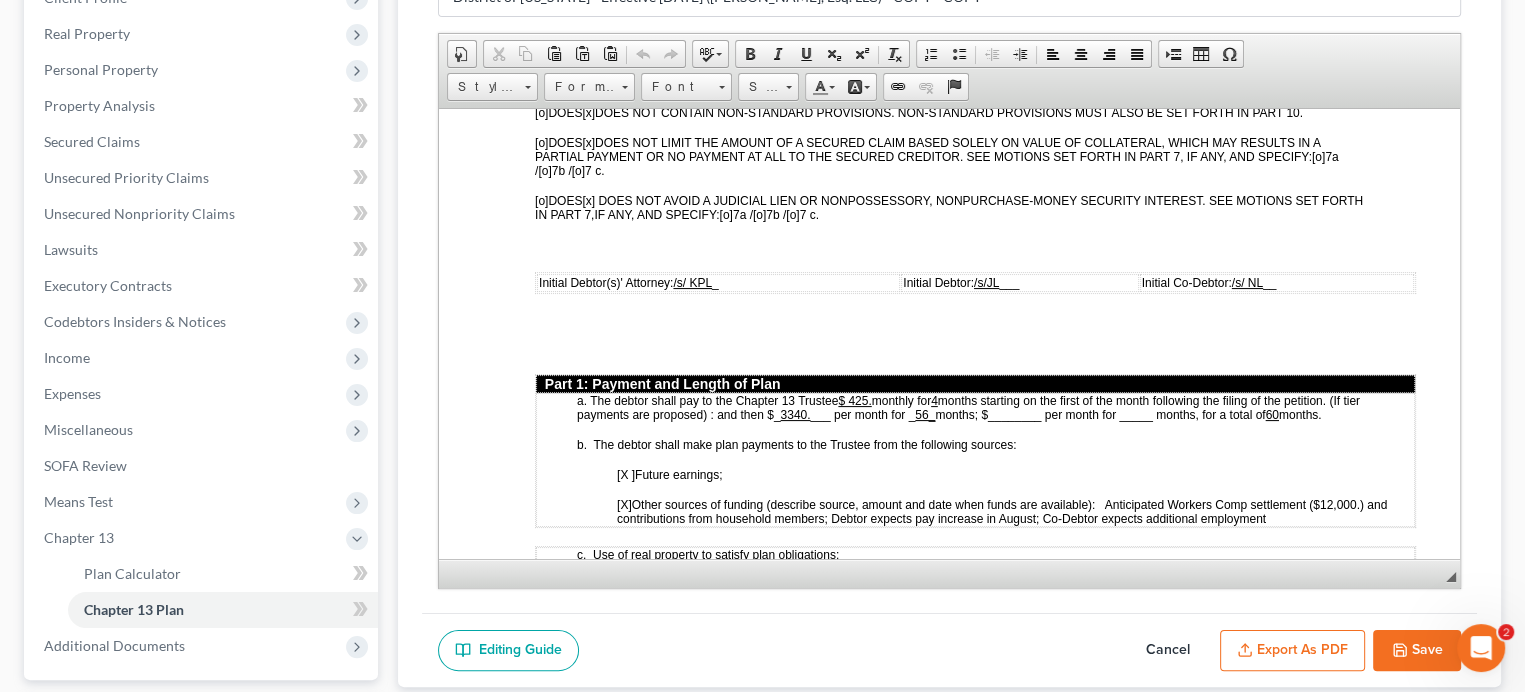 scroll, scrollTop: 800, scrollLeft: 0, axis: vertical 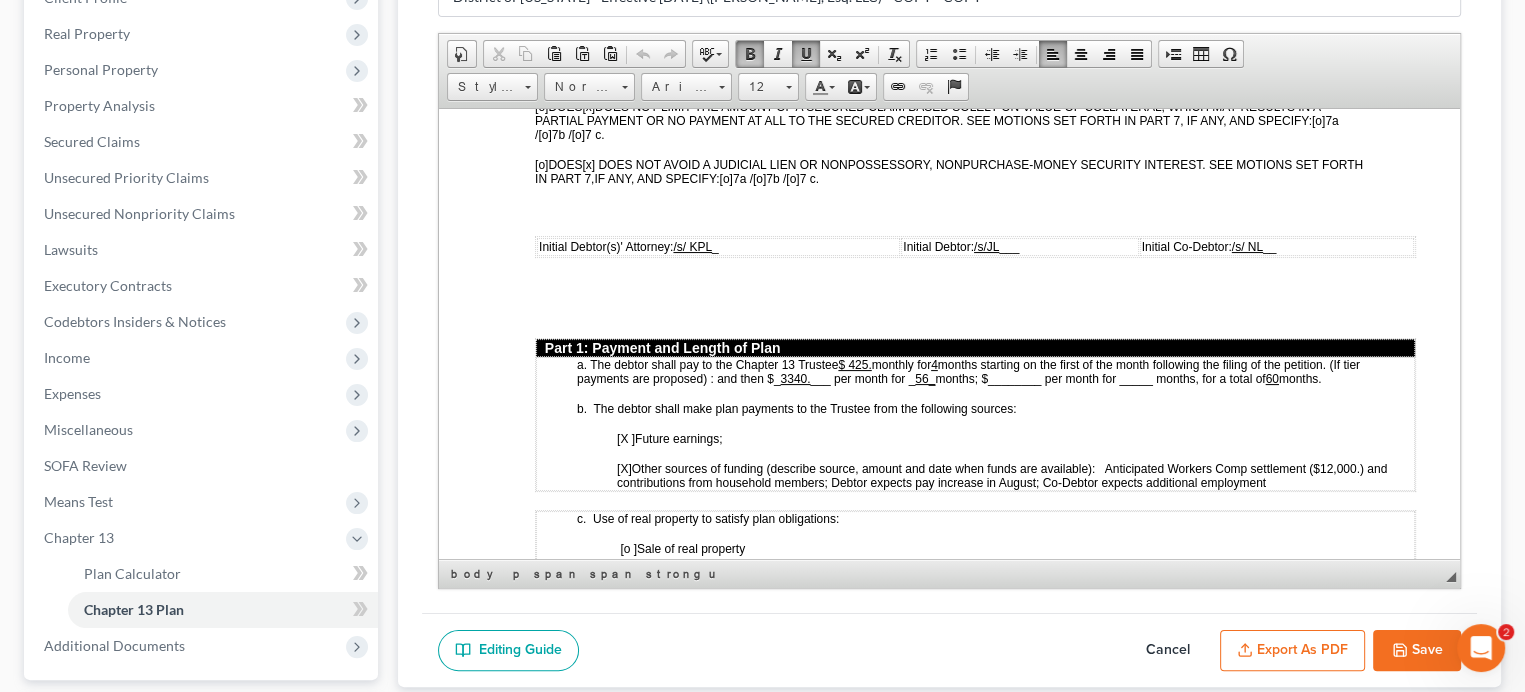 click on "3340." at bounding box center [795, 378] 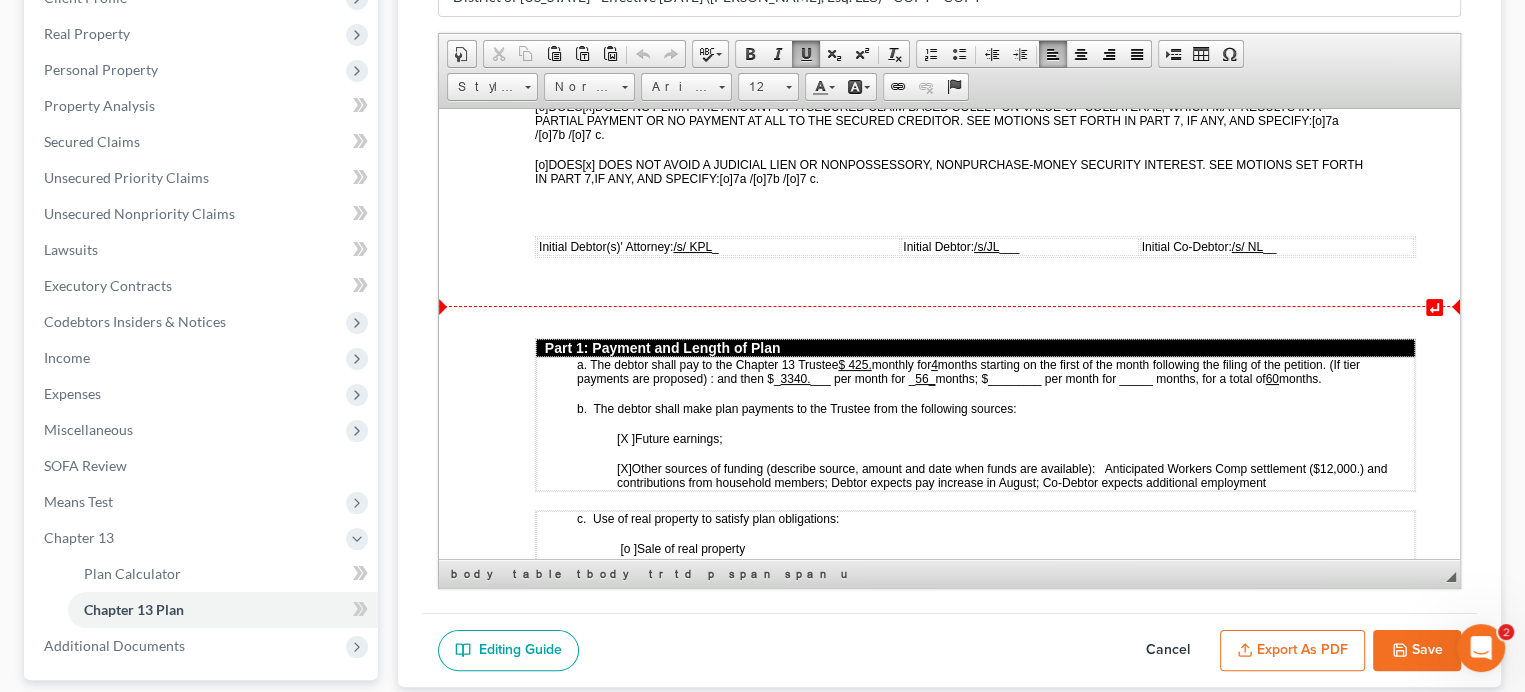 click on "$ 425." at bounding box center (854, 364) 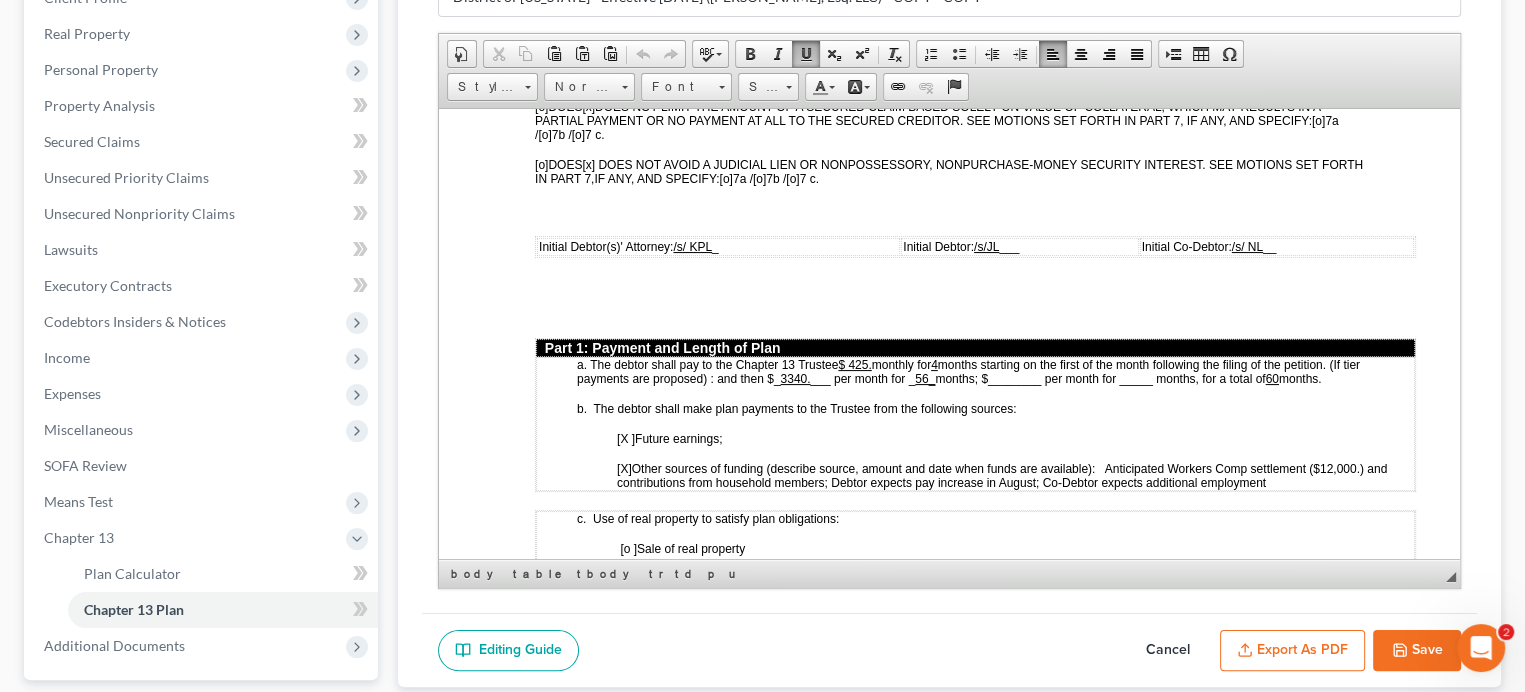 type 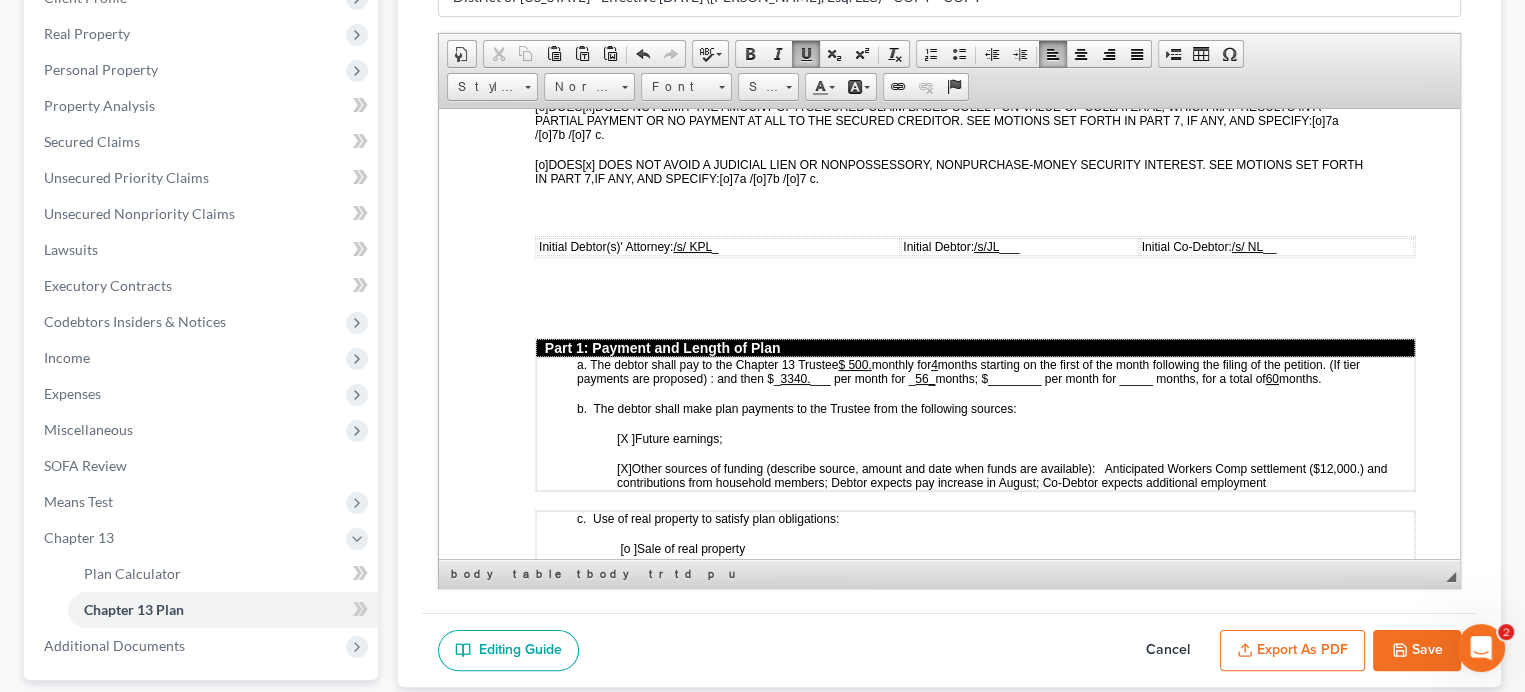 click on "3340." at bounding box center [795, 378] 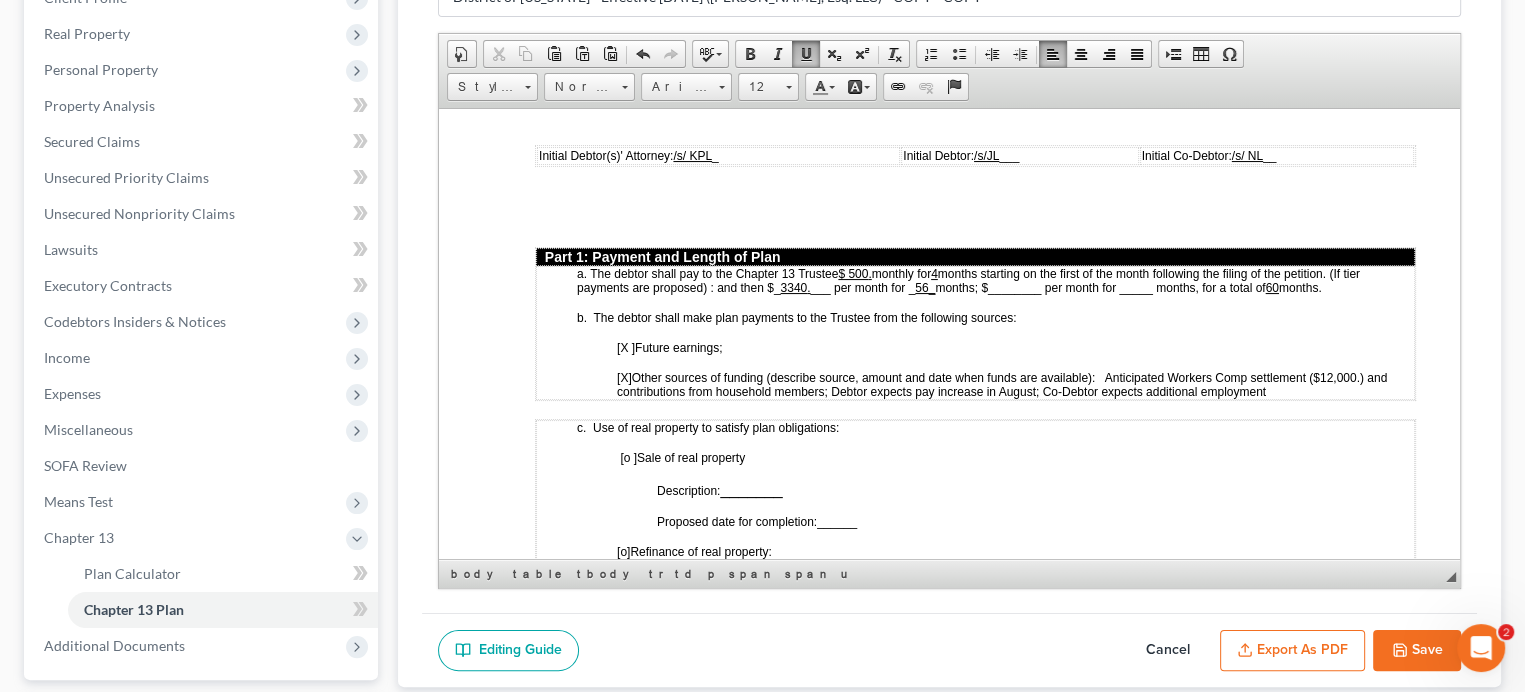 scroll, scrollTop: 1000, scrollLeft: 0, axis: vertical 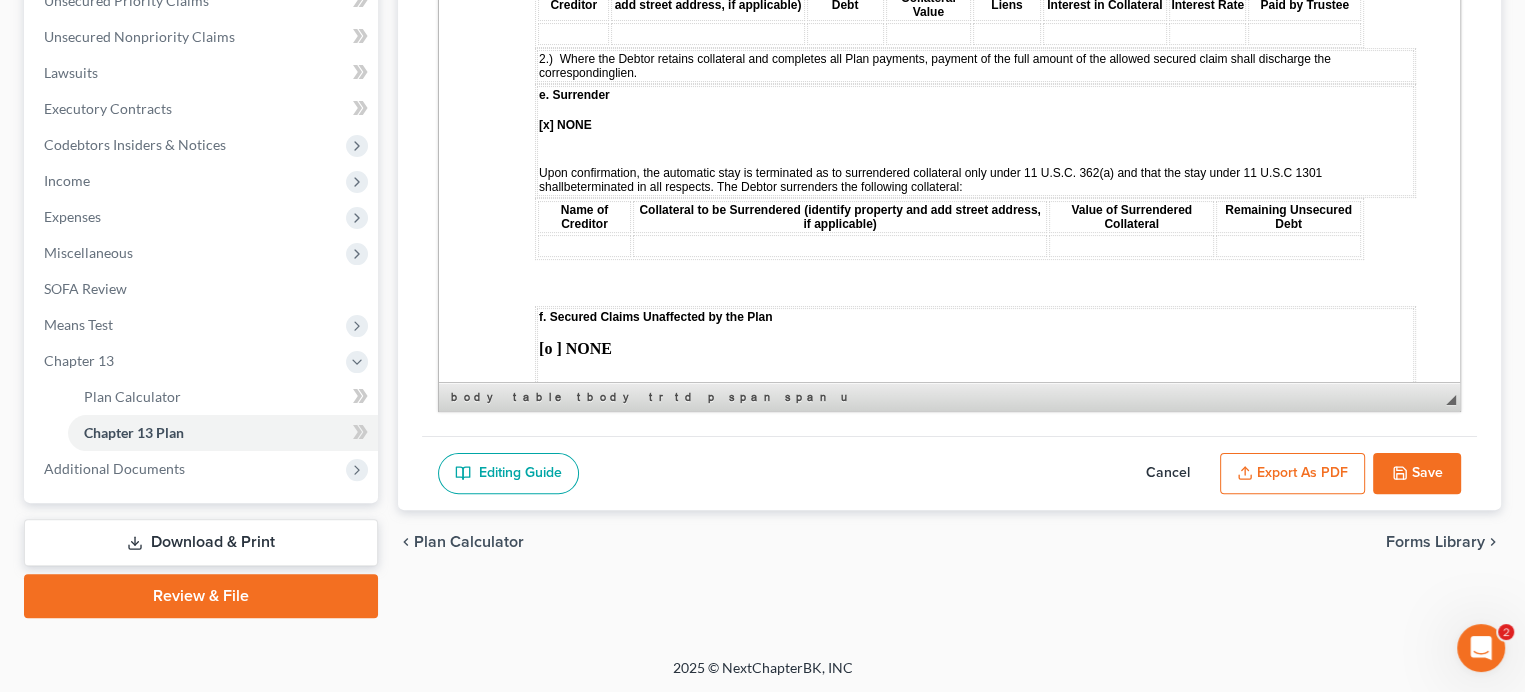 click on "Save" at bounding box center (1417, 474) 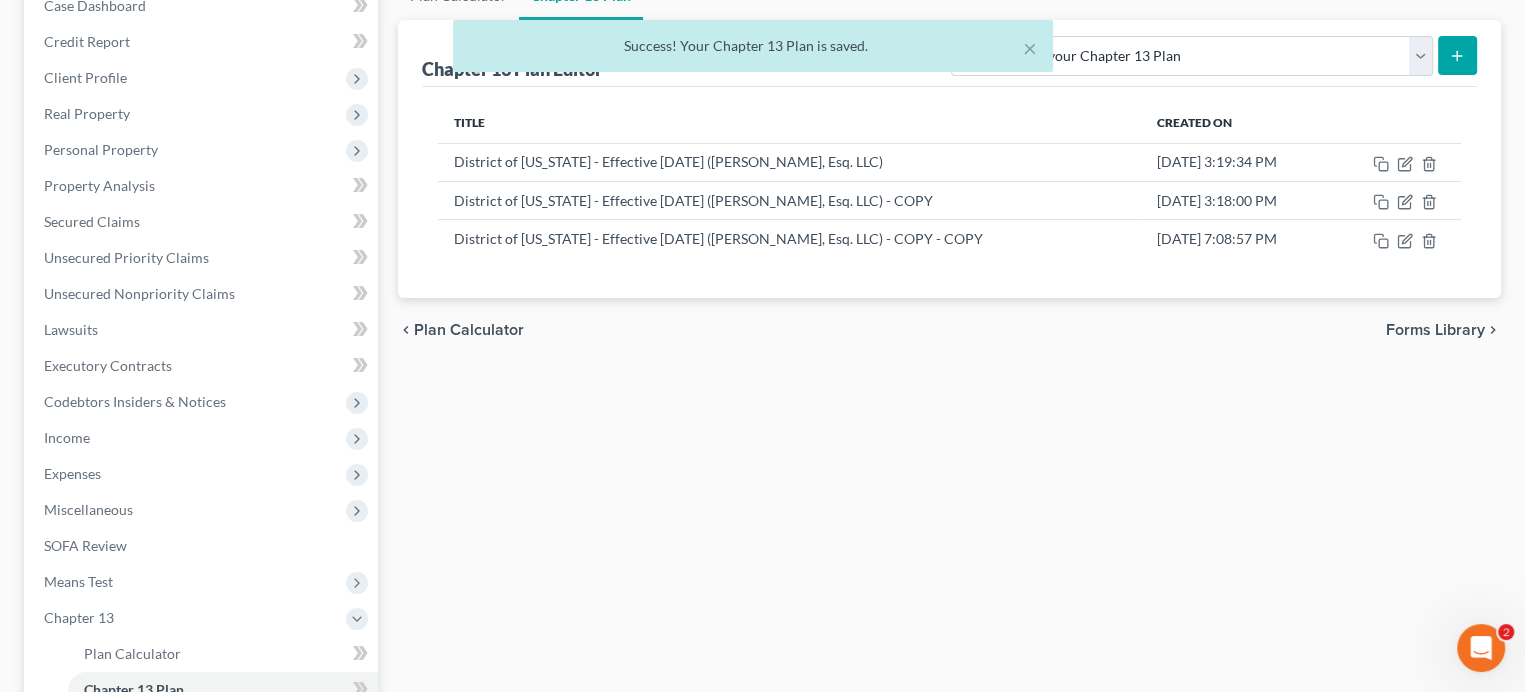 scroll, scrollTop: 167, scrollLeft: 0, axis: vertical 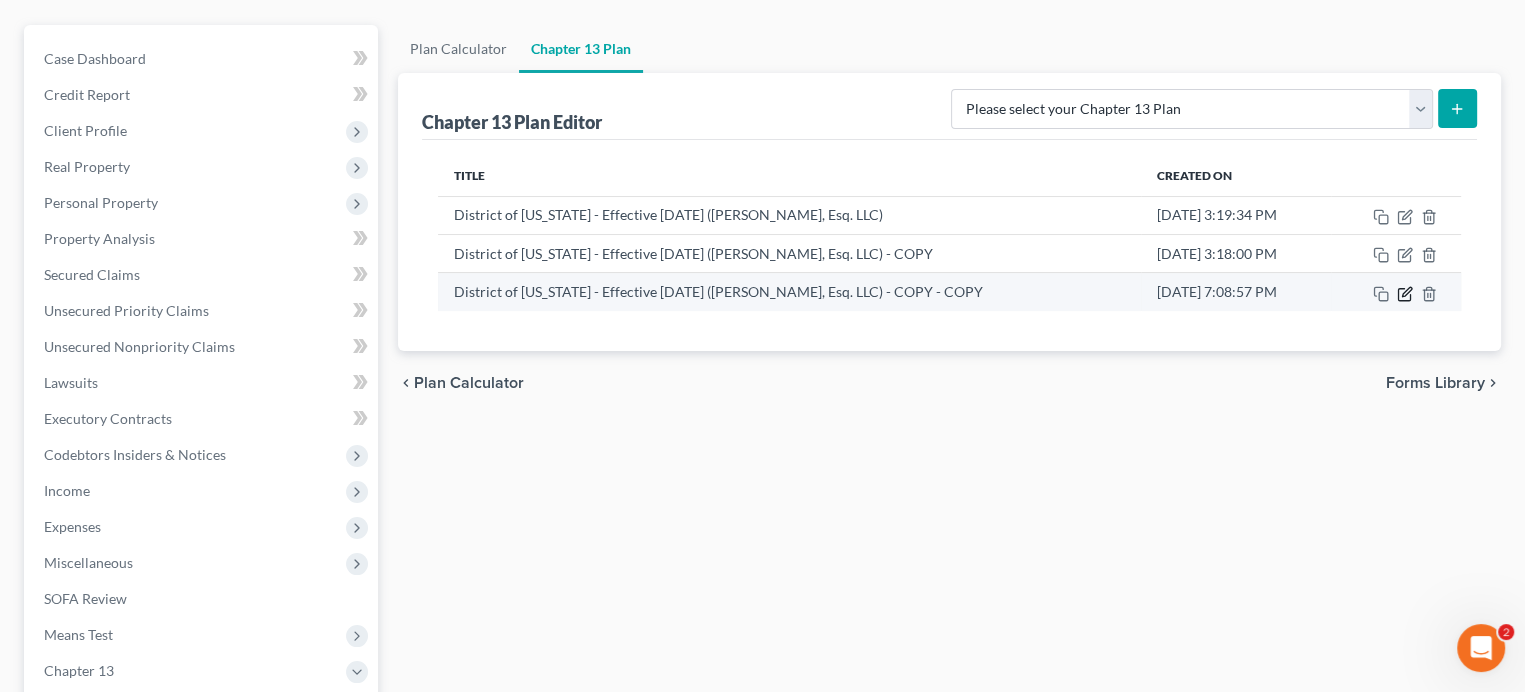 click 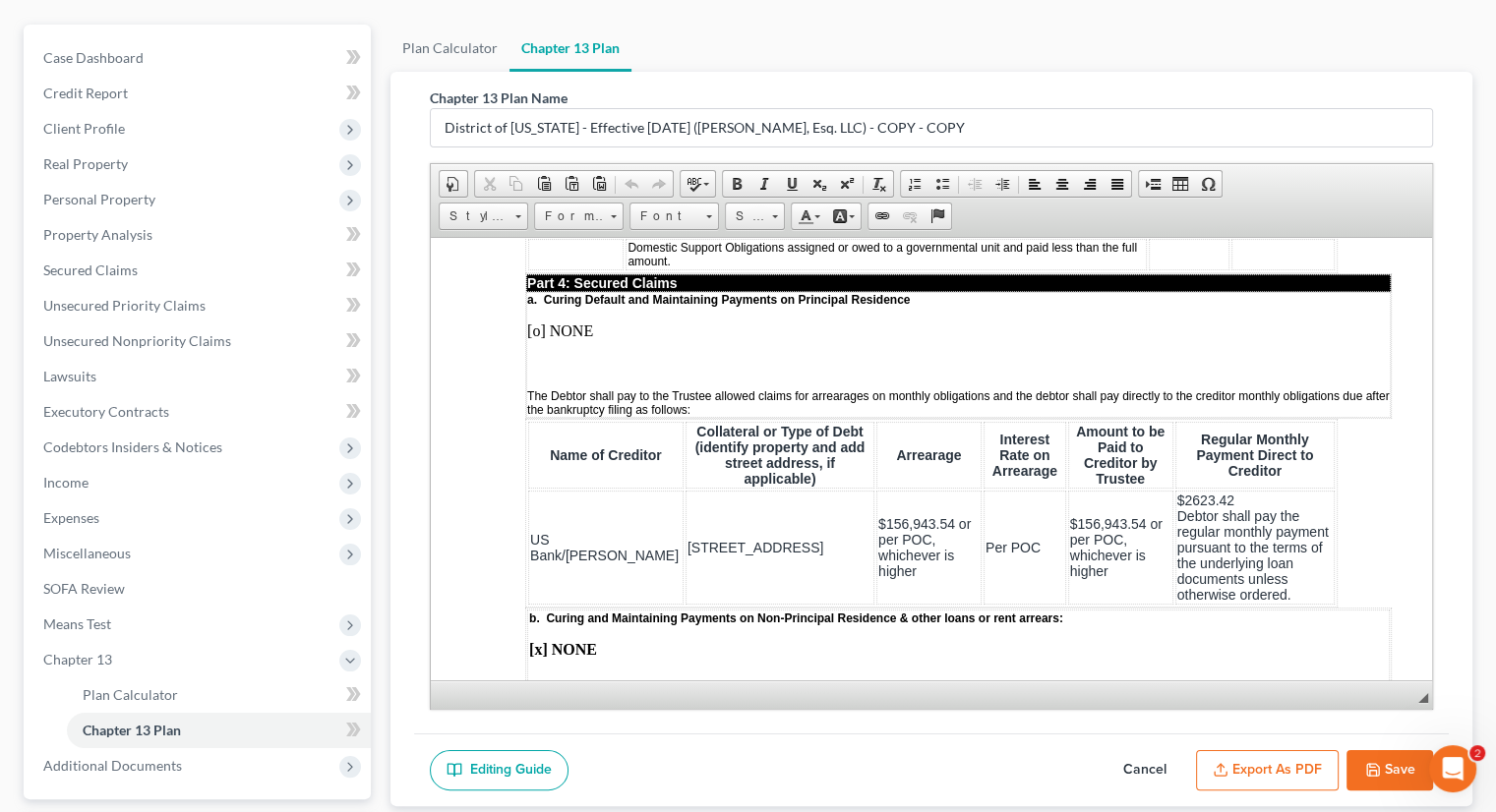scroll, scrollTop: 2359, scrollLeft: 0, axis: vertical 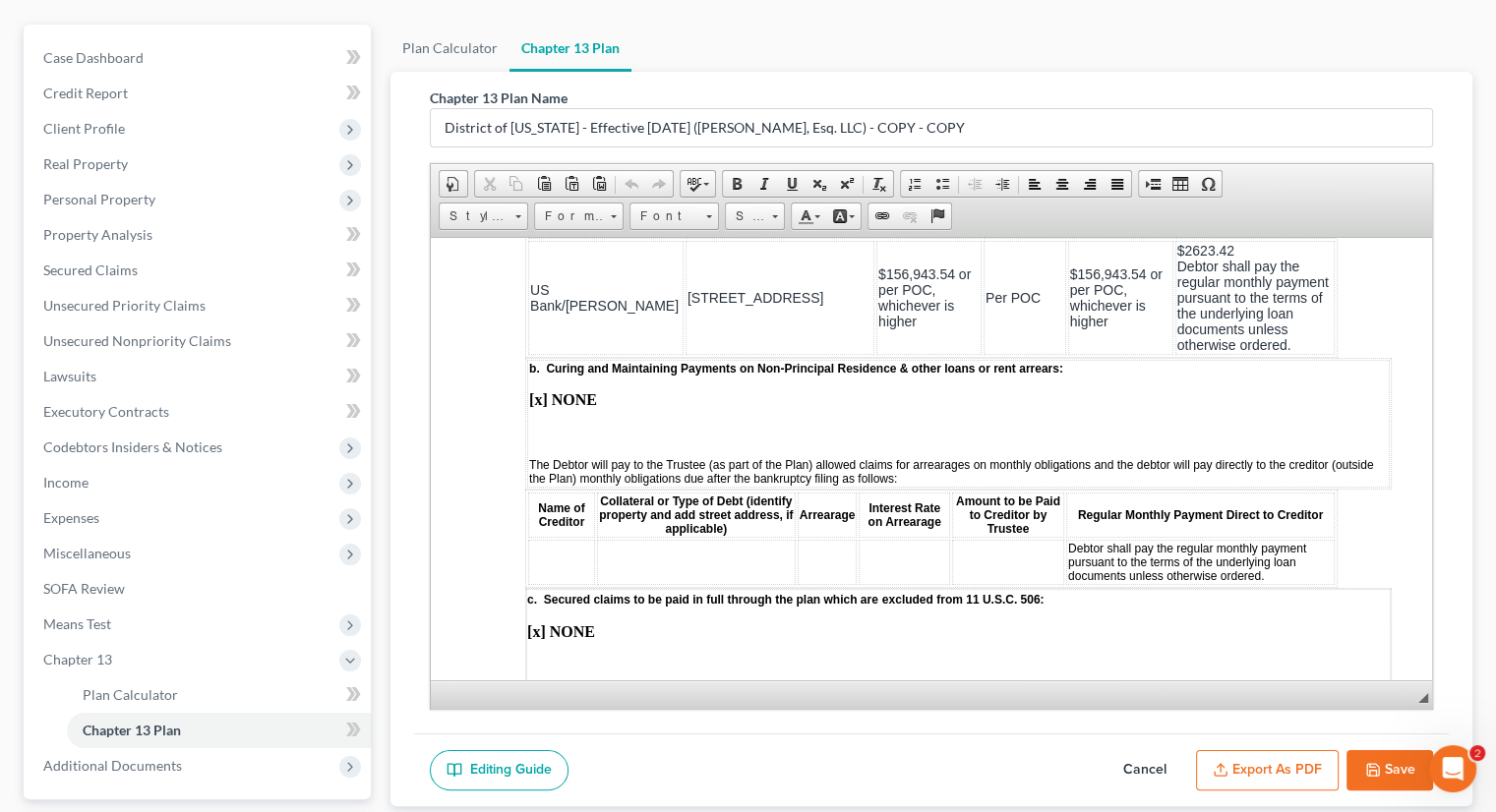 click on "Export as PDF" at bounding box center (1267, 771) 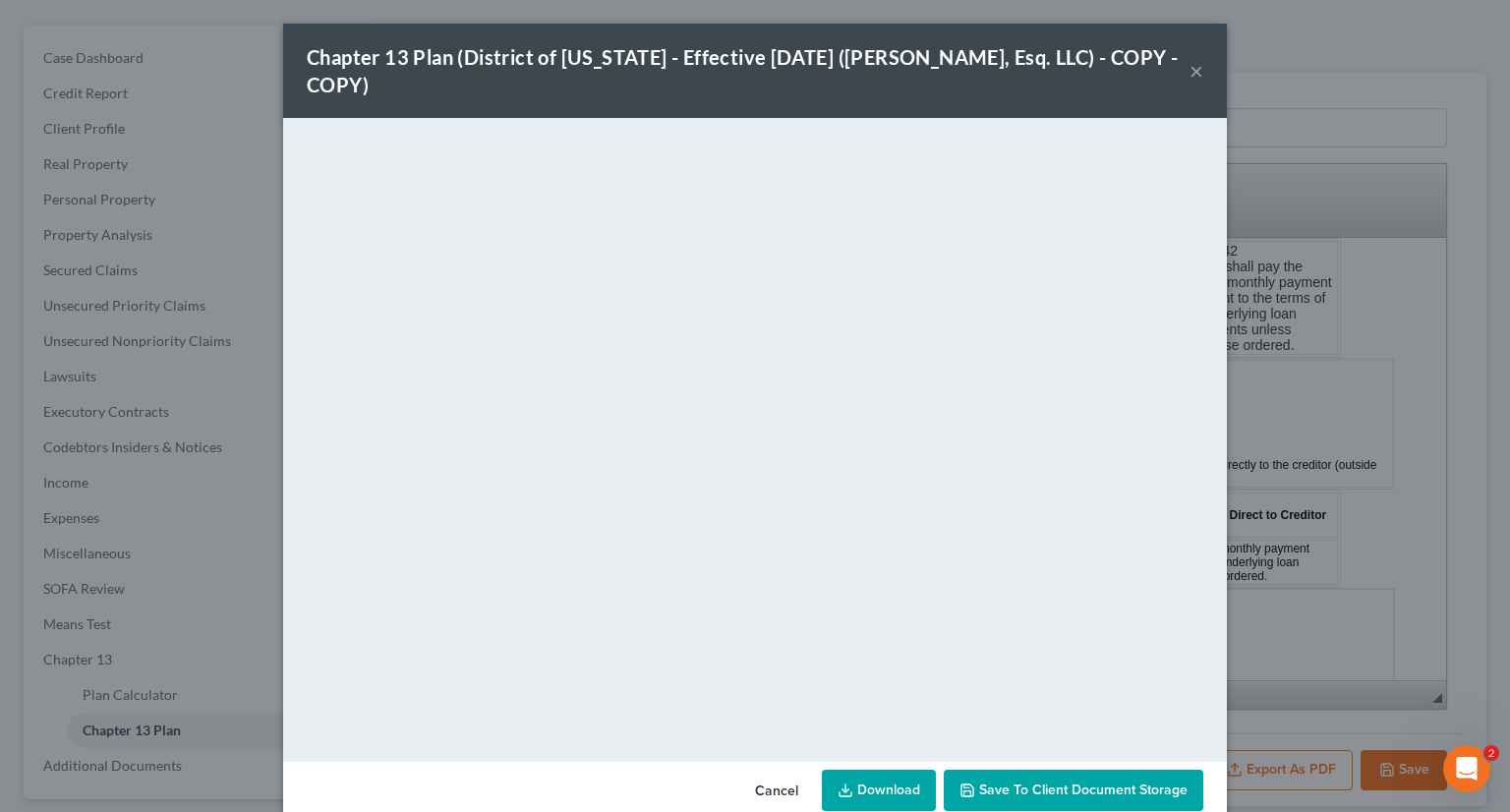 click on "Save to Client Document Storage" at bounding box center (1083, 789) 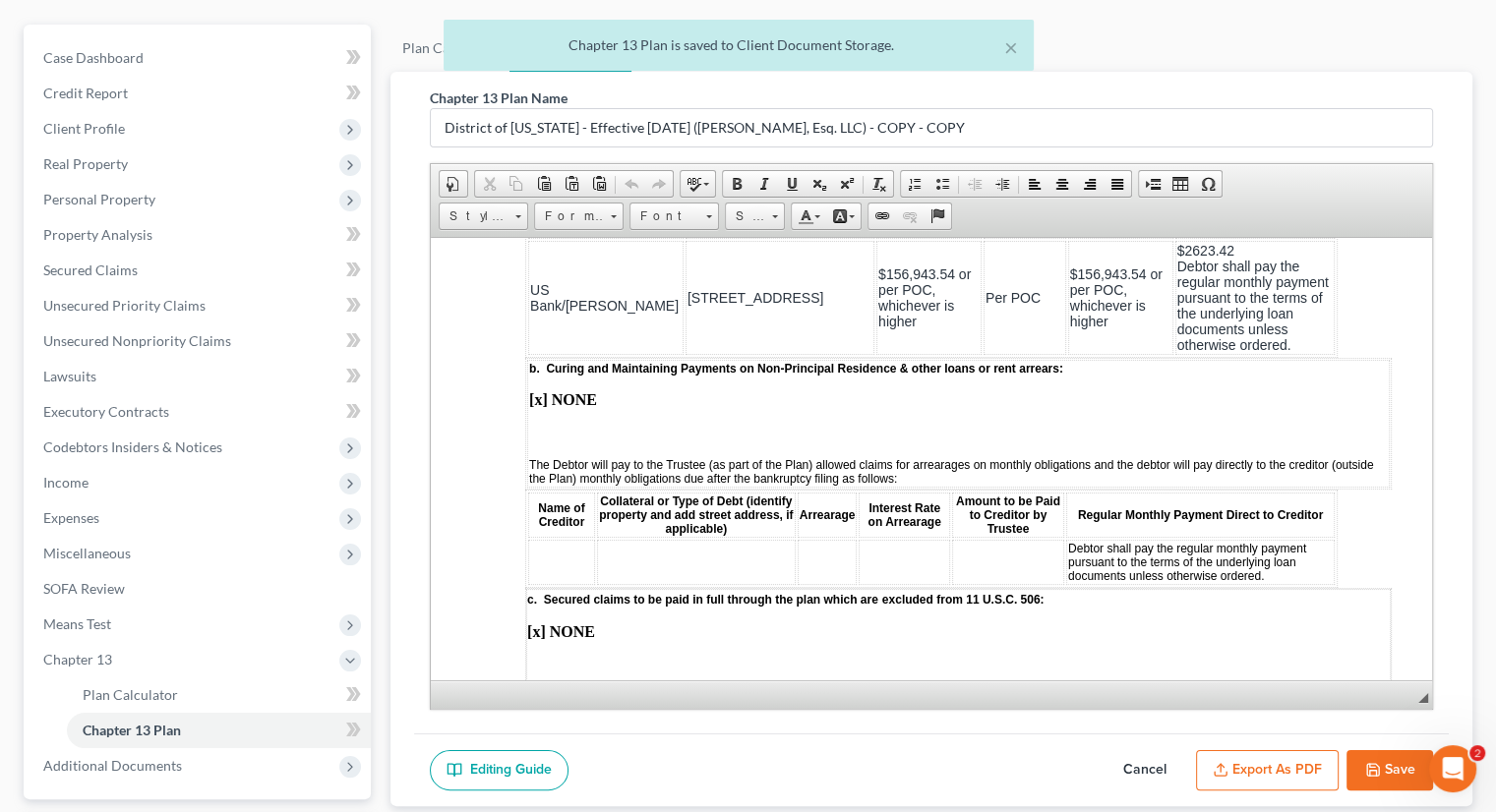 scroll, scrollTop: 2851, scrollLeft: 0, axis: vertical 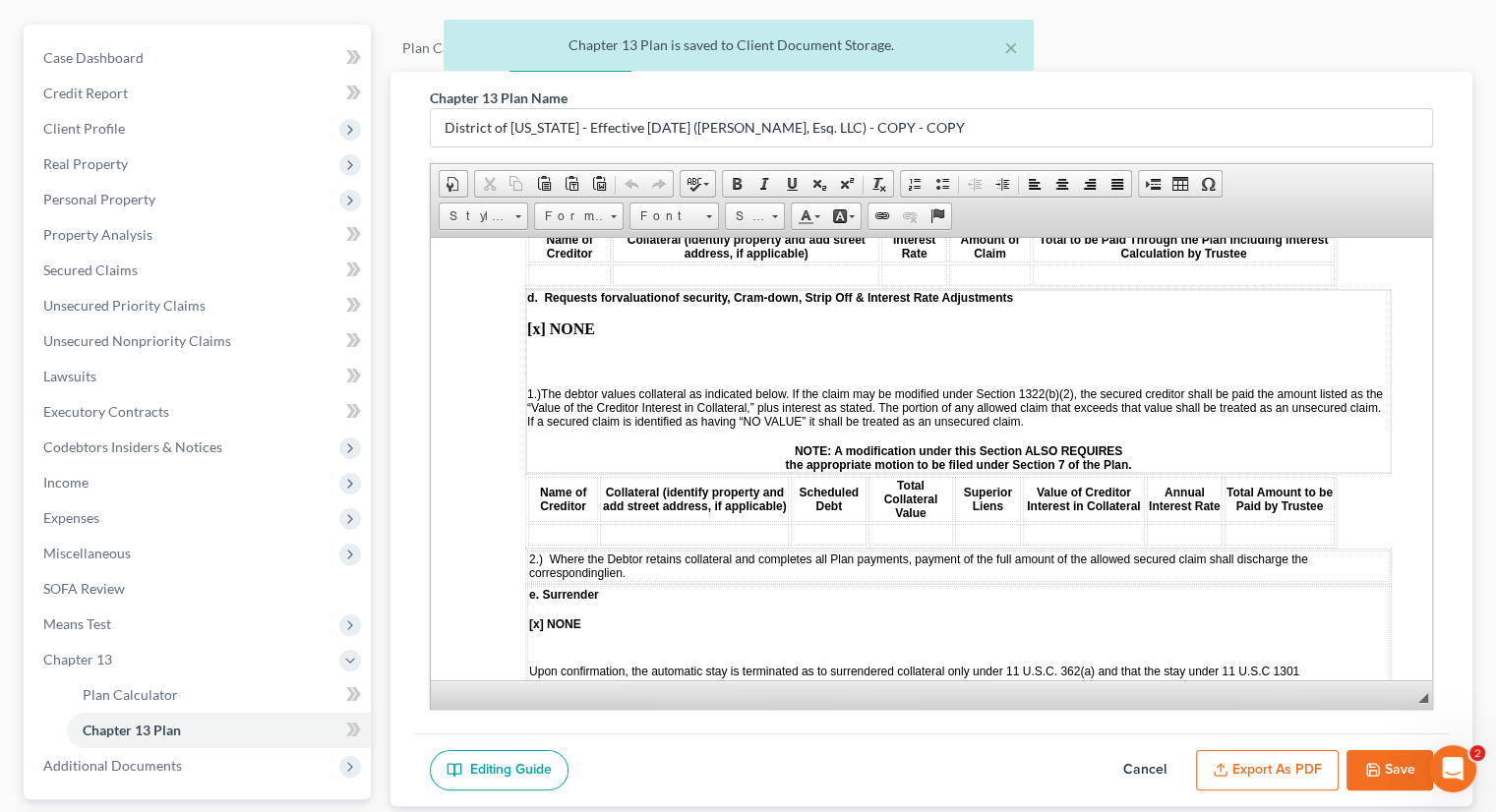 click on "Export as PDF" at bounding box center [1267, 771] 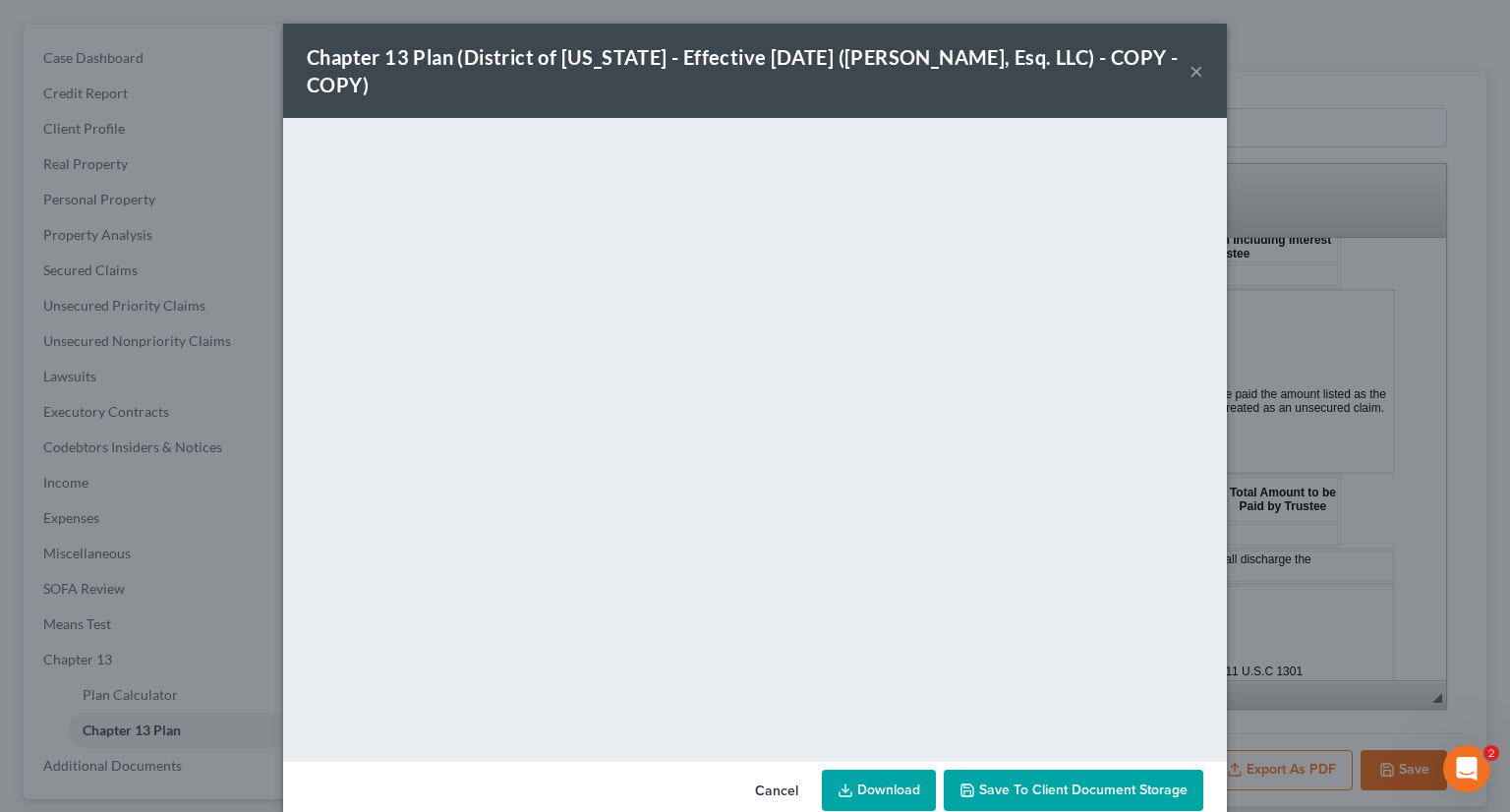 click on "Download" at bounding box center (879, 790) 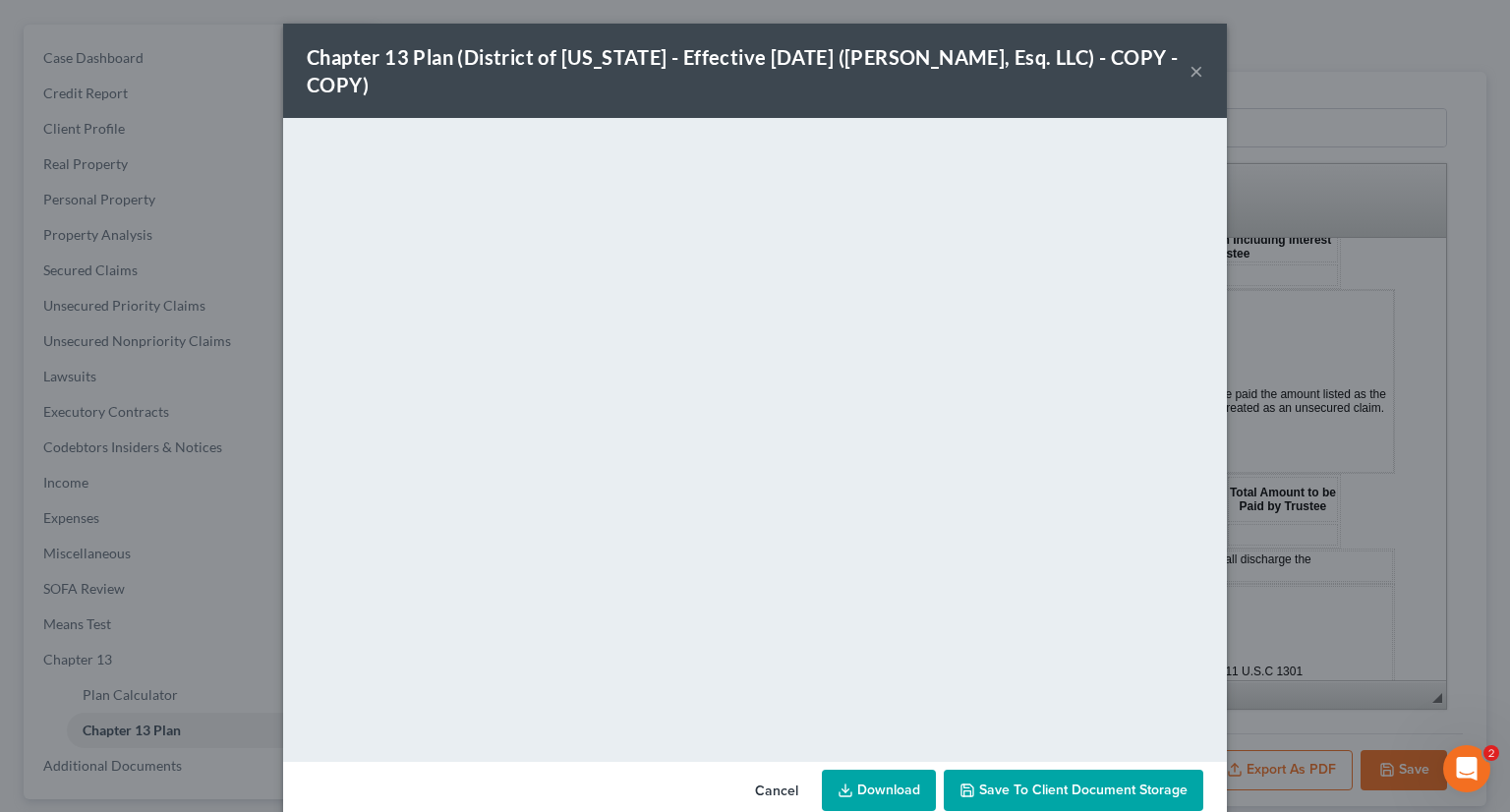 click on "Chapter 13 Plan (District of [US_STATE] - Effective [DATE] ([PERSON_NAME], Esq. LLC) - COPY - COPY)" at bounding box center (748, 71) 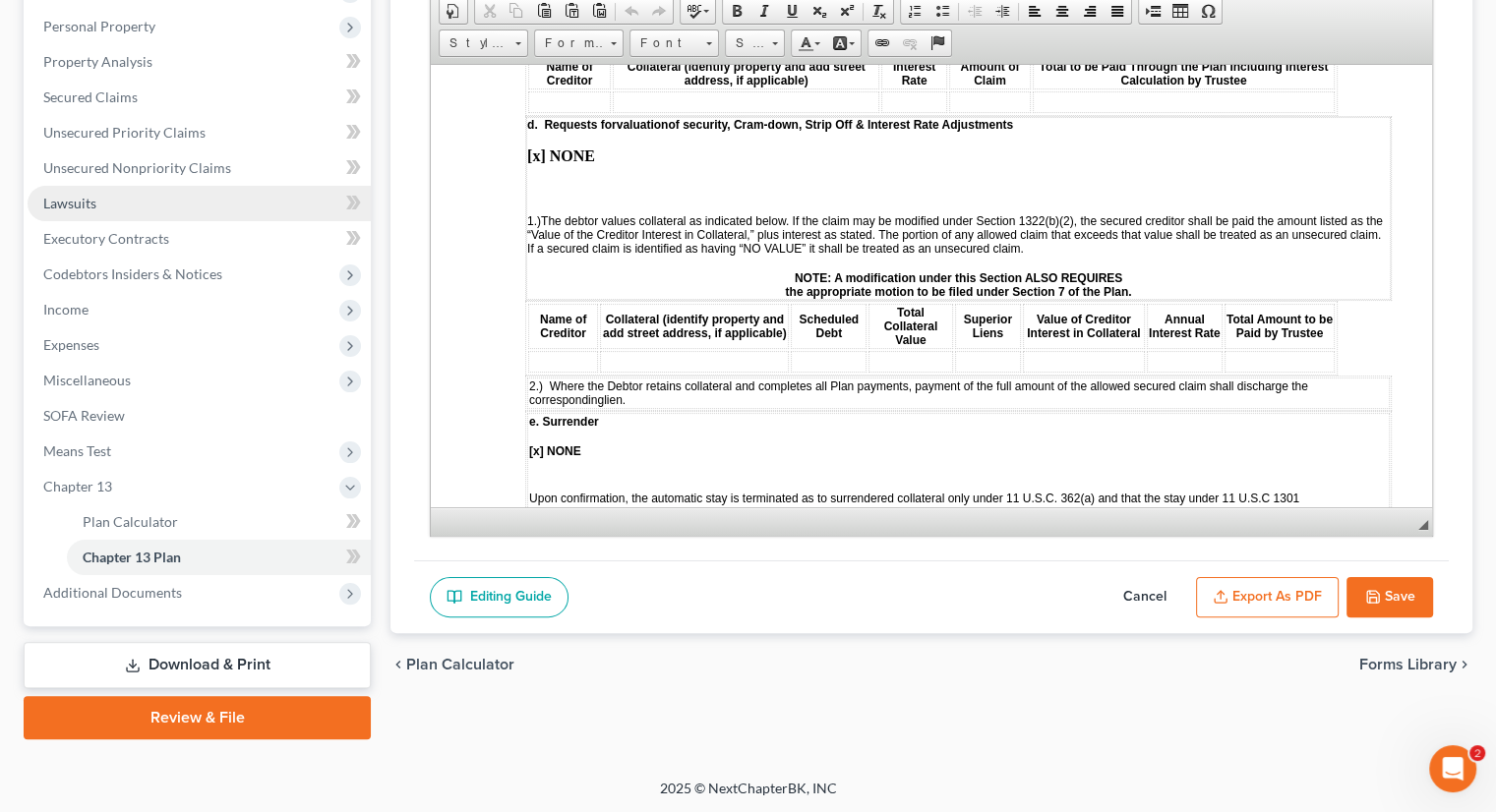 scroll, scrollTop: 338, scrollLeft: 0, axis: vertical 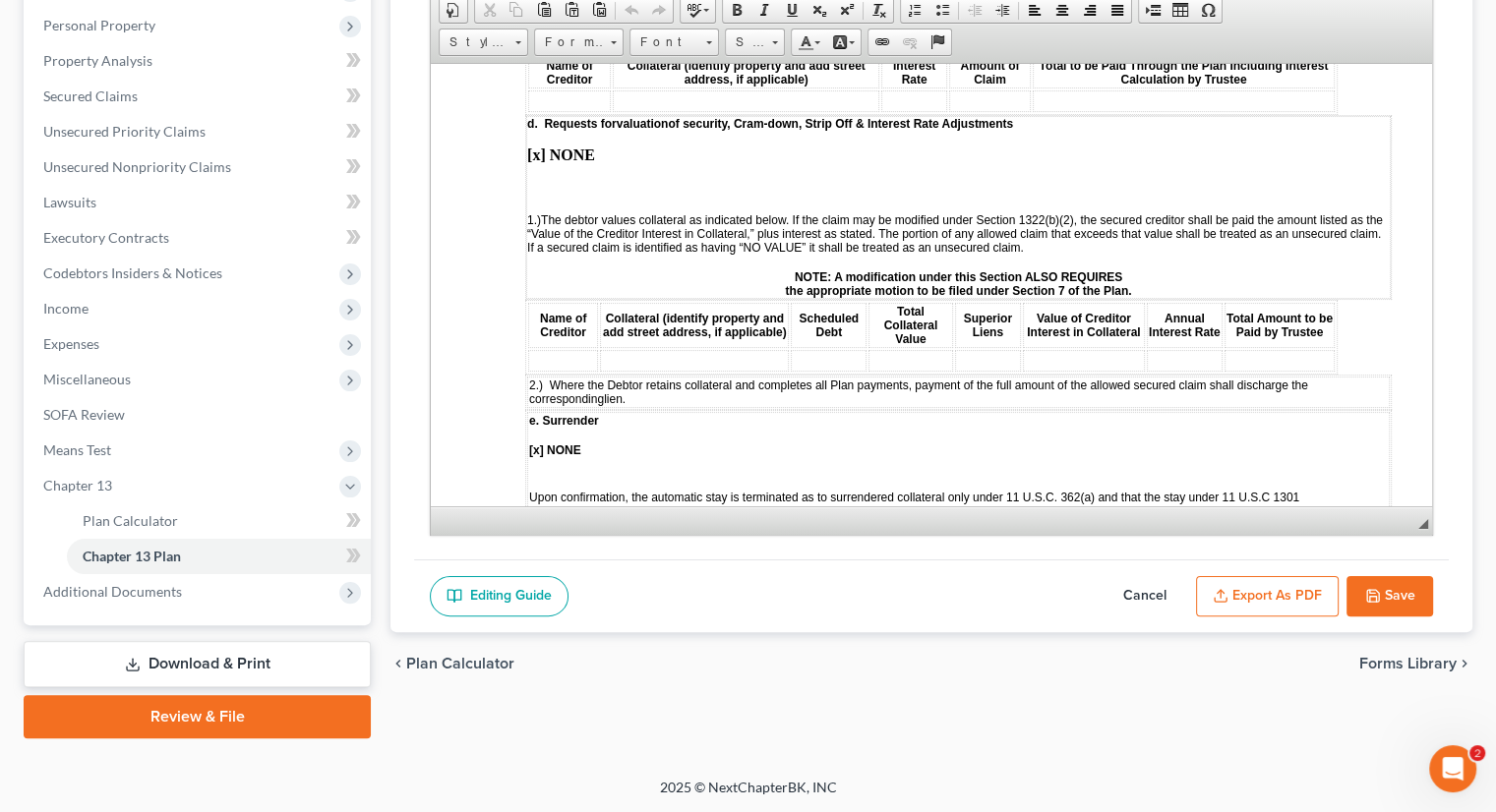 click on "Download & Print" at bounding box center (197, 664) 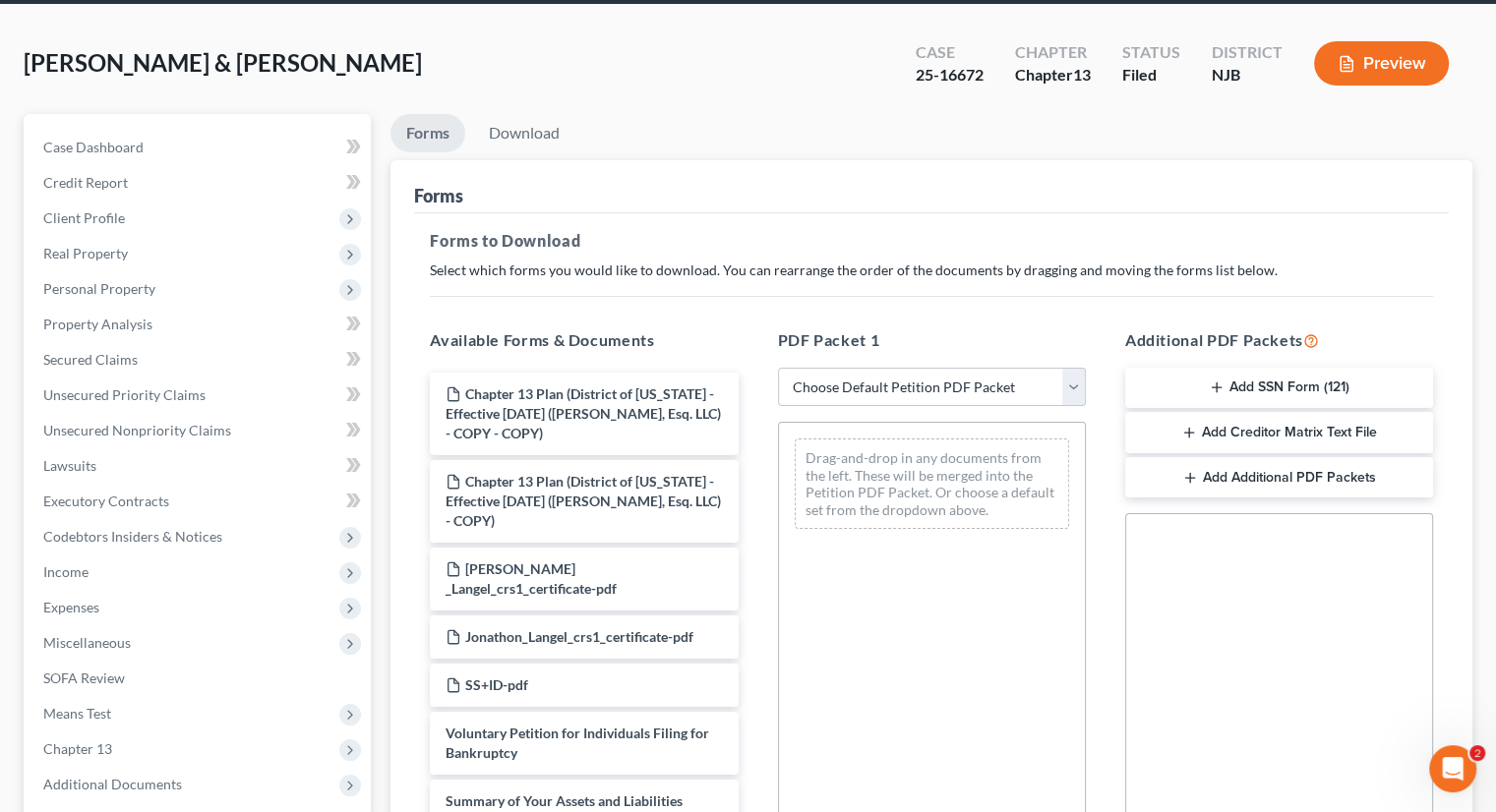 scroll, scrollTop: 0, scrollLeft: 0, axis: both 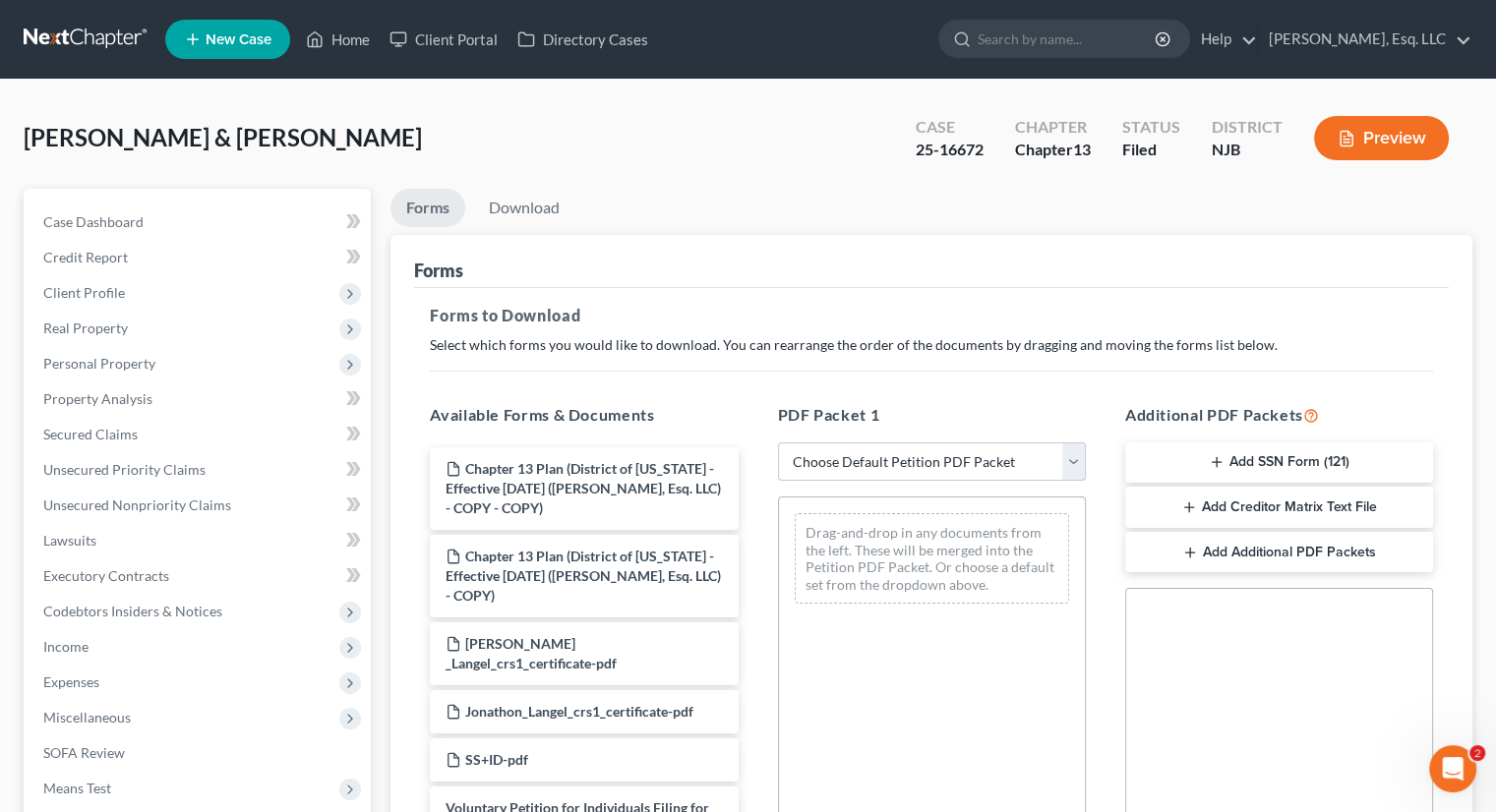 click on "Choose Default Petition PDF Packet Complete Bankruptcy Petition (all forms and schedules) Emergency Filing Forms (Petition and Creditor List Only) Amended Forms Signature Pages Only Supplemental Post Petition (Sch. I & J) Supplemental Post Petition (Sch. I) Supplemental Post Petition (Sch. J) Missing Documents to Complete Amended I" at bounding box center [931, 462] 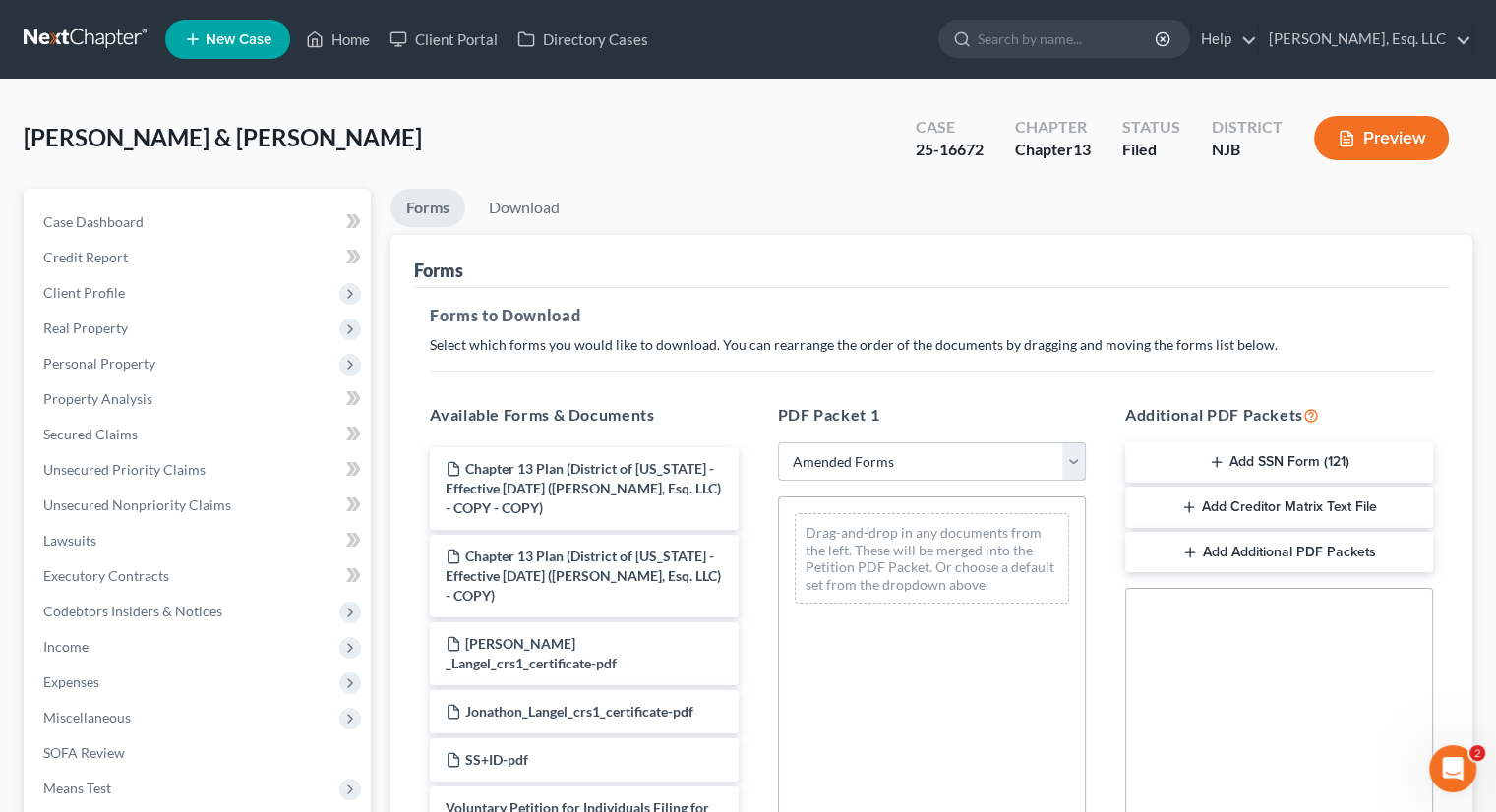click on "Choose Default Petition PDF Packet Complete Bankruptcy Petition (all forms and schedules) Emergency Filing Forms (Petition and Creditor List Only) Amended Forms Signature Pages Only Supplemental Post Petition (Sch. I & J) Supplemental Post Petition (Sch. I) Supplemental Post Petition (Sch. J) Missing Documents to Complete Amended I" at bounding box center (931, 462) 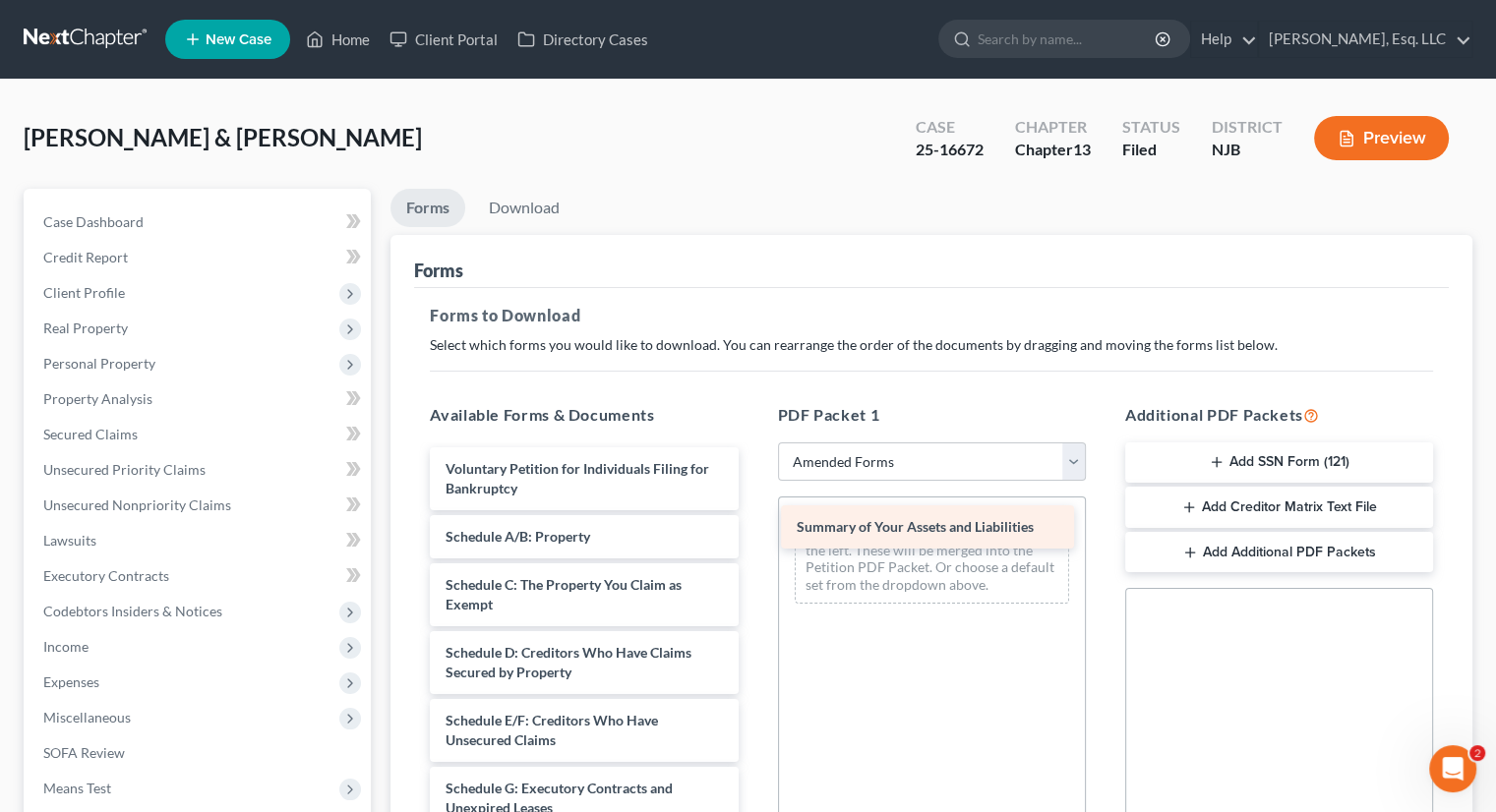 drag, startPoint x: 539, startPoint y: 541, endPoint x: 890, endPoint y: 533, distance: 351.09116 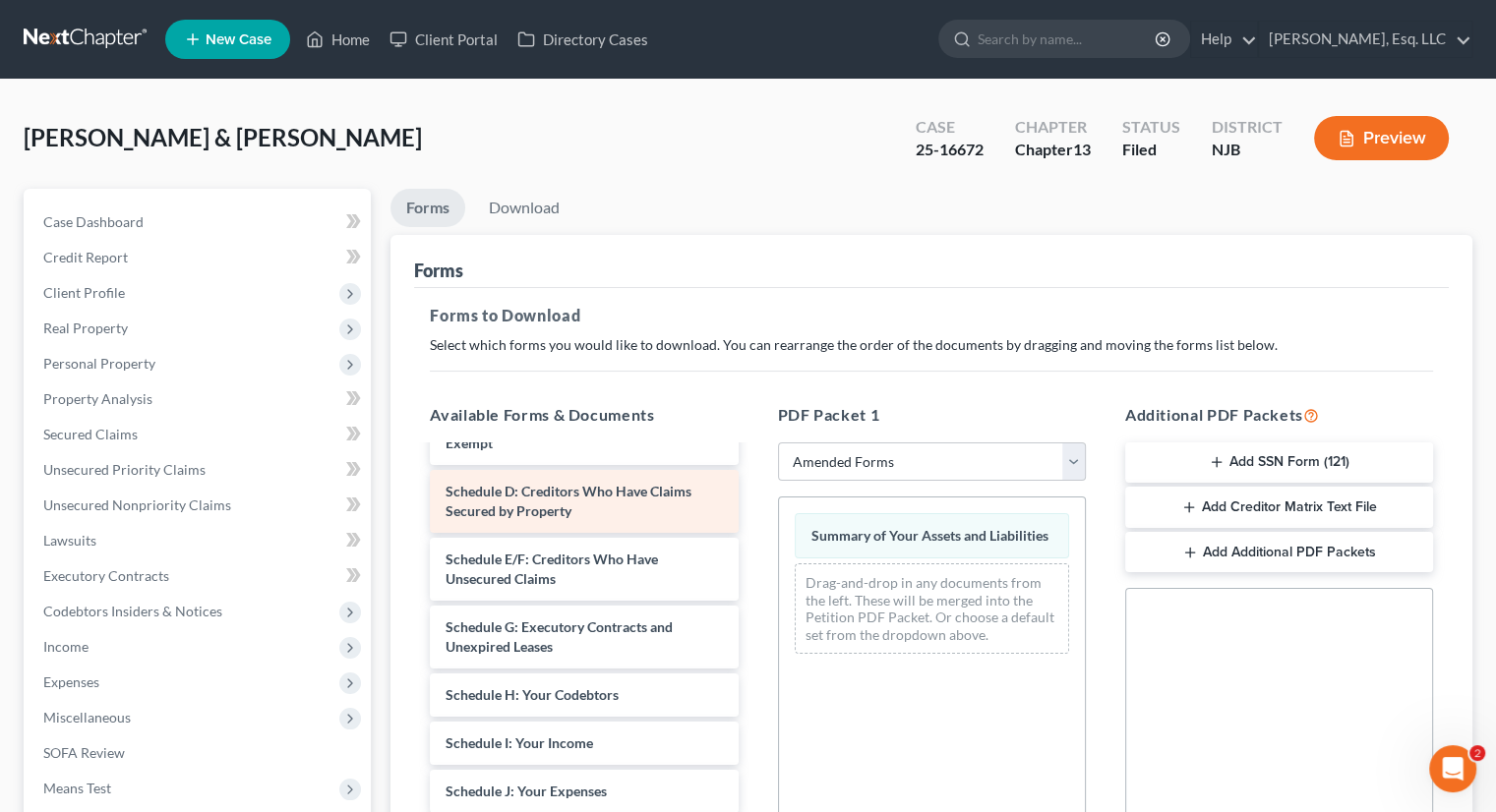 scroll, scrollTop: 197, scrollLeft: 0, axis: vertical 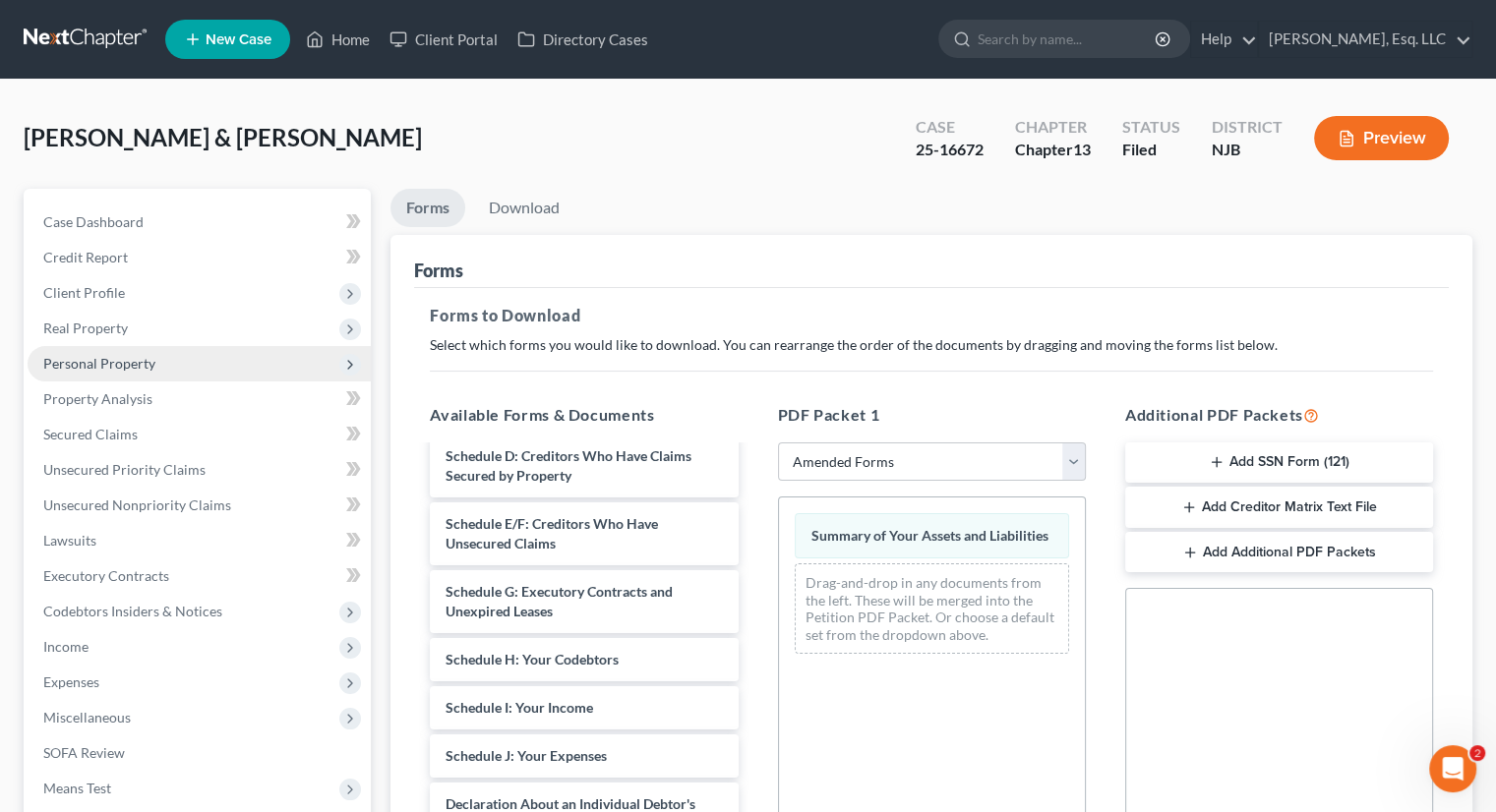 click on "Personal Property" at bounding box center (99, 363) 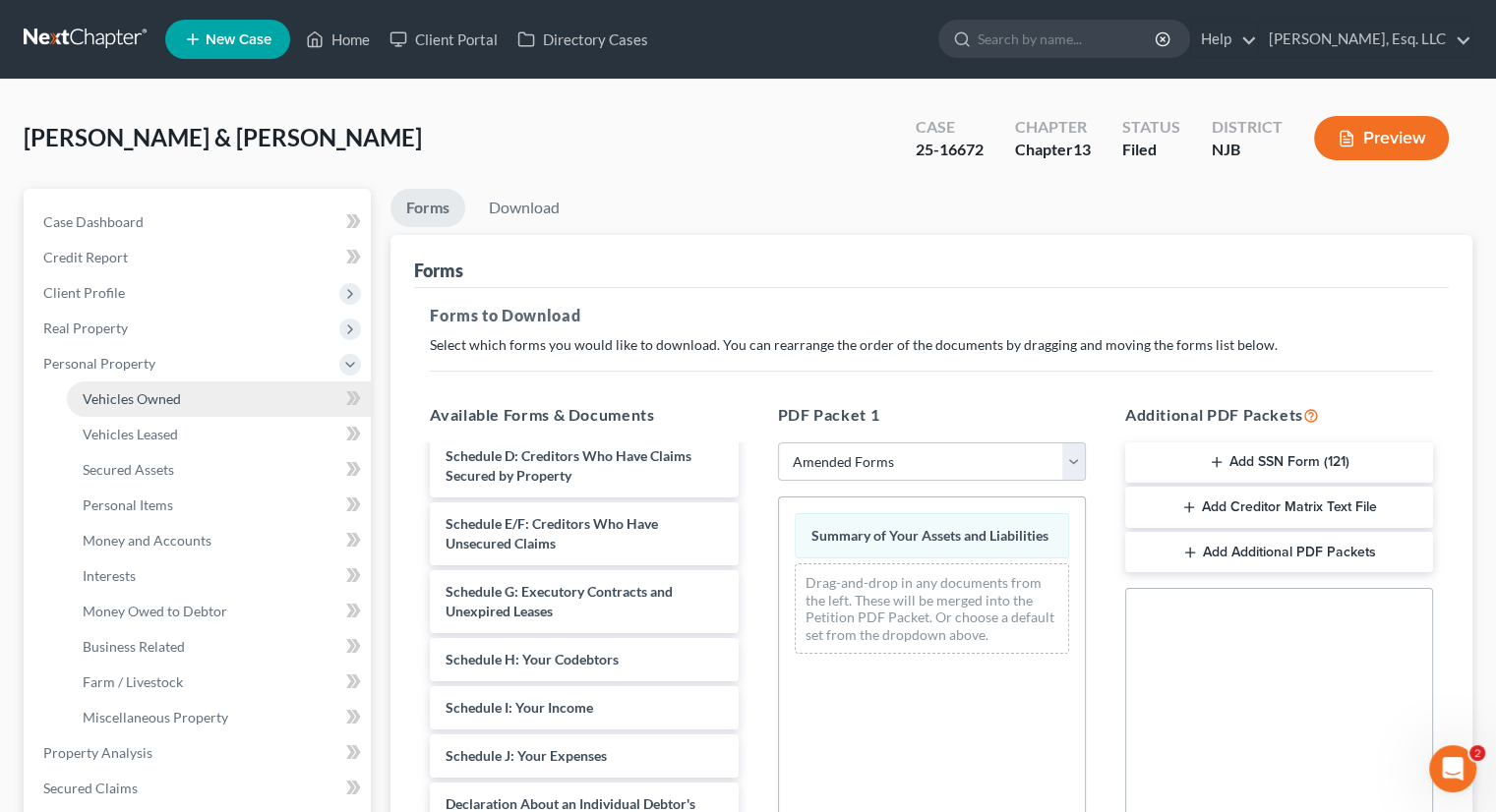 click on "Vehicles Owned" at bounding box center [132, 398] 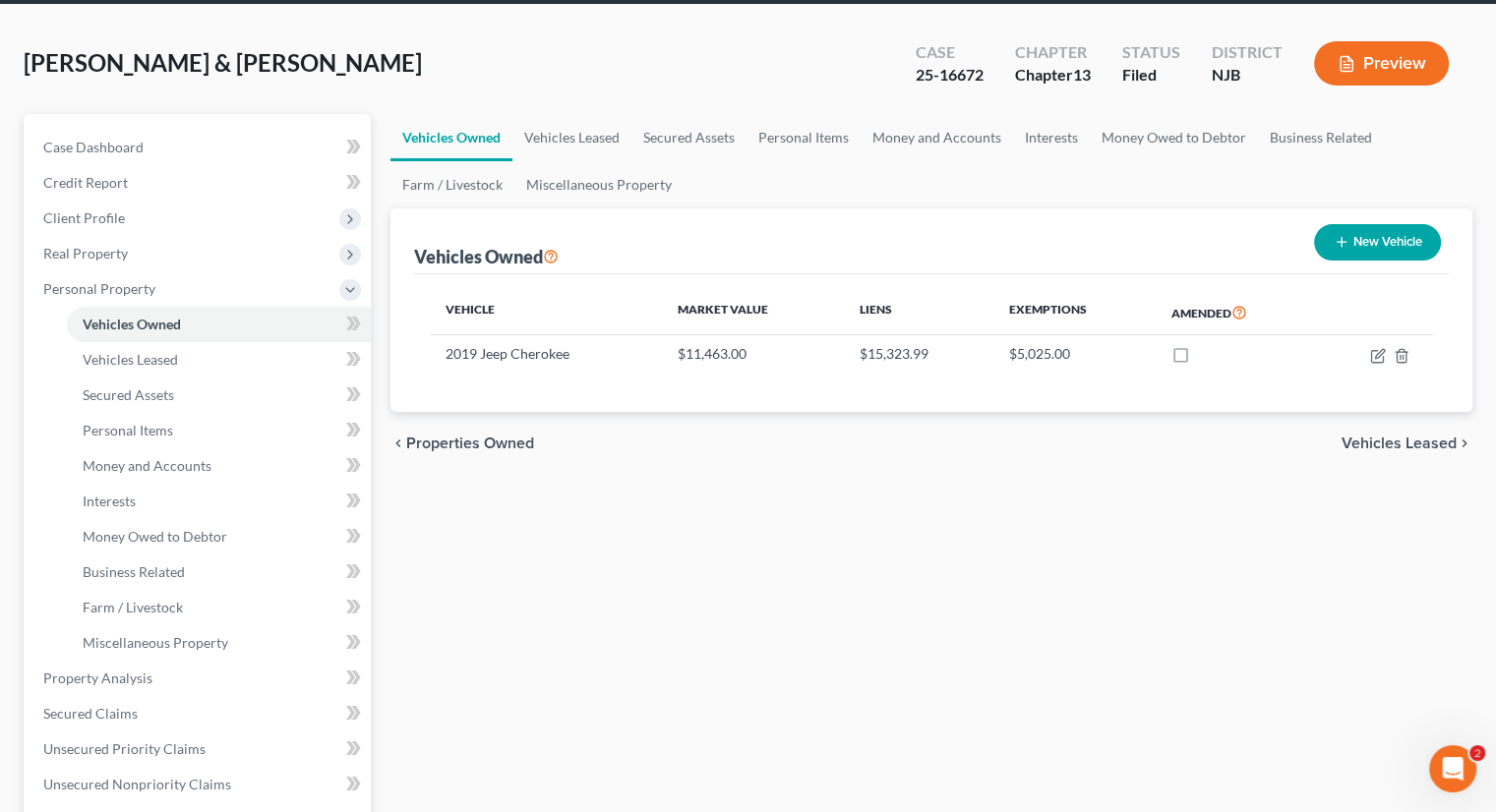 scroll, scrollTop: 197, scrollLeft: 0, axis: vertical 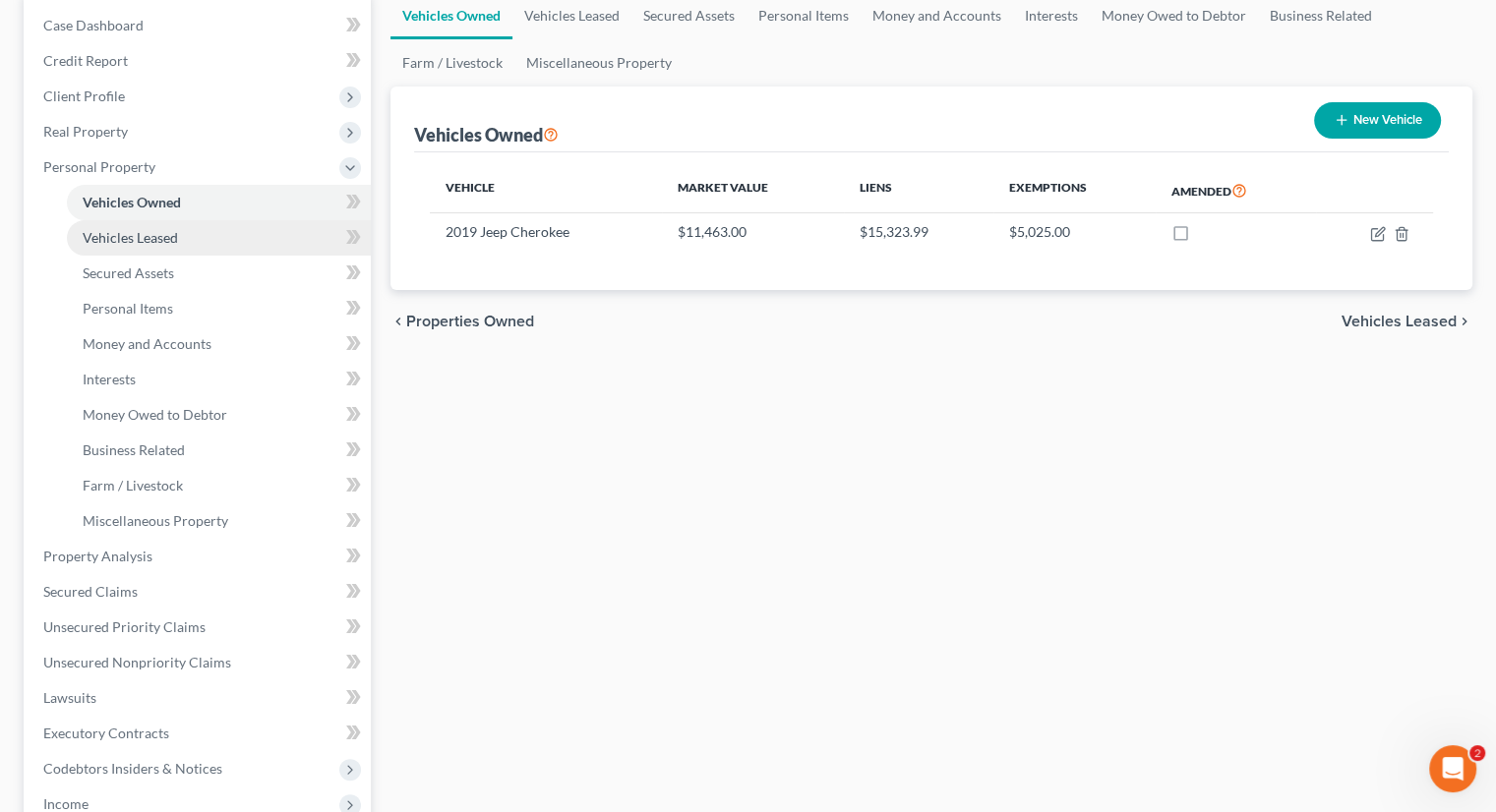 click on "Vehicles Leased" at bounding box center (130, 237) 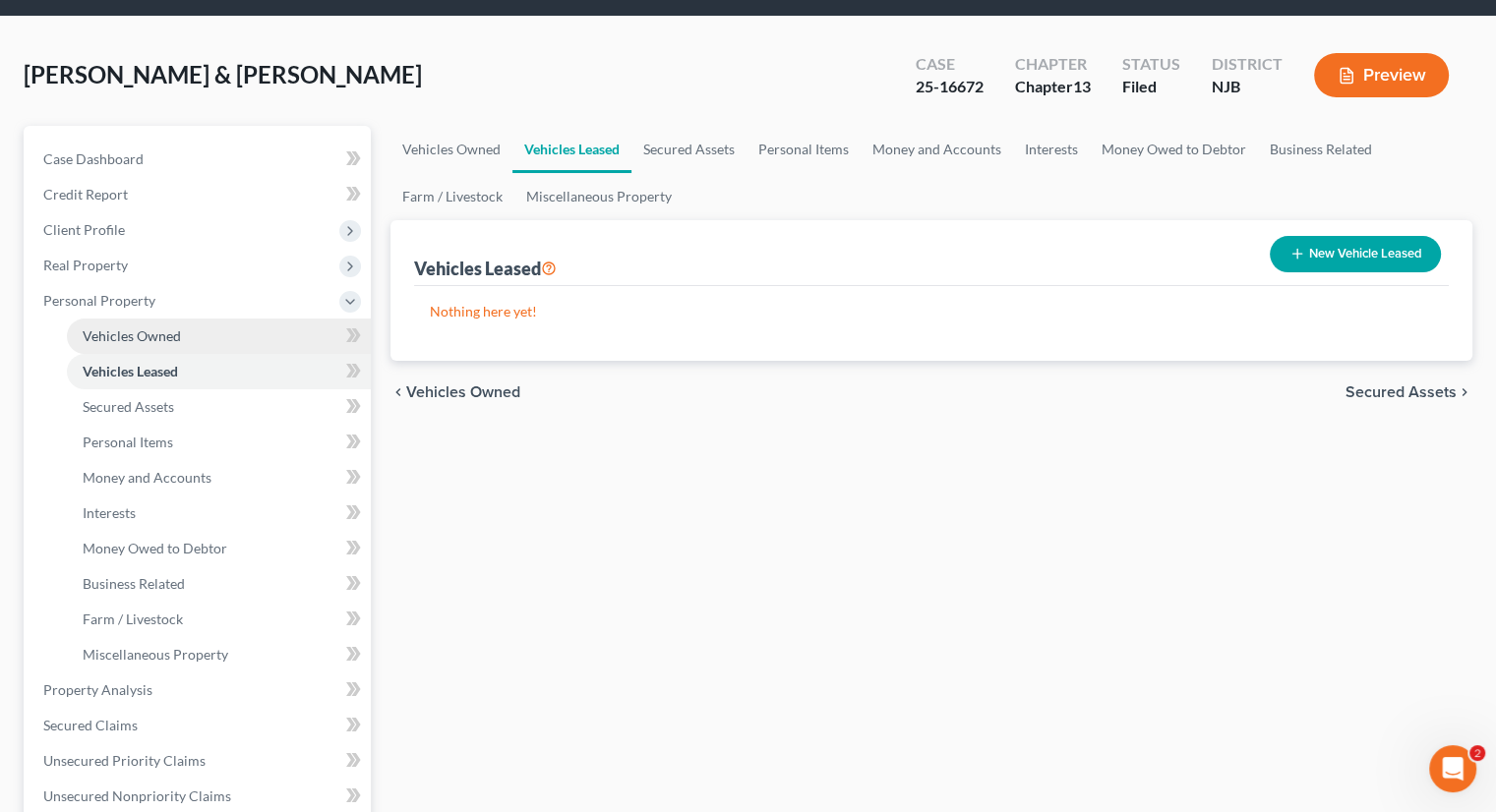 scroll, scrollTop: 98, scrollLeft: 0, axis: vertical 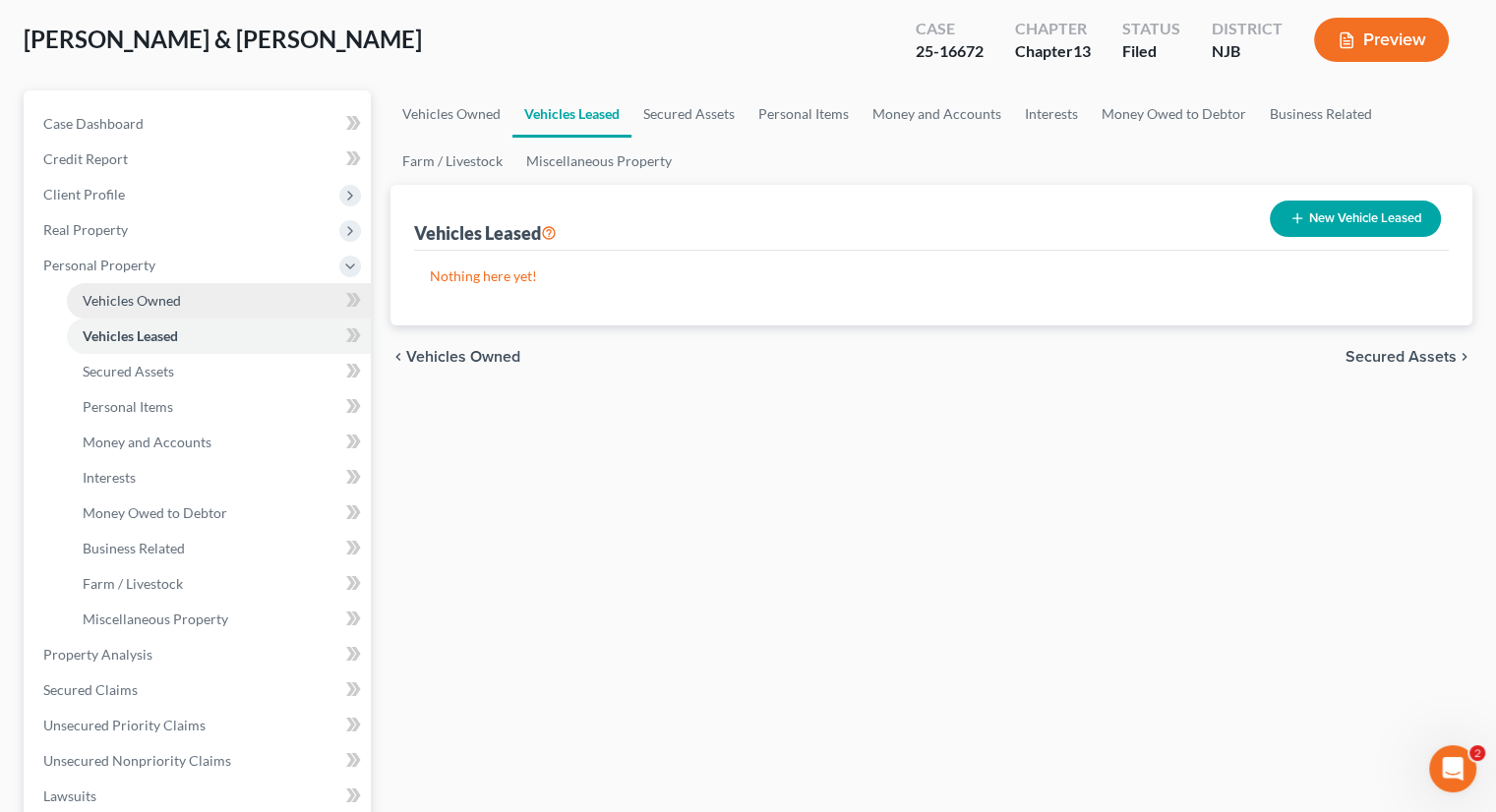 click on "Vehicles Owned" at bounding box center [132, 300] 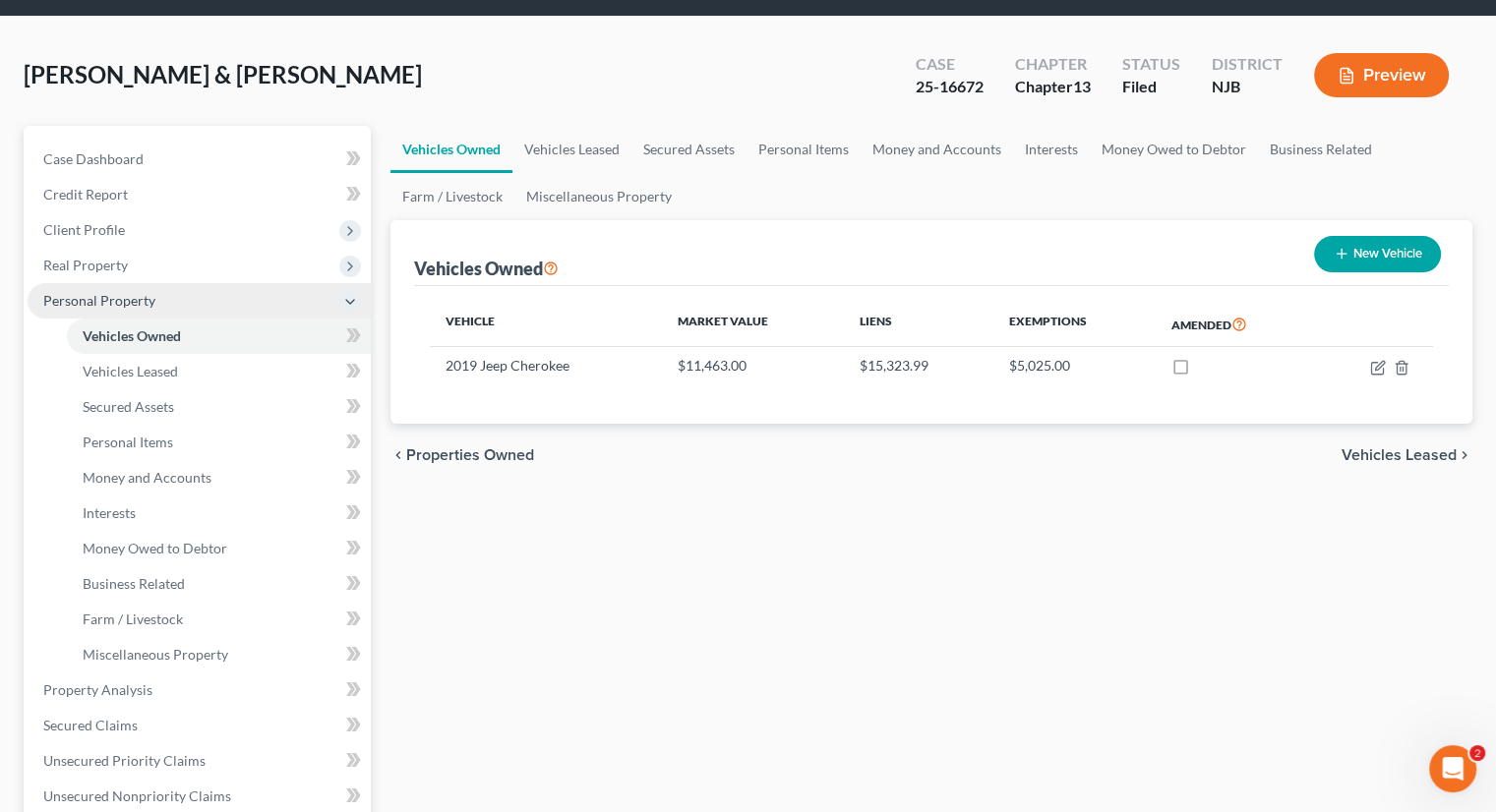 scroll, scrollTop: 98, scrollLeft: 0, axis: vertical 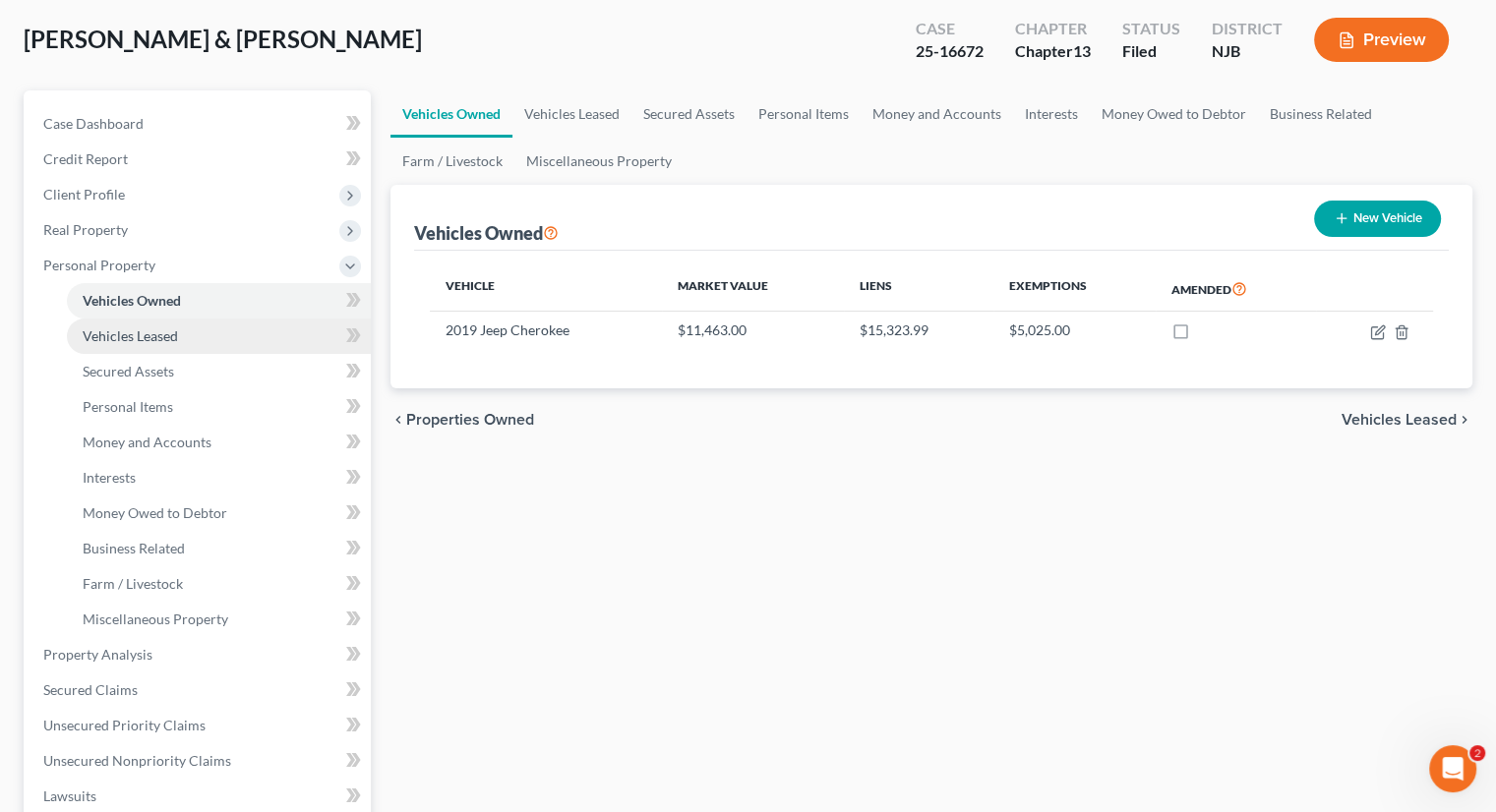 click on "Vehicles Leased" at bounding box center [130, 335] 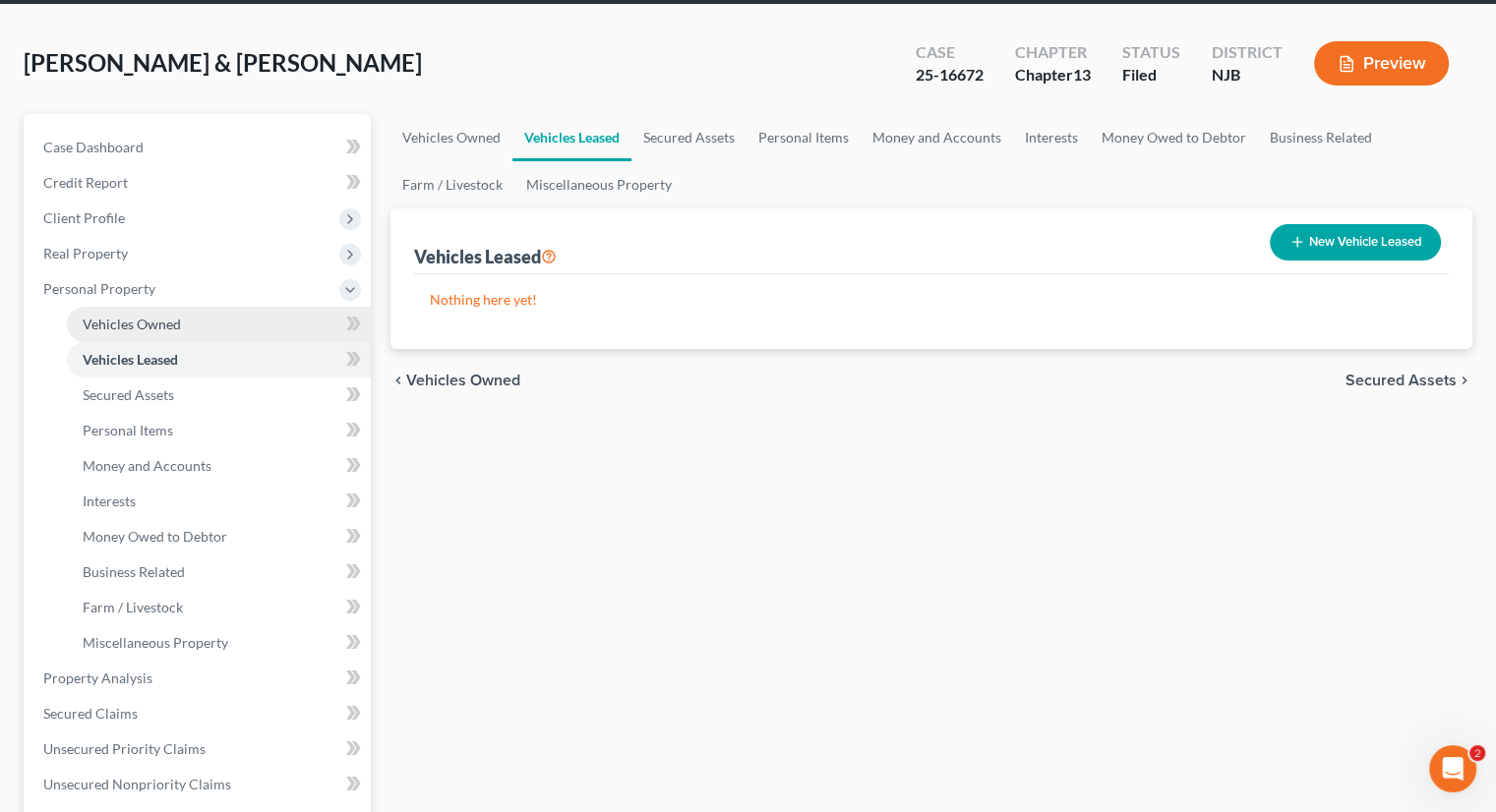 scroll, scrollTop: 197, scrollLeft: 0, axis: vertical 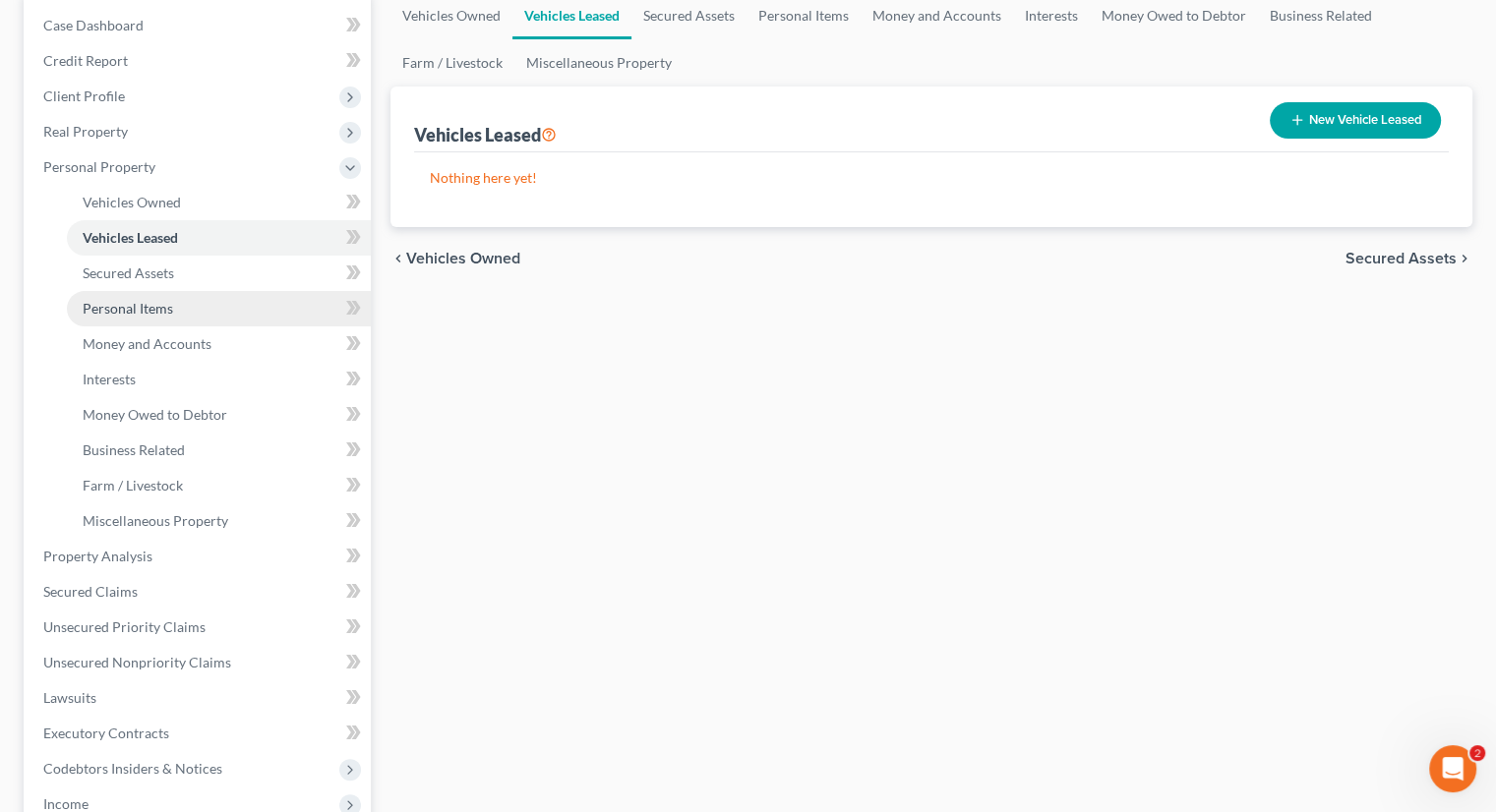 click on "Personal Items" at bounding box center [128, 308] 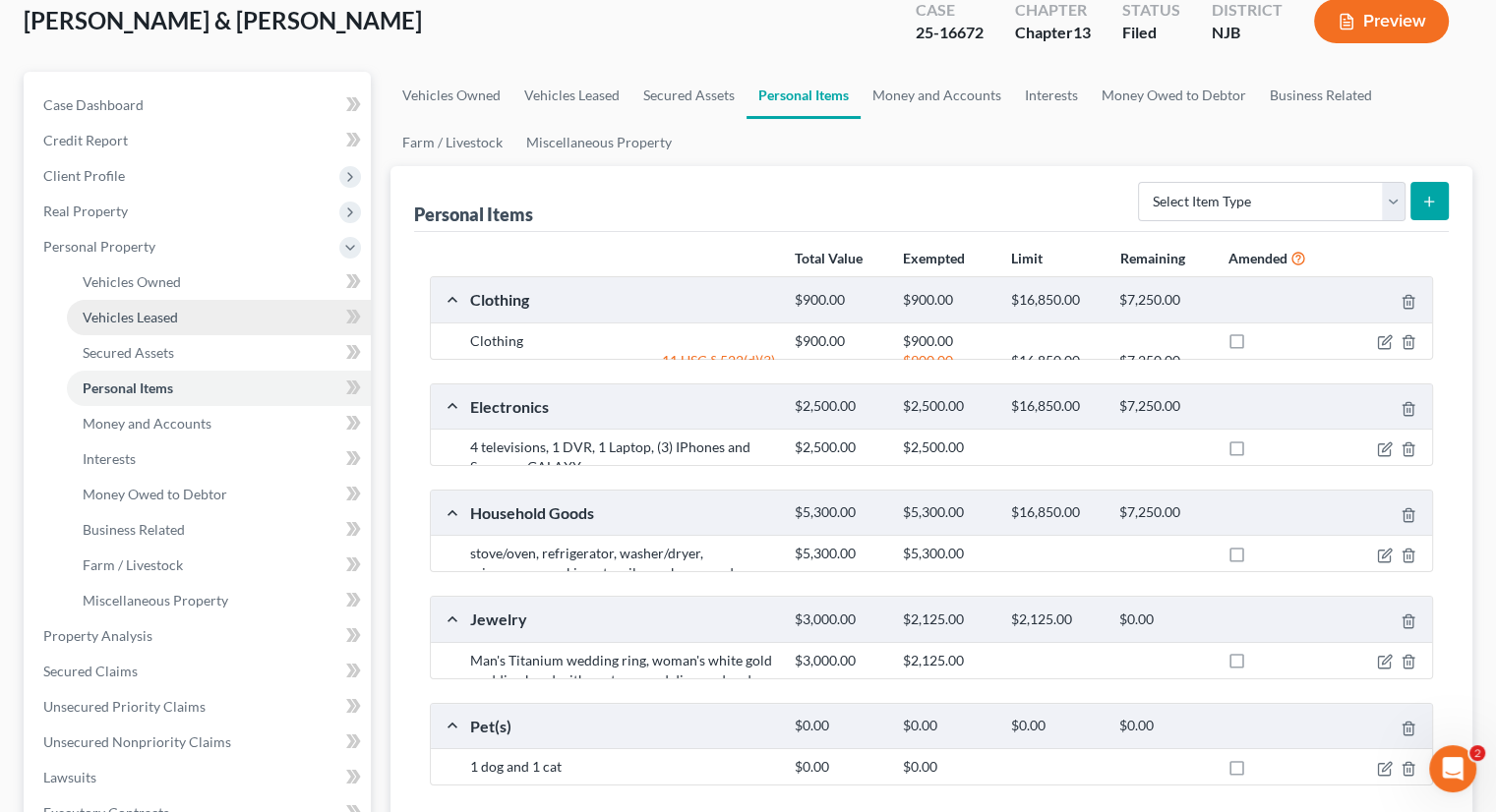 scroll, scrollTop: 0, scrollLeft: 0, axis: both 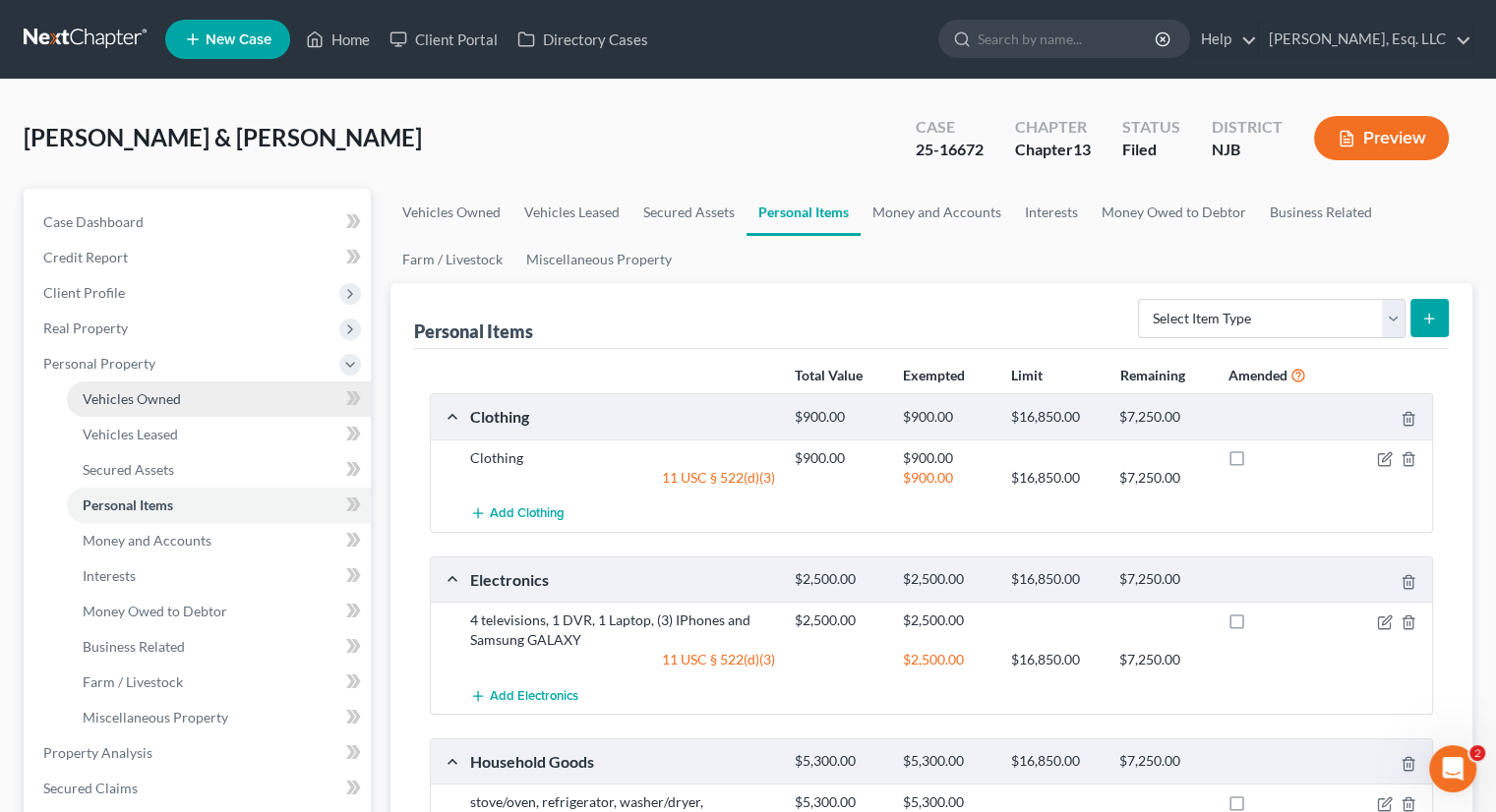 click on "Vehicles Owned" at bounding box center (132, 398) 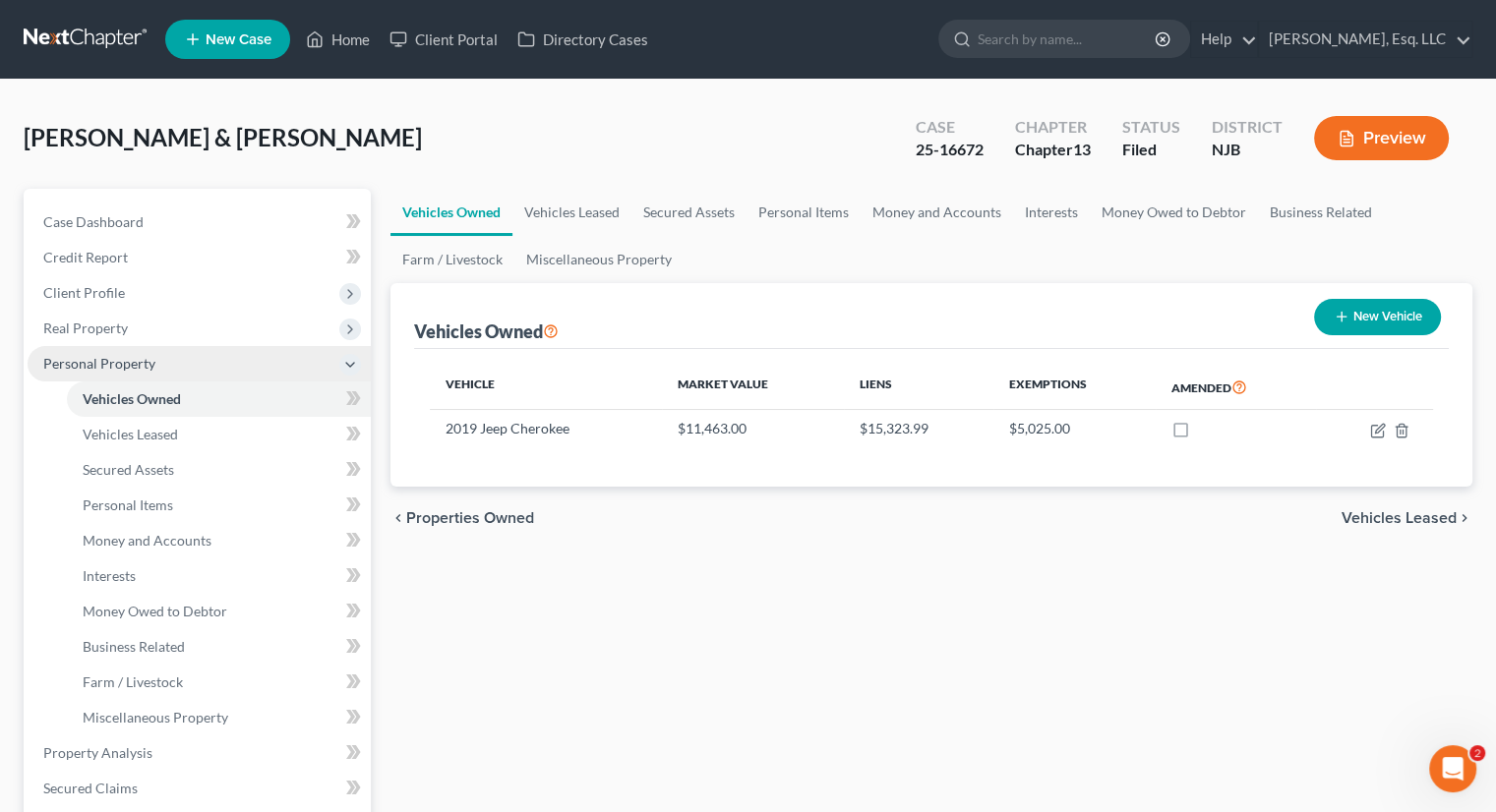 scroll, scrollTop: 98, scrollLeft: 0, axis: vertical 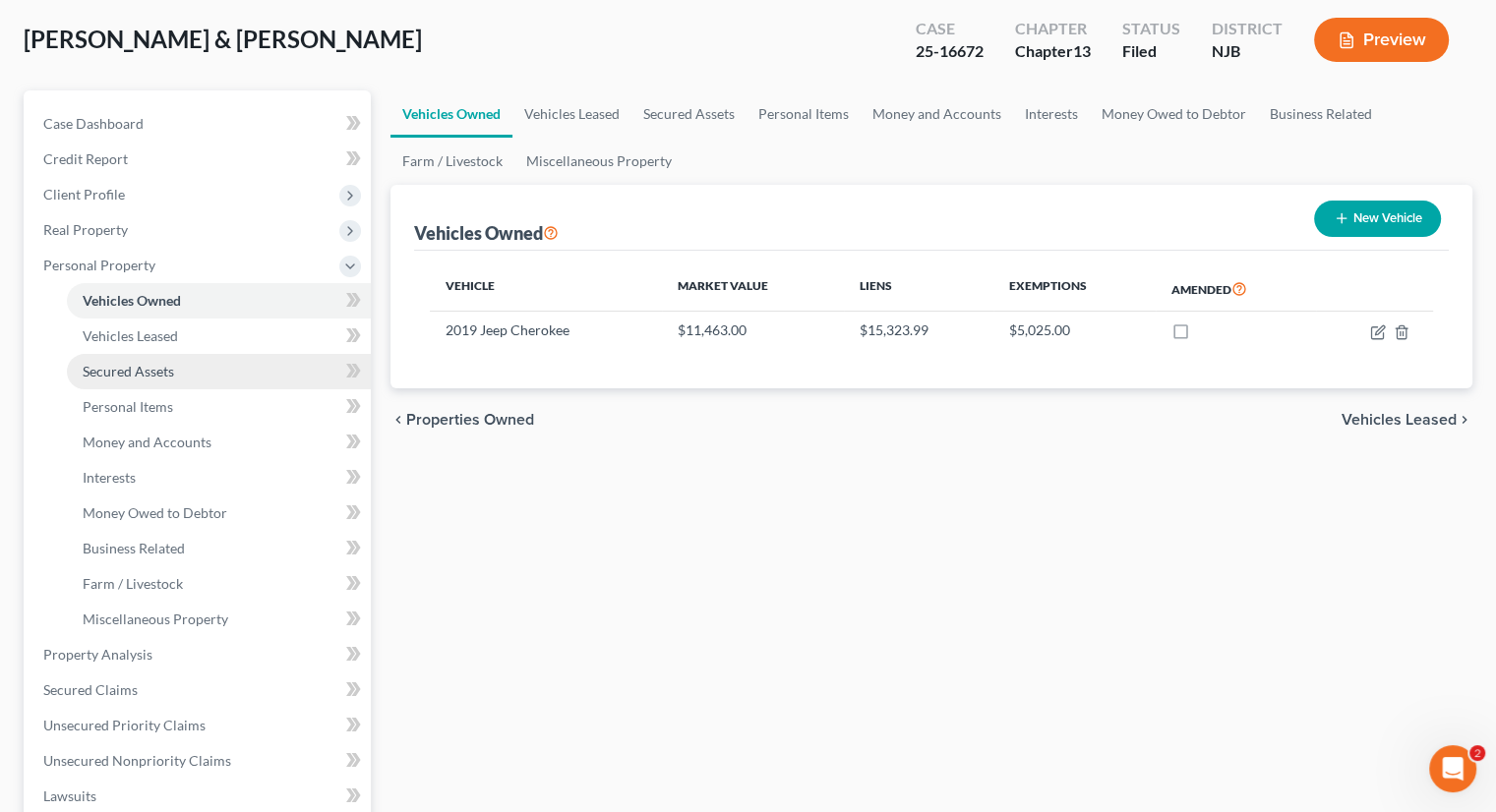click on "Secured Assets" at bounding box center [128, 371] 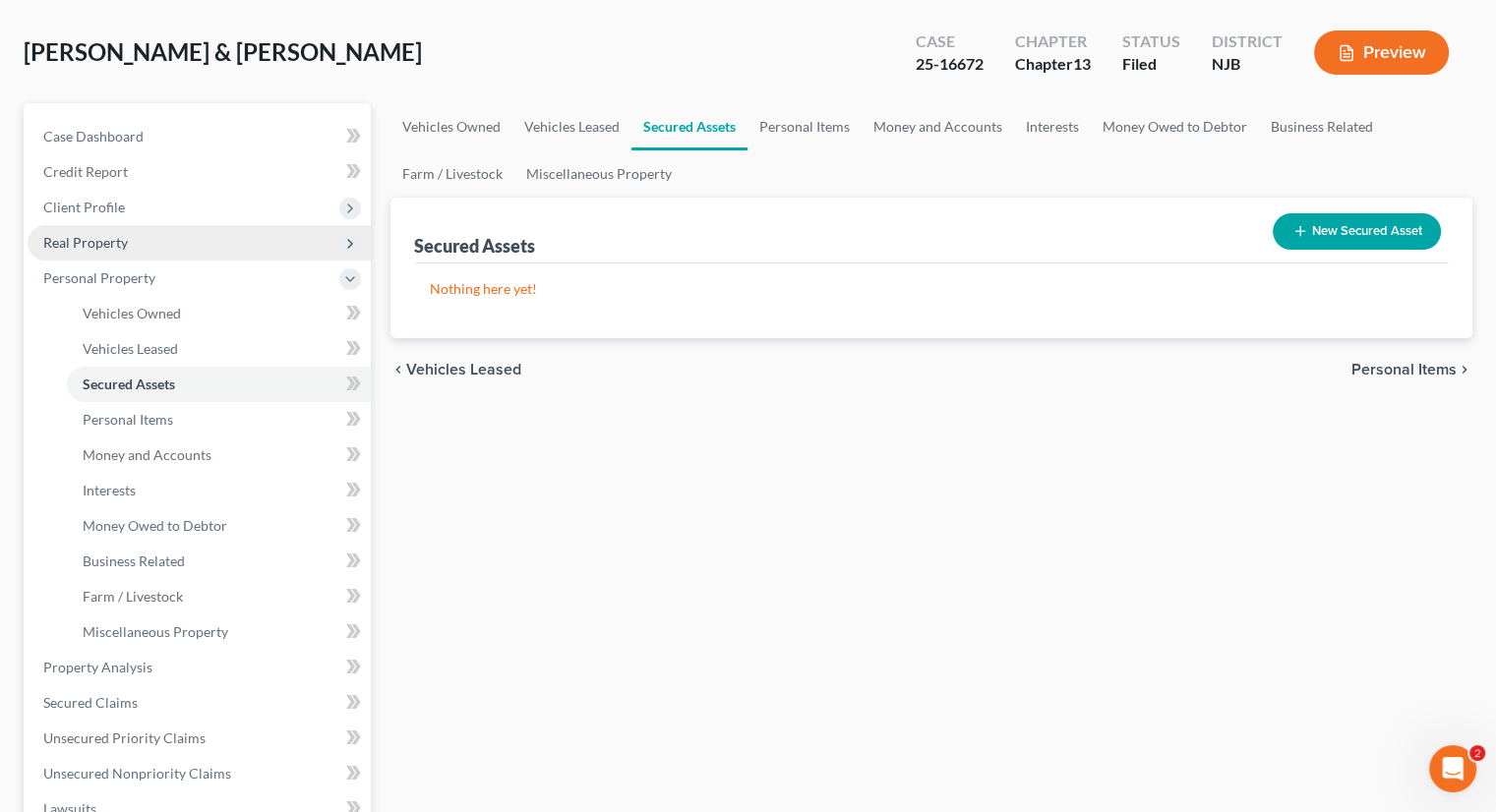 scroll, scrollTop: 197, scrollLeft: 0, axis: vertical 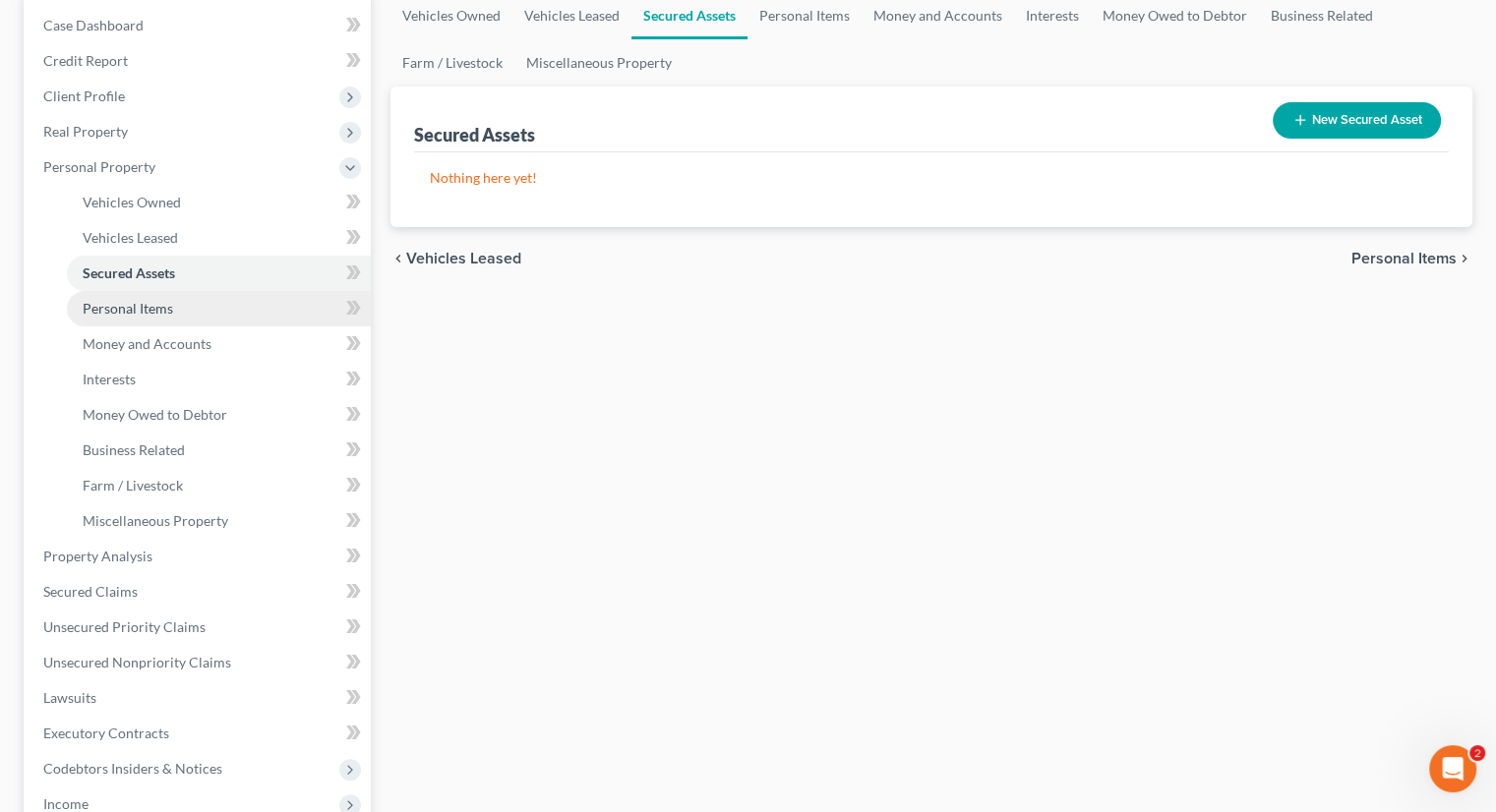 click on "Personal Items" at bounding box center (128, 308) 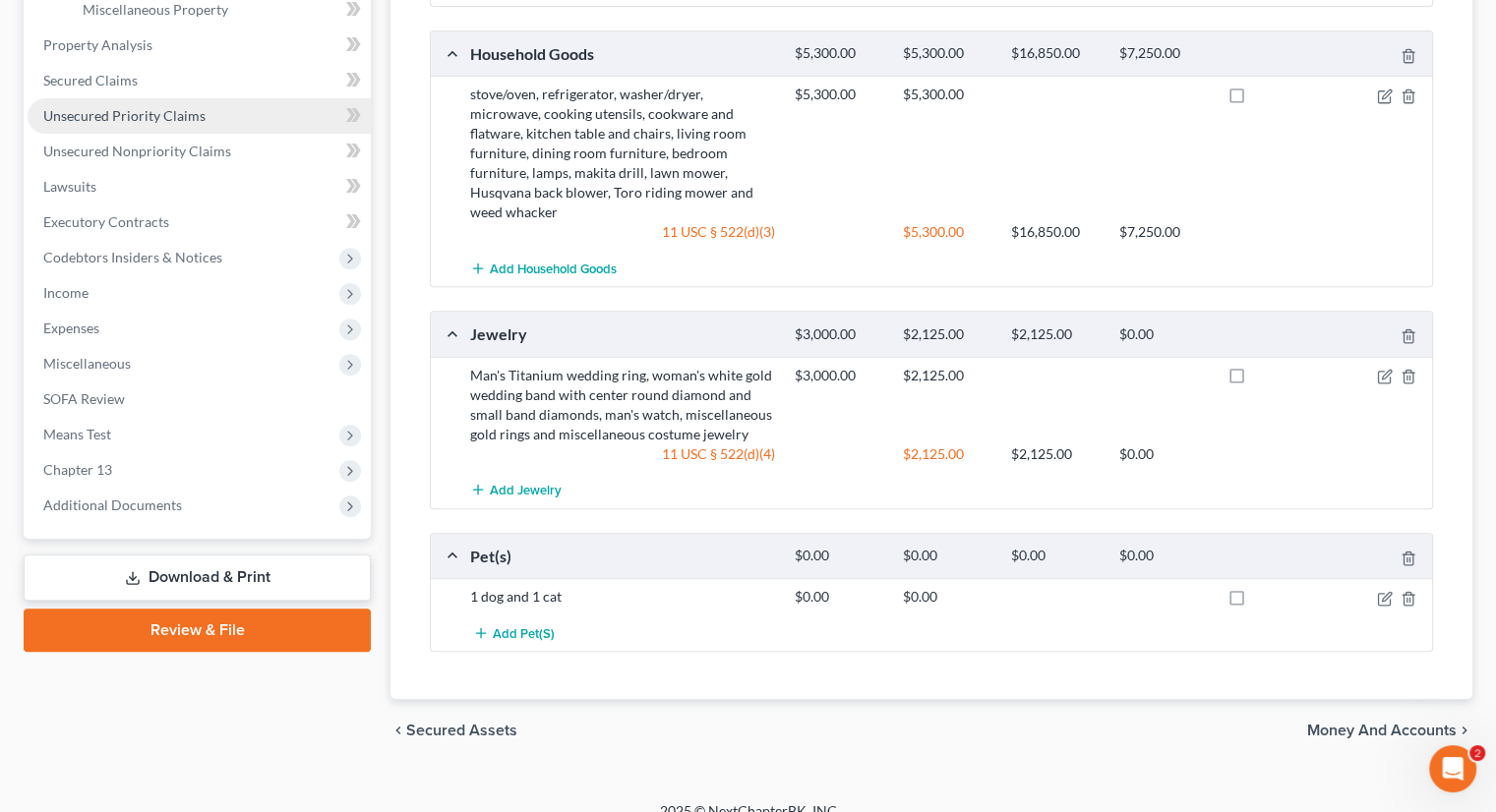 scroll, scrollTop: 511, scrollLeft: 0, axis: vertical 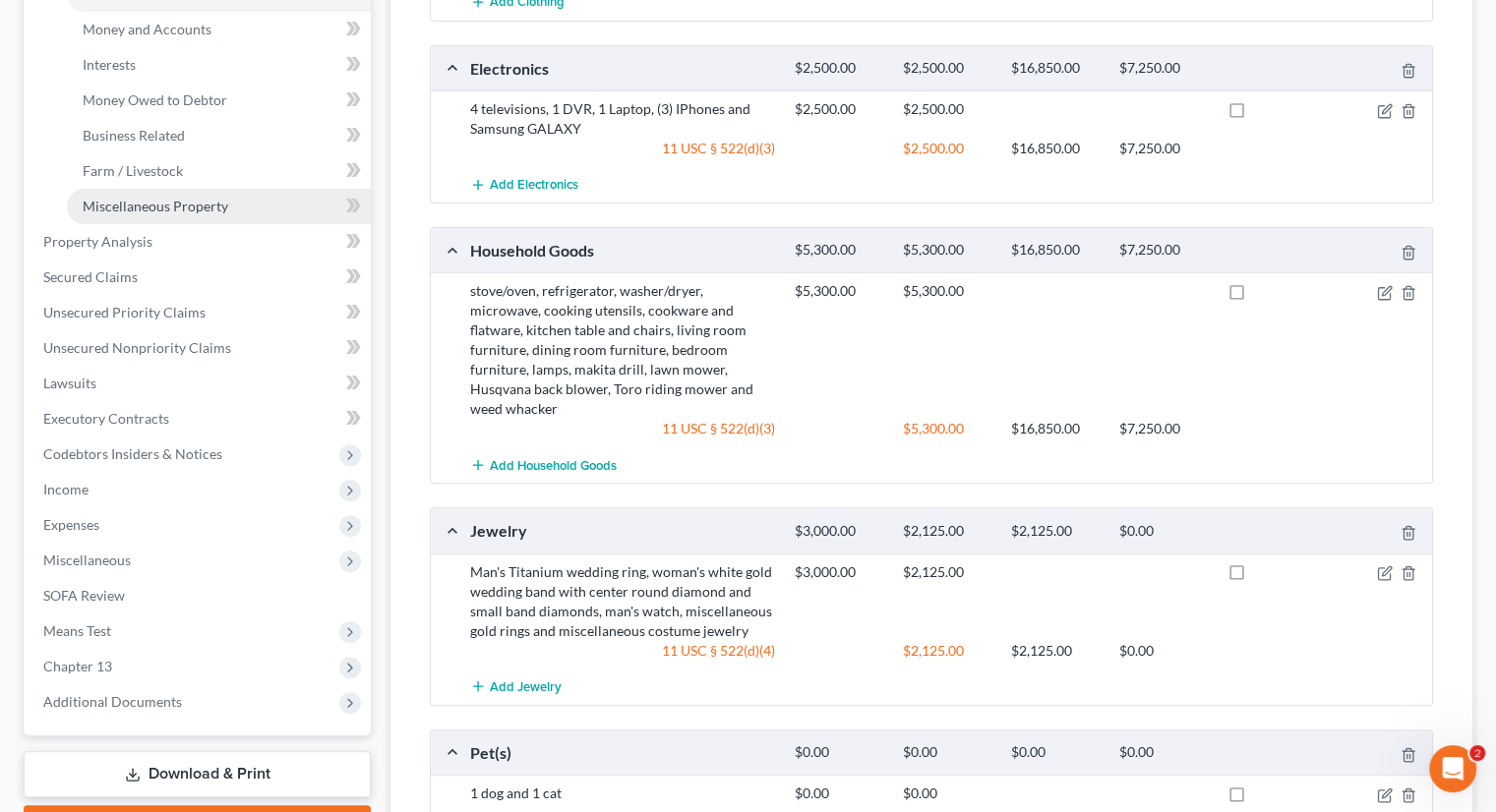 click on "Miscellaneous Property" at bounding box center (155, 205) 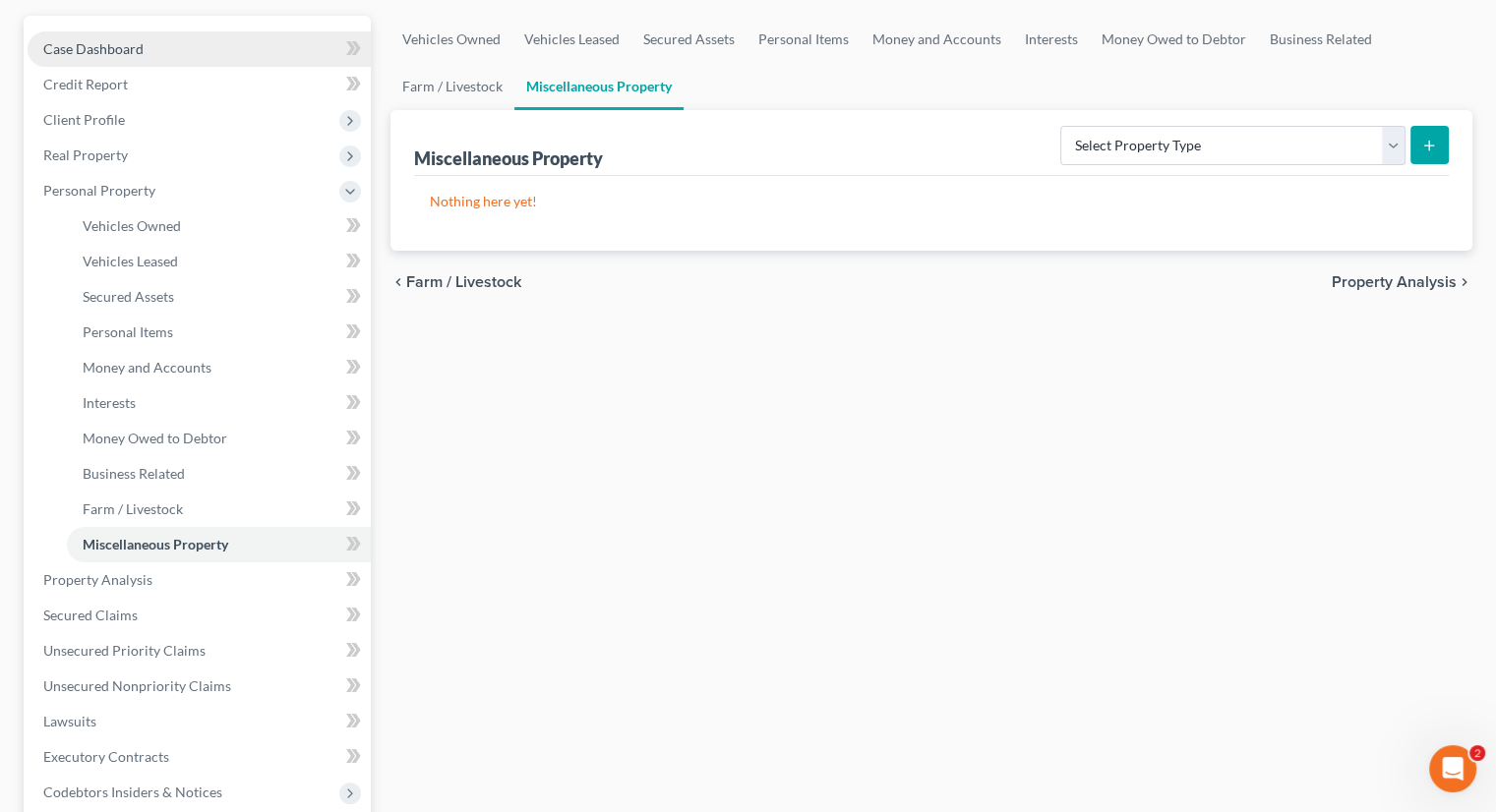 scroll, scrollTop: 197, scrollLeft: 0, axis: vertical 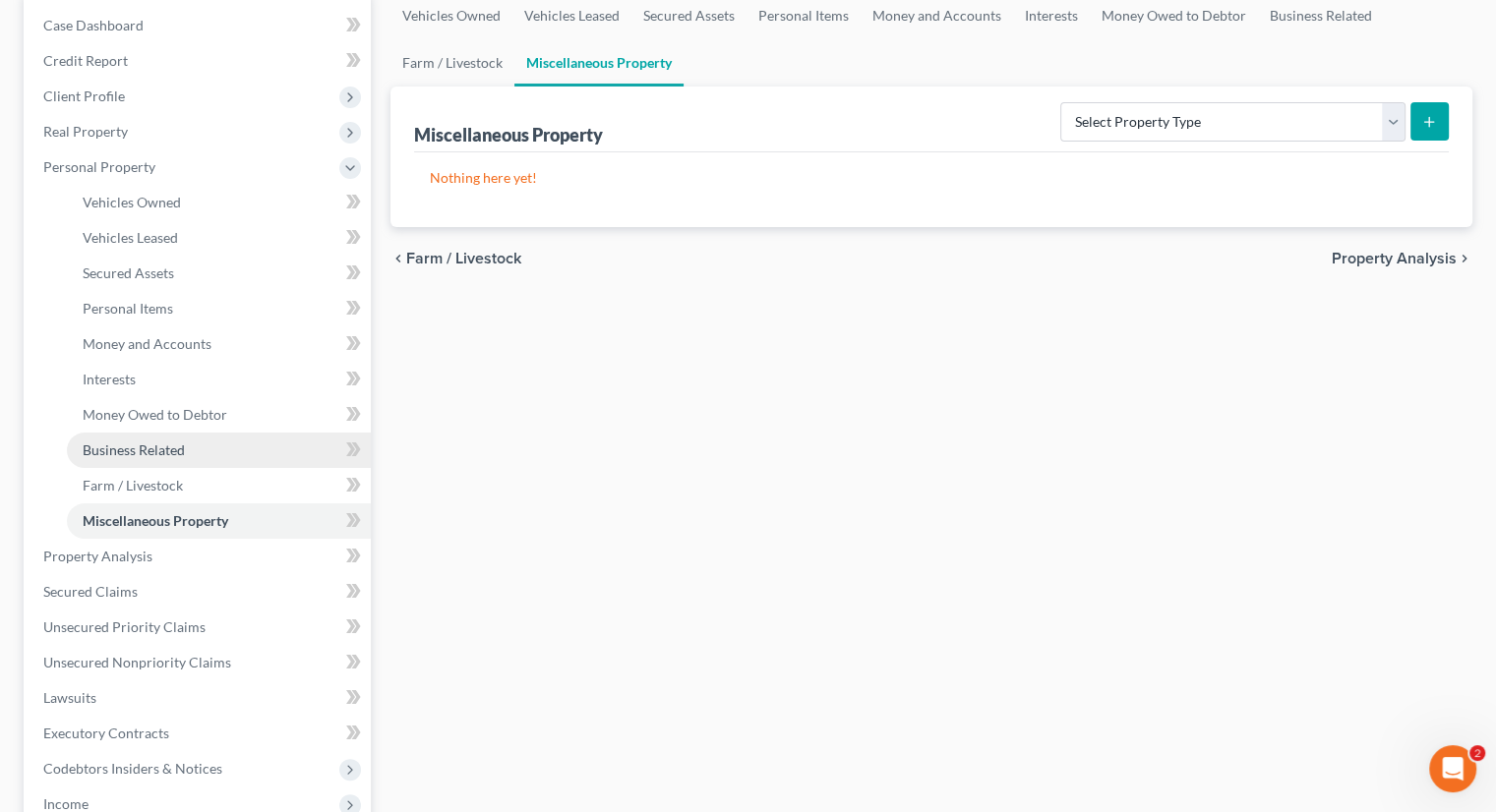 click on "Business Related" at bounding box center (134, 449) 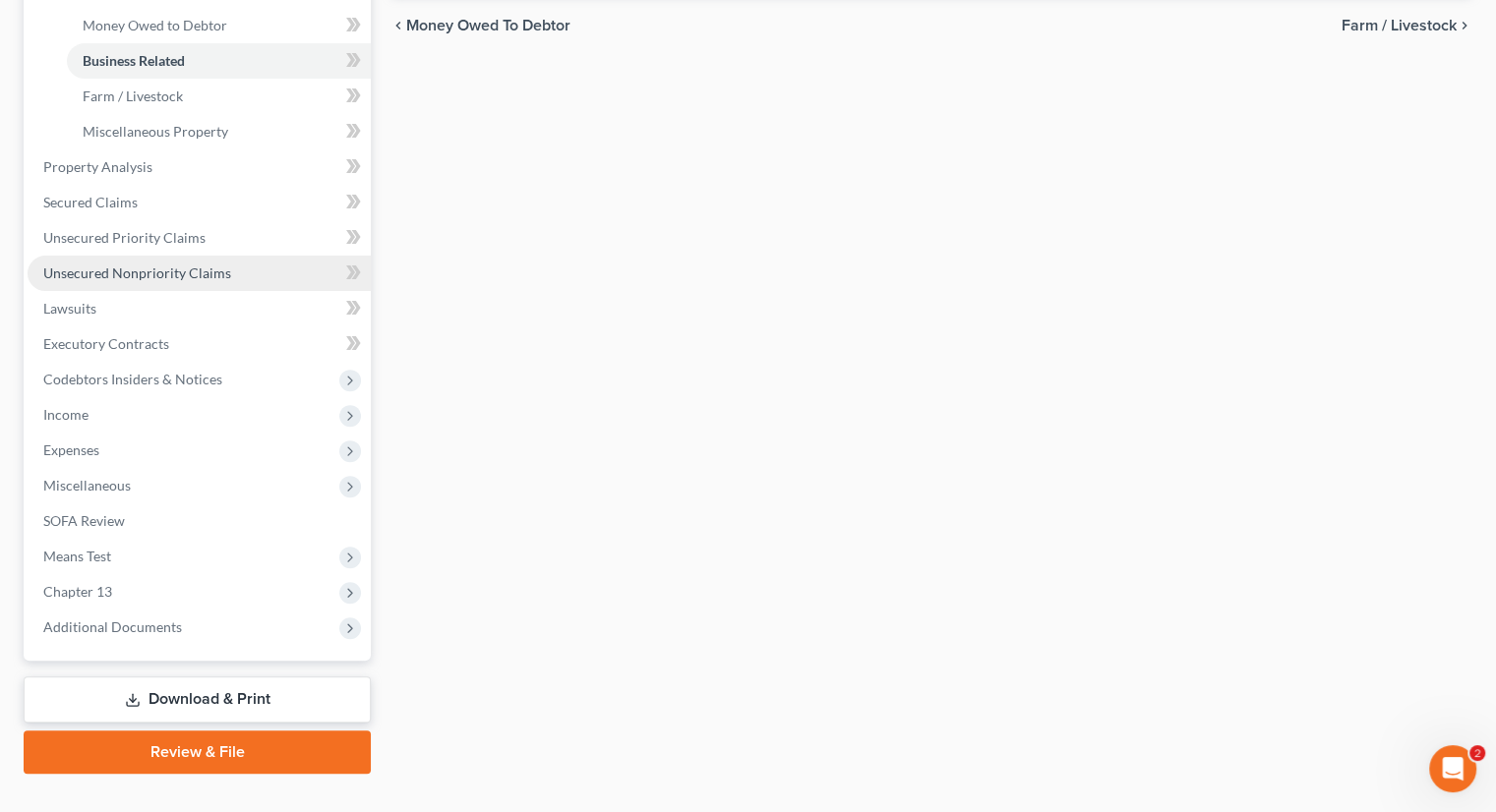 scroll, scrollTop: 590, scrollLeft: 0, axis: vertical 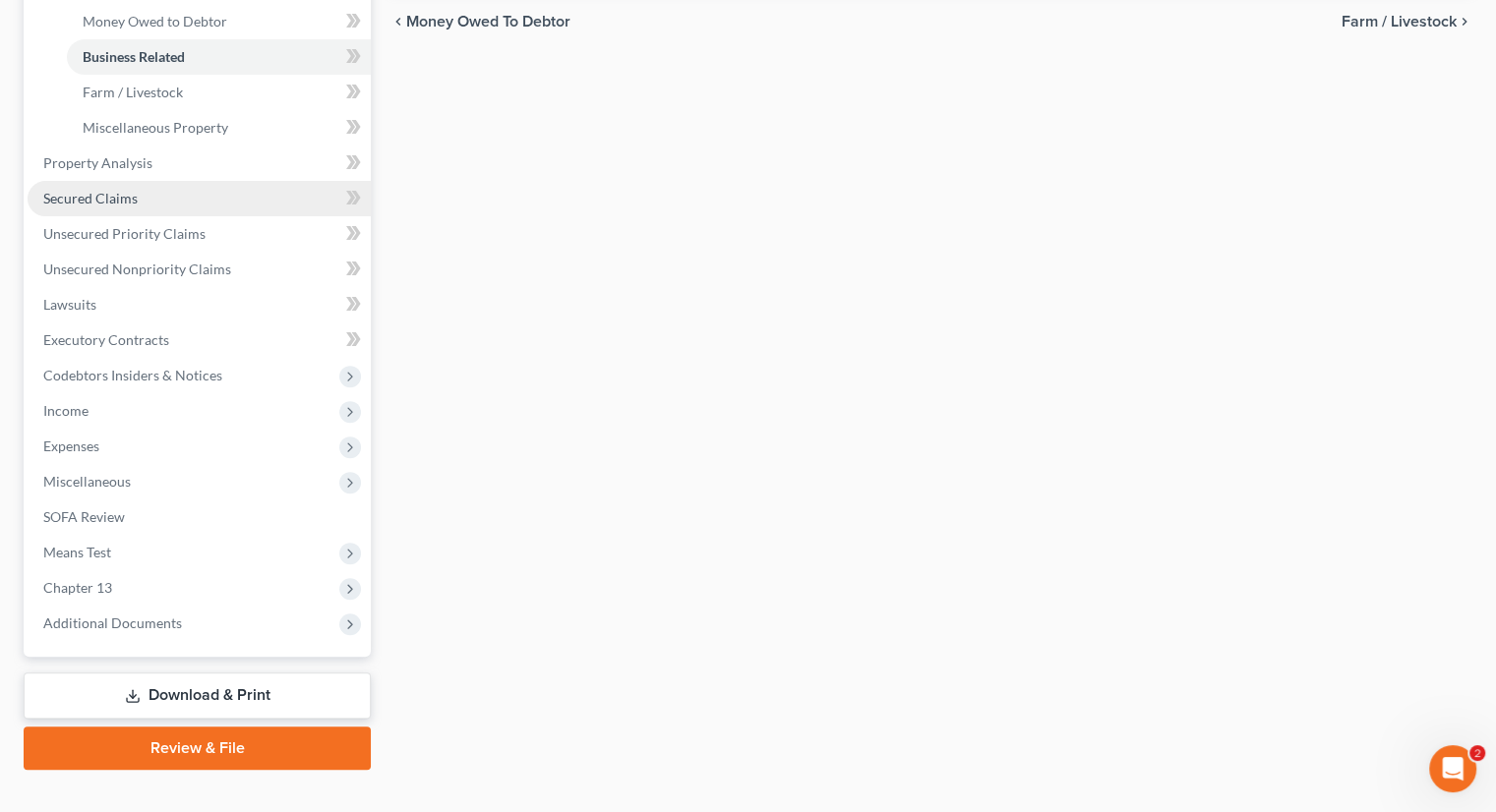 click on "Secured Claims" at bounding box center [90, 198] 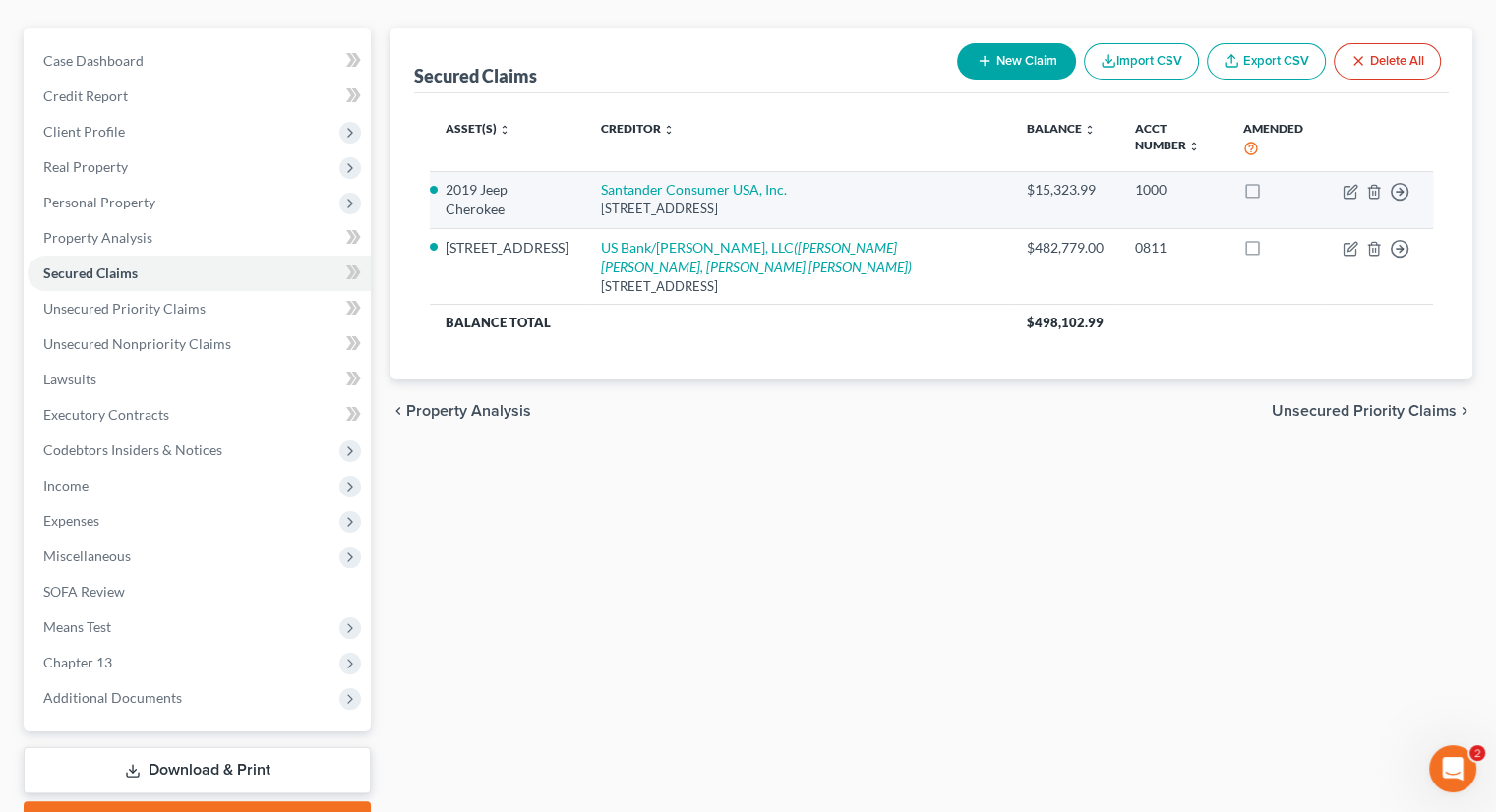 scroll, scrollTop: 197, scrollLeft: 0, axis: vertical 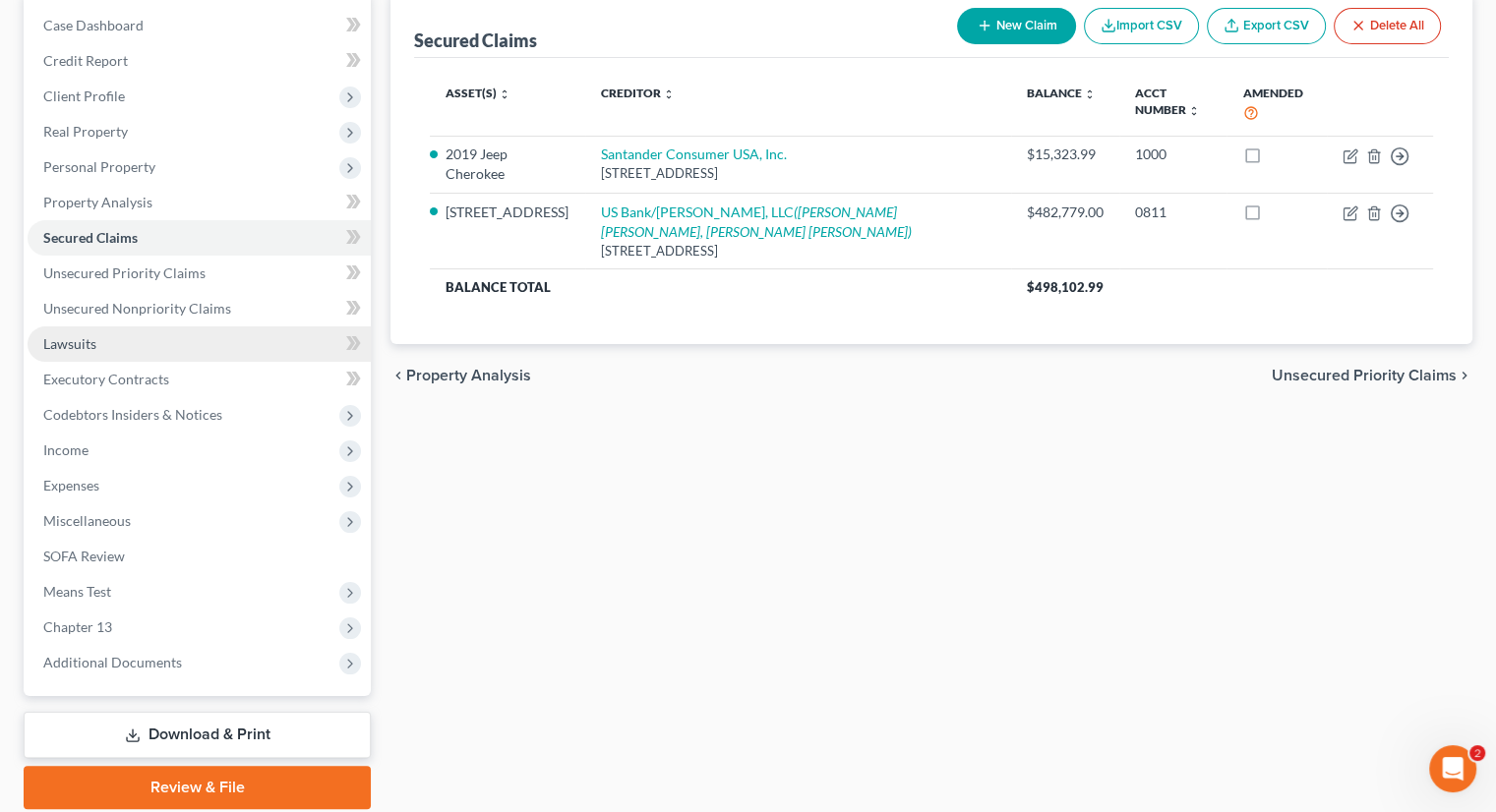 click on "Lawsuits" at bounding box center (70, 343) 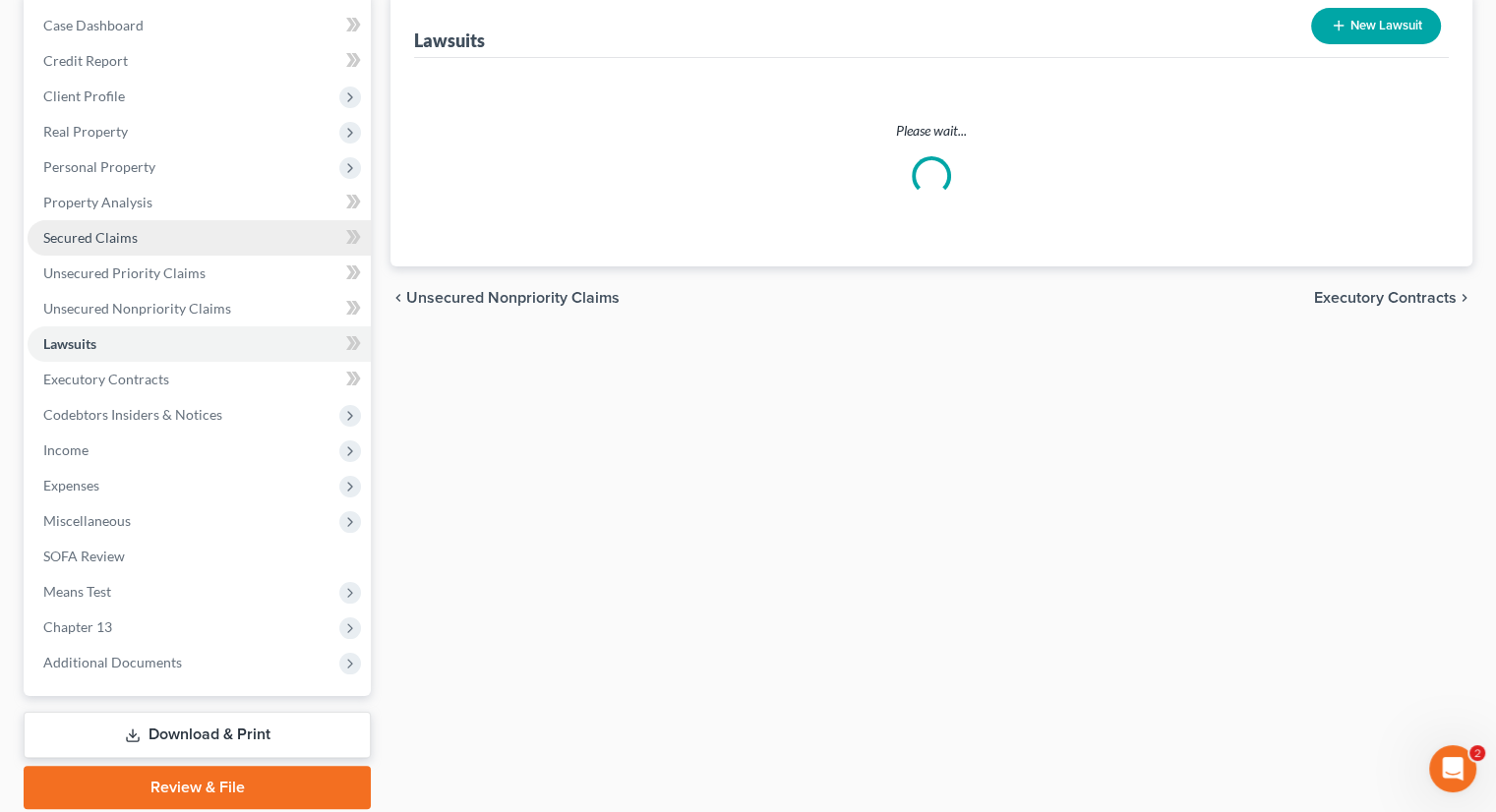 scroll, scrollTop: 96, scrollLeft: 0, axis: vertical 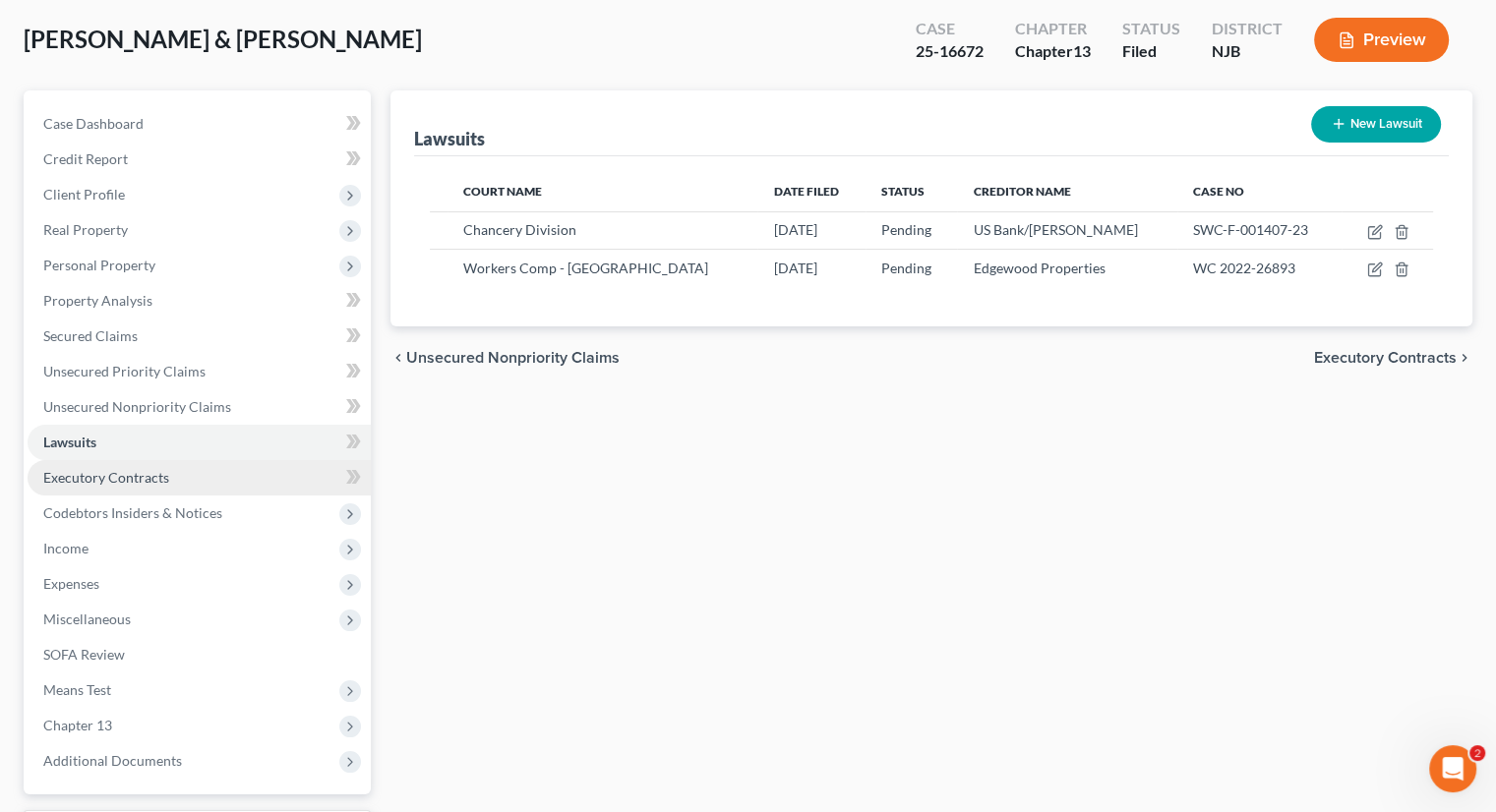 click on "Executory Contracts" at bounding box center [106, 477] 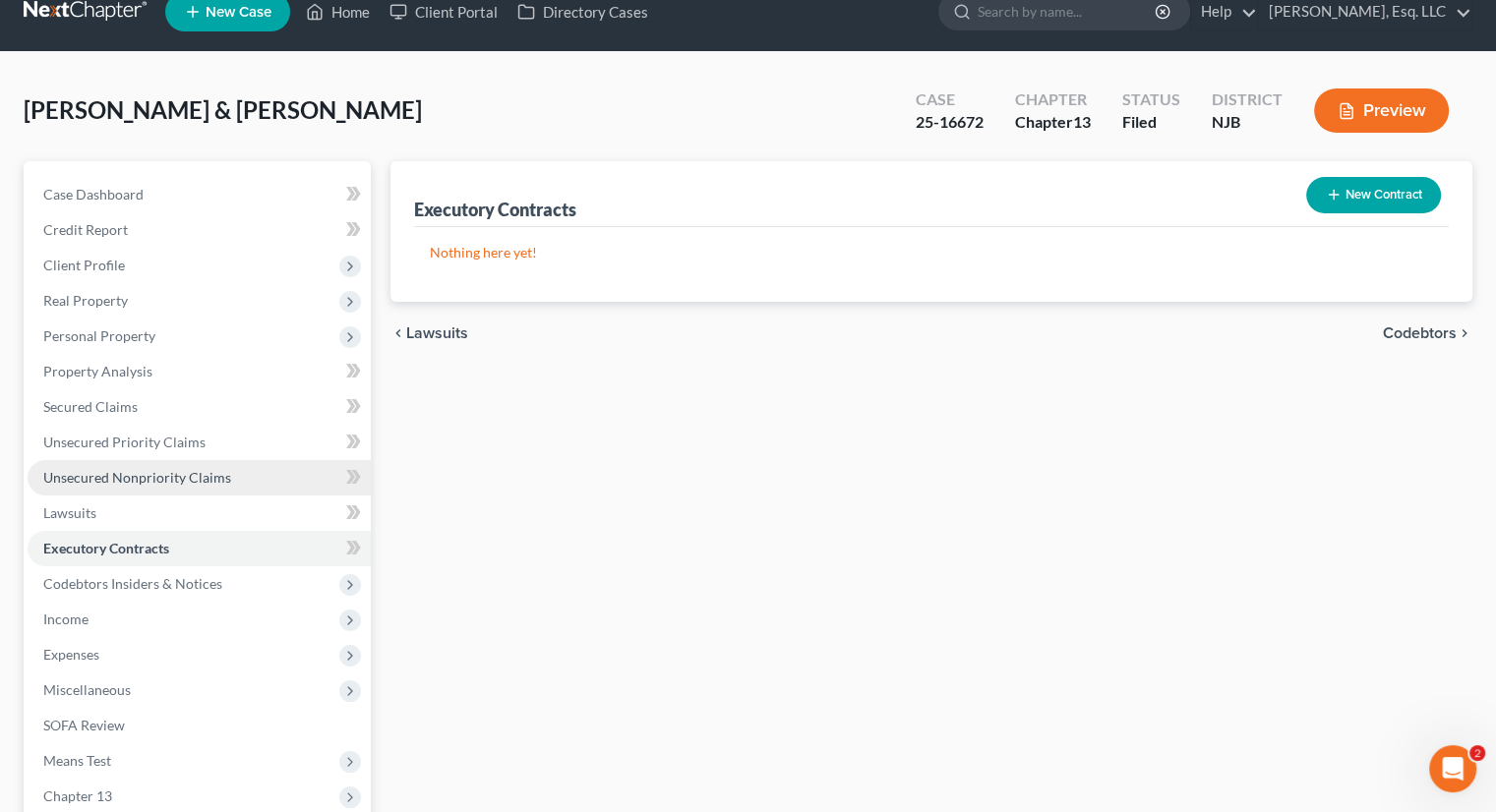 scroll, scrollTop: 0, scrollLeft: 0, axis: both 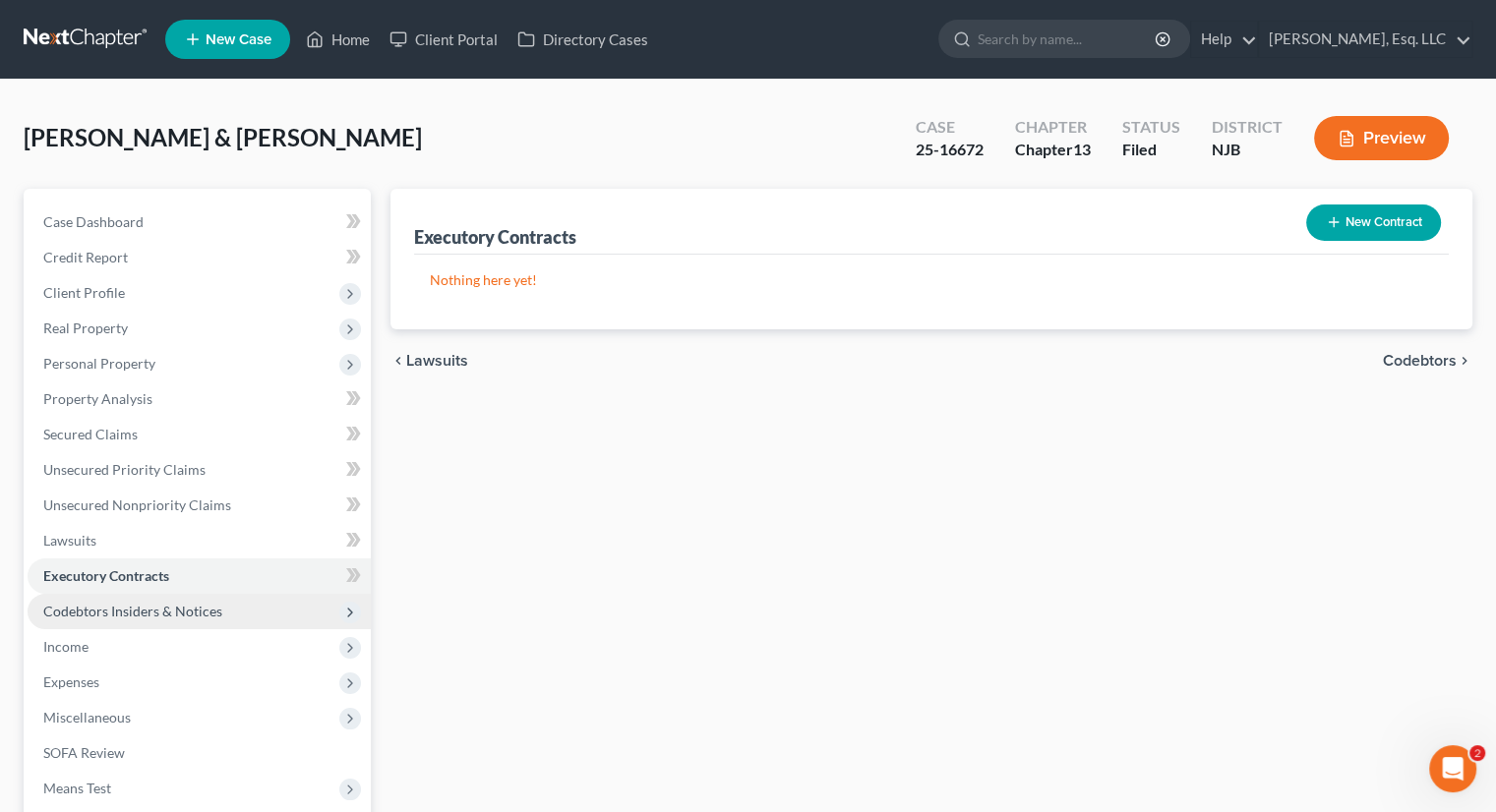 click on "Codebtors Insiders & Notices" at bounding box center [133, 610] 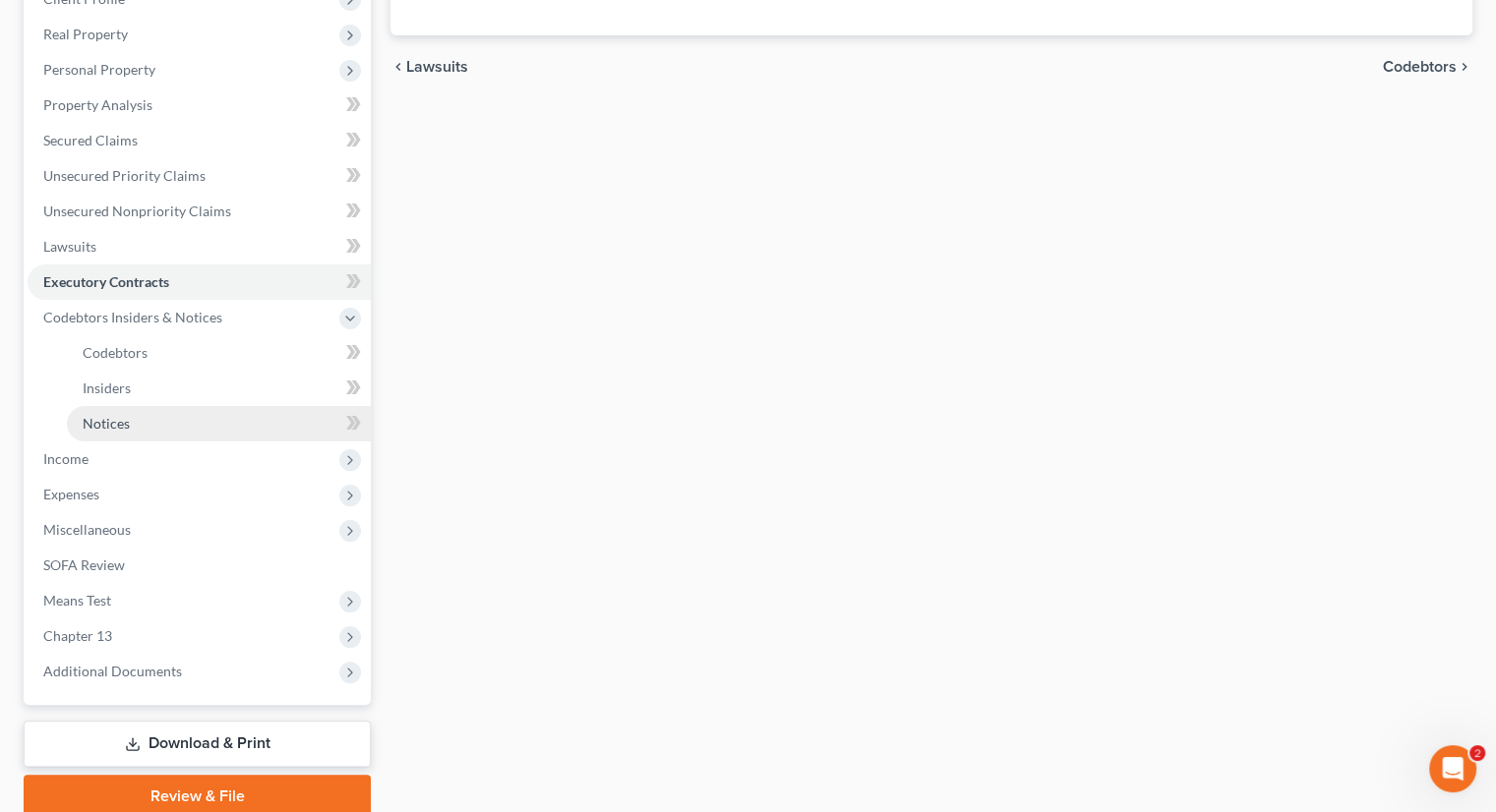scroll, scrollTop: 295, scrollLeft: 0, axis: vertical 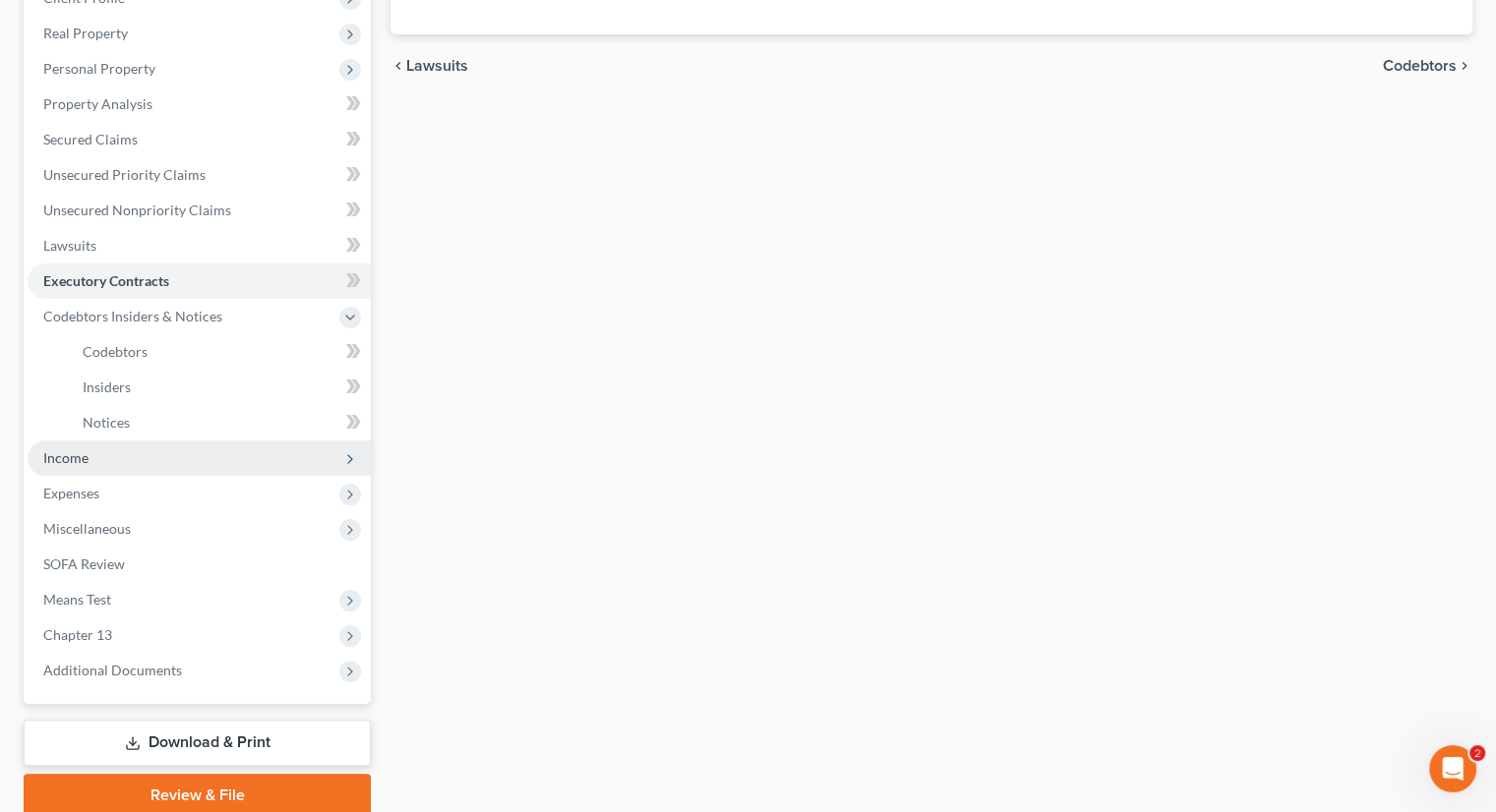 drag, startPoint x: 98, startPoint y: 460, endPoint x: 110, endPoint y: 452, distance: 14.422205 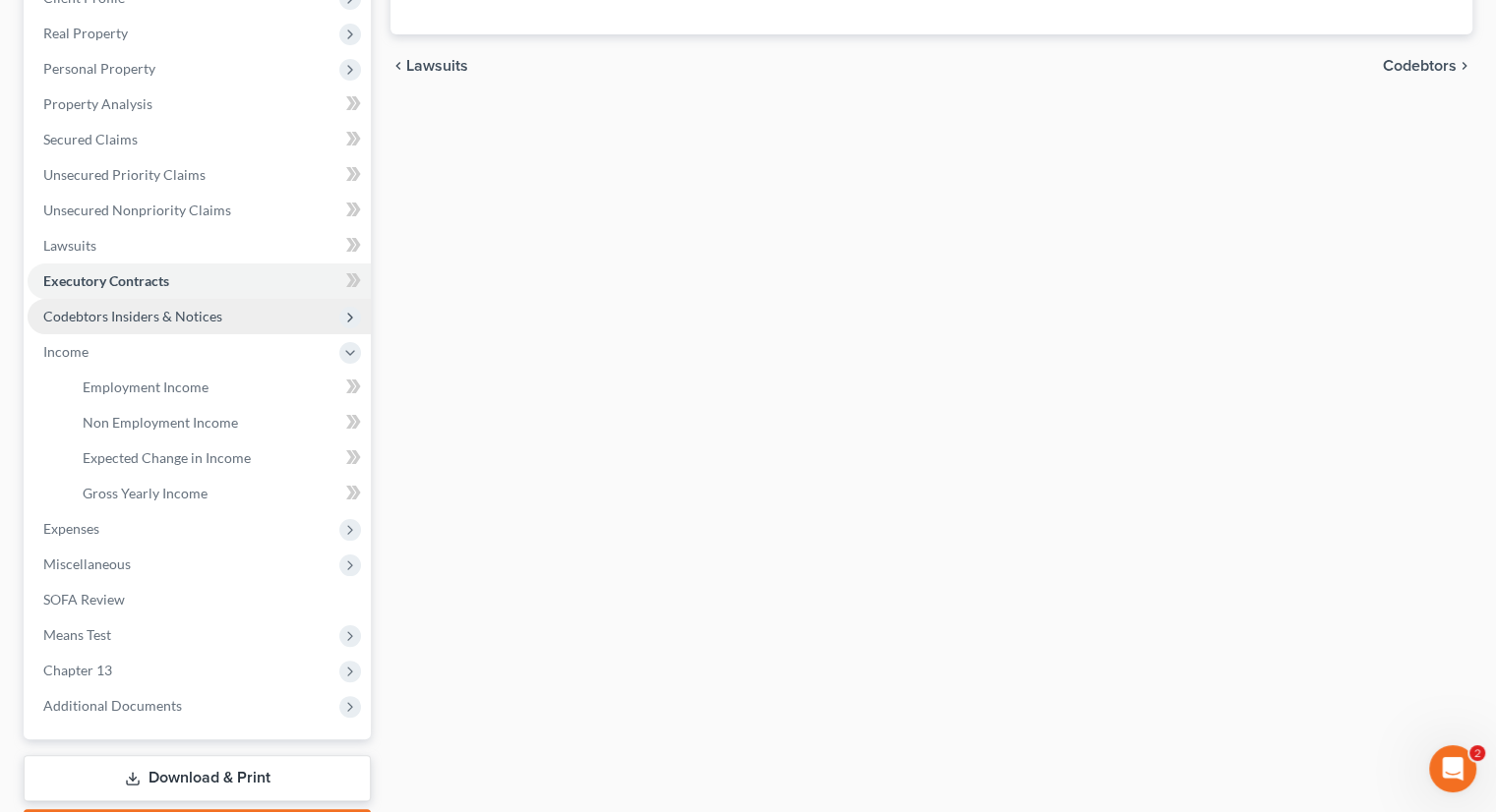 click on "Codebtors Insiders & Notices" at bounding box center [199, 317] 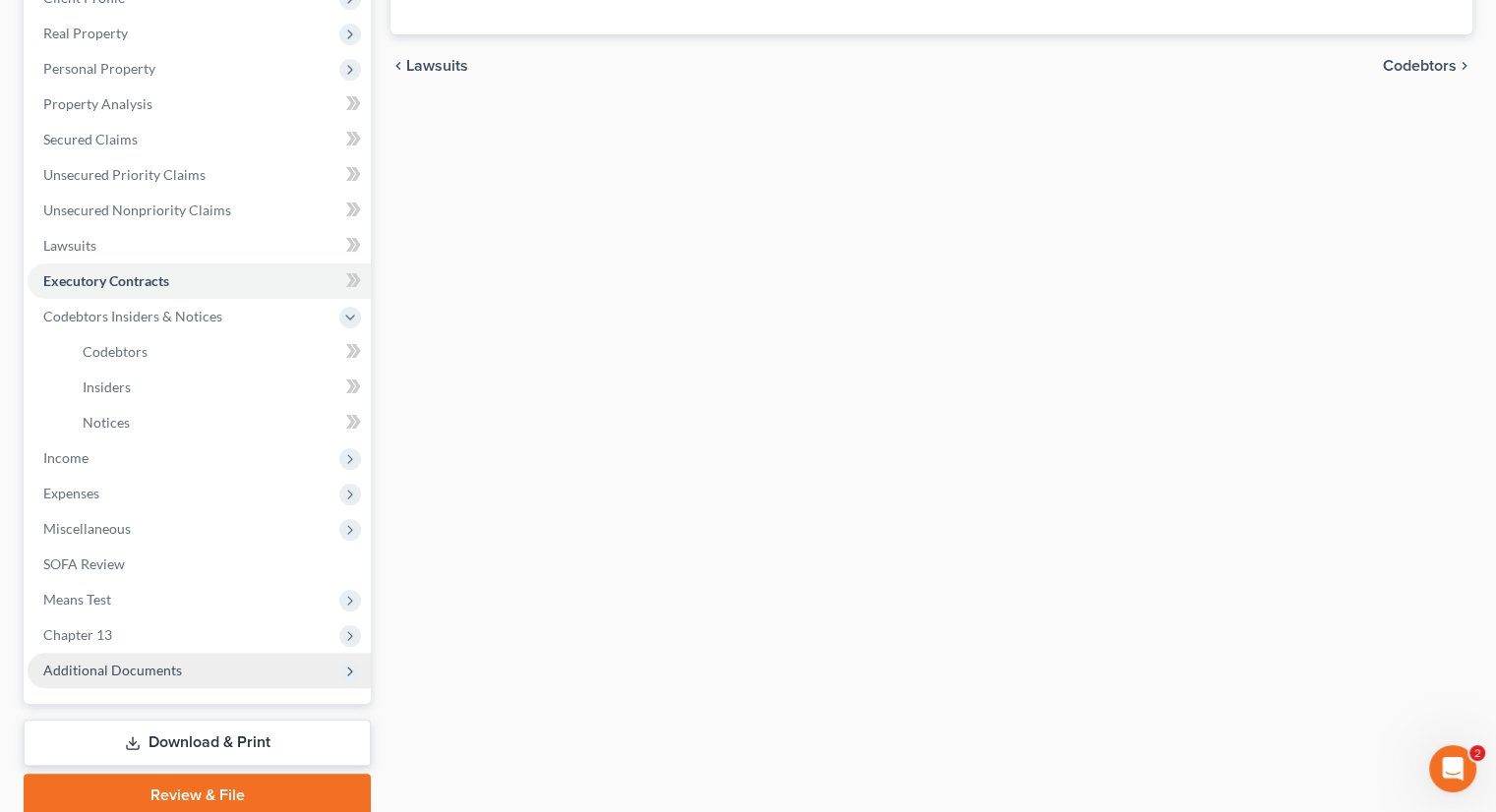 click on "Additional Documents" at bounding box center (112, 669) 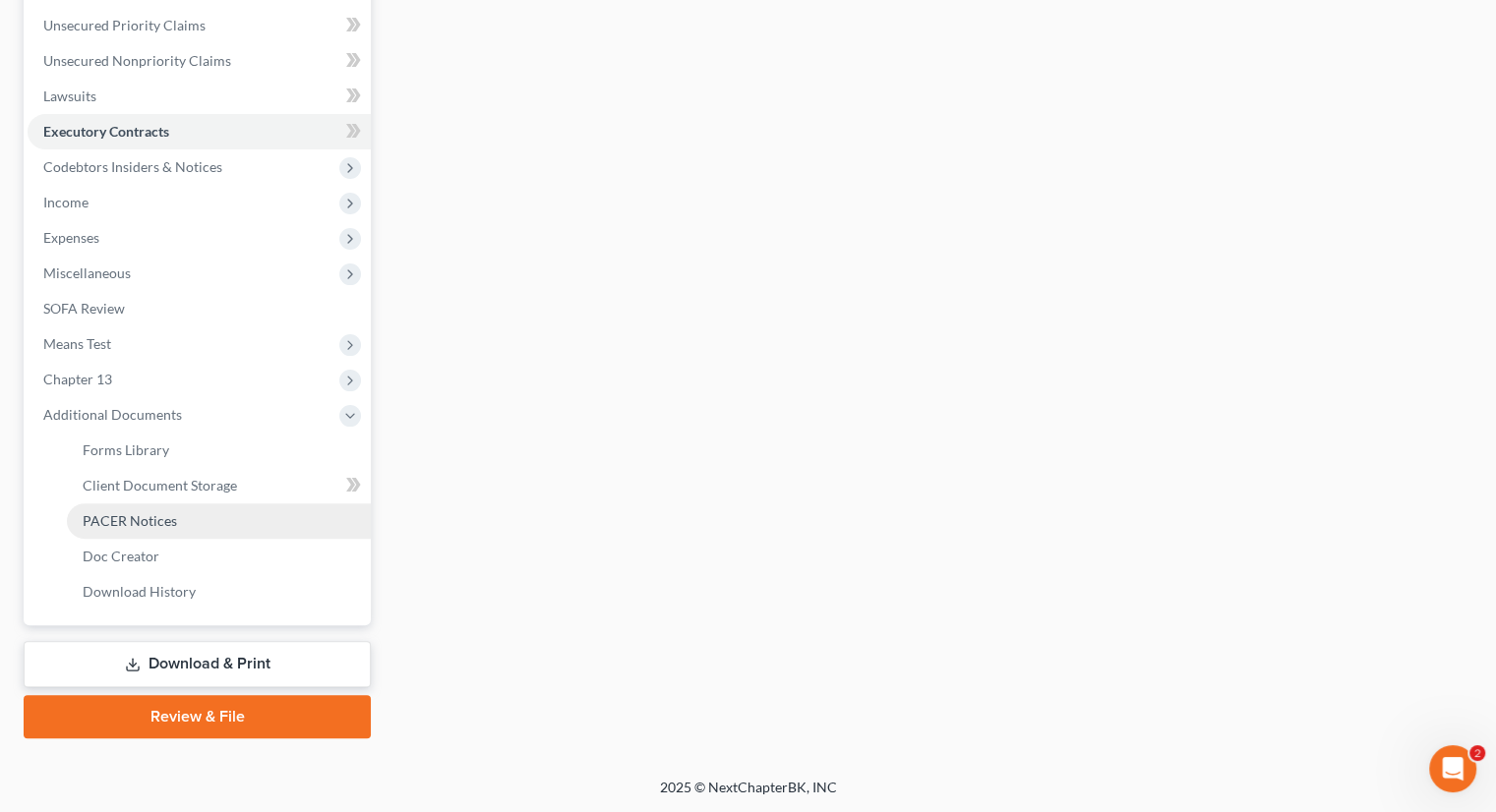 click on "PACER Notices" at bounding box center (218, 521) 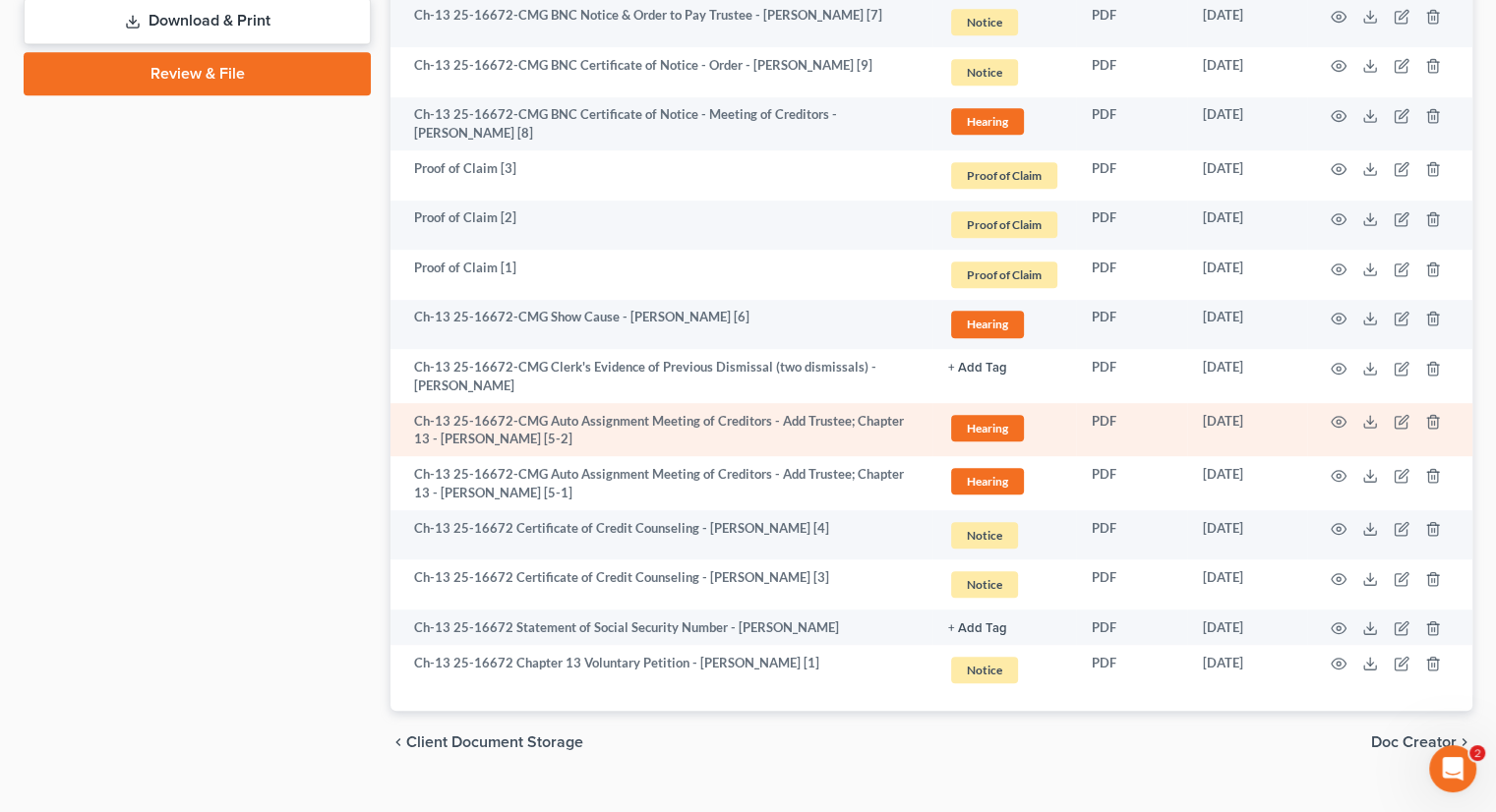 scroll, scrollTop: 1124, scrollLeft: 0, axis: vertical 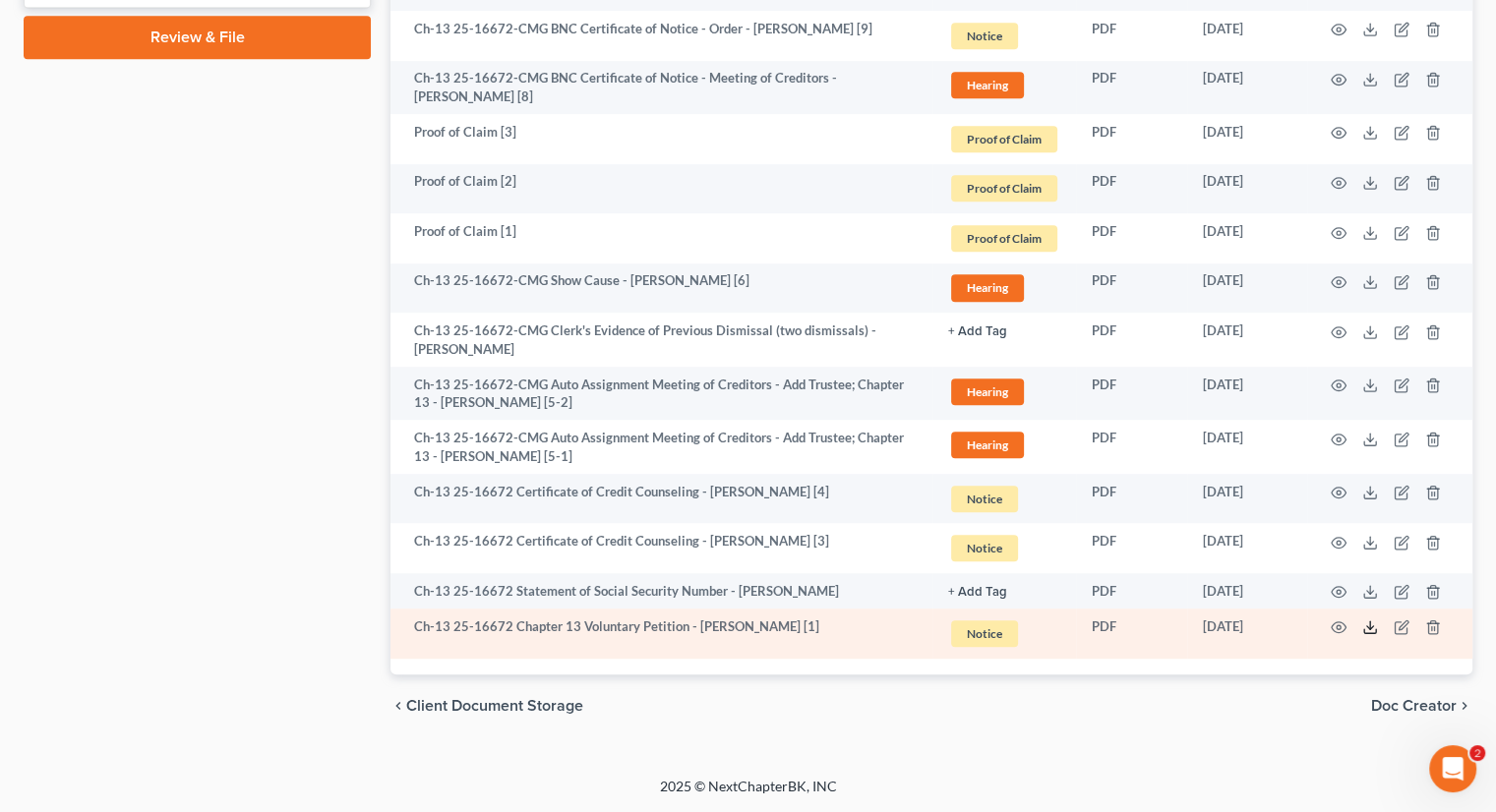 click 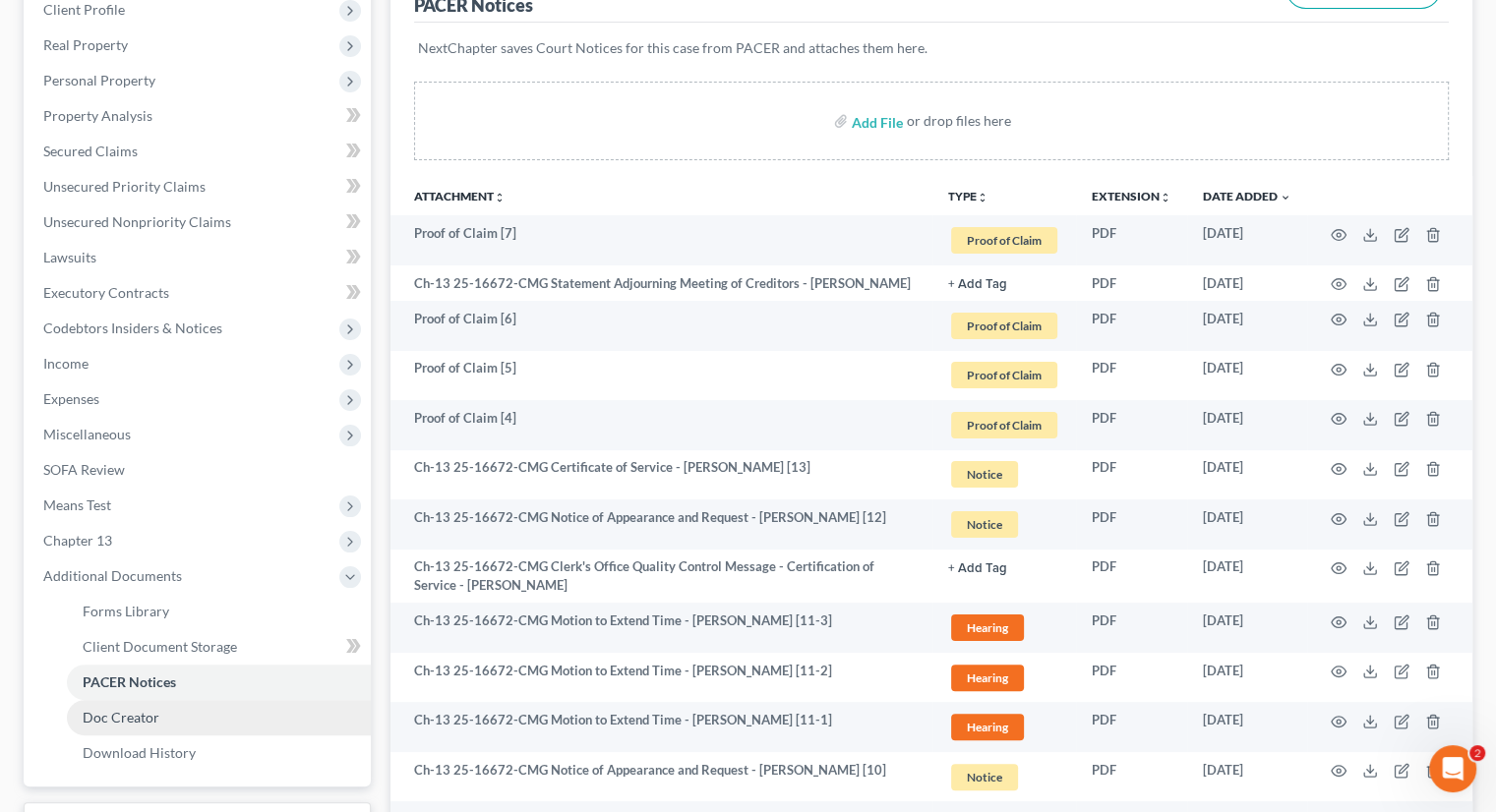 scroll, scrollTop: 730, scrollLeft: 0, axis: vertical 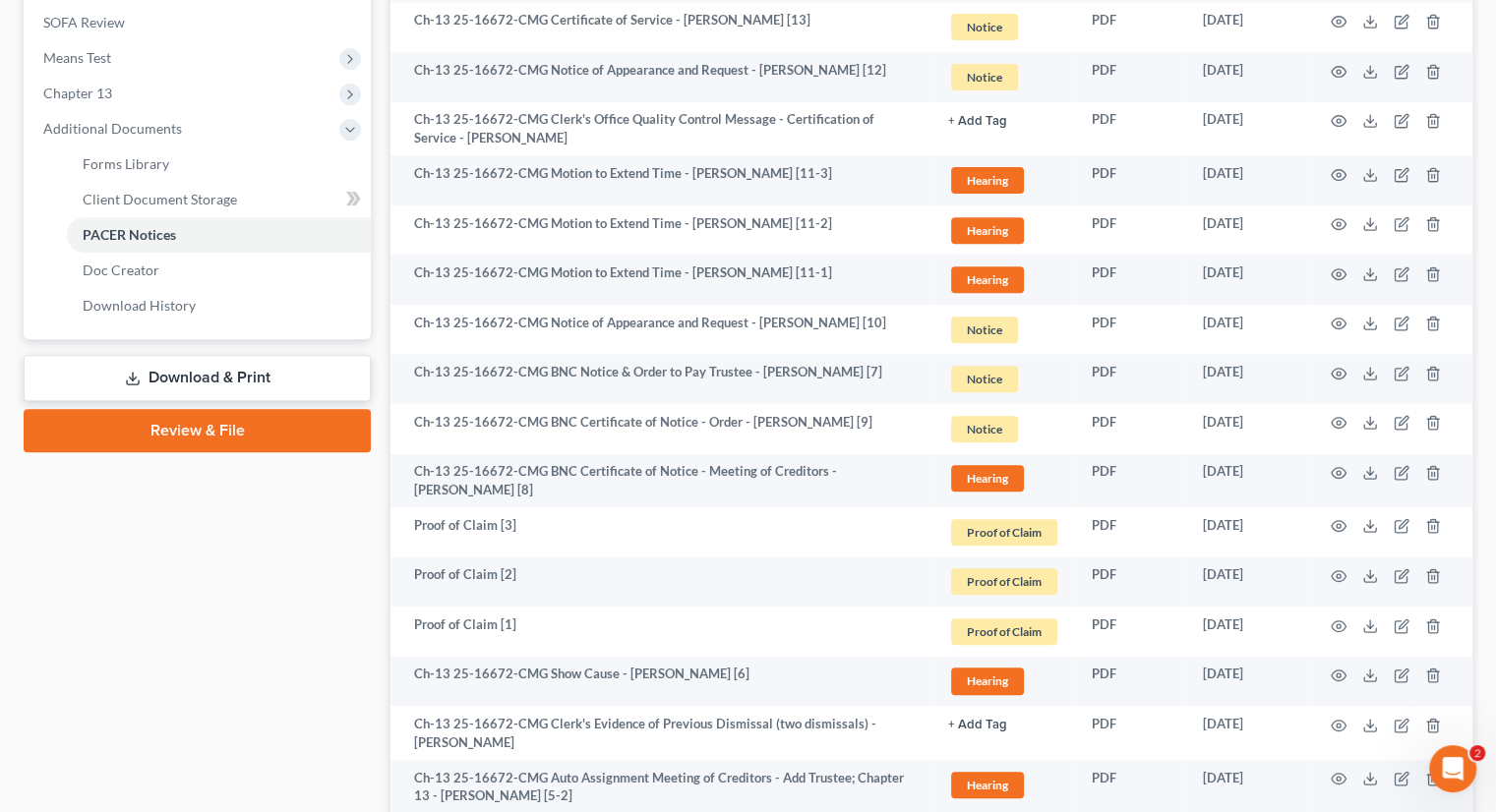 click on "Download & Print" at bounding box center [197, 377] 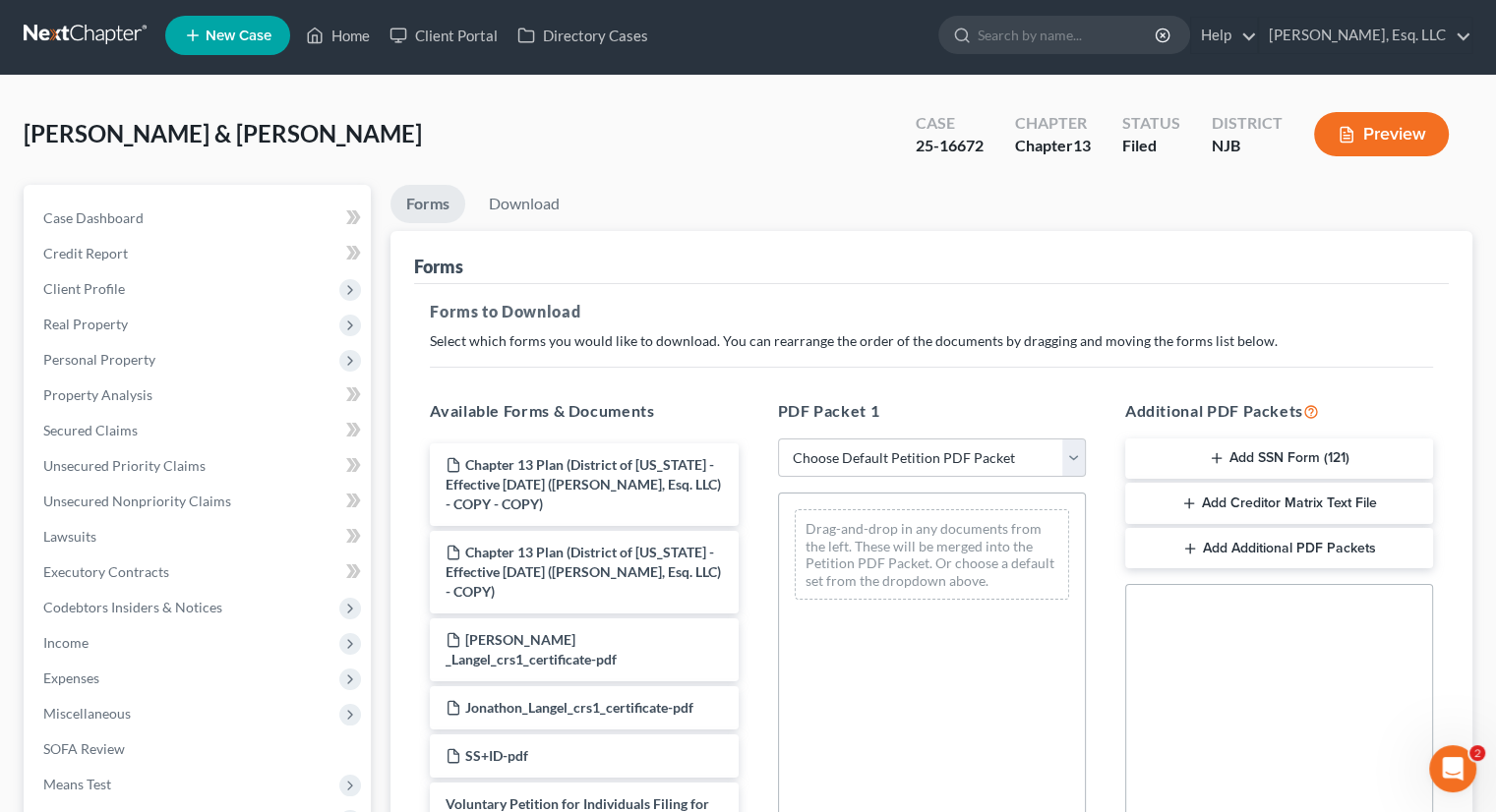 scroll, scrollTop: 0, scrollLeft: 0, axis: both 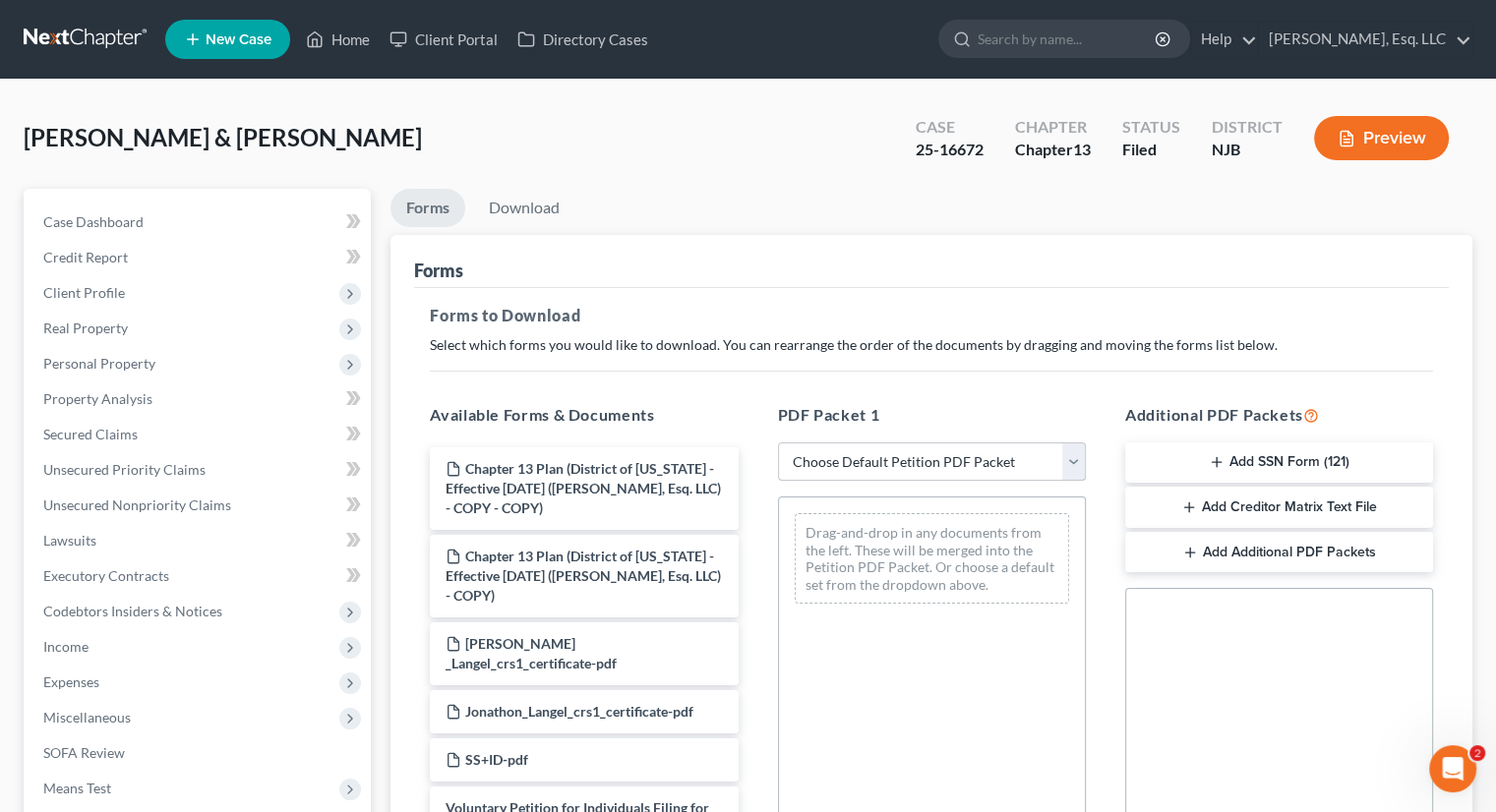 click on "Choose Default Petition PDF Packet Complete Bankruptcy Petition (all forms and schedules) Emergency Filing Forms (Petition and Creditor List Only) Amended Forms Signature Pages Only Supplemental Post Petition (Sch. I & J) Supplemental Post Petition (Sch. I) Supplemental Post Petition (Sch. J) Missing Documents to Complete Amended I" at bounding box center (931, 462) 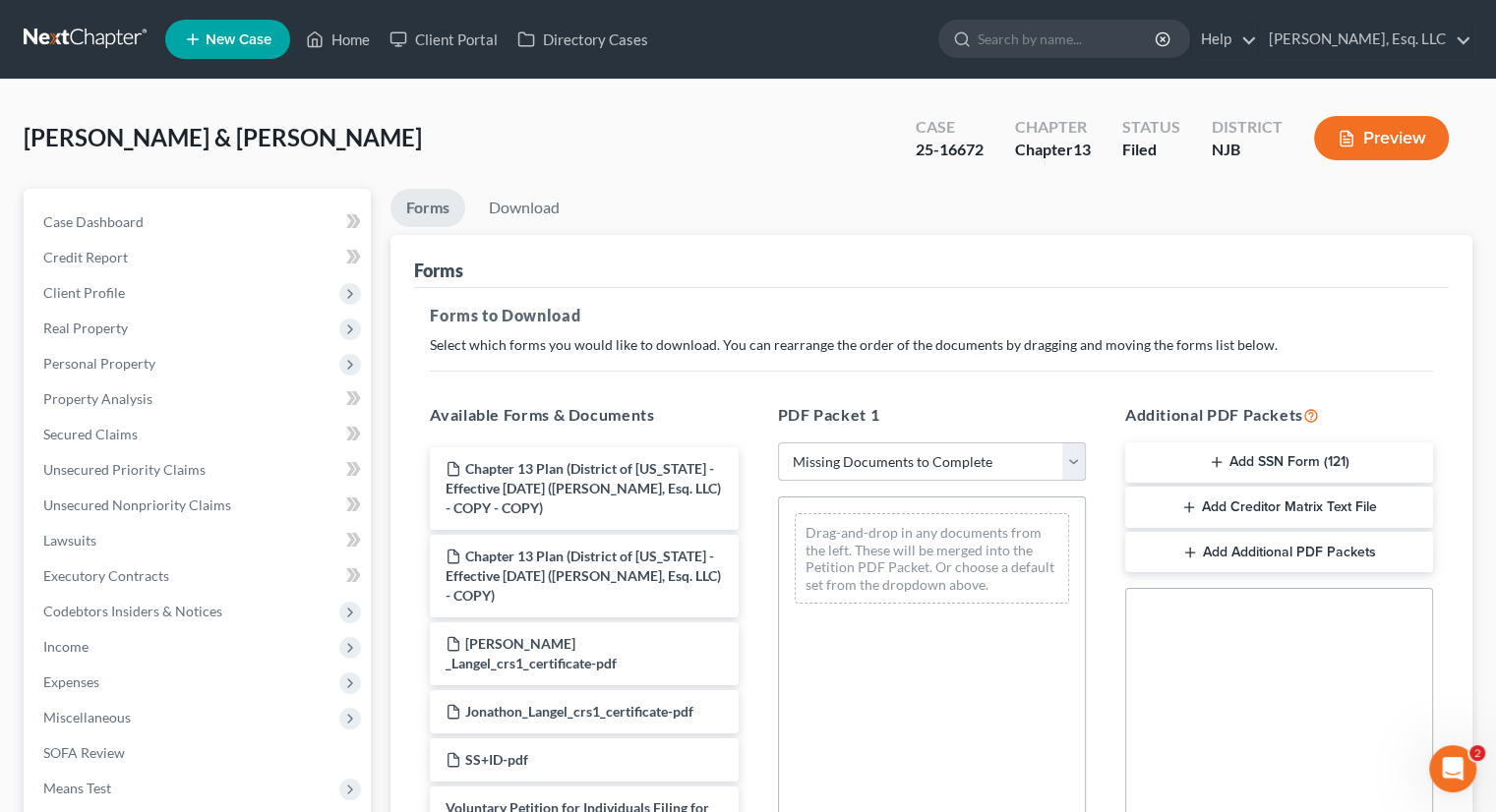 click on "Choose Default Petition PDF Packet Complete Bankruptcy Petition (all forms and schedules) Emergency Filing Forms (Petition and Creditor List Only) Amended Forms Signature Pages Only Supplemental Post Petition (Sch. I & J) Supplemental Post Petition (Sch. I) Supplemental Post Petition (Sch. J) Missing Documents to Complete Amended I" at bounding box center [931, 462] 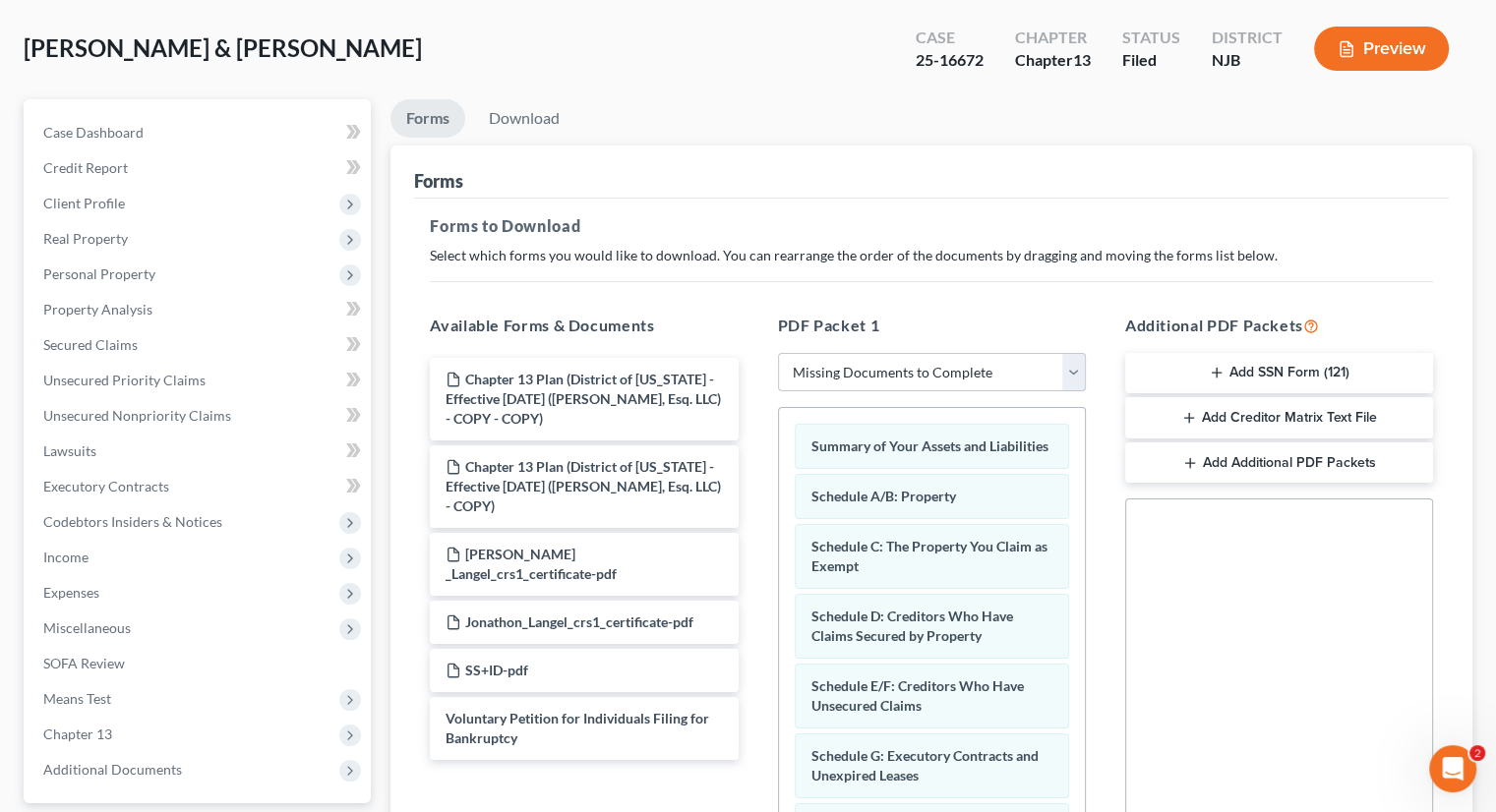 scroll, scrollTop: 197, scrollLeft: 0, axis: vertical 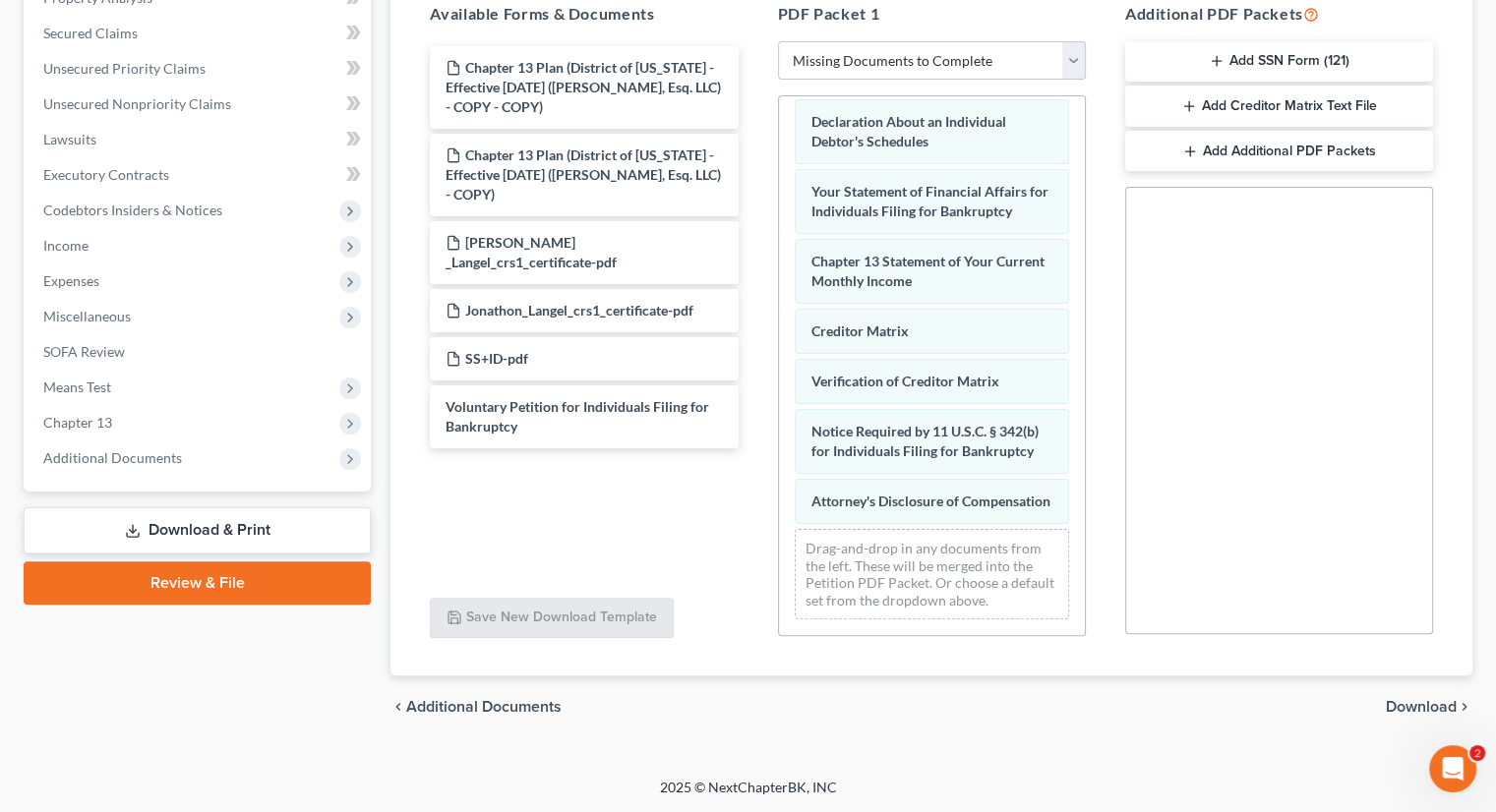 click on "Download" at bounding box center (1421, 707) 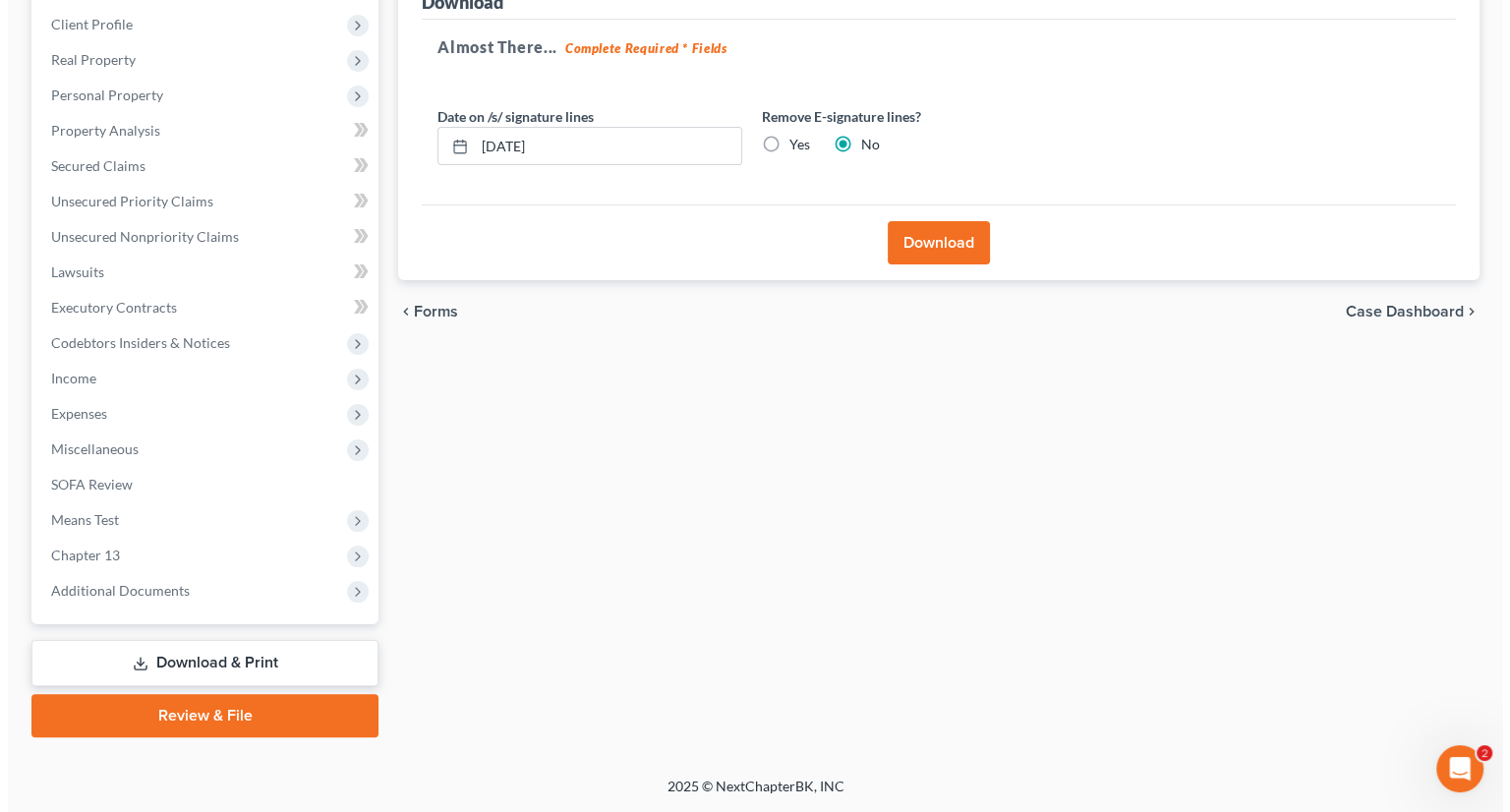 scroll, scrollTop: 267, scrollLeft: 0, axis: vertical 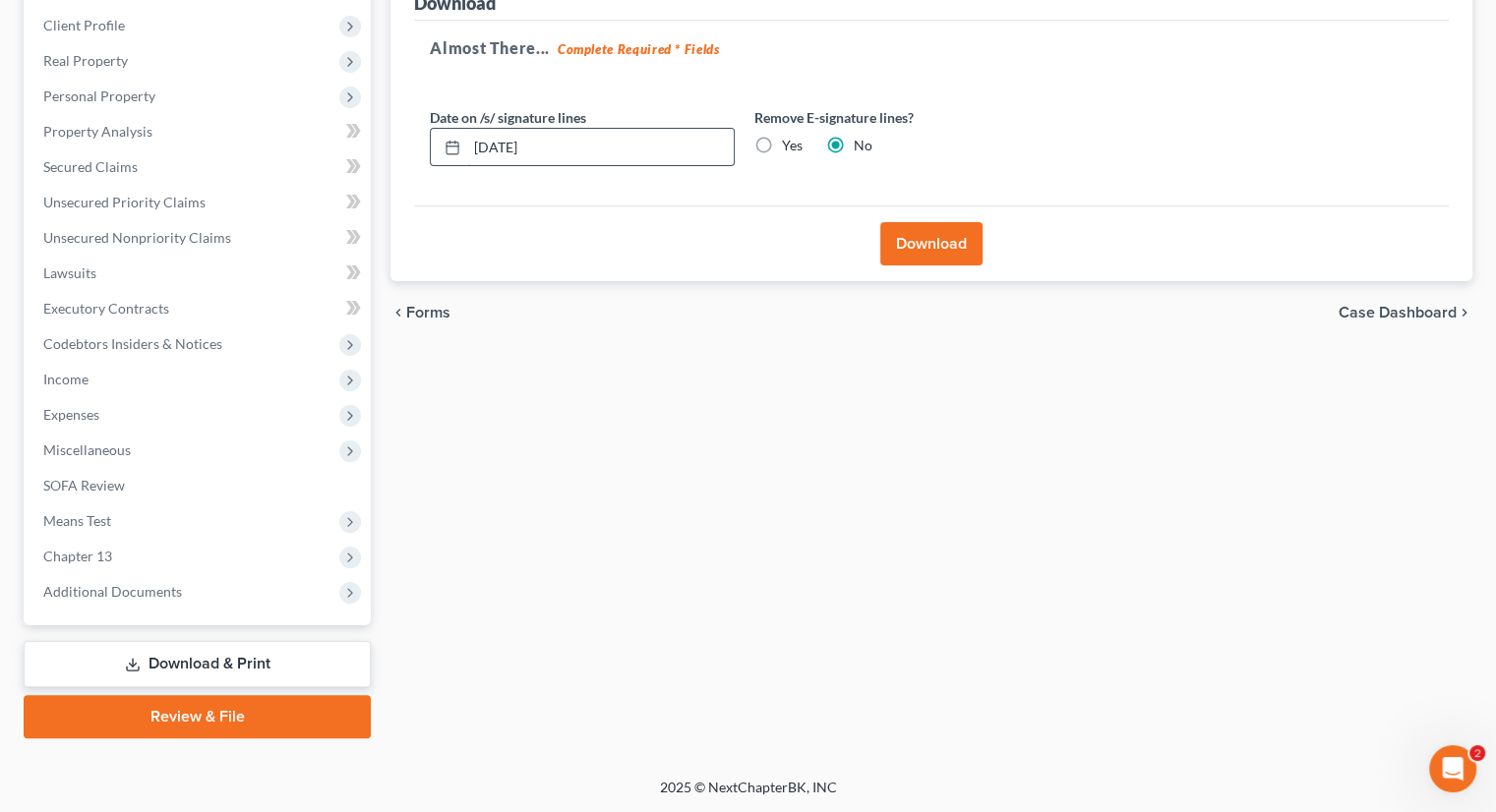click on "[DATE]" at bounding box center [600, 147] 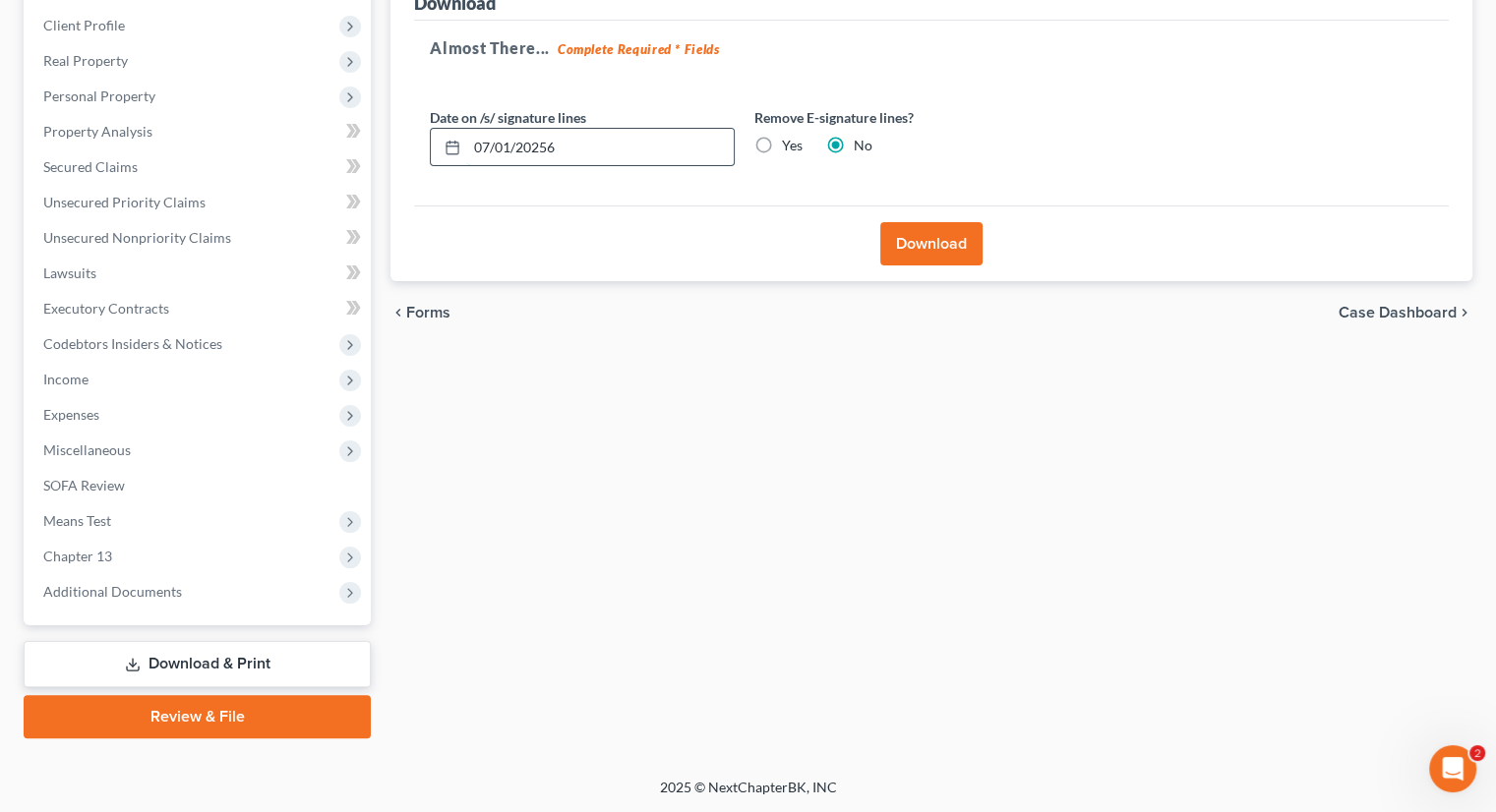 drag, startPoint x: 475, startPoint y: 141, endPoint x: 575, endPoint y: 141, distance: 100 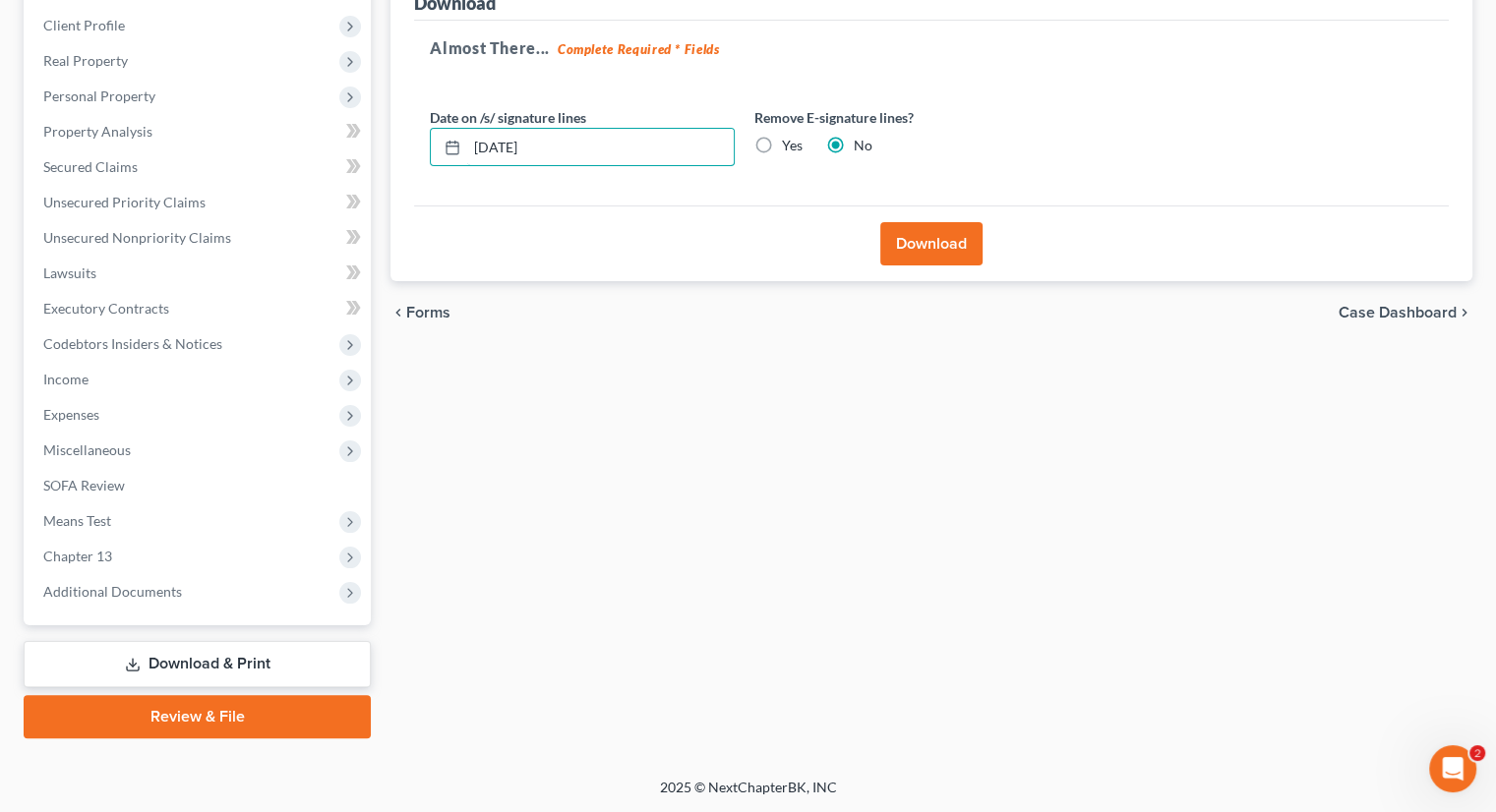 type on "[DATE]" 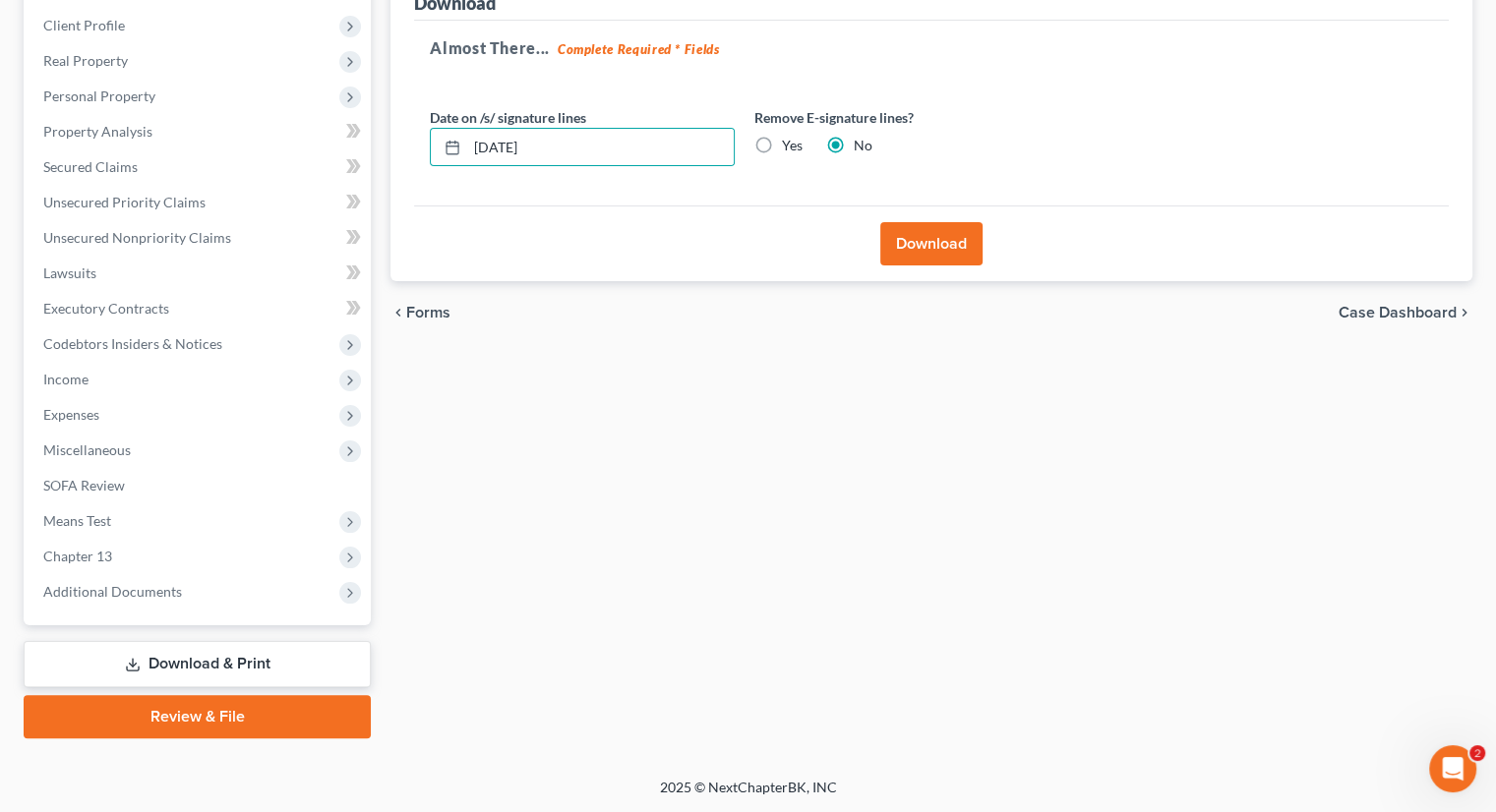 click on "Download" at bounding box center [931, 244] 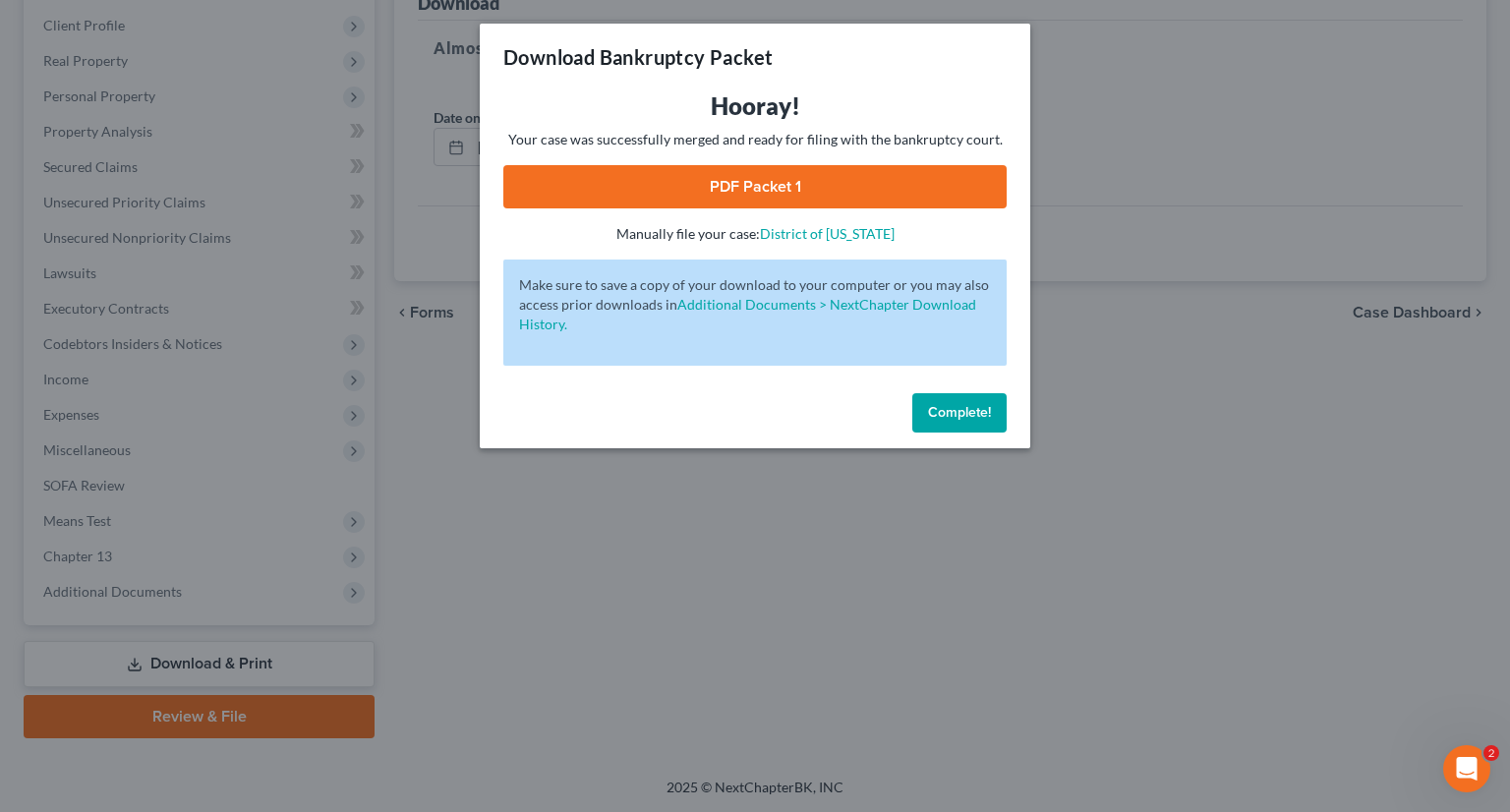 click on "PDF Packet 1" at bounding box center [755, 187] 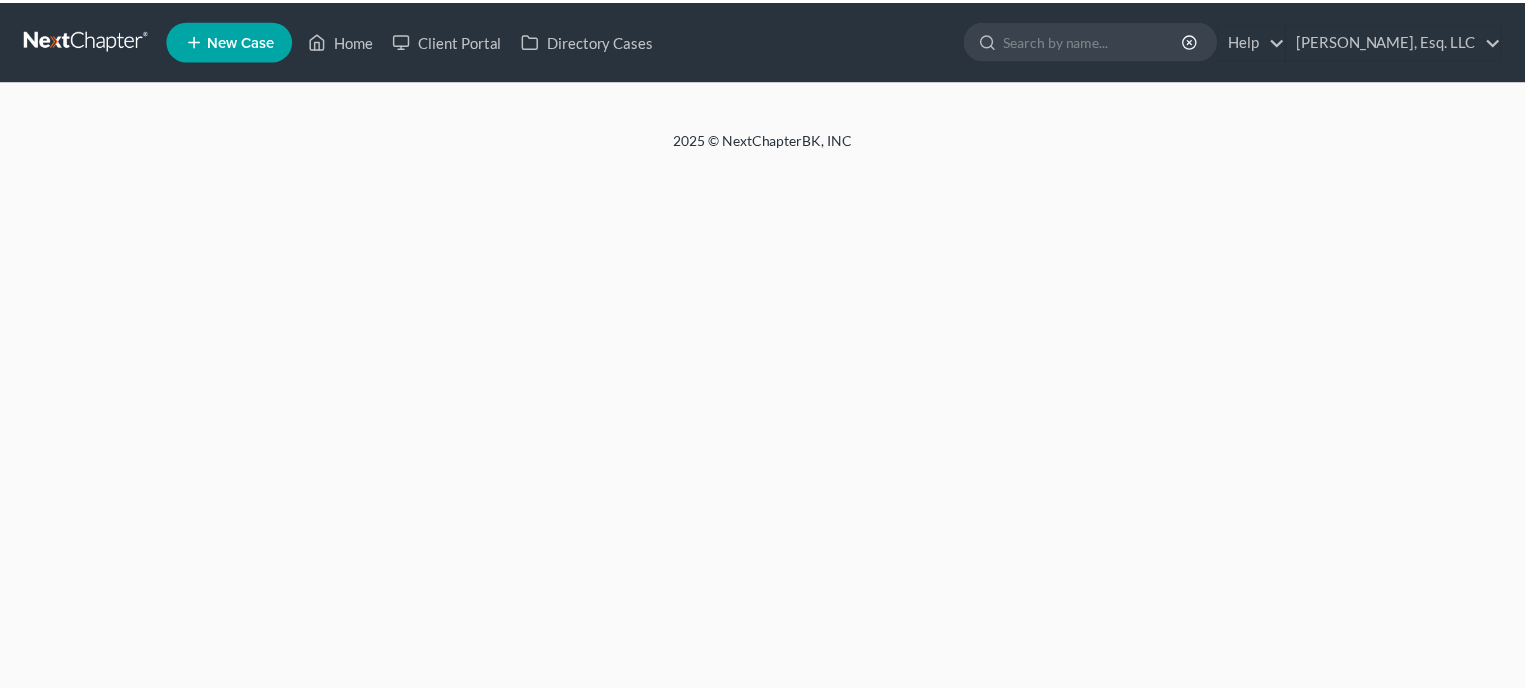 scroll, scrollTop: 0, scrollLeft: 0, axis: both 